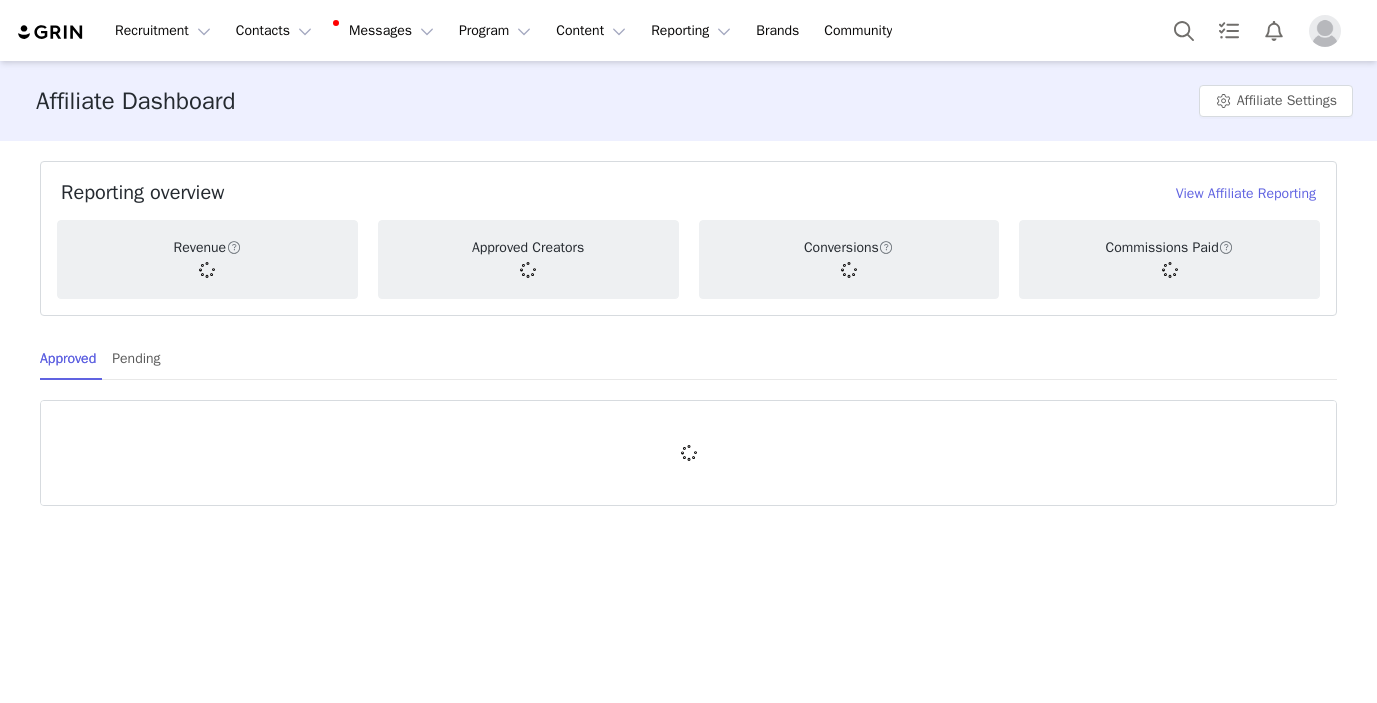 scroll, scrollTop: 0, scrollLeft: 0, axis: both 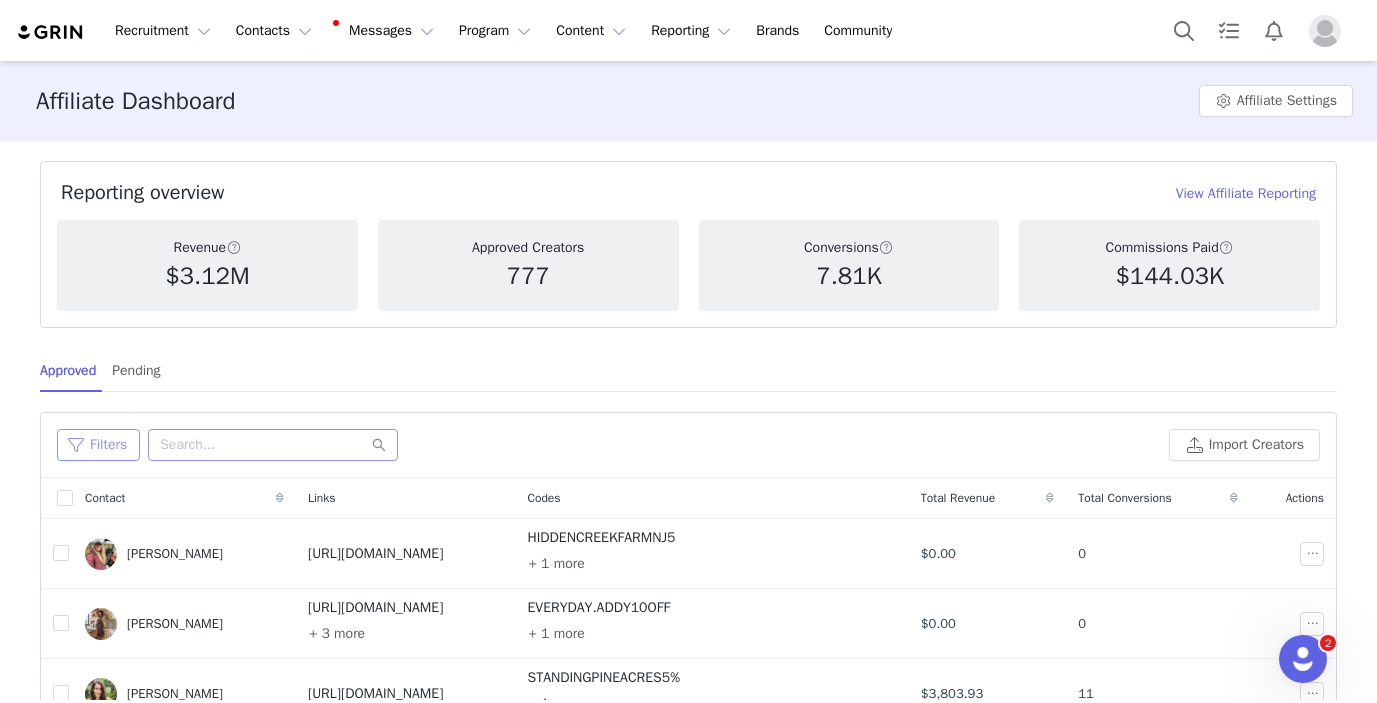 click on "Filters" at bounding box center [98, 445] 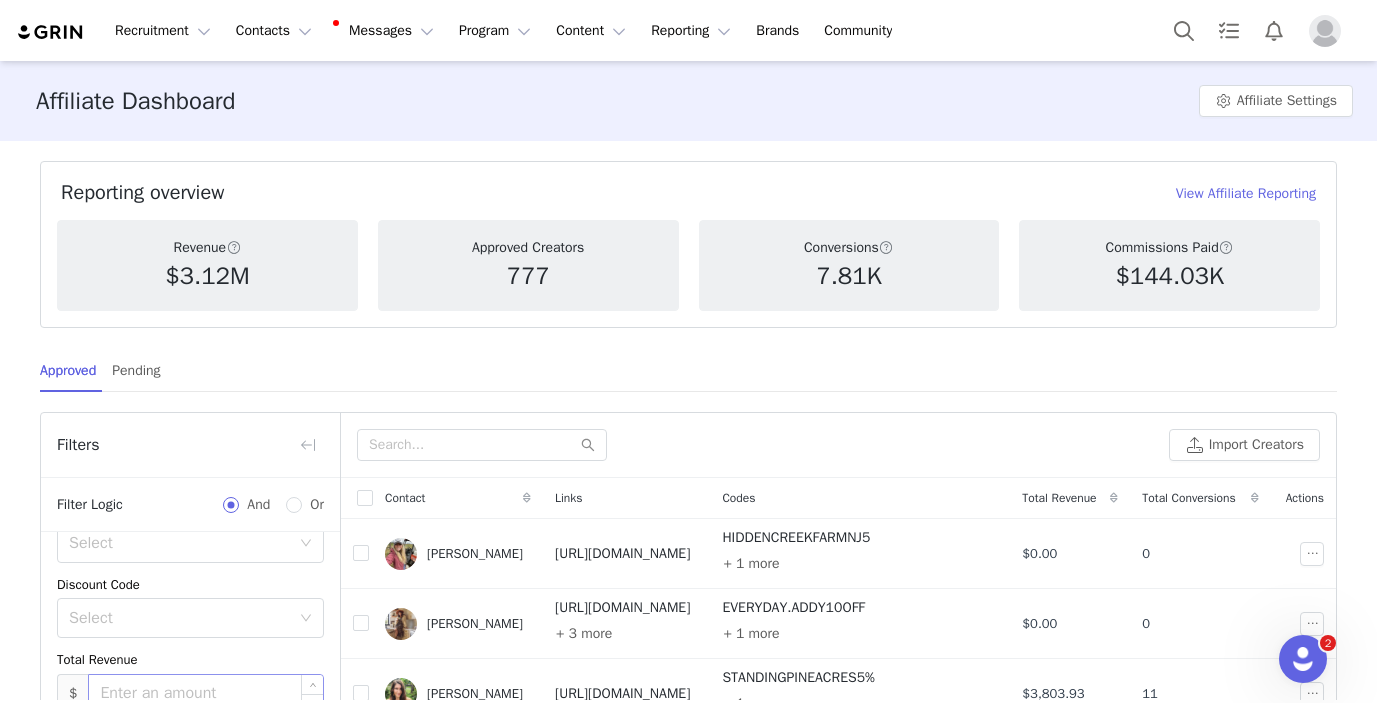 scroll, scrollTop: 162, scrollLeft: 0, axis: vertical 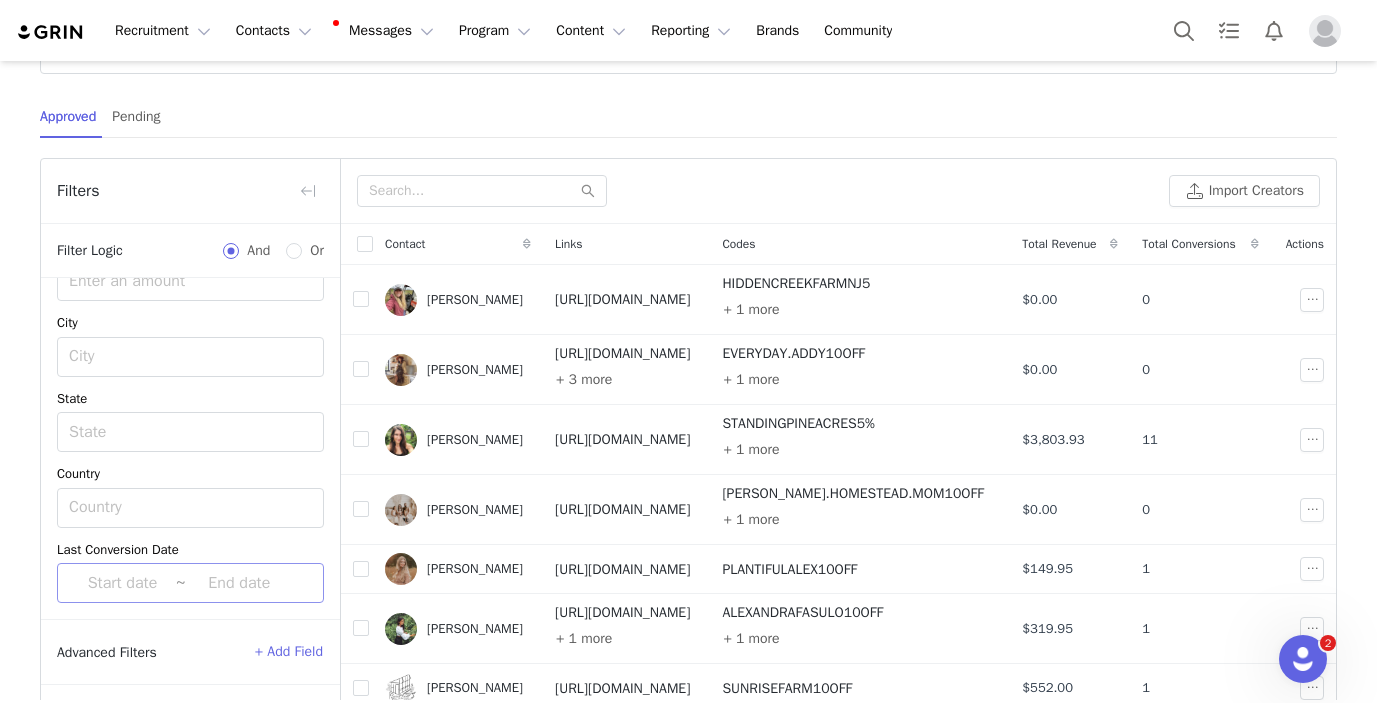 click at bounding box center [122, 583] 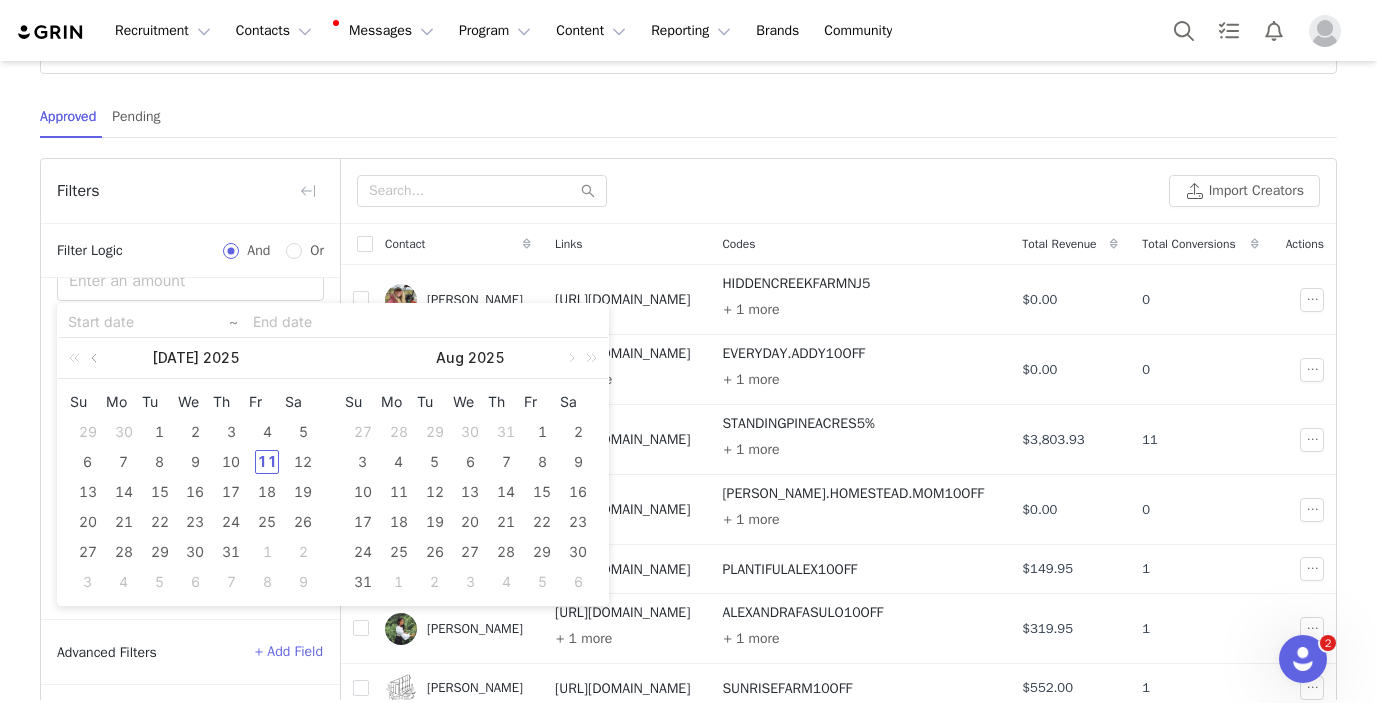 click at bounding box center [96, 358] 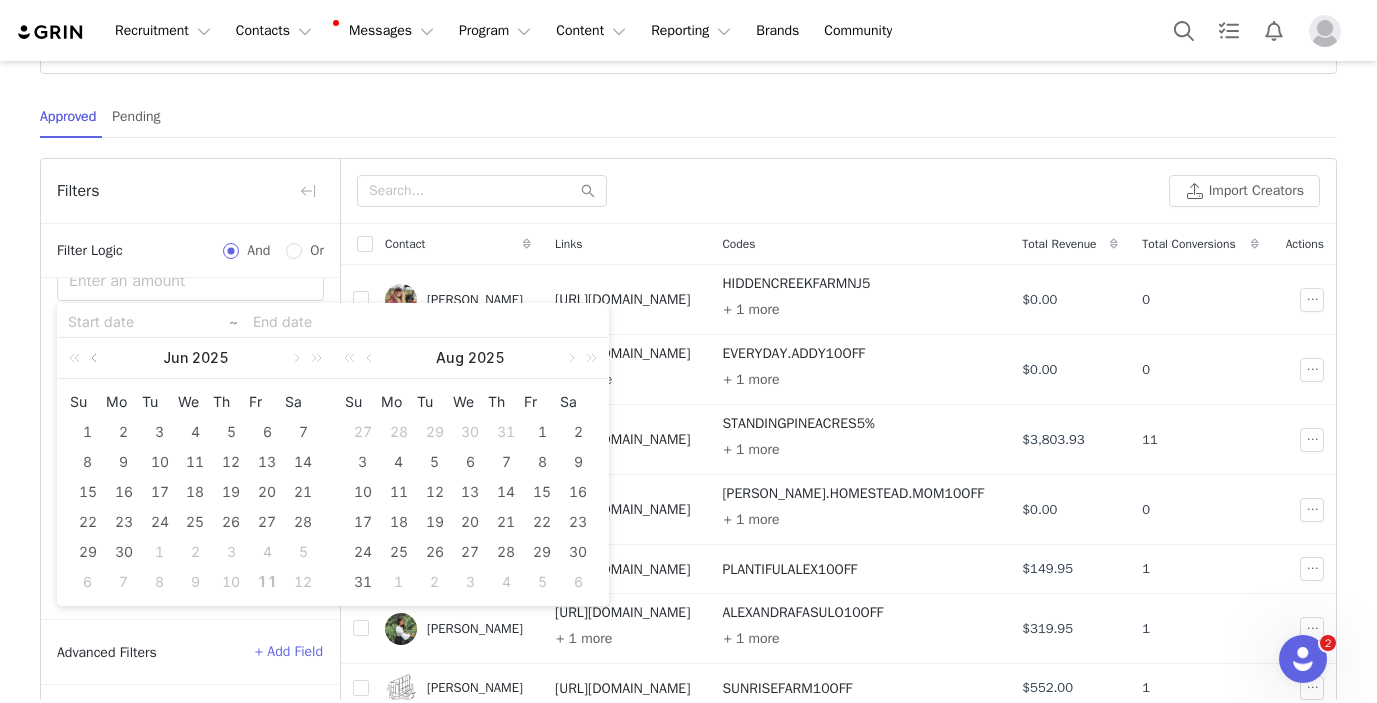 click at bounding box center (96, 358) 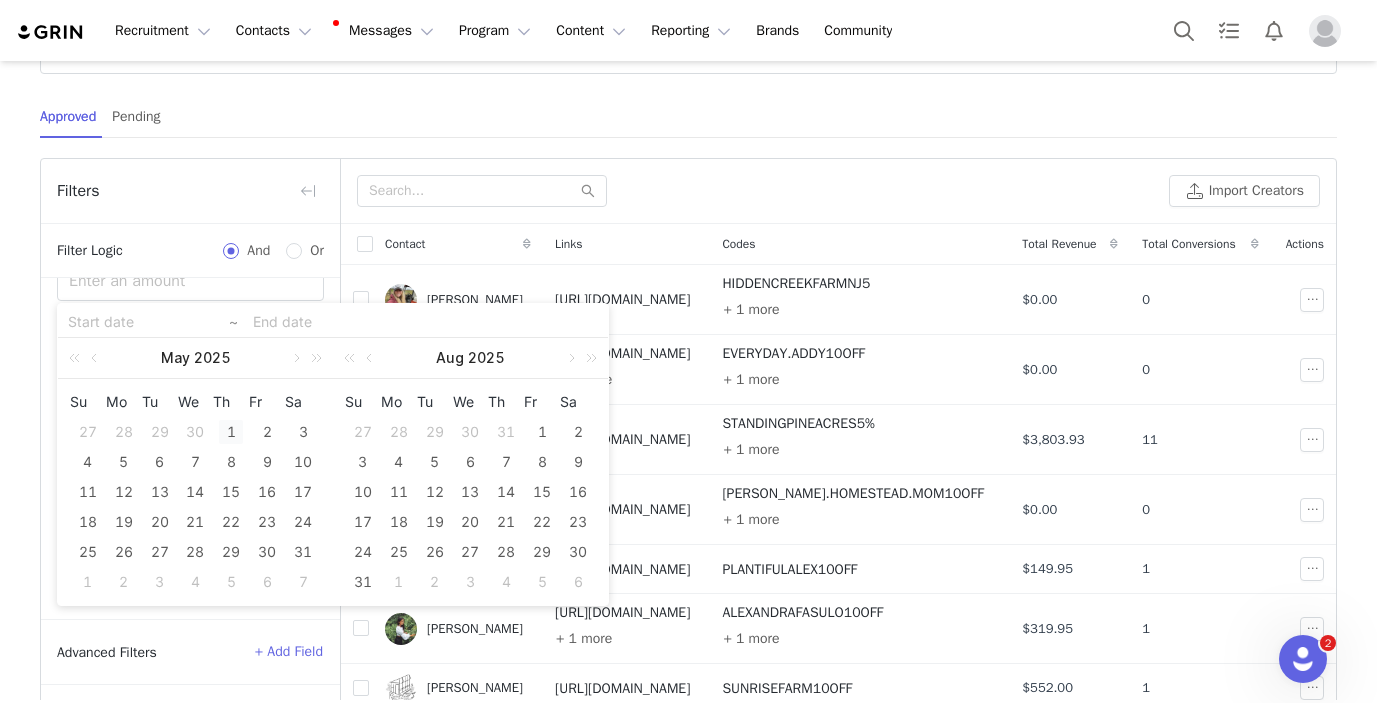 click on "1" at bounding box center (231, 432) 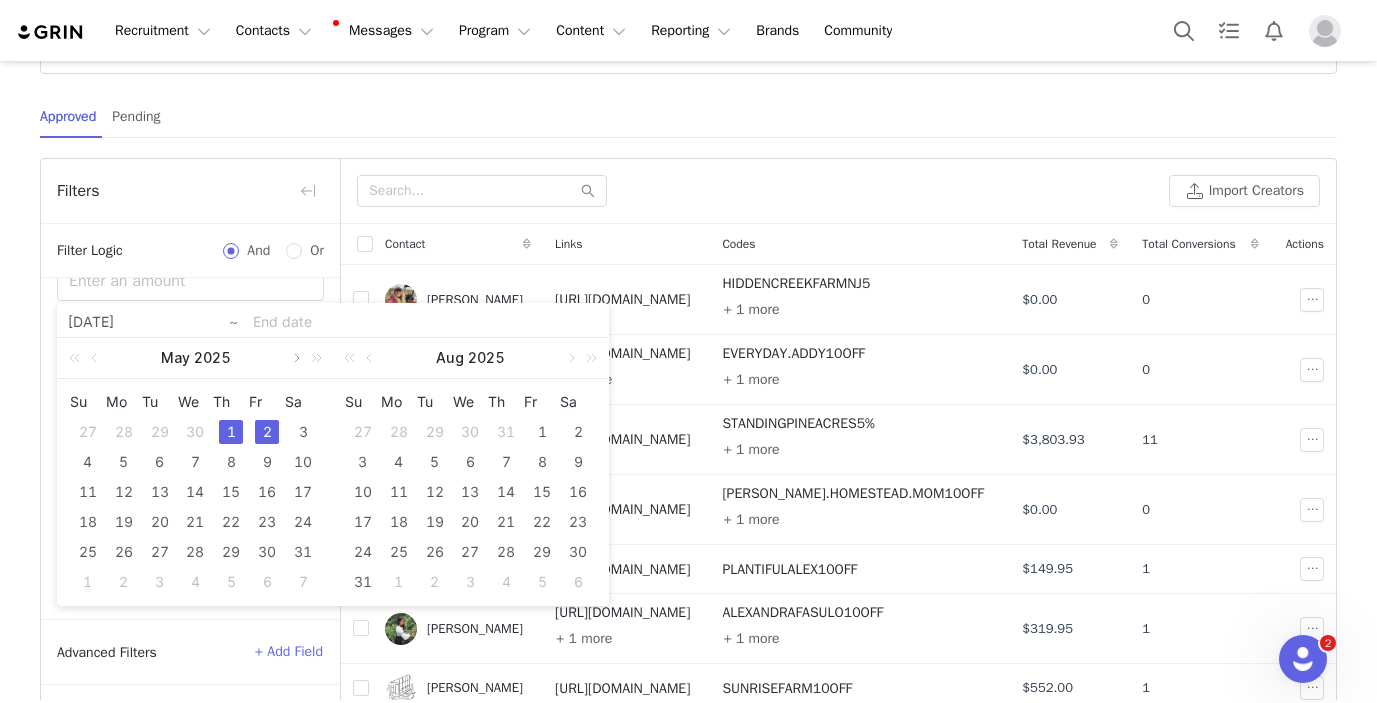 click at bounding box center [295, 358] 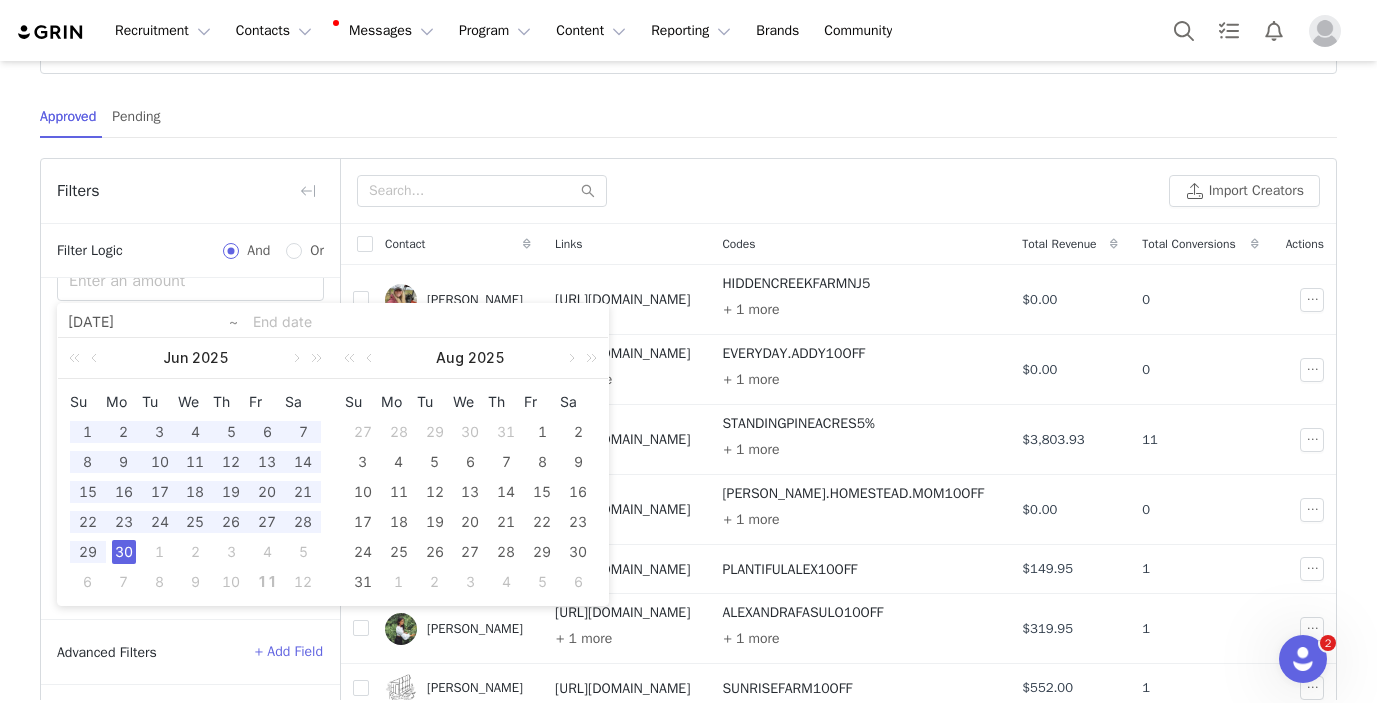click on "30" at bounding box center (124, 552) 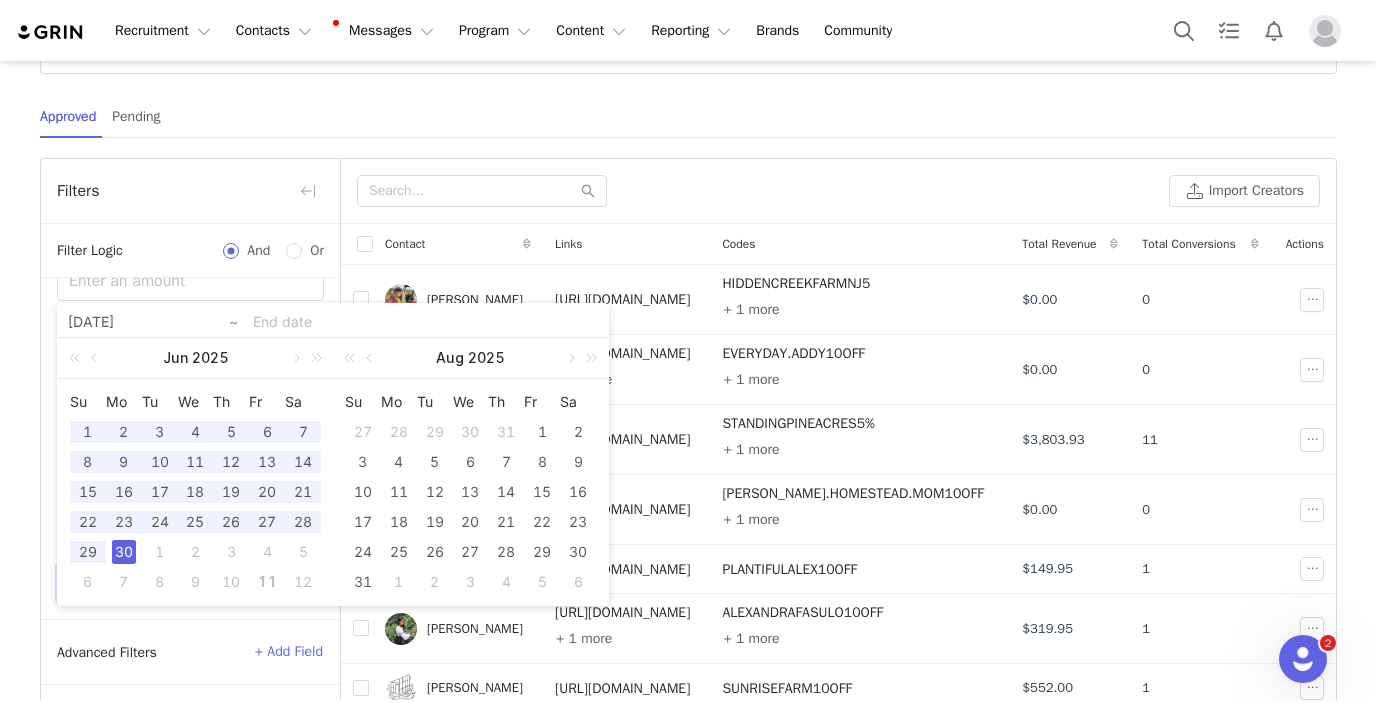 type on "2025-05-01" 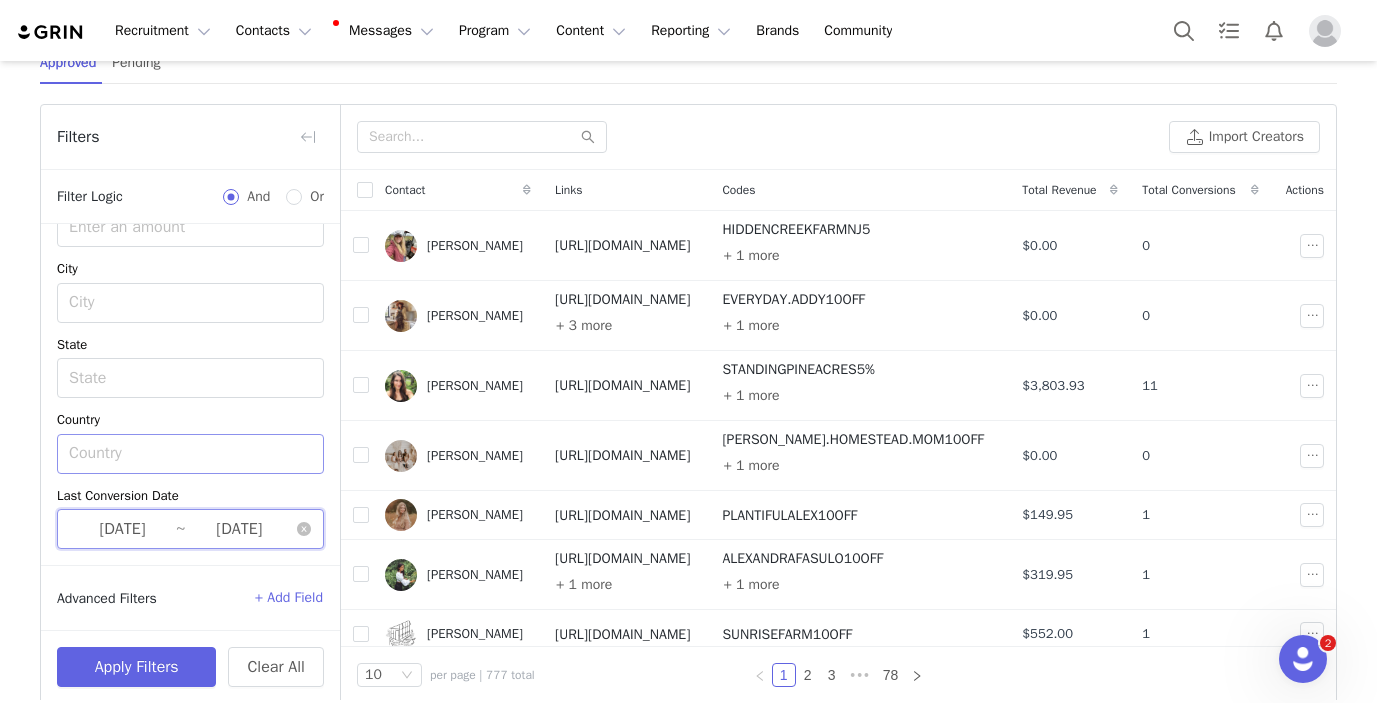 scroll, scrollTop: 312, scrollLeft: 0, axis: vertical 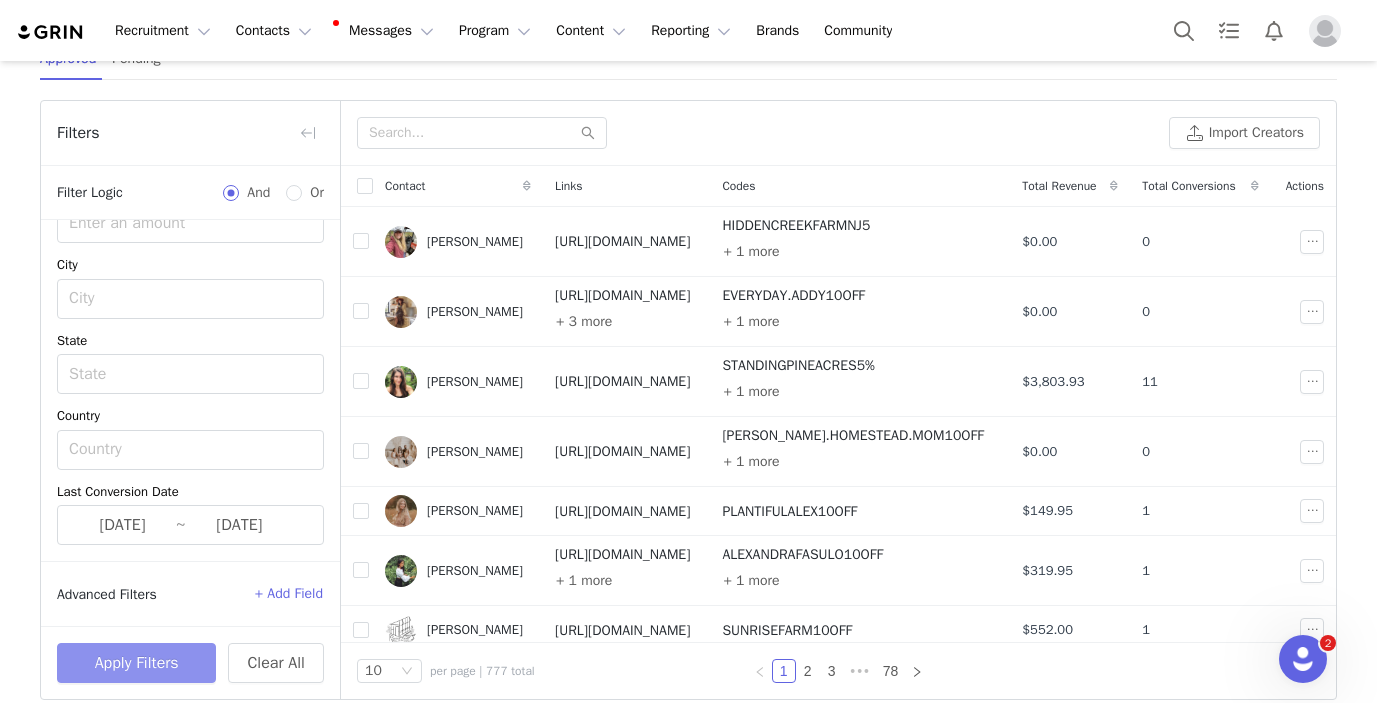 click on "Apply Filters" at bounding box center (136, 663) 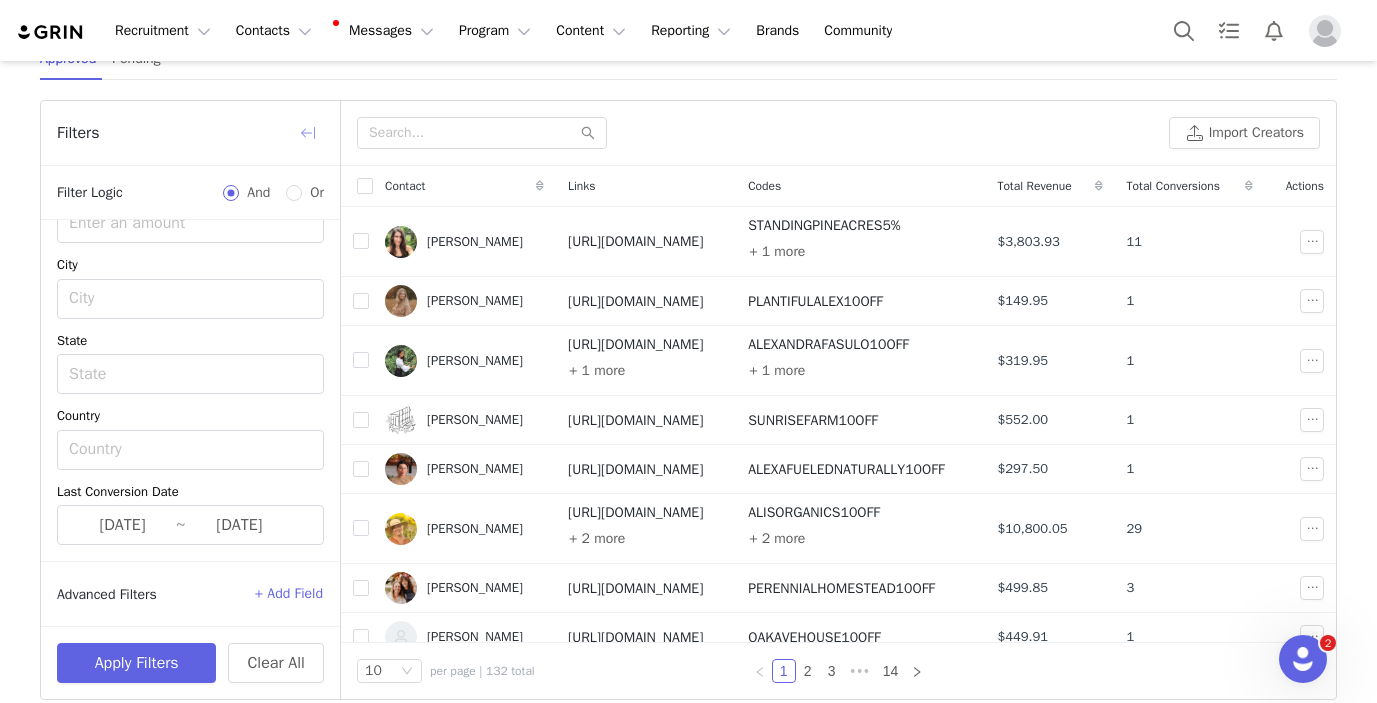 click at bounding box center [308, 133] 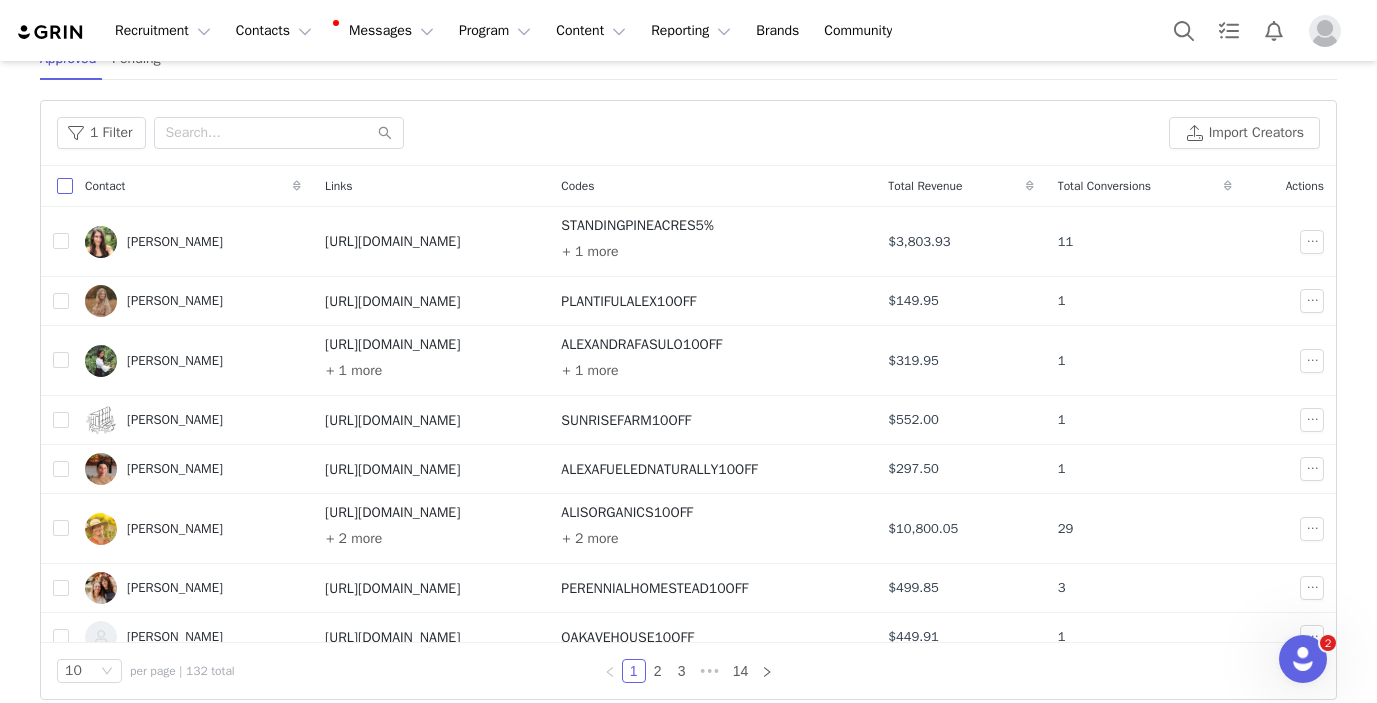 click at bounding box center [65, 186] 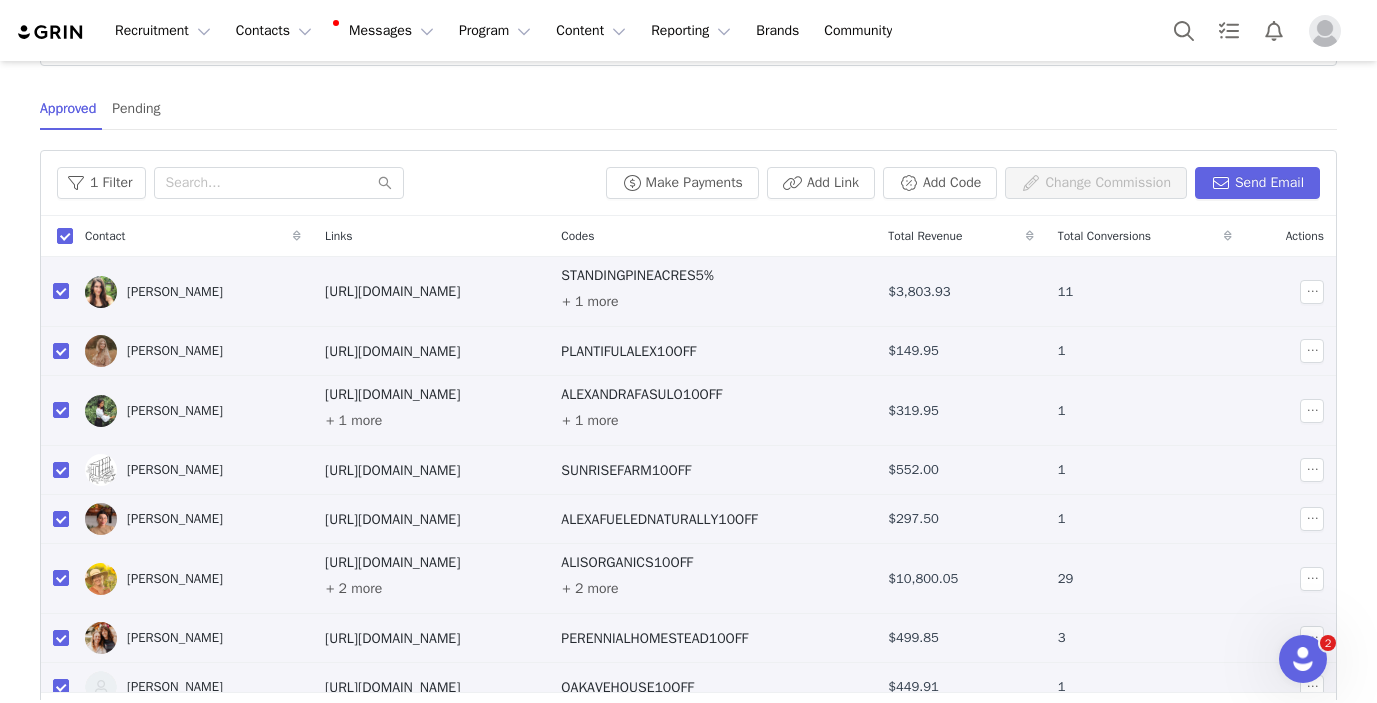 scroll, scrollTop: 233, scrollLeft: 0, axis: vertical 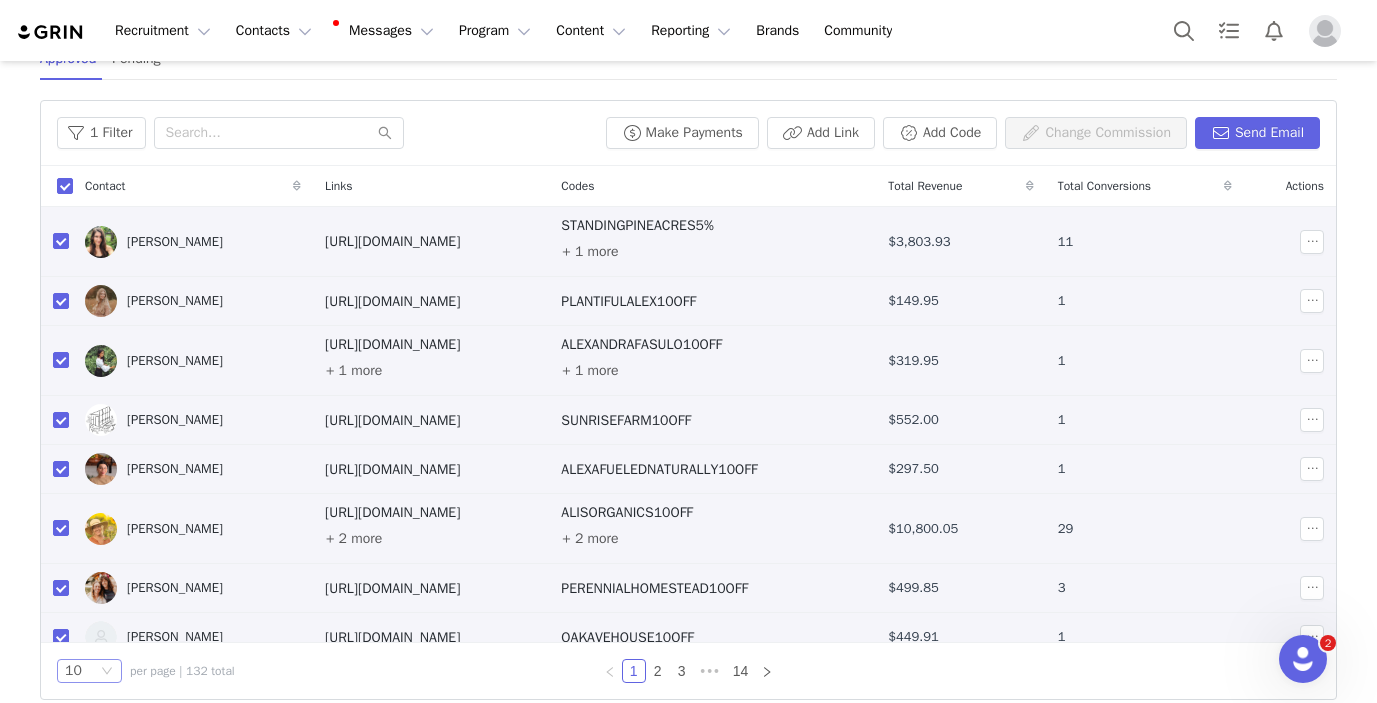 click on "10" at bounding box center [81, 671] 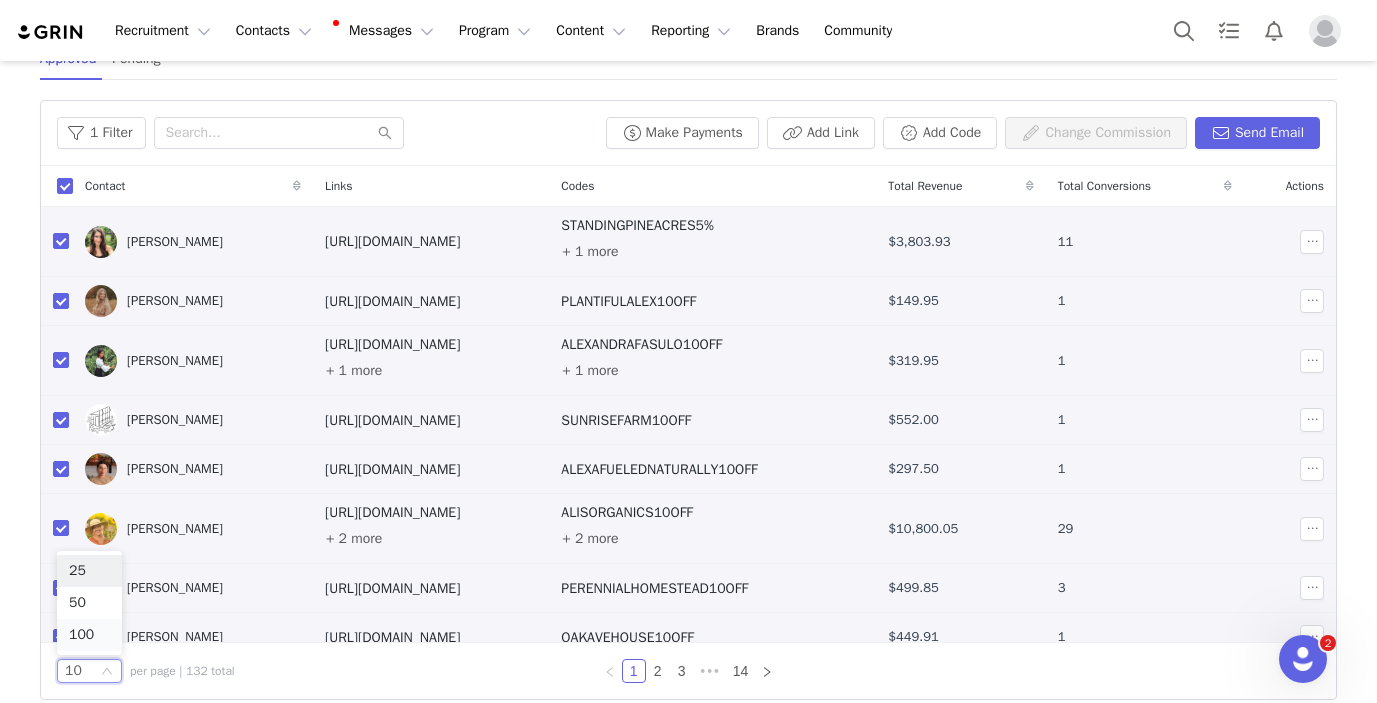 click on "100" at bounding box center (89, 635) 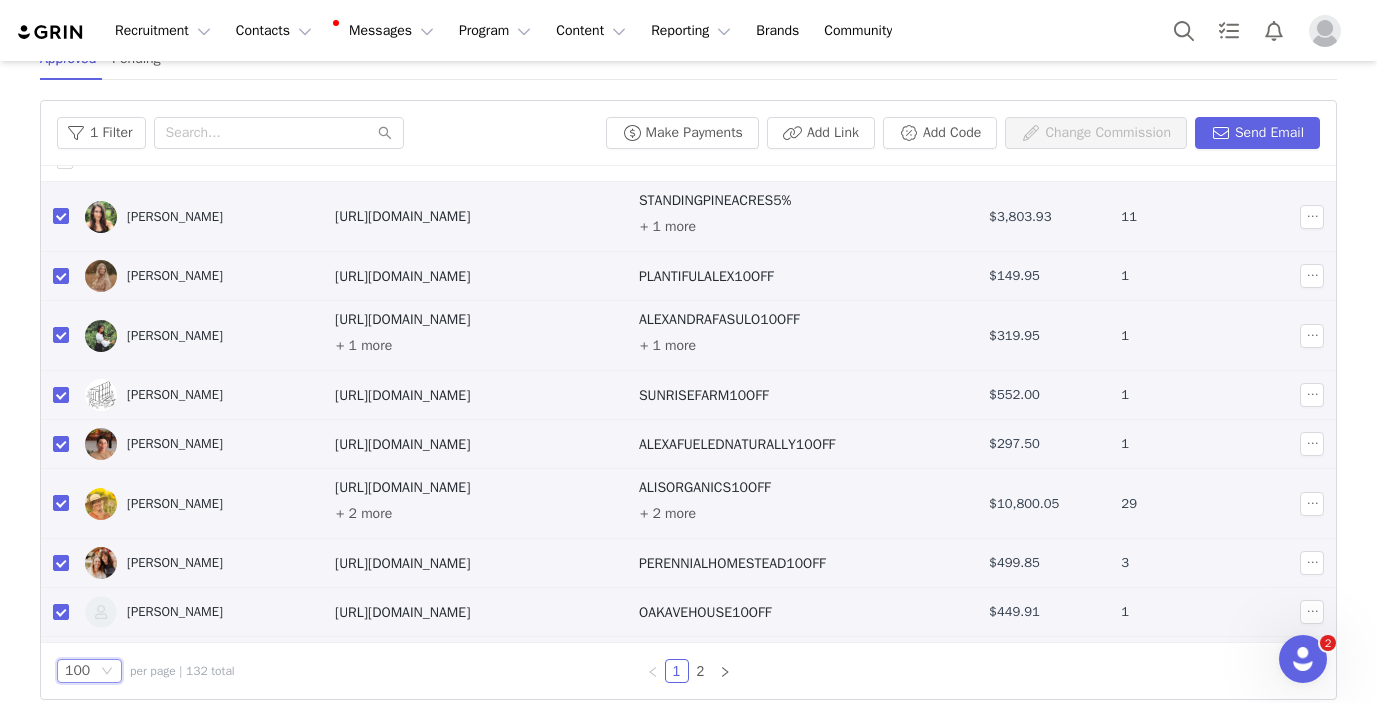 scroll, scrollTop: 0, scrollLeft: 0, axis: both 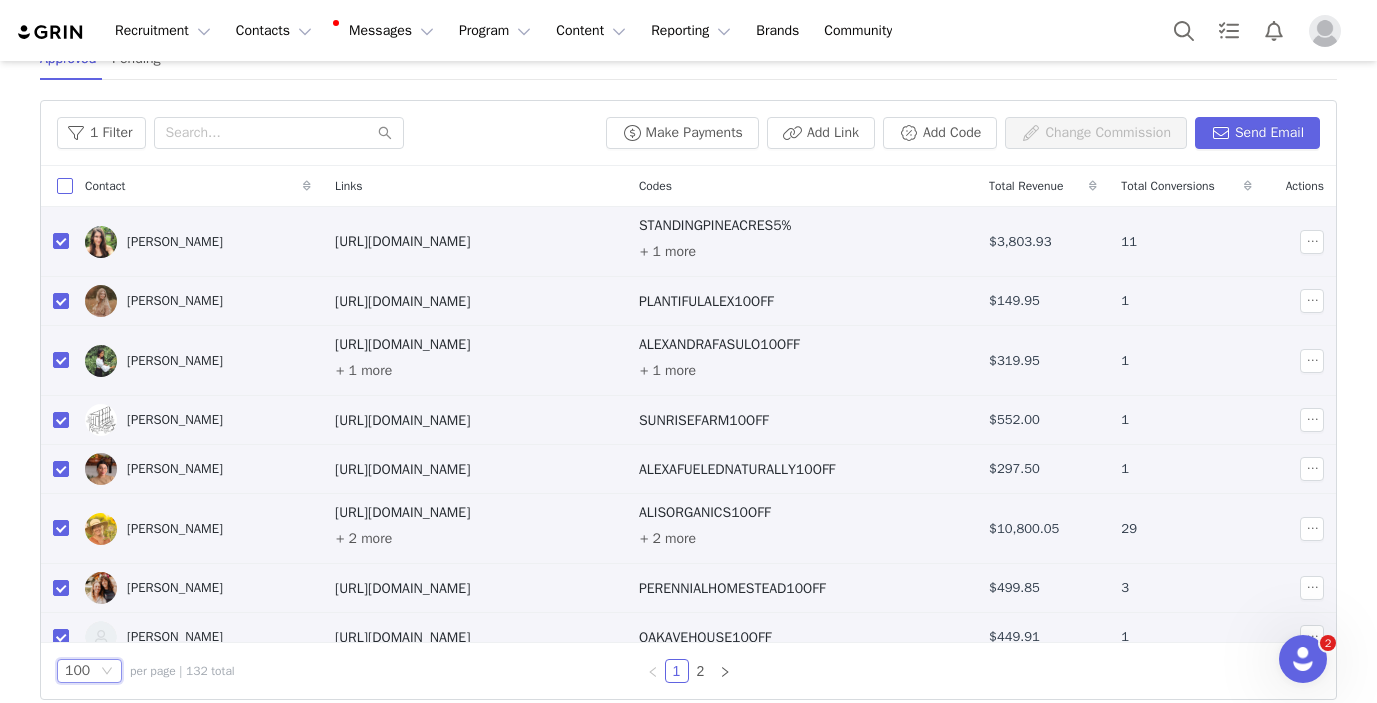 click at bounding box center (65, 186) 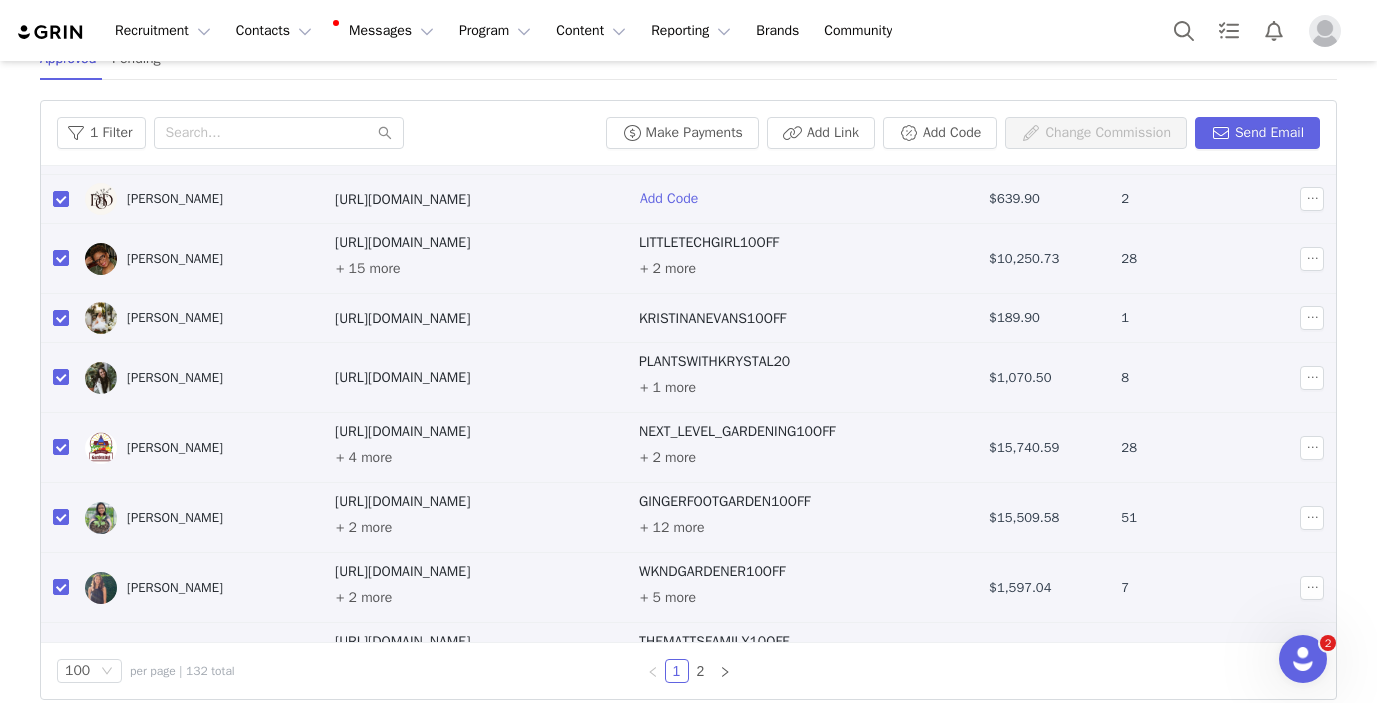 scroll, scrollTop: 6096, scrollLeft: 0, axis: vertical 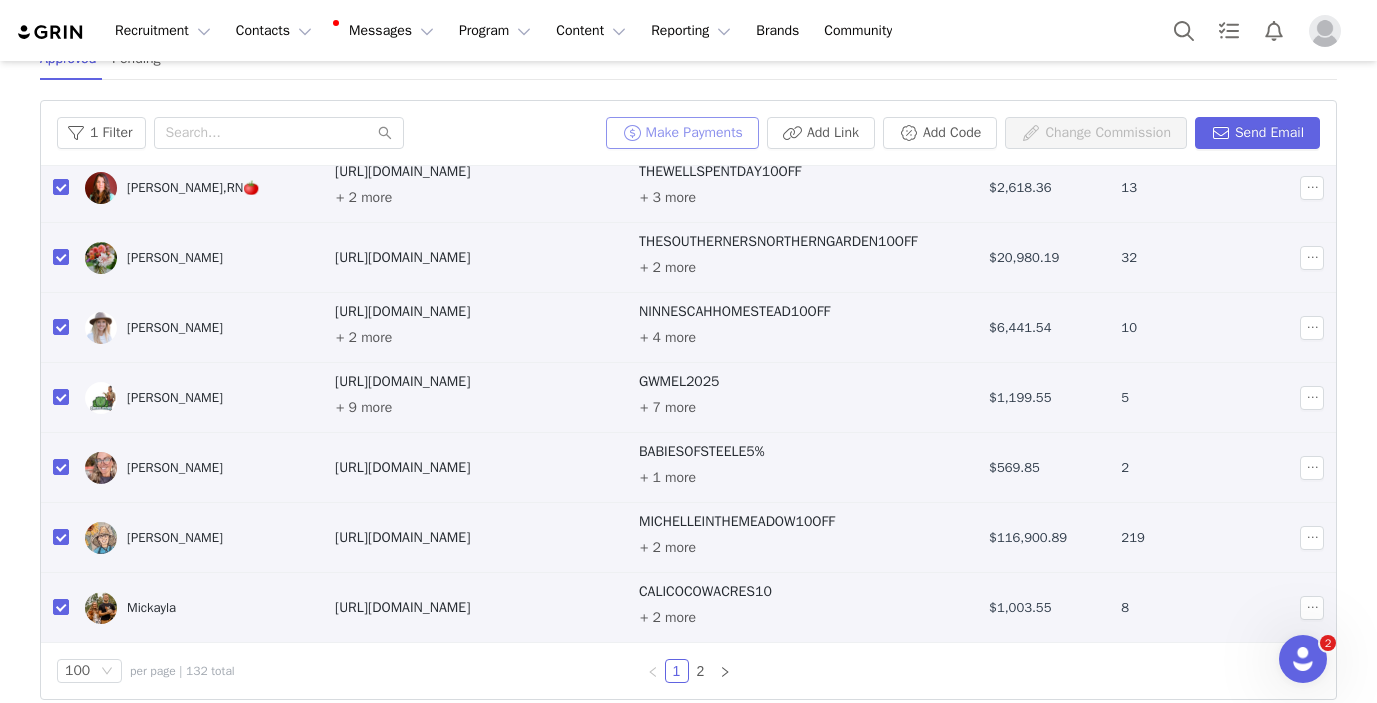 click on "Make Payments" at bounding box center (682, 133) 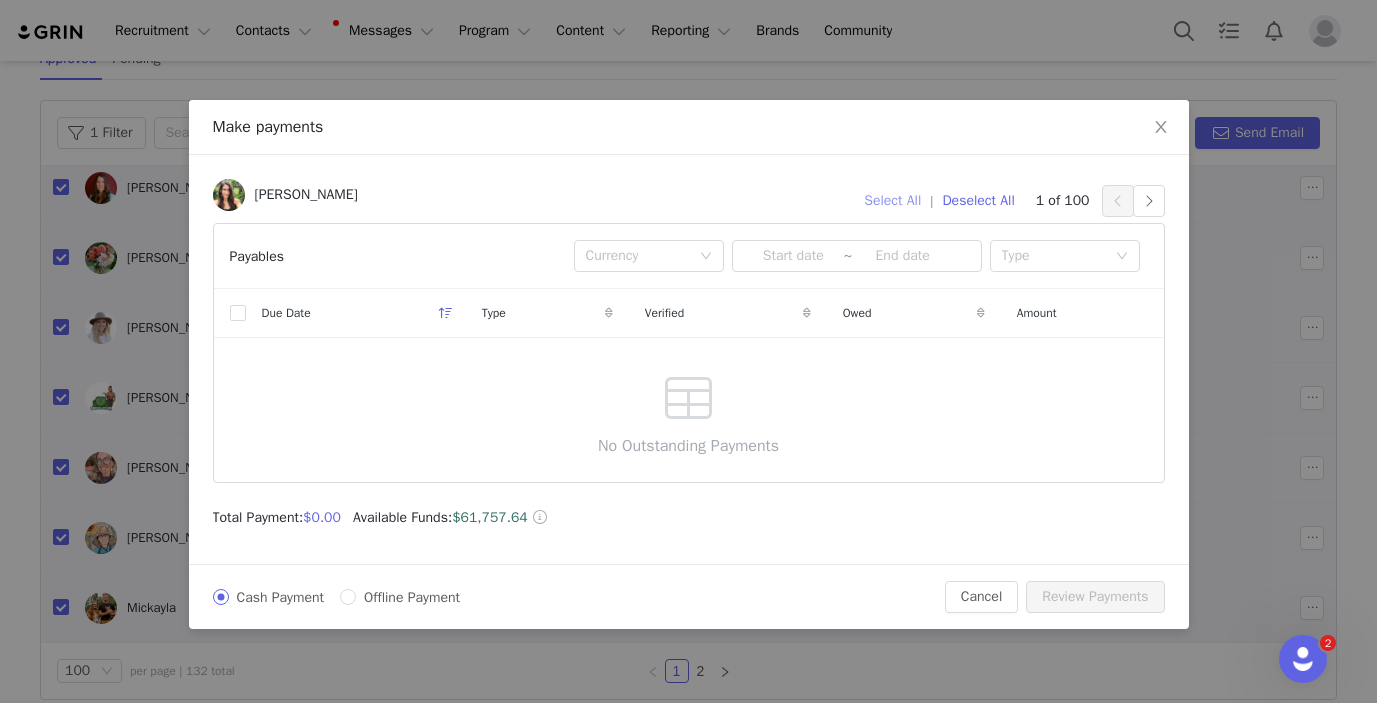click on "Select All" at bounding box center [892, 201] 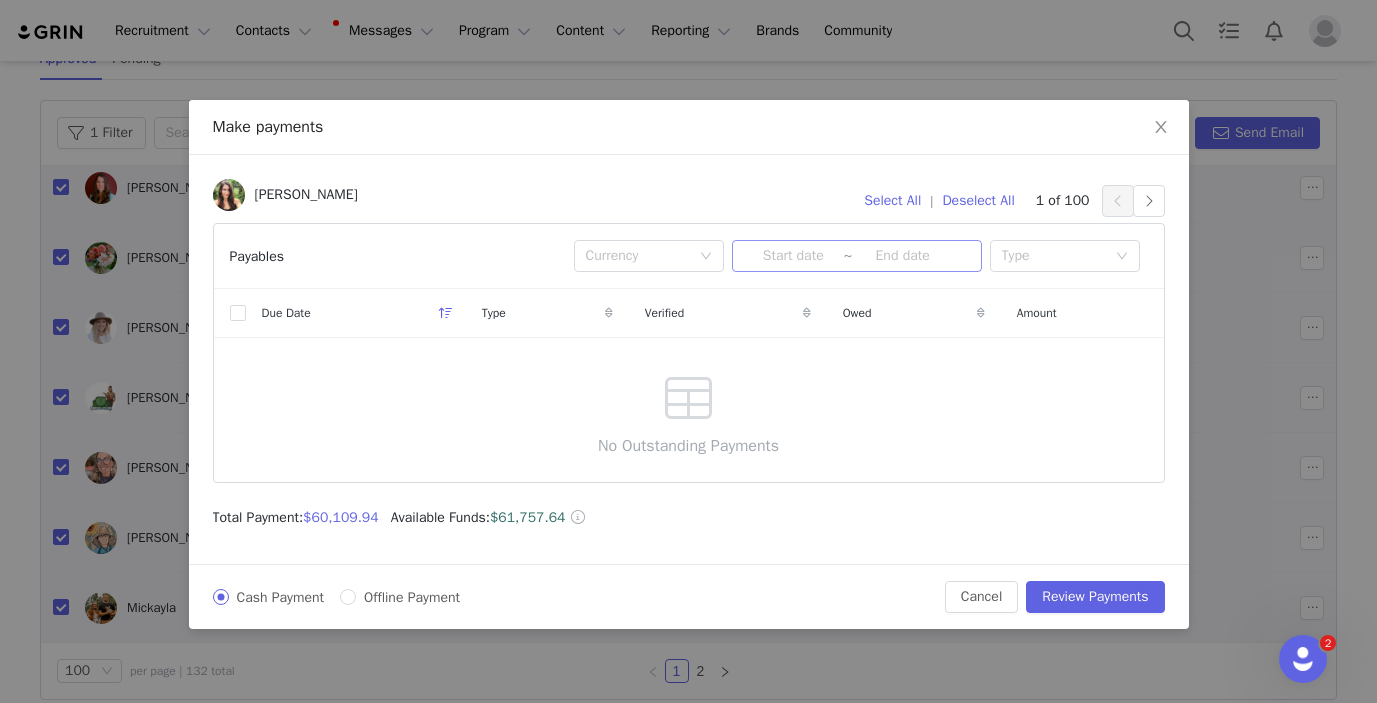 click at bounding box center [793, 256] 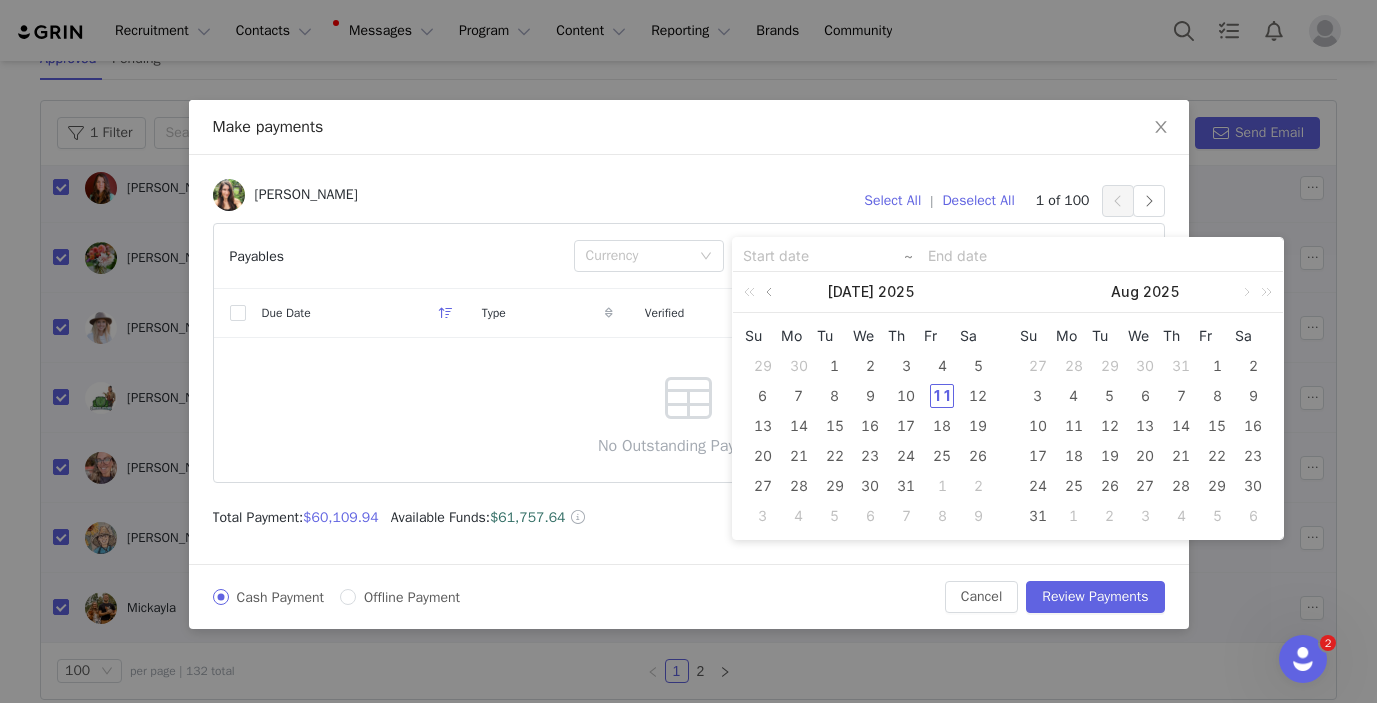 click at bounding box center (771, 292) 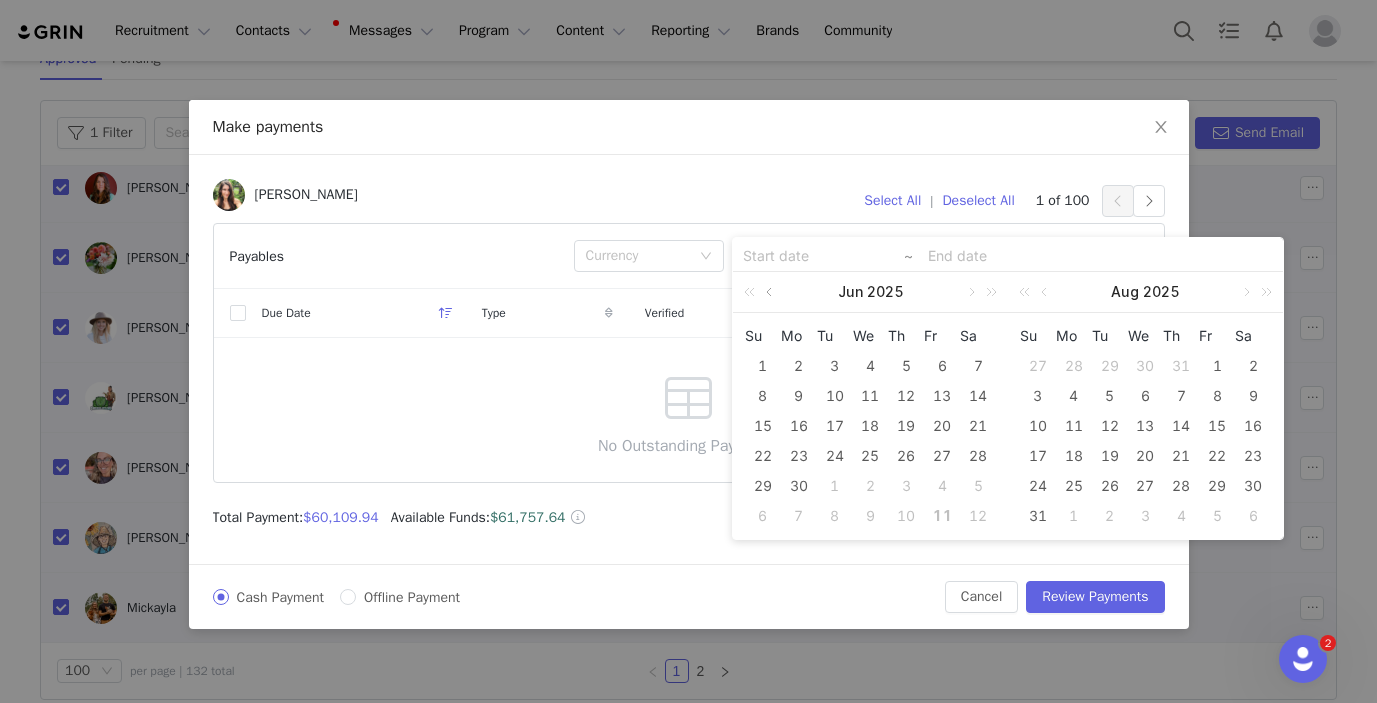 click at bounding box center (771, 292) 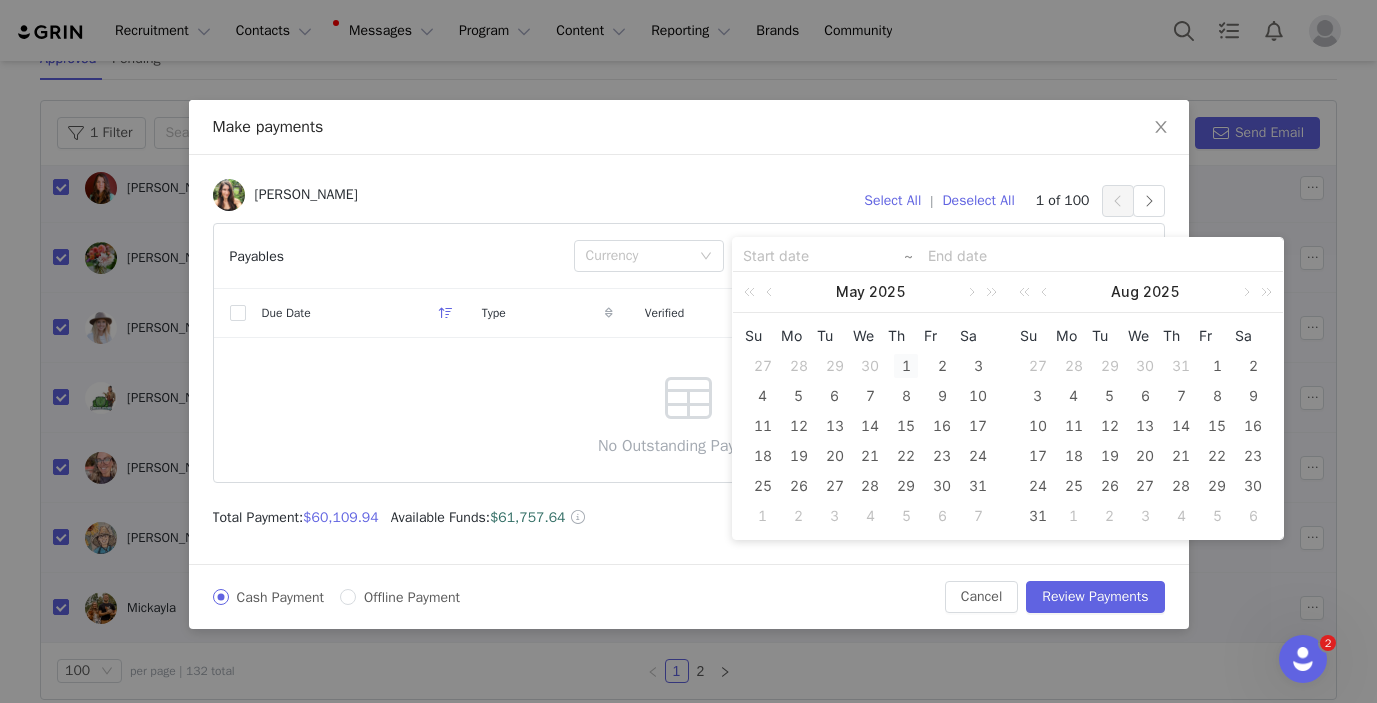 click on "1" at bounding box center (906, 366) 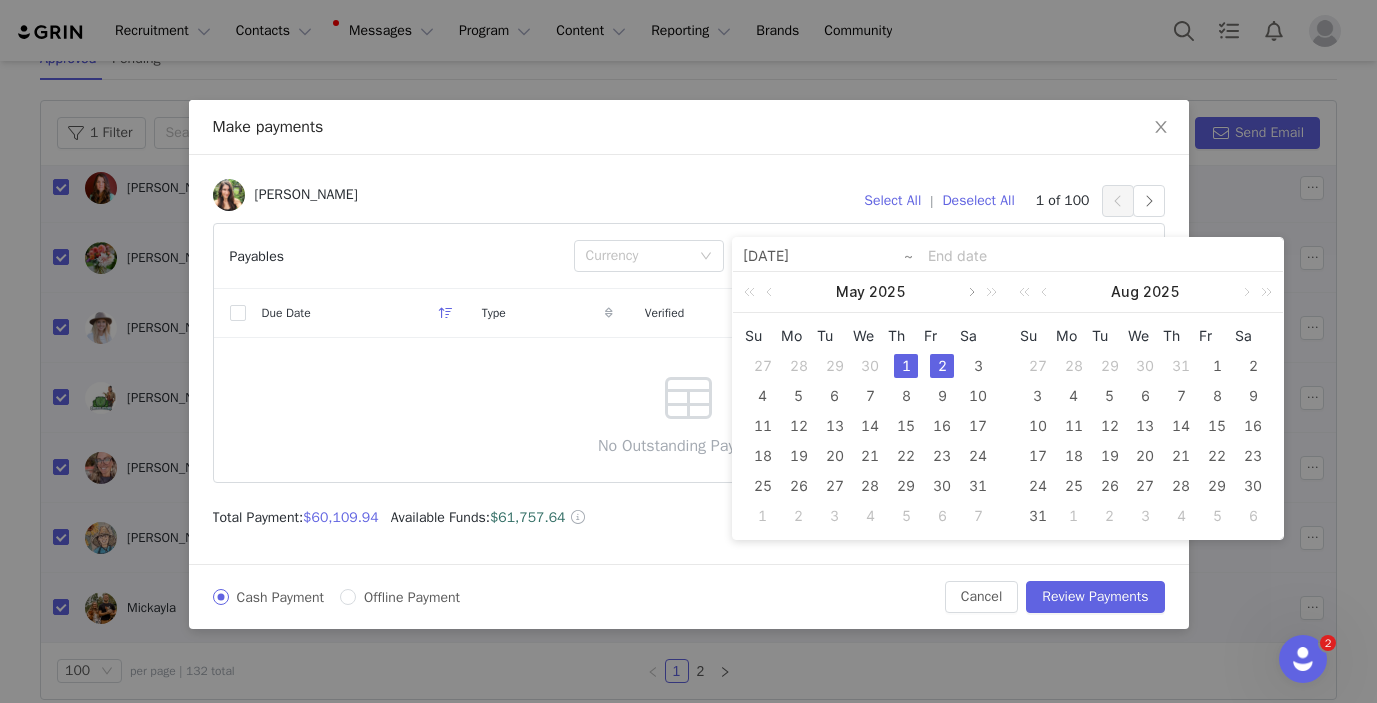 click at bounding box center (970, 292) 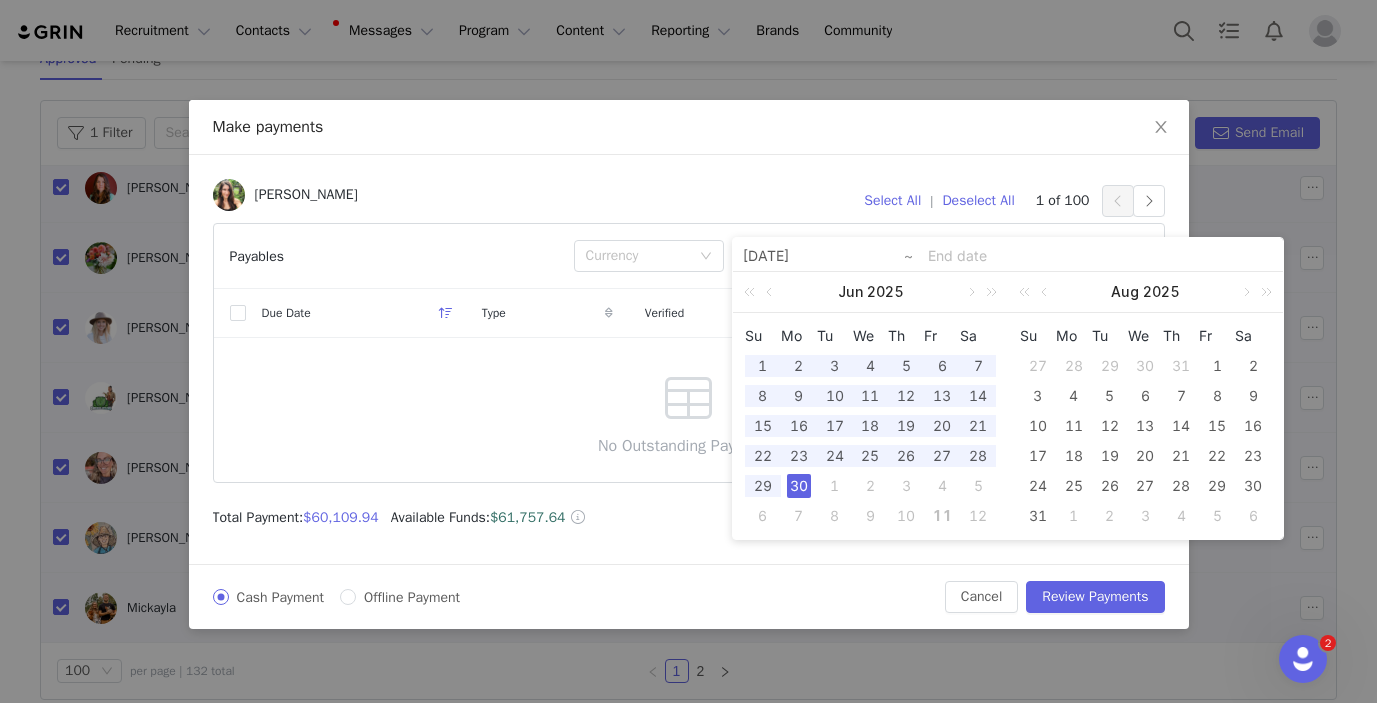 click on "30" at bounding box center (799, 486) 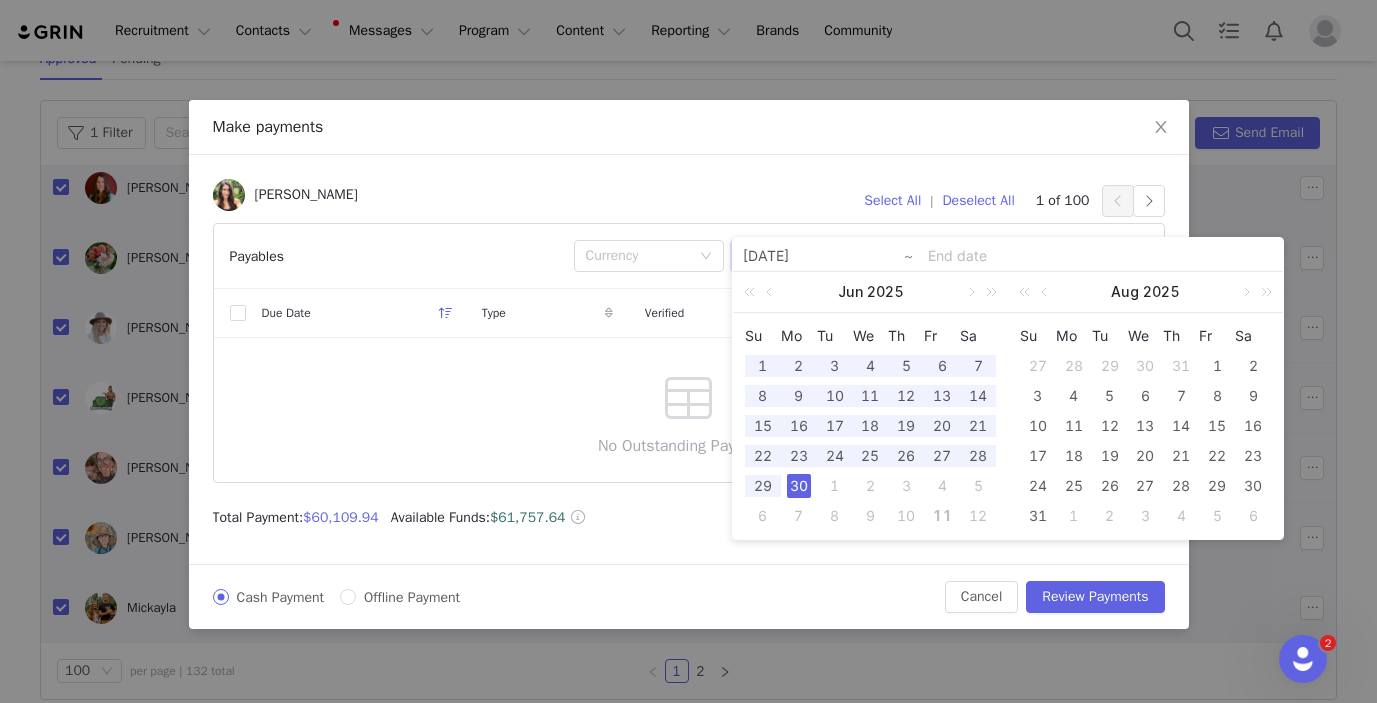 type on "2025-05-01" 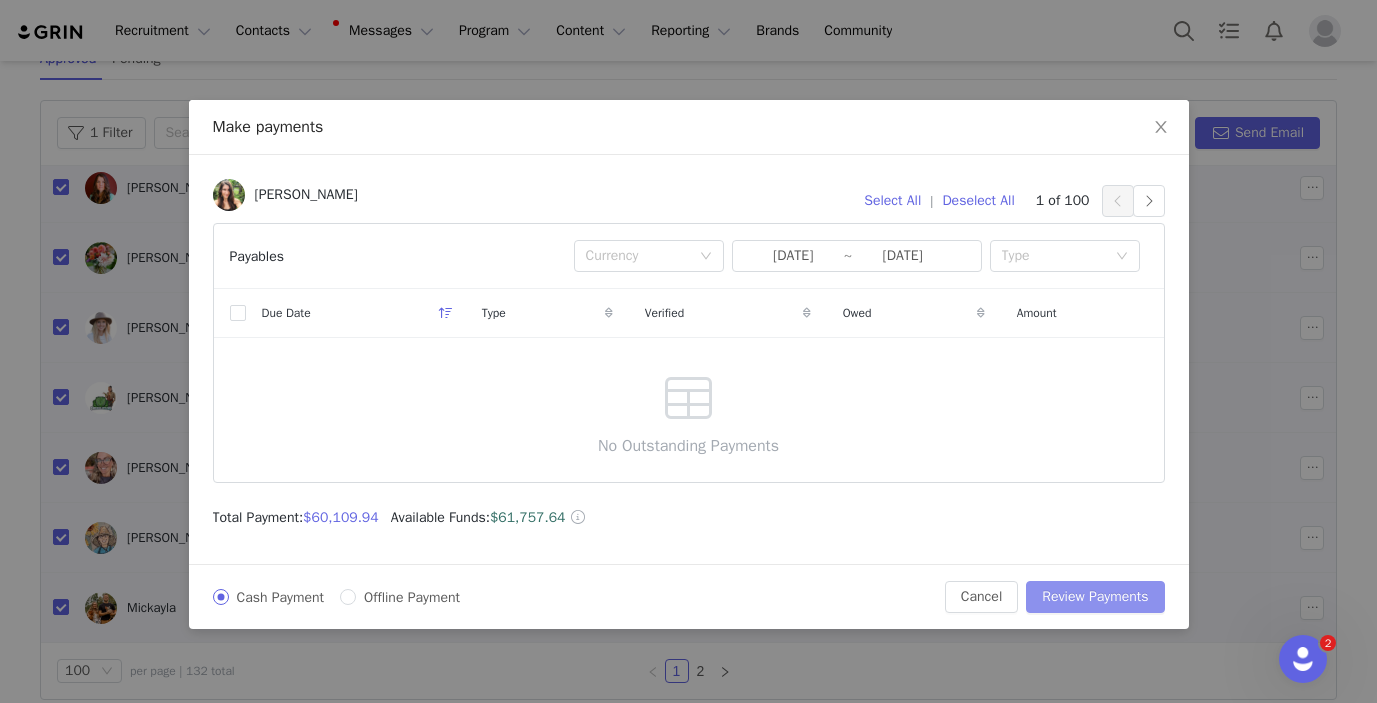 click on "Review Payments" at bounding box center [1095, 597] 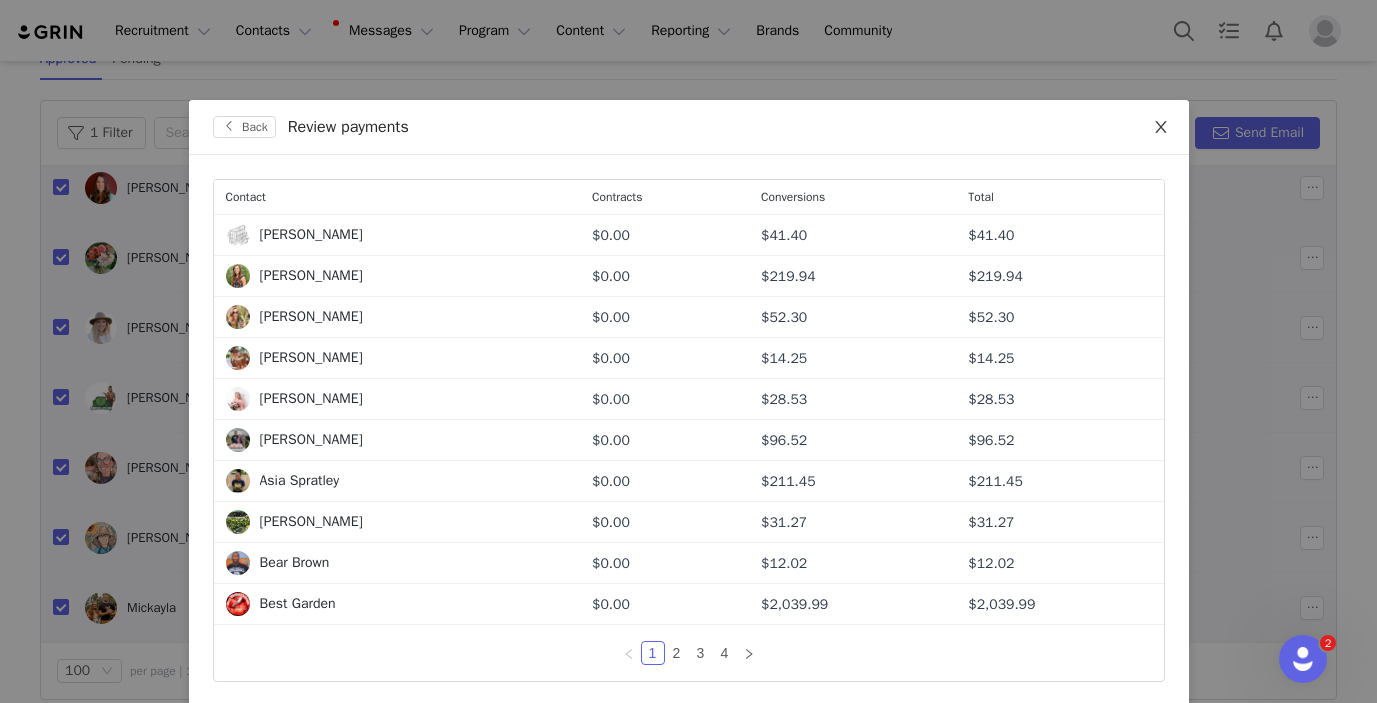 click 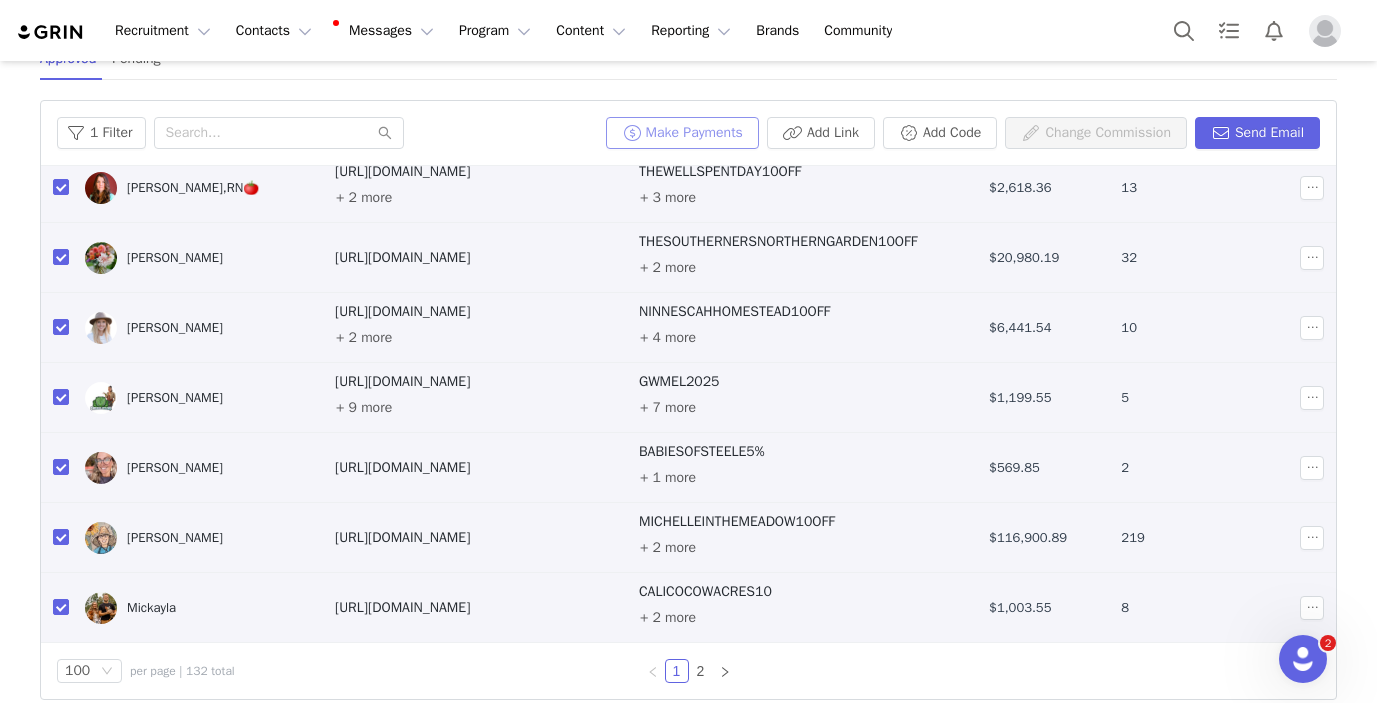 click on "Make Payments" at bounding box center (682, 133) 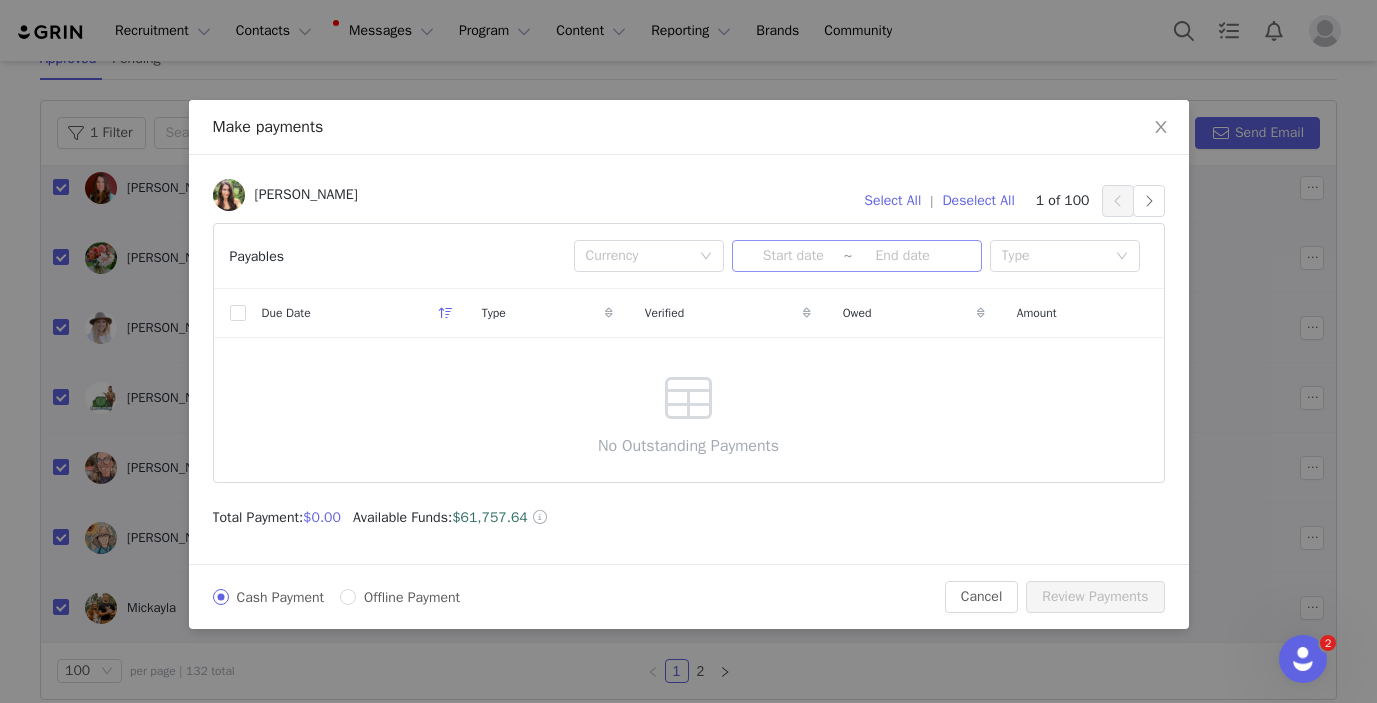click at bounding box center [793, 256] 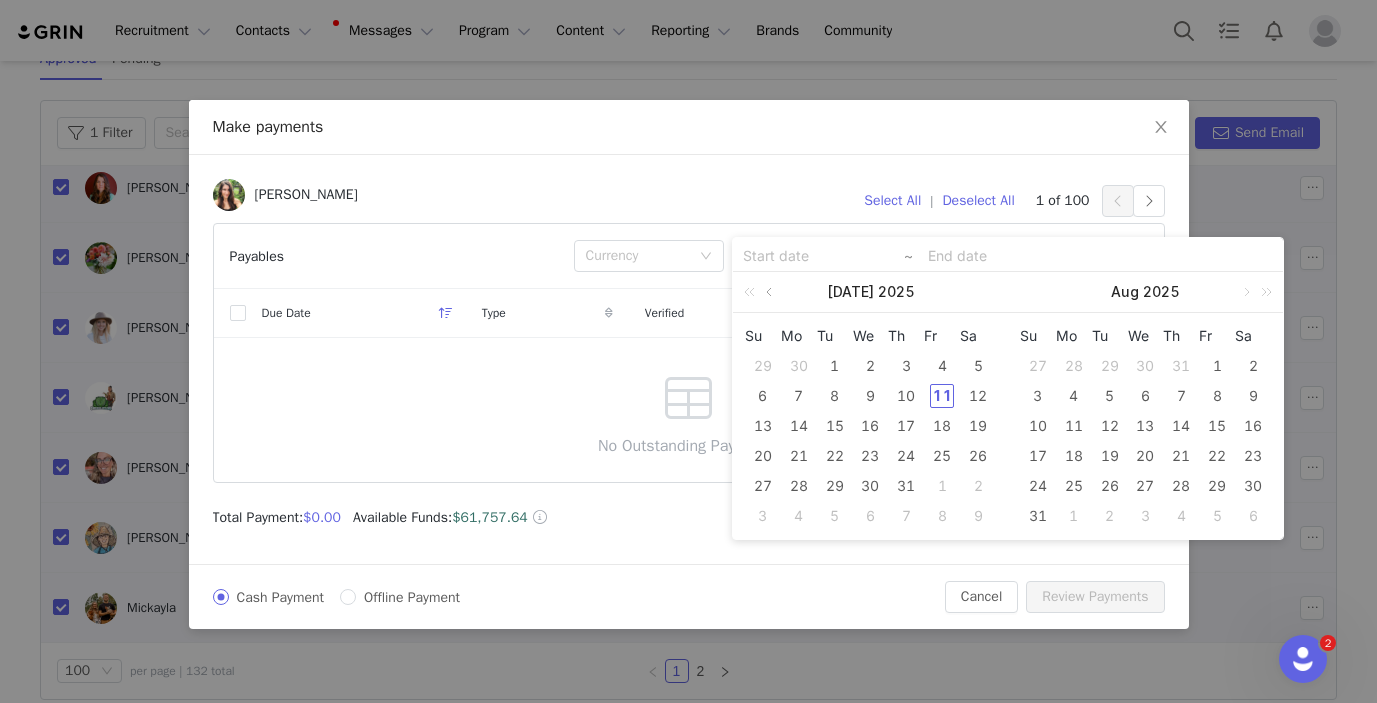 click at bounding box center [771, 292] 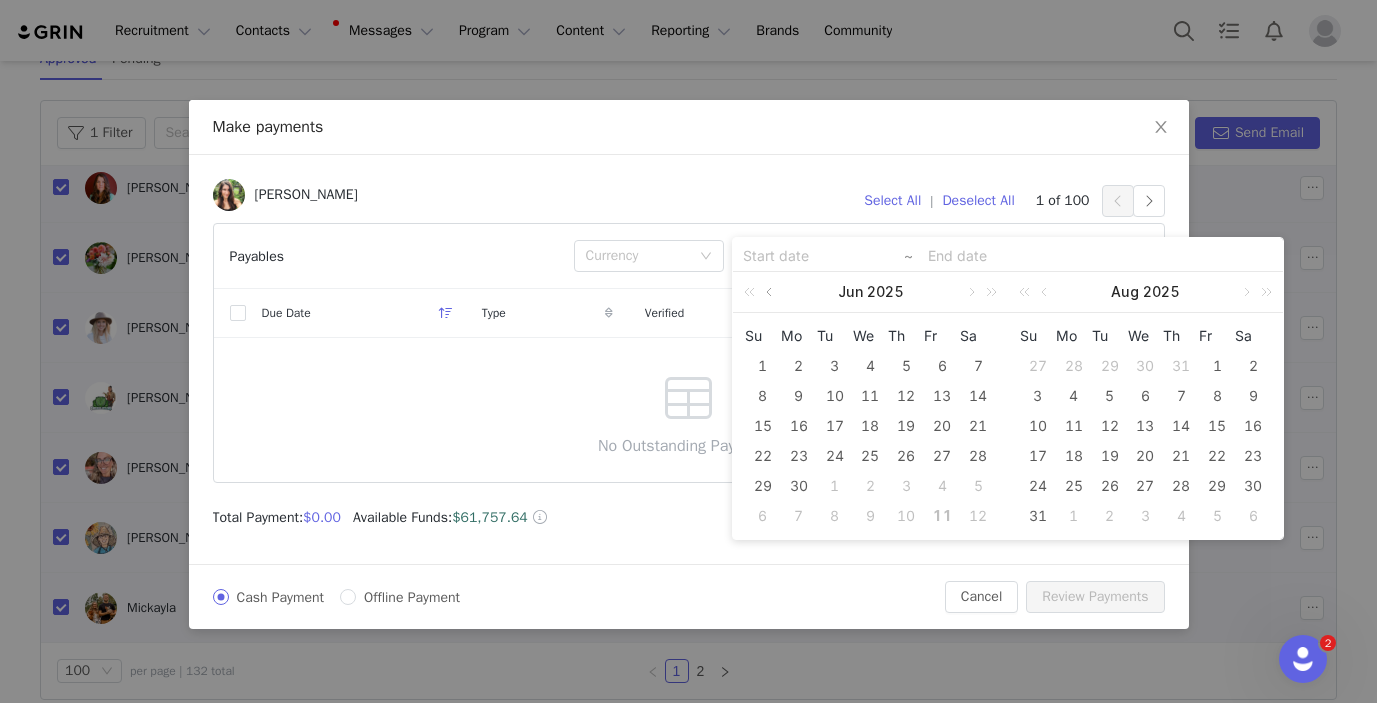 click at bounding box center [771, 292] 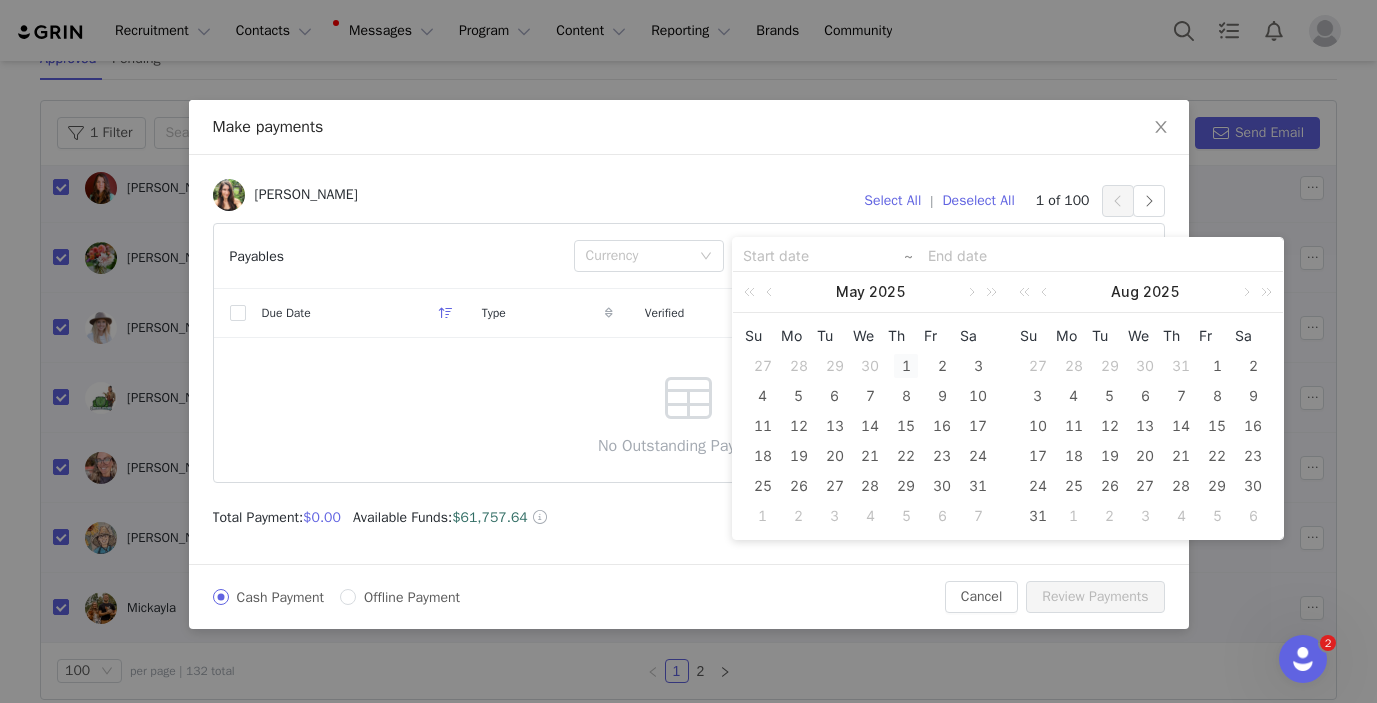 click on "1" at bounding box center (906, 366) 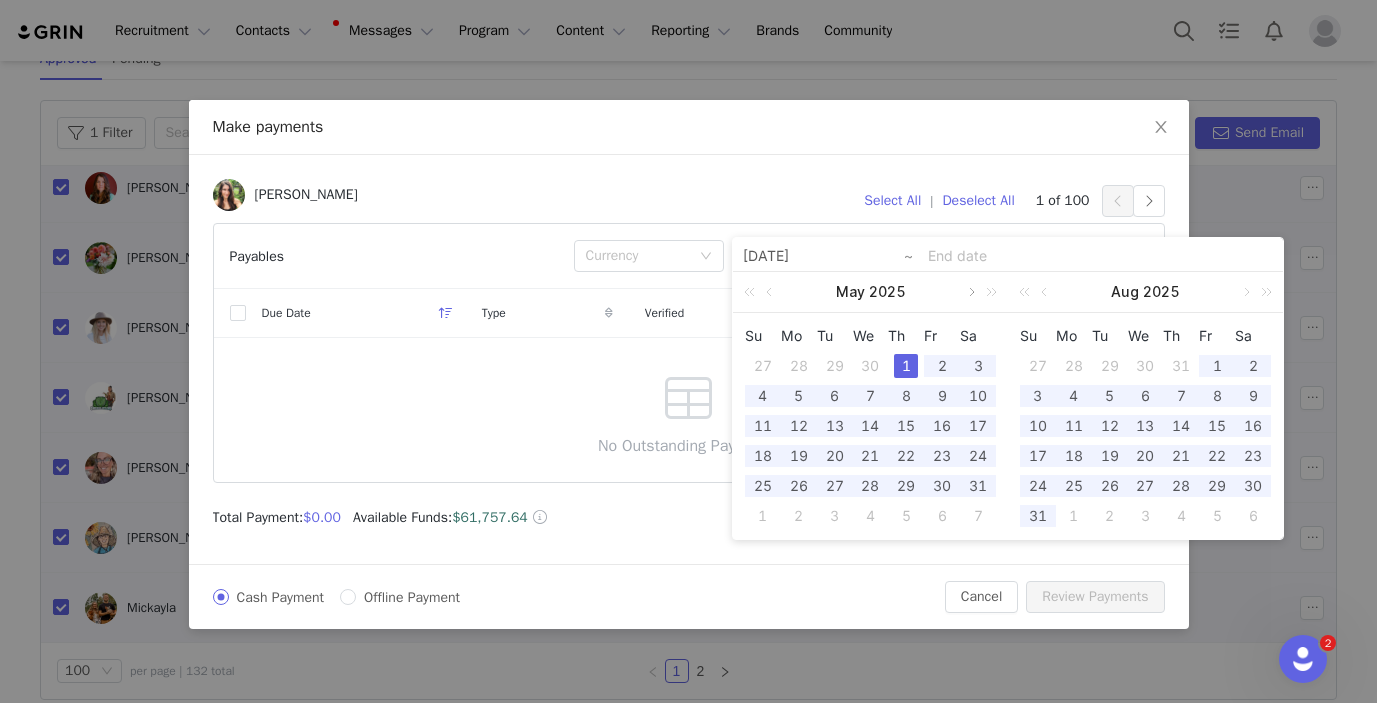 click at bounding box center [970, 292] 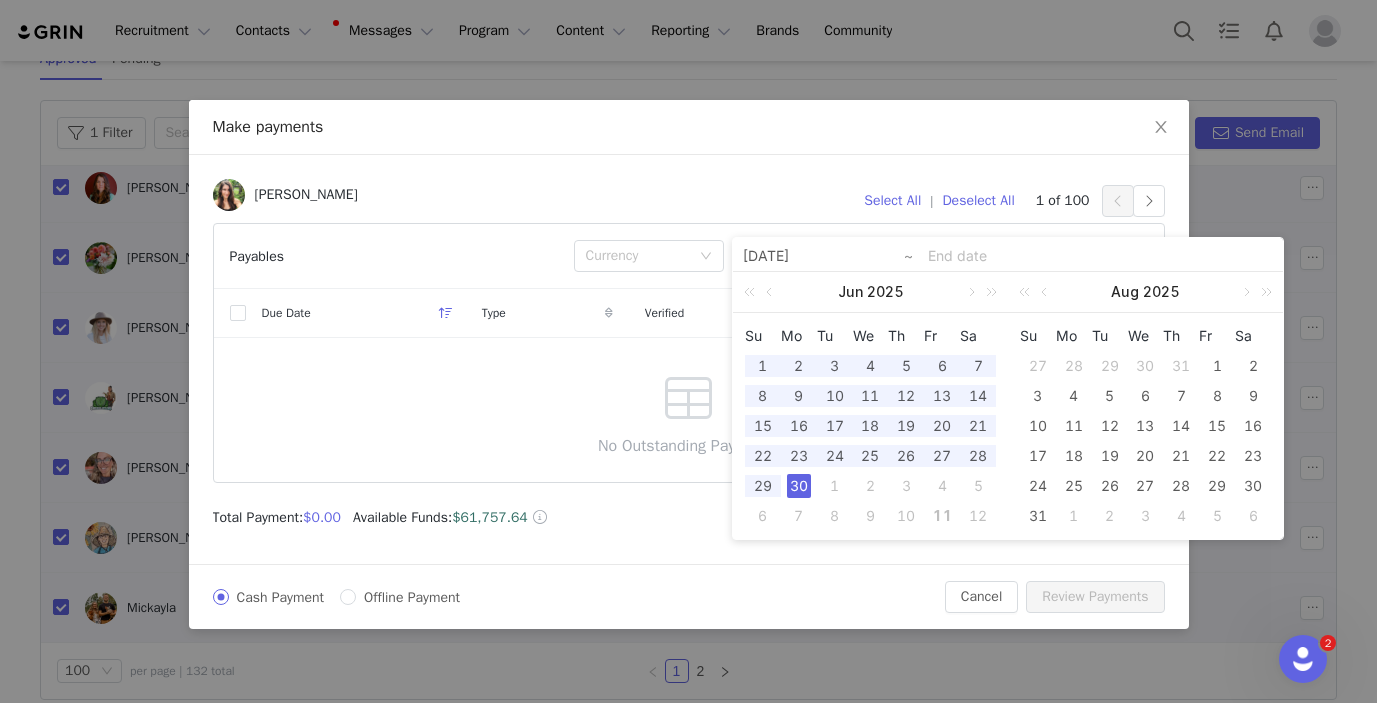 click on "30" at bounding box center (799, 486) 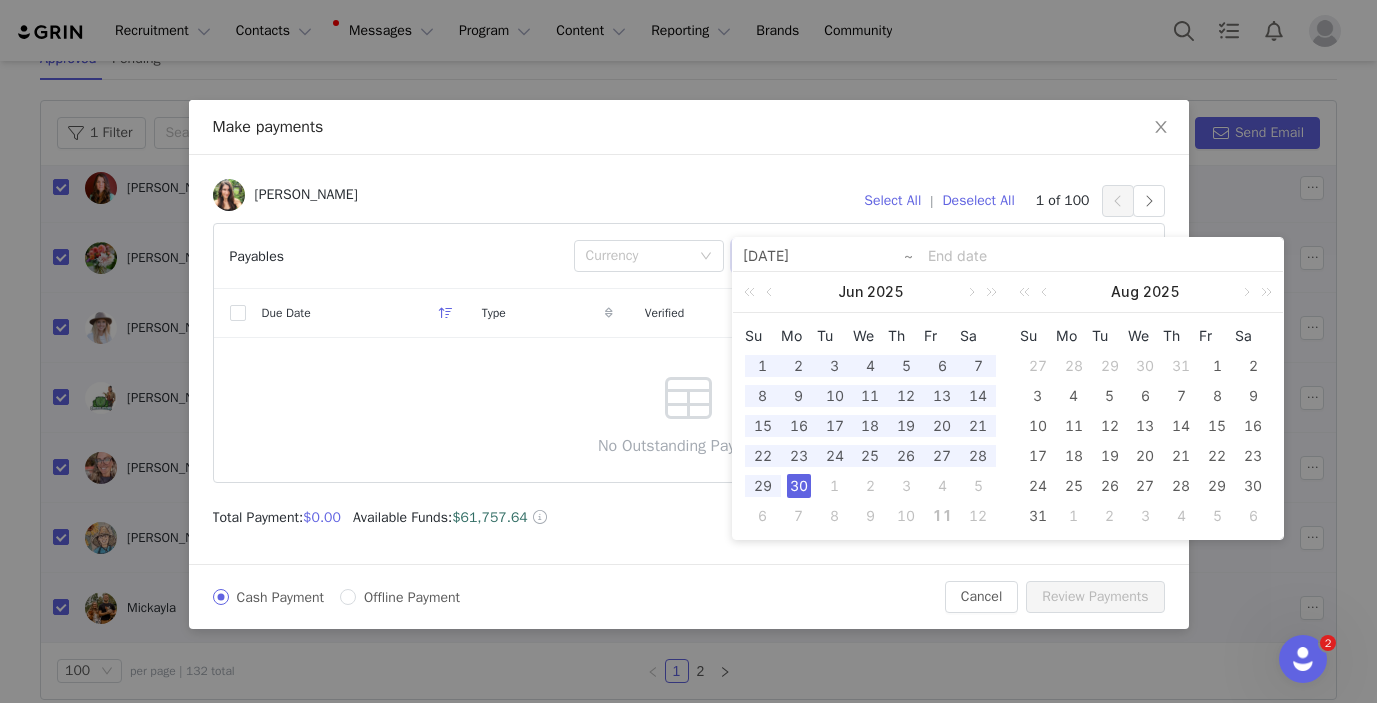 type on "2025-05-01" 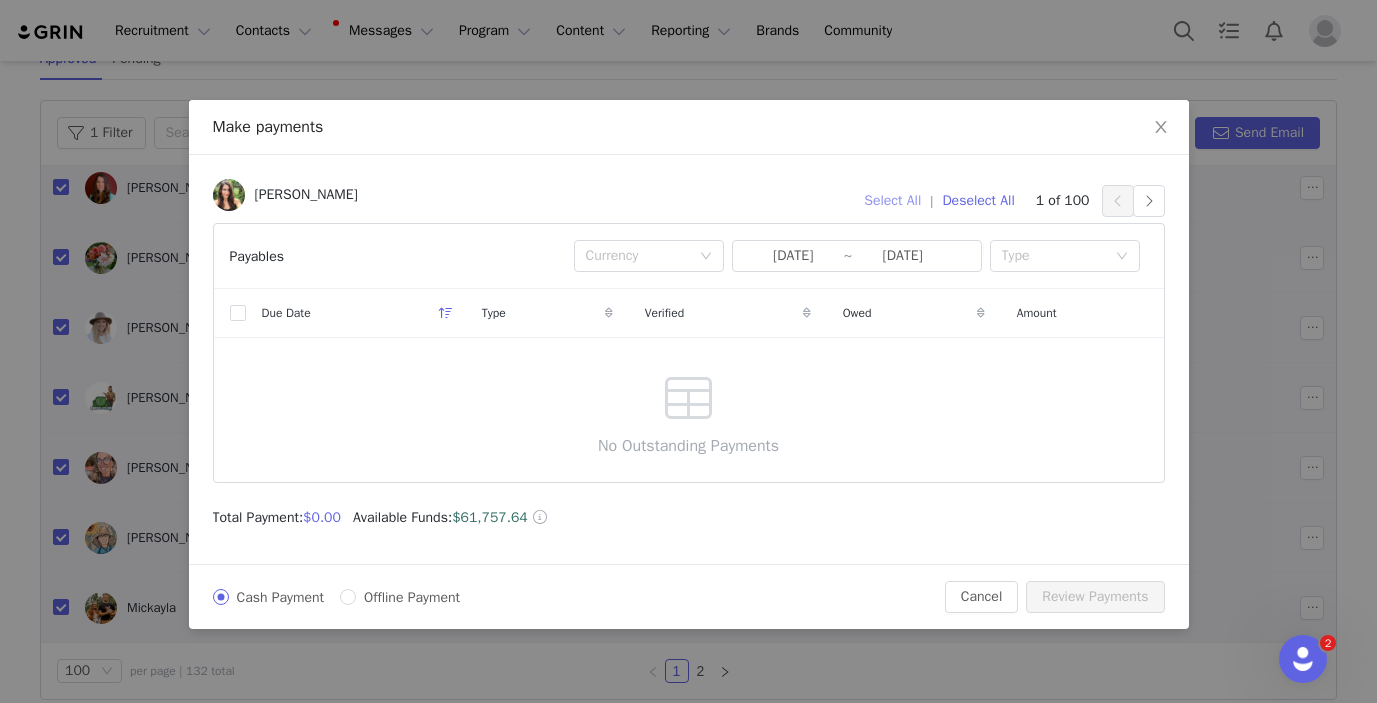 click on "Select All" at bounding box center (892, 201) 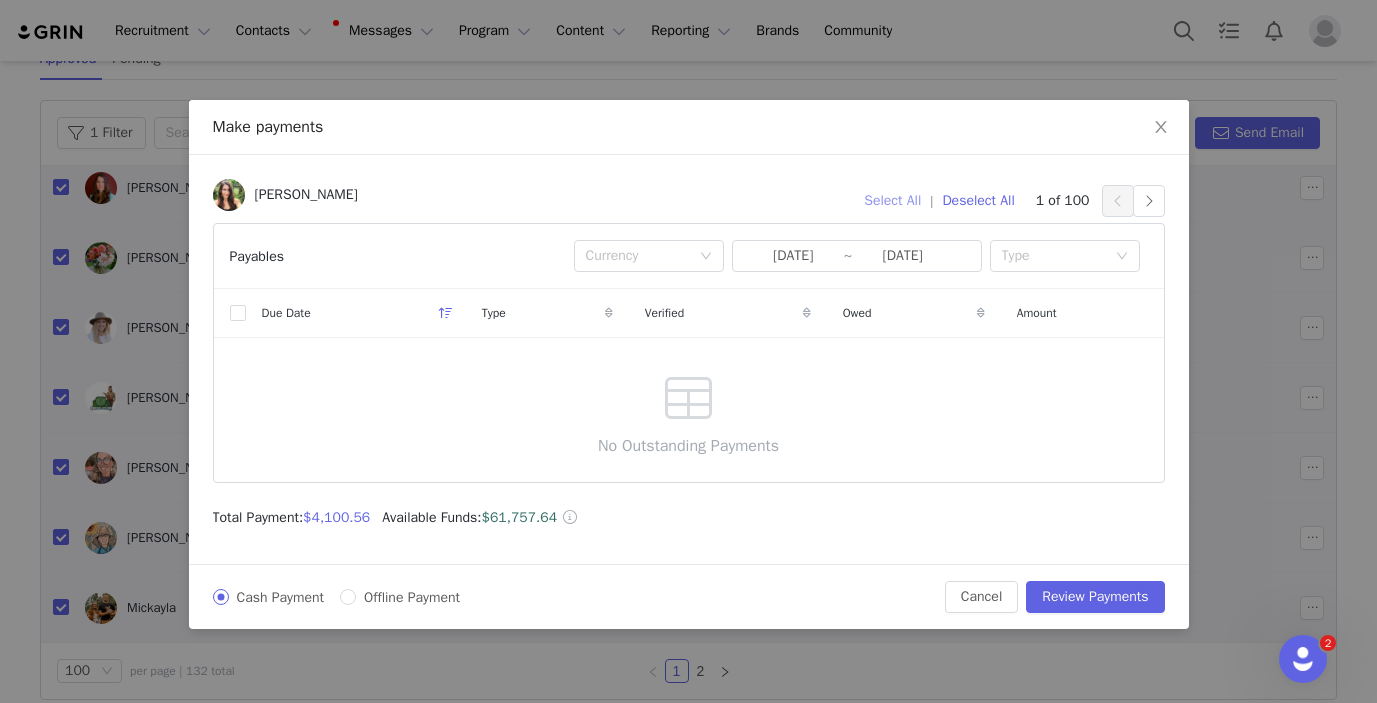 click on "Select All" at bounding box center [892, 201] 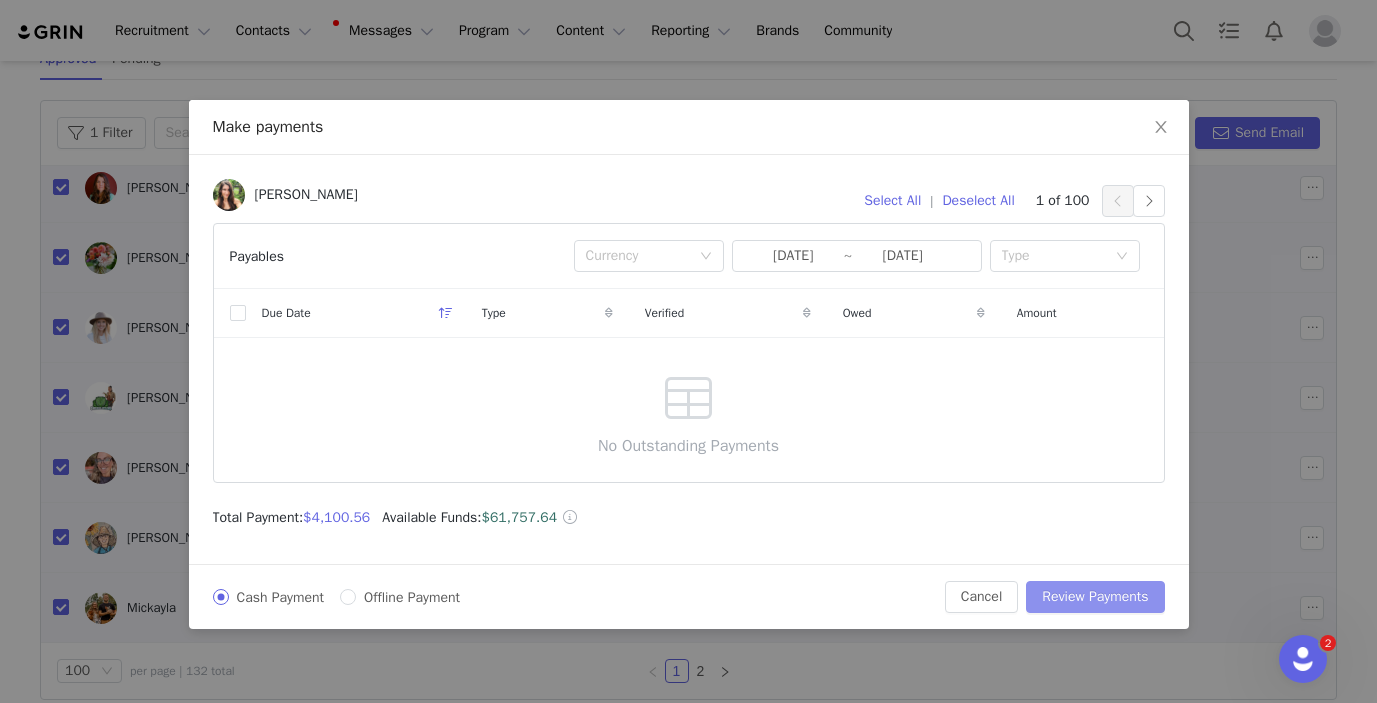 click on "Review Payments" at bounding box center (1095, 597) 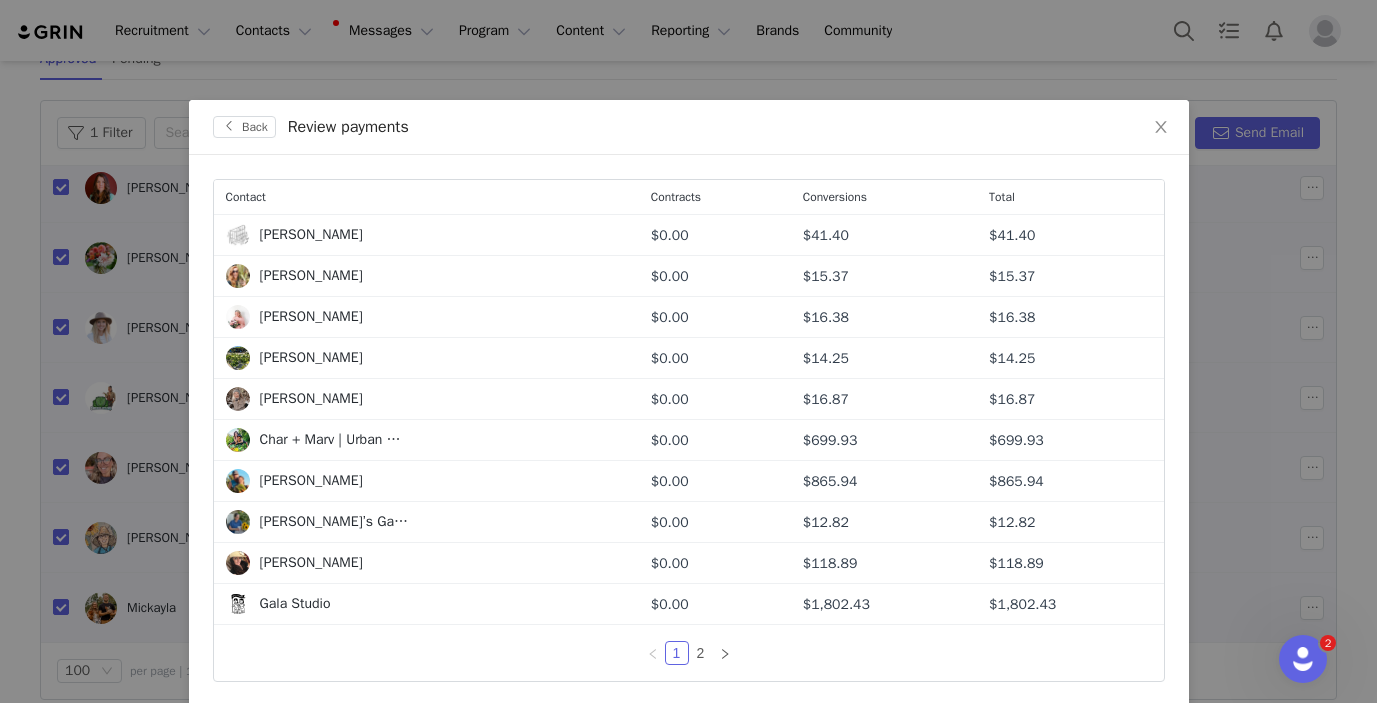 scroll, scrollTop: 33, scrollLeft: 0, axis: vertical 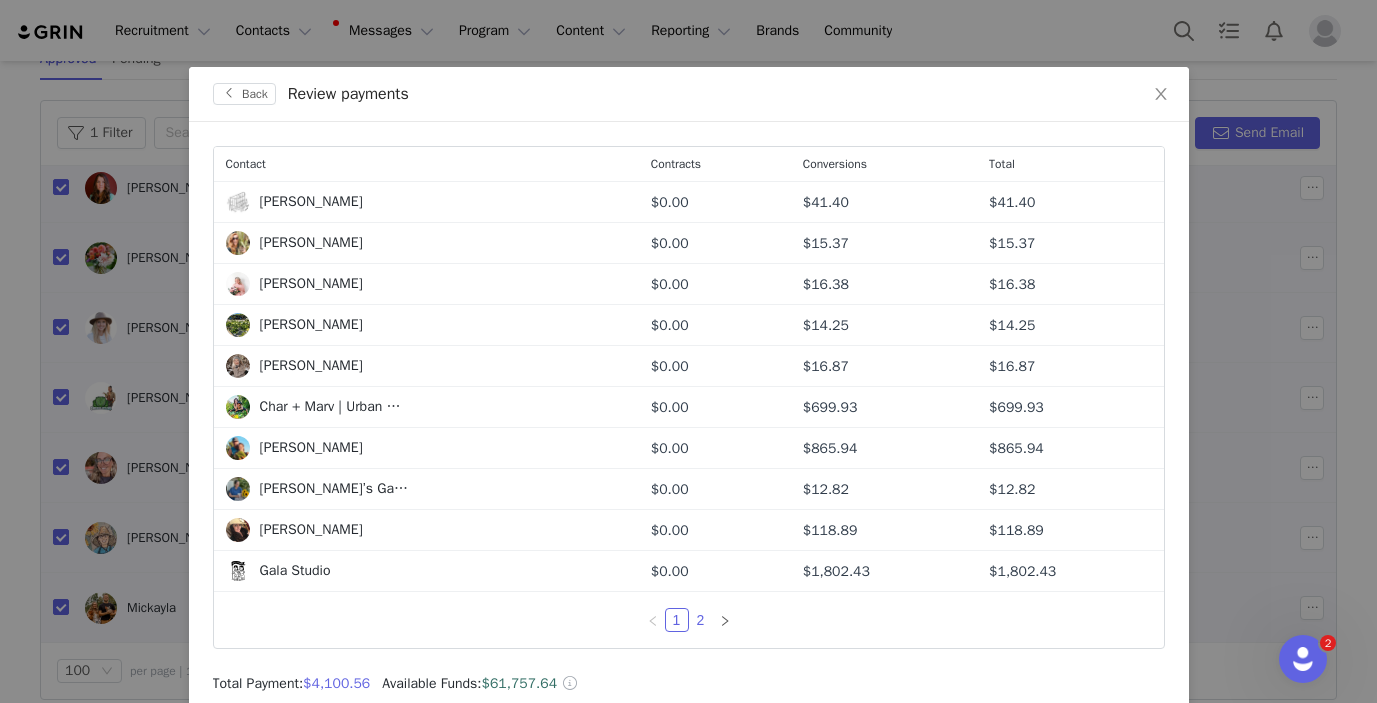 click on "2" at bounding box center (701, 620) 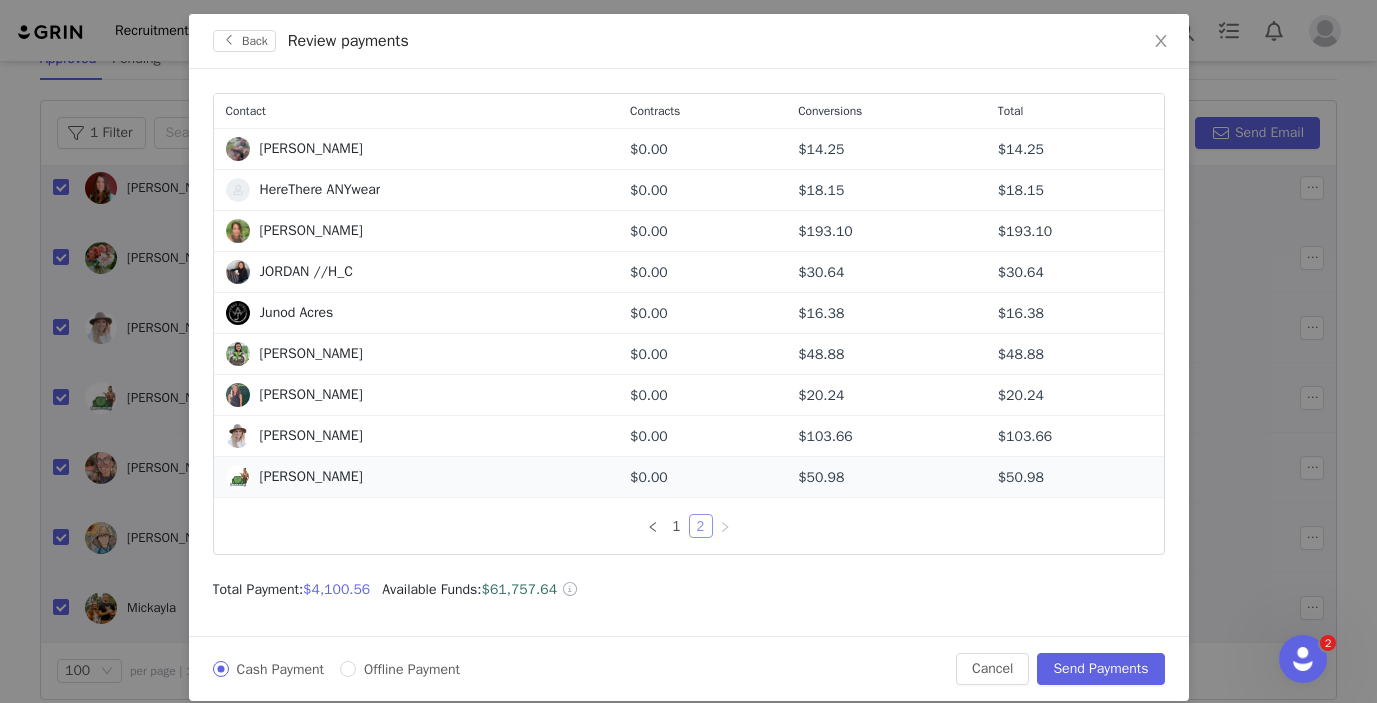 scroll, scrollTop: 108, scrollLeft: 0, axis: vertical 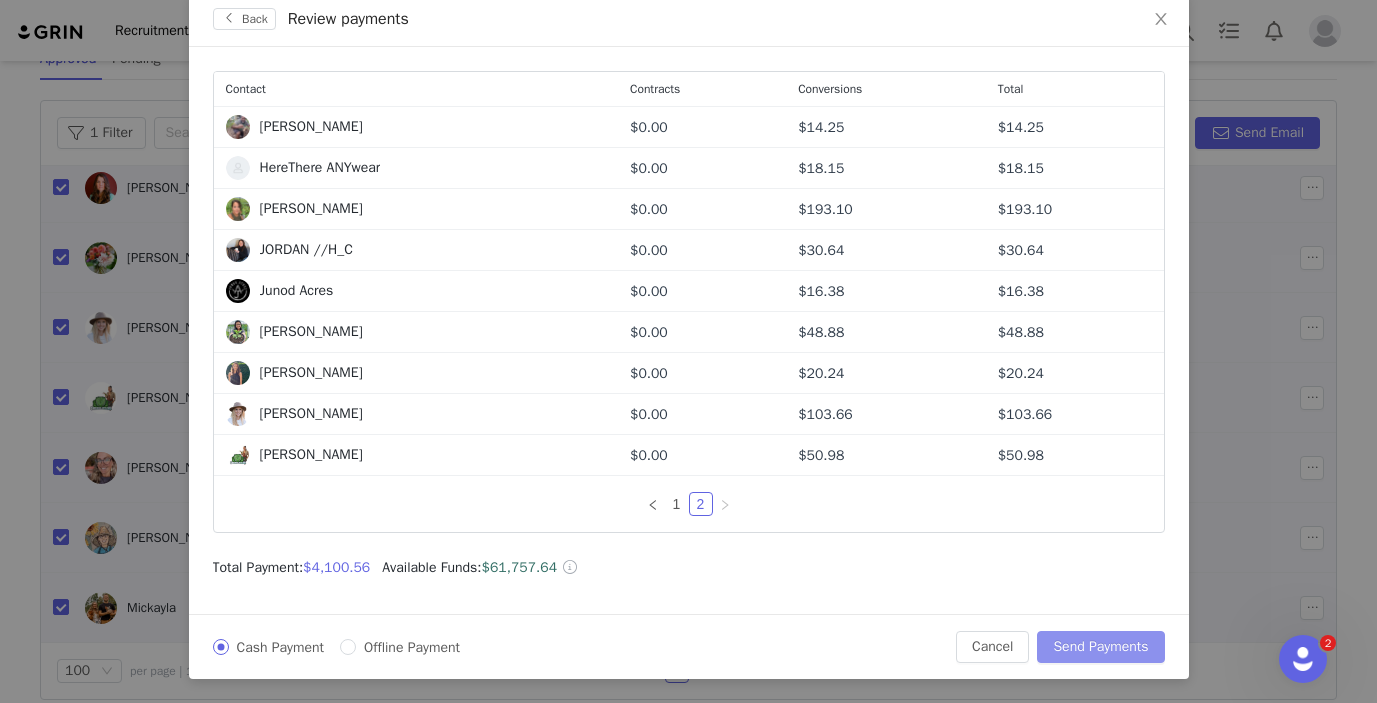 click on "Send Payments" at bounding box center (1100, 647) 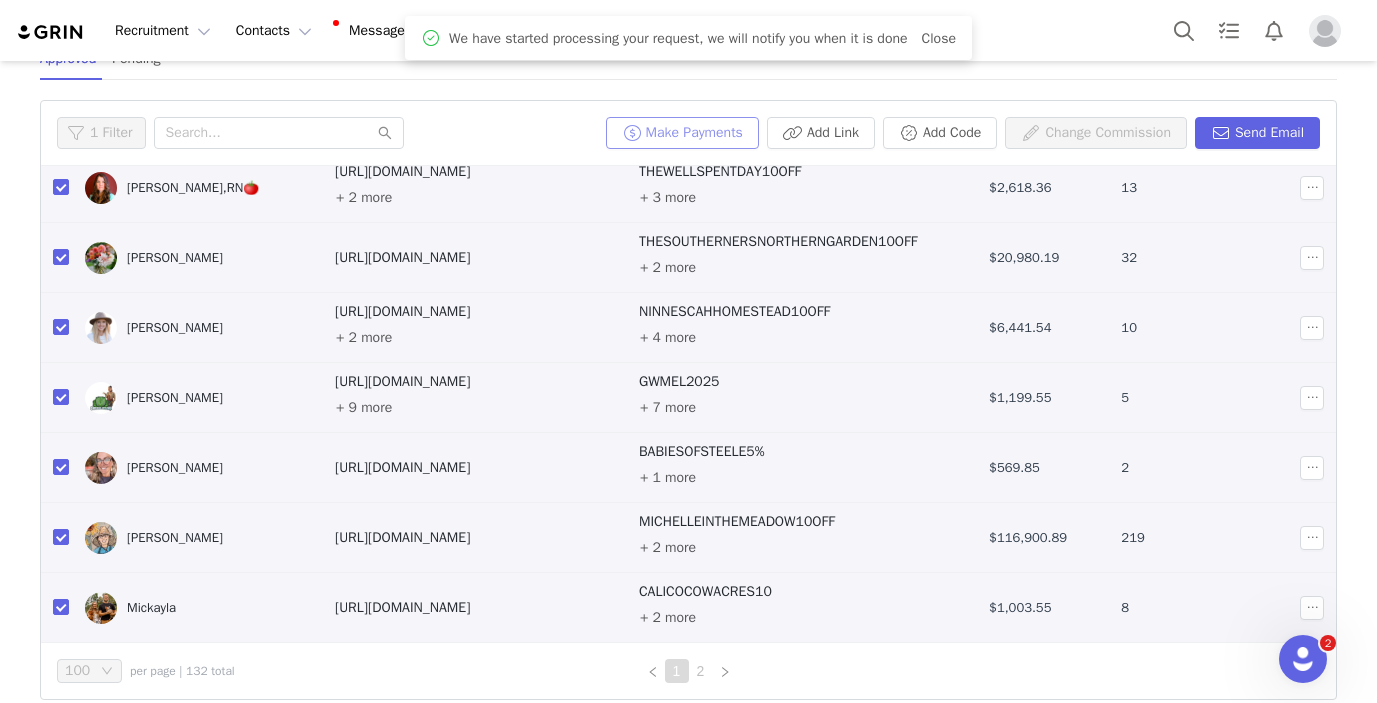 scroll, scrollTop: 0, scrollLeft: 0, axis: both 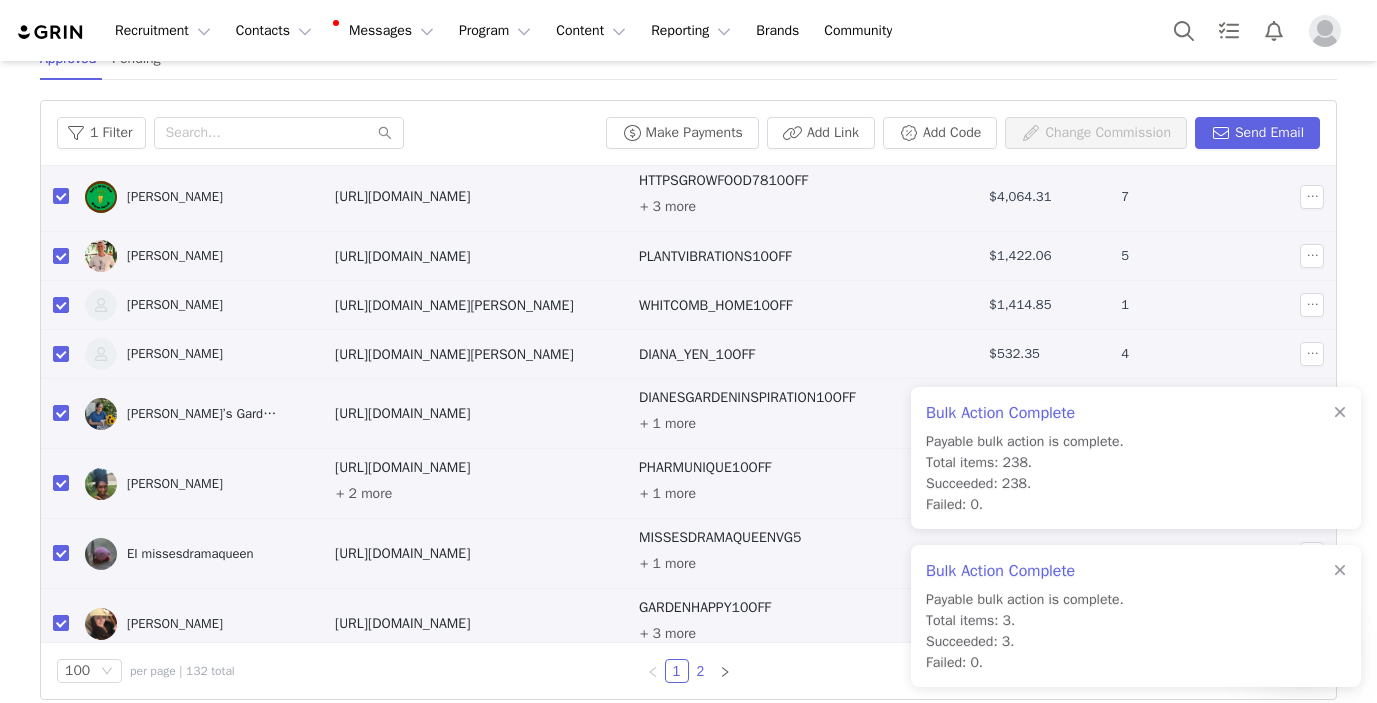 click on "2" at bounding box center (701, 671) 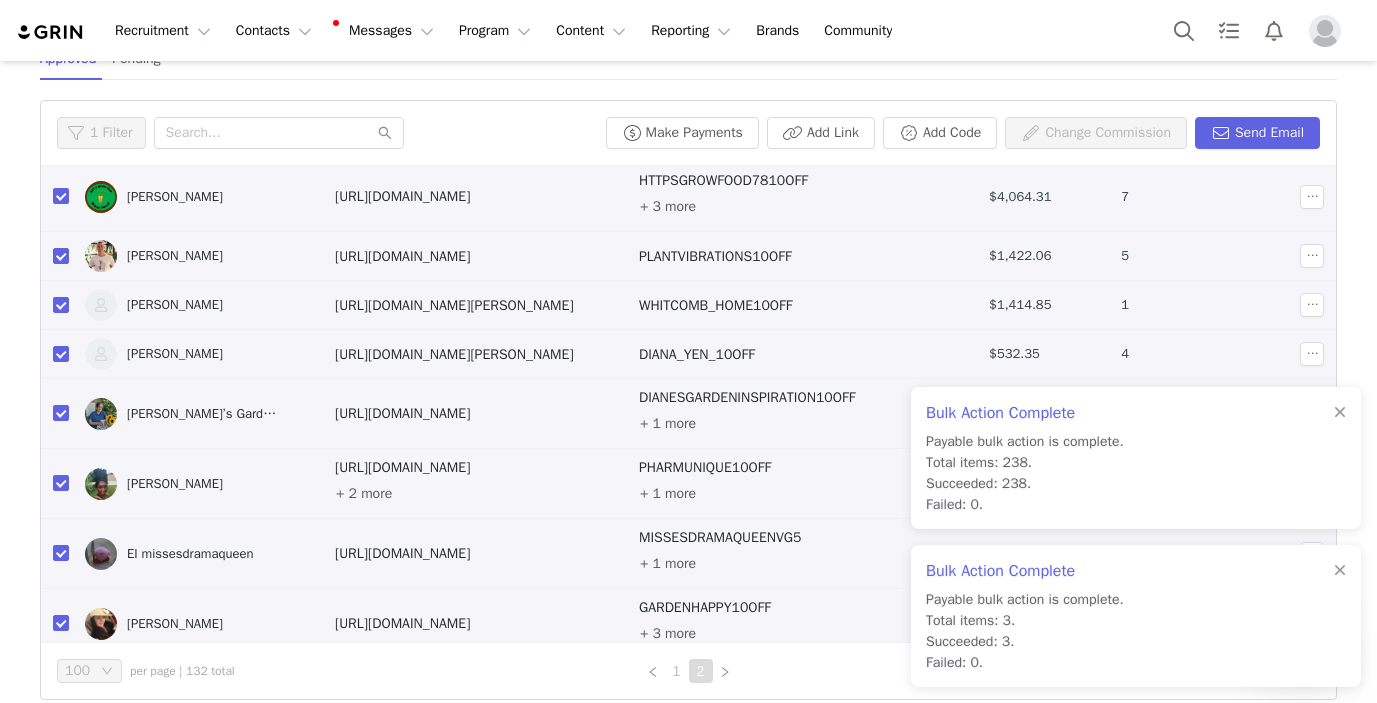 scroll, scrollTop: 0, scrollLeft: 0, axis: both 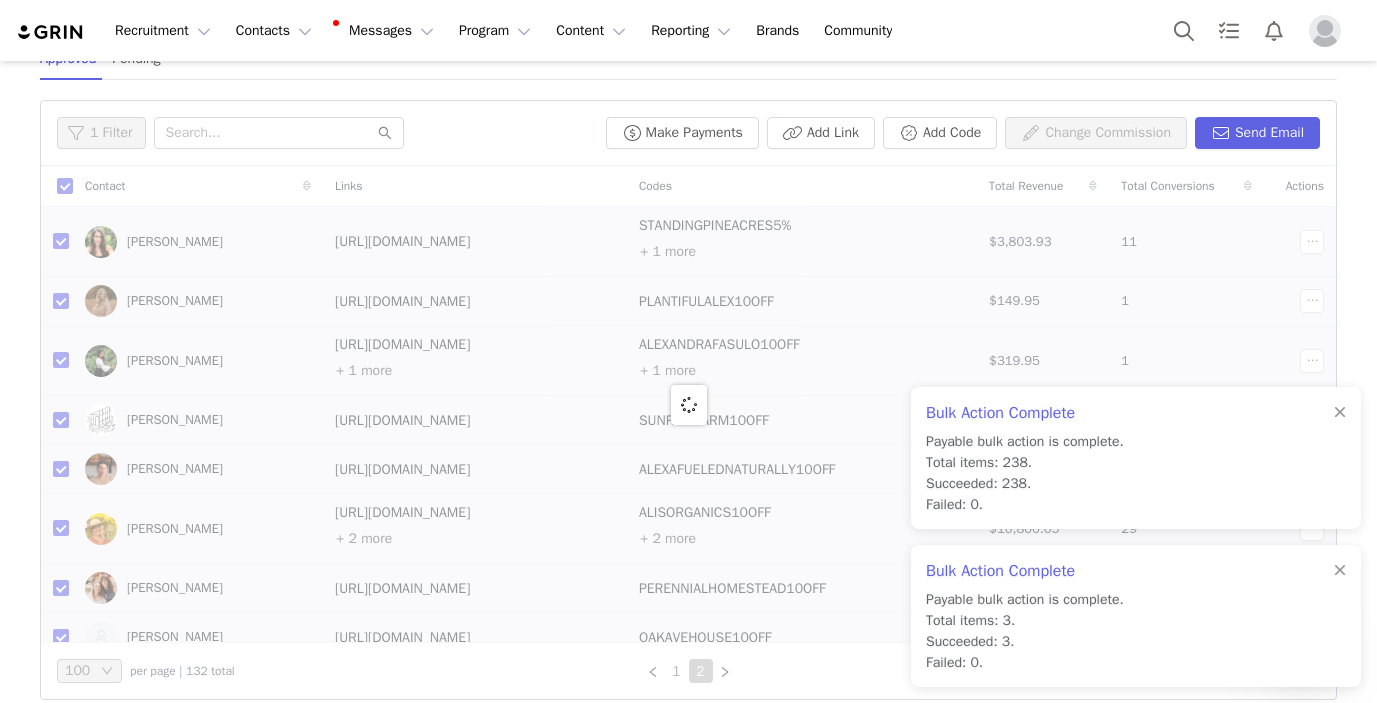 checkbox on "false" 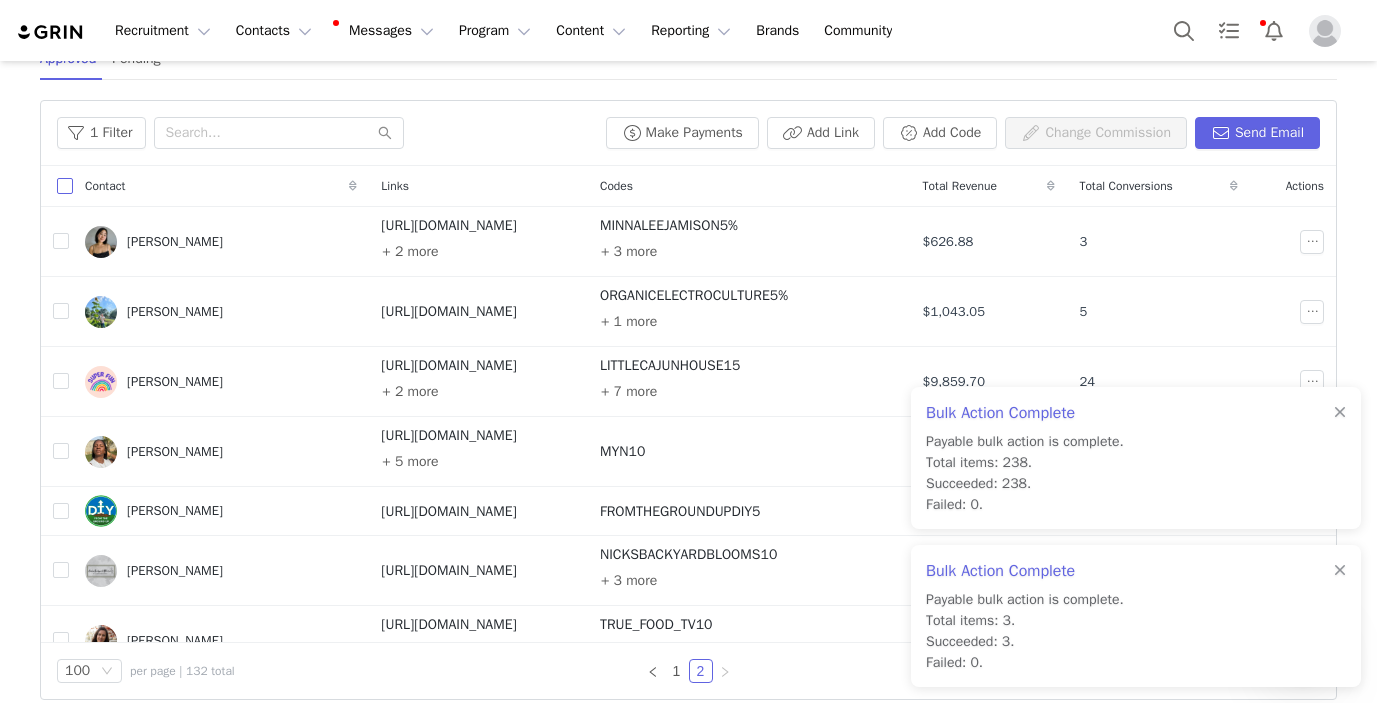 click at bounding box center [65, 186] 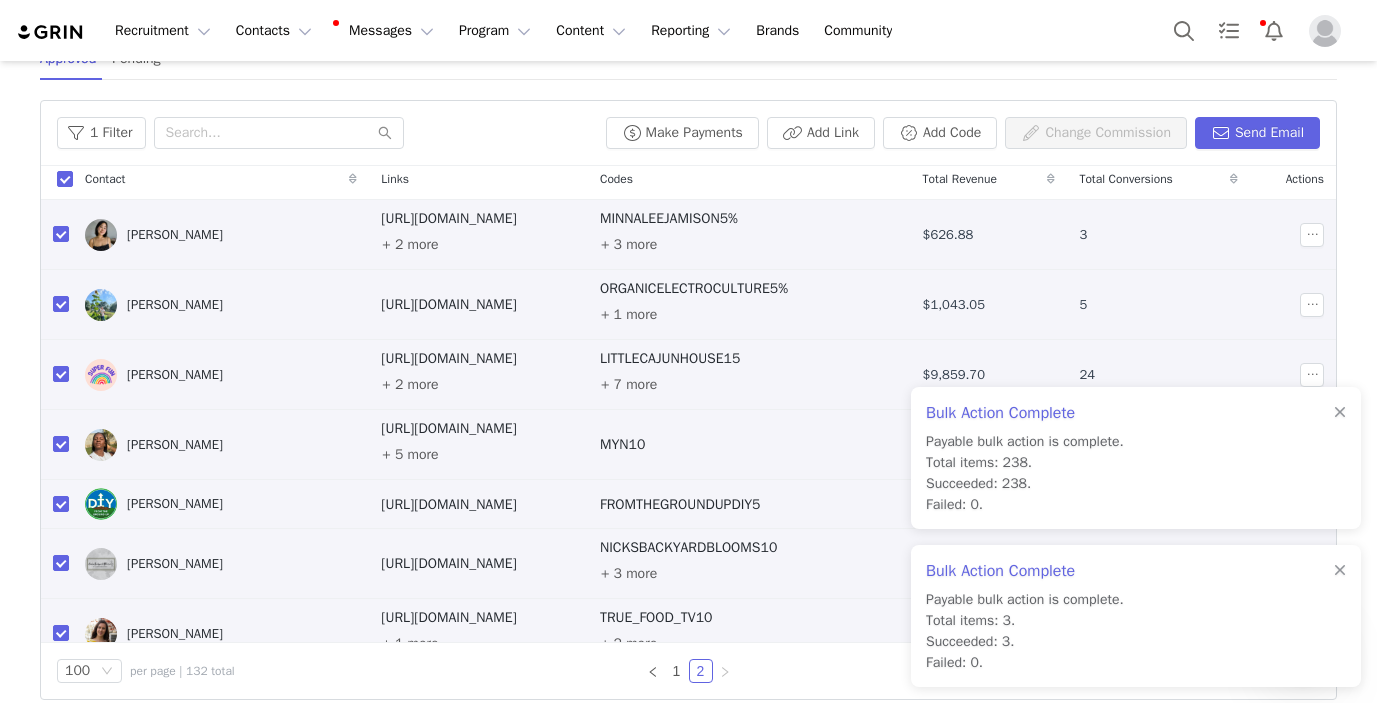 scroll, scrollTop: 0, scrollLeft: 0, axis: both 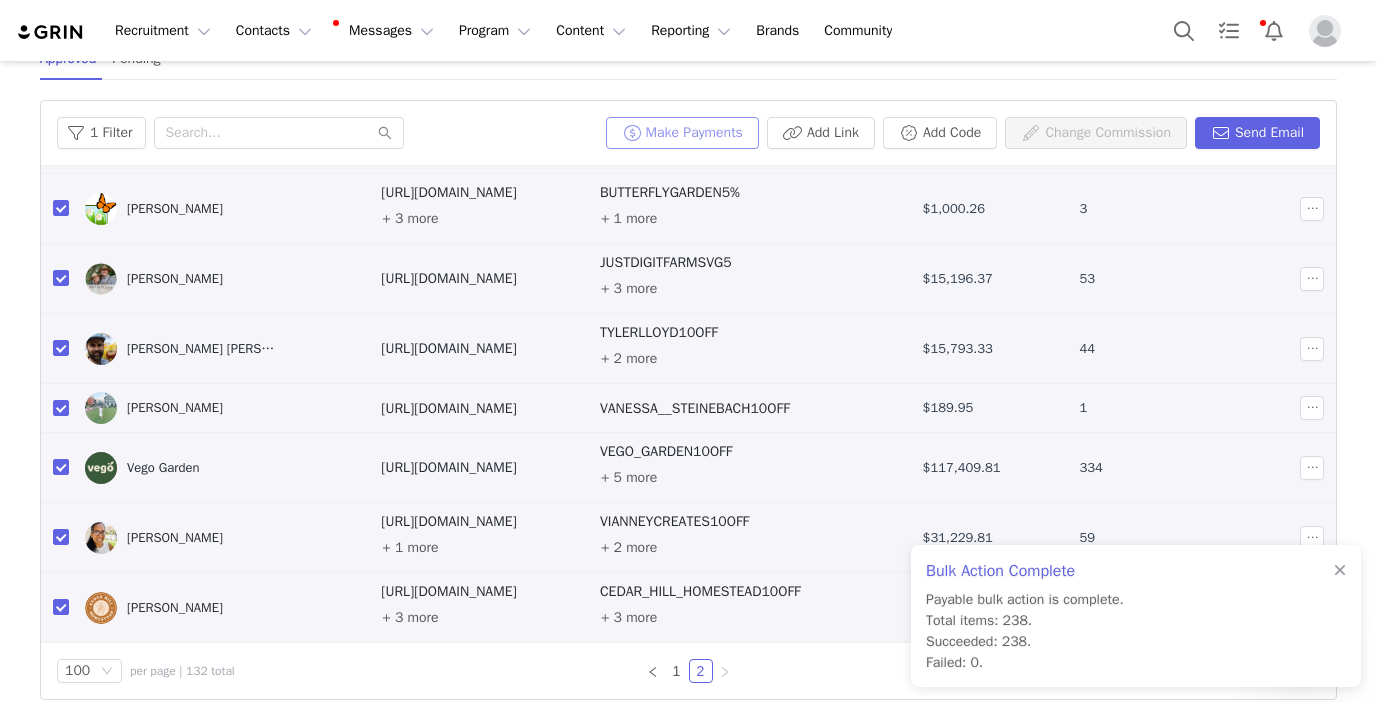 click on "Make Payments" at bounding box center [682, 133] 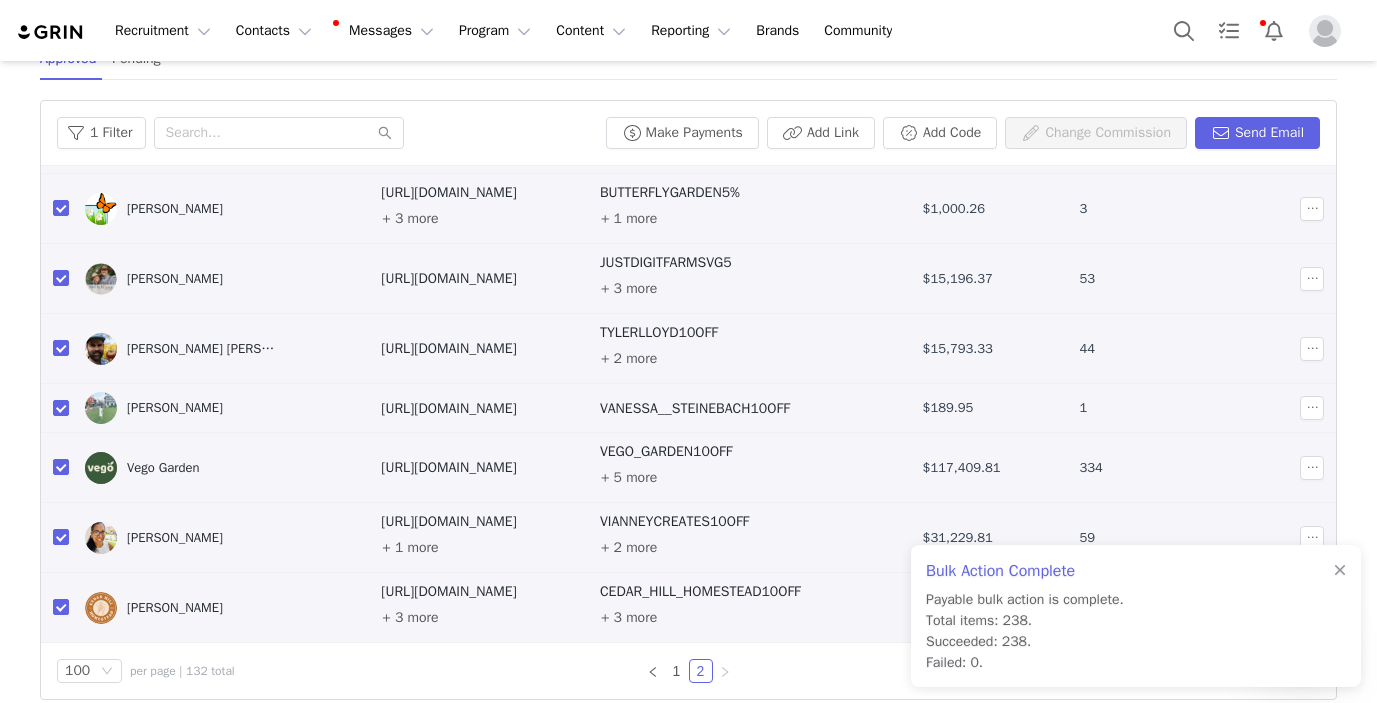 scroll, scrollTop: 0, scrollLeft: 0, axis: both 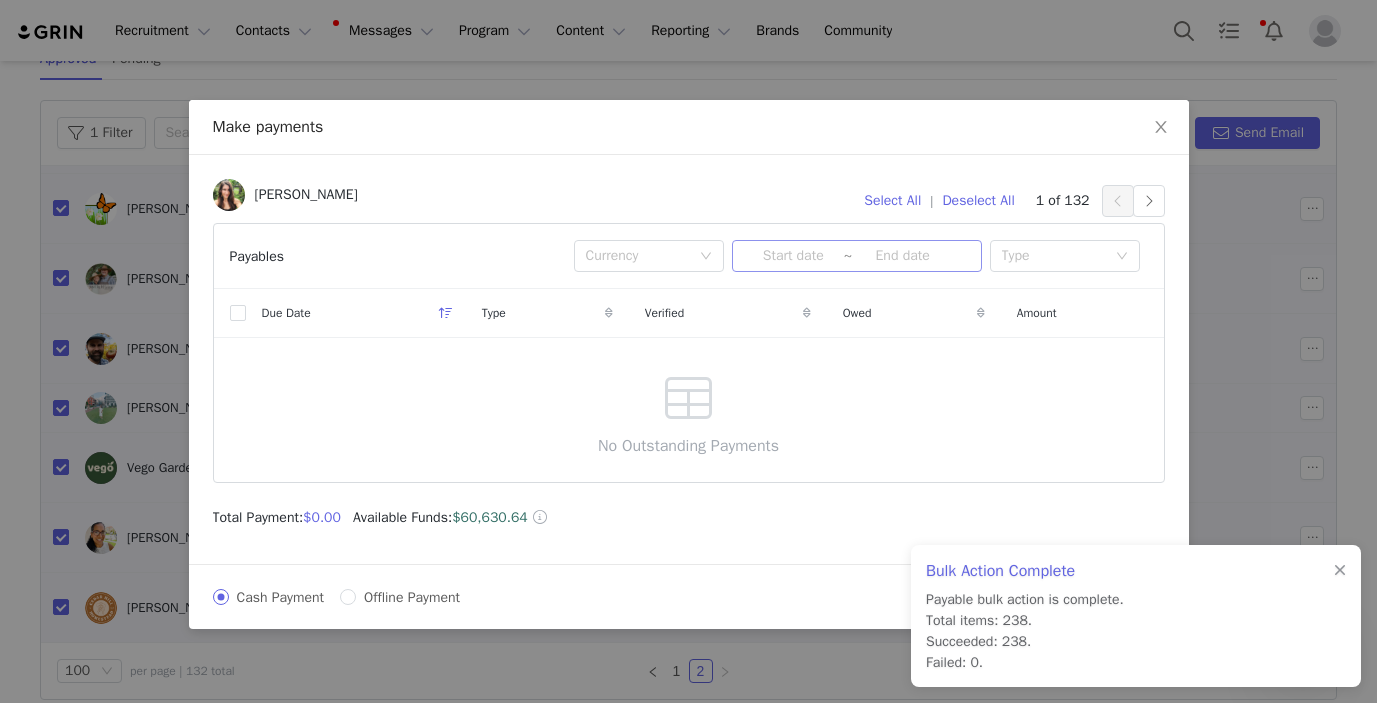click at bounding box center [793, 256] 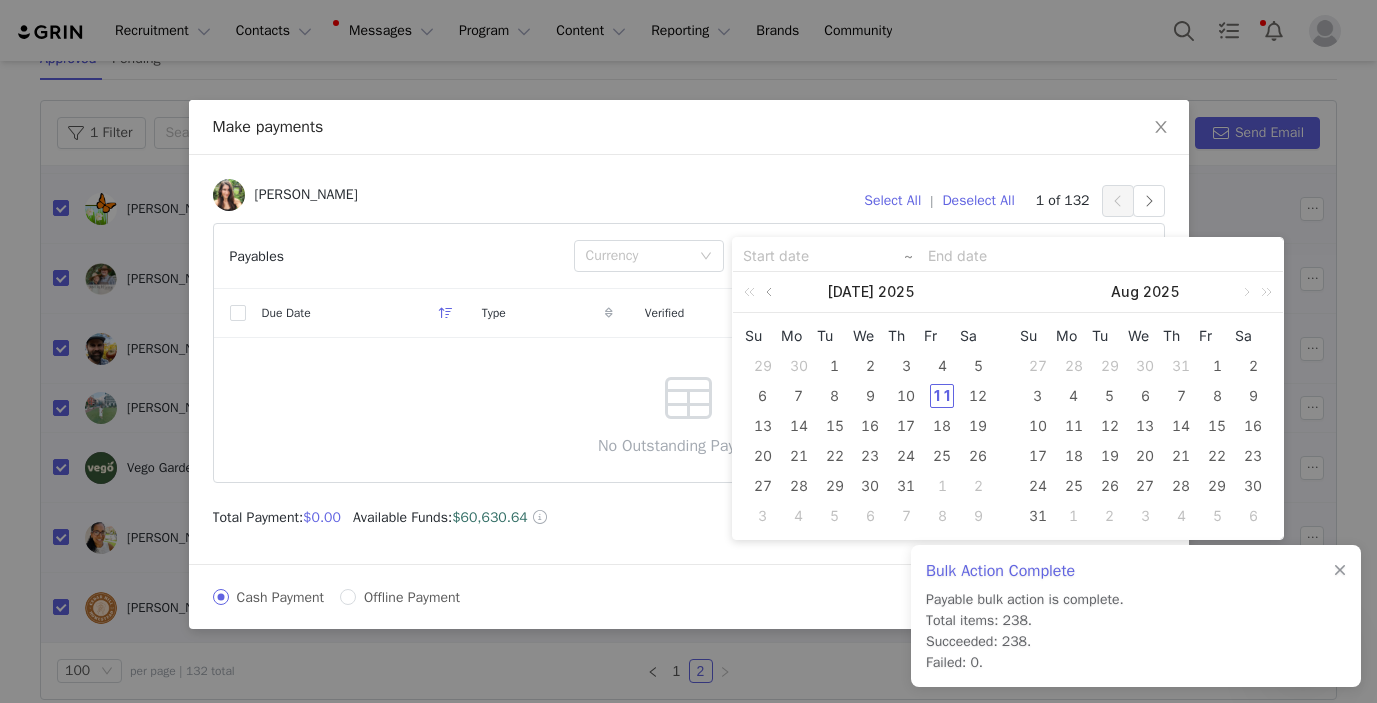 click at bounding box center (771, 292) 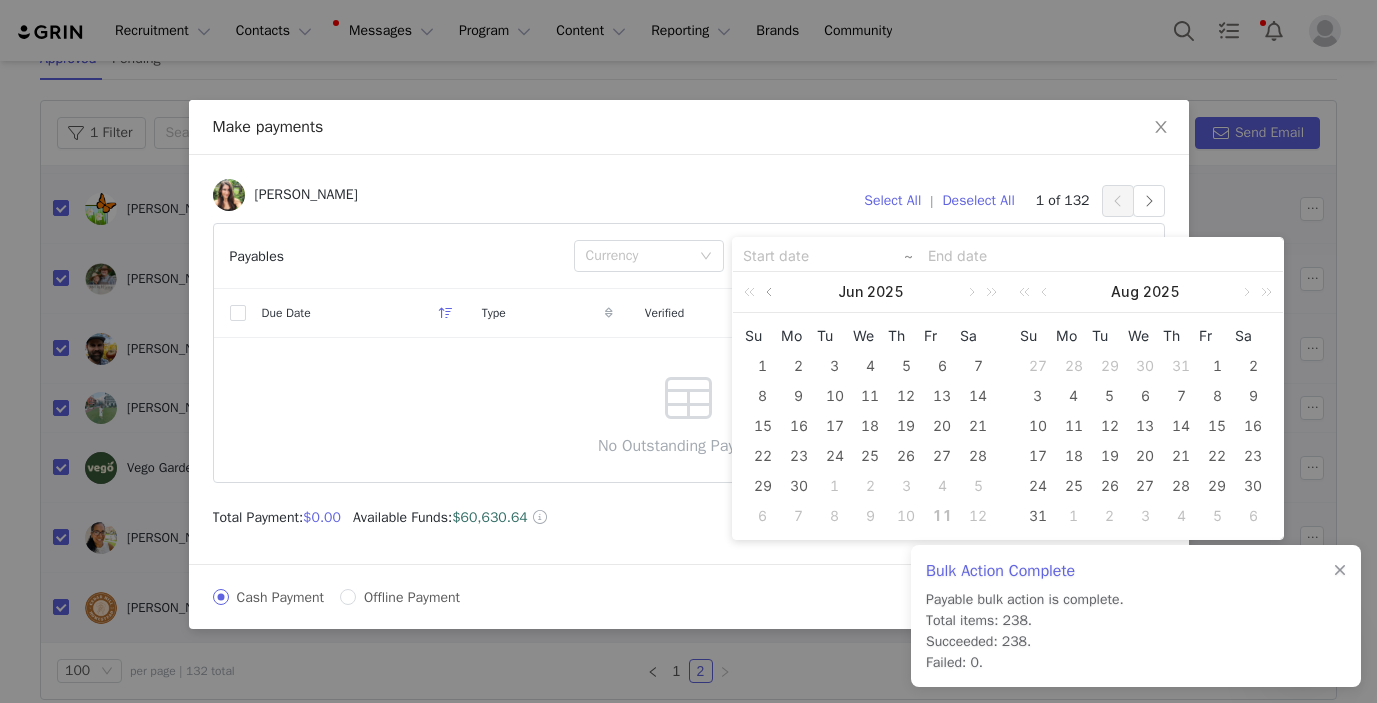 click at bounding box center [771, 292] 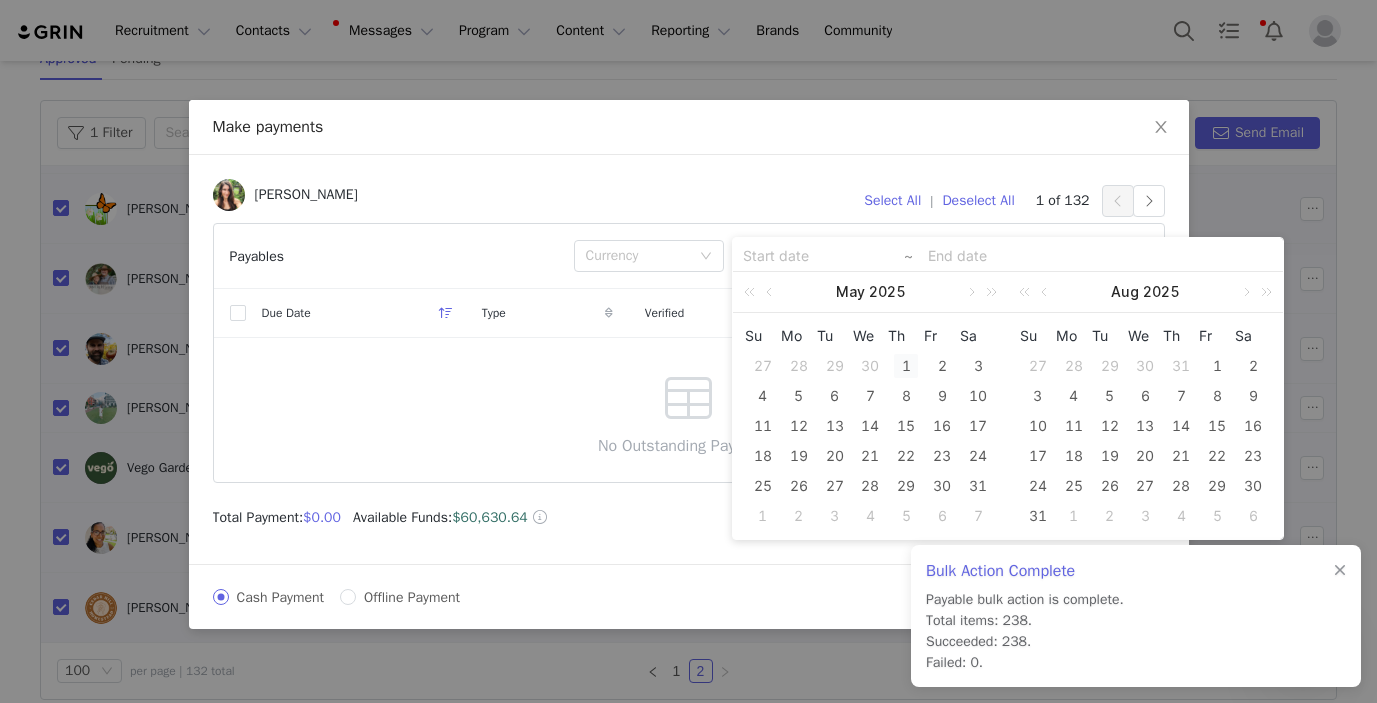 click on "1" at bounding box center [906, 366] 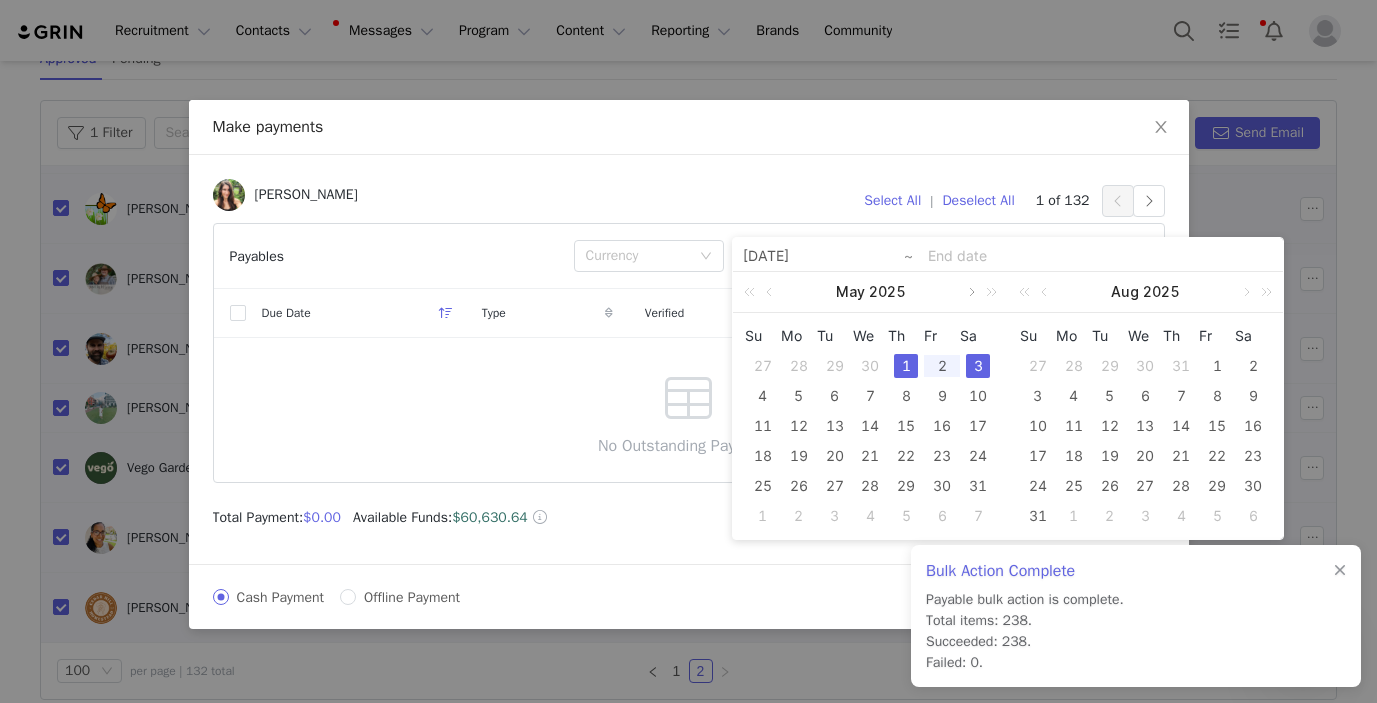 click at bounding box center [970, 292] 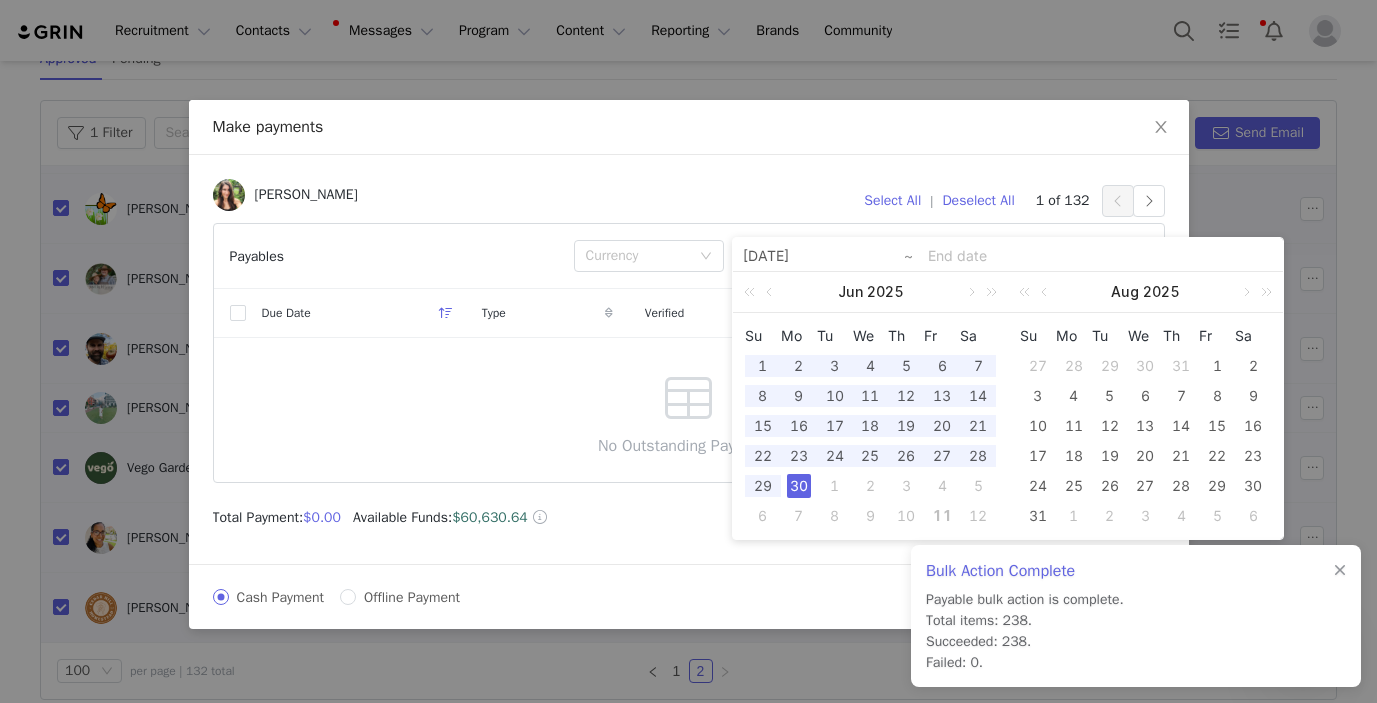 click on "30" at bounding box center [799, 486] 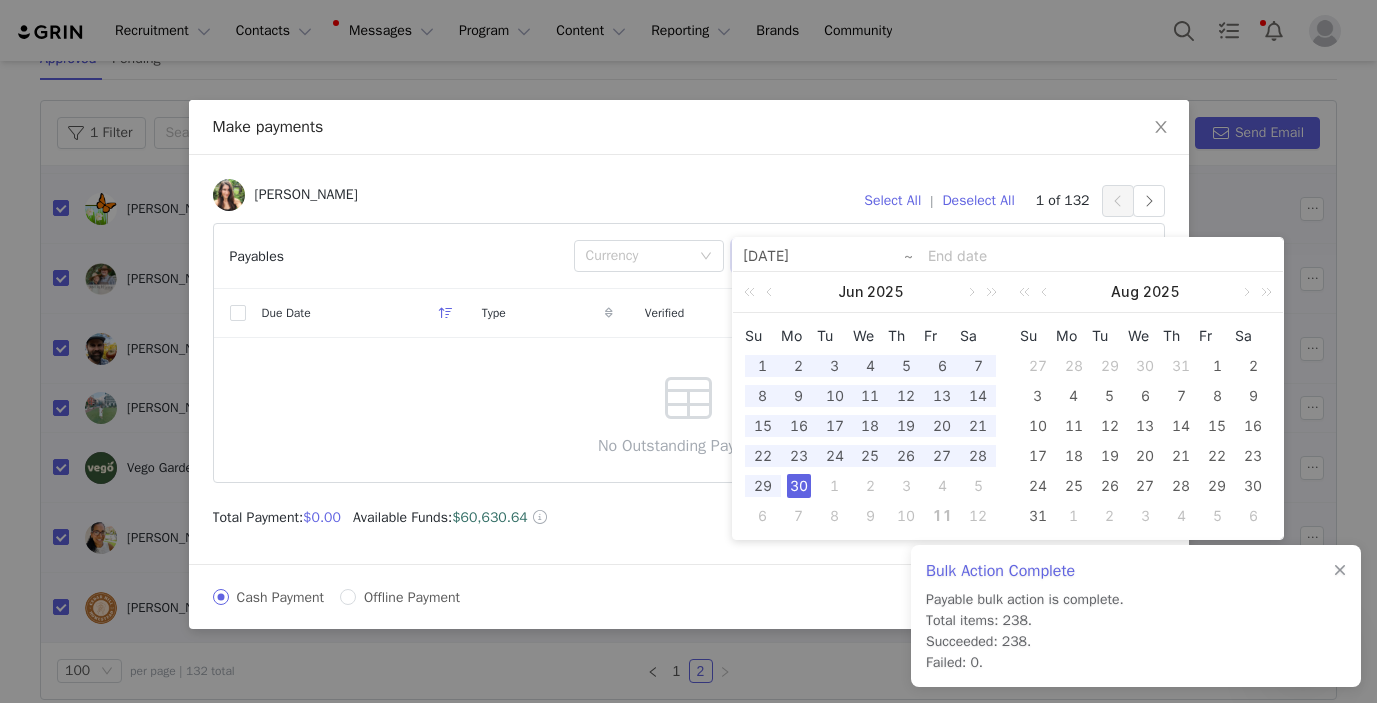 type on "2025-05-01" 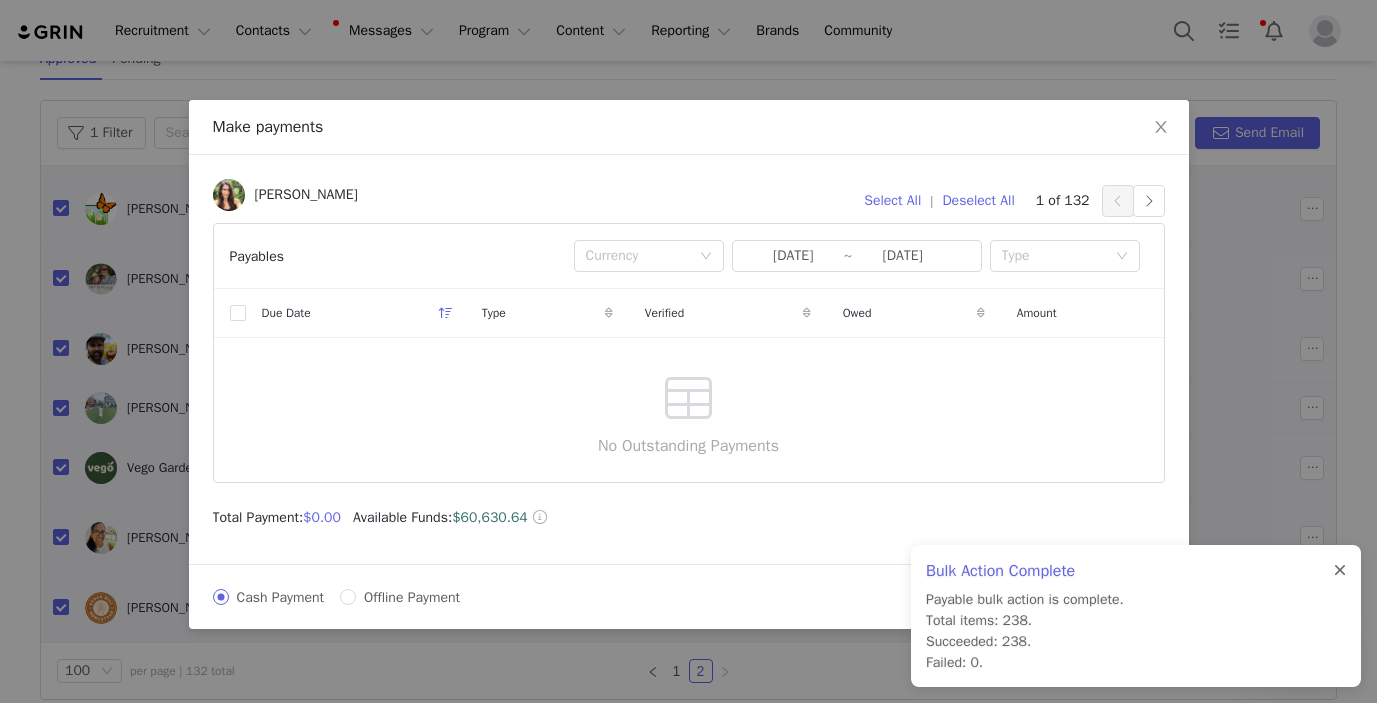 click at bounding box center (1340, 571) 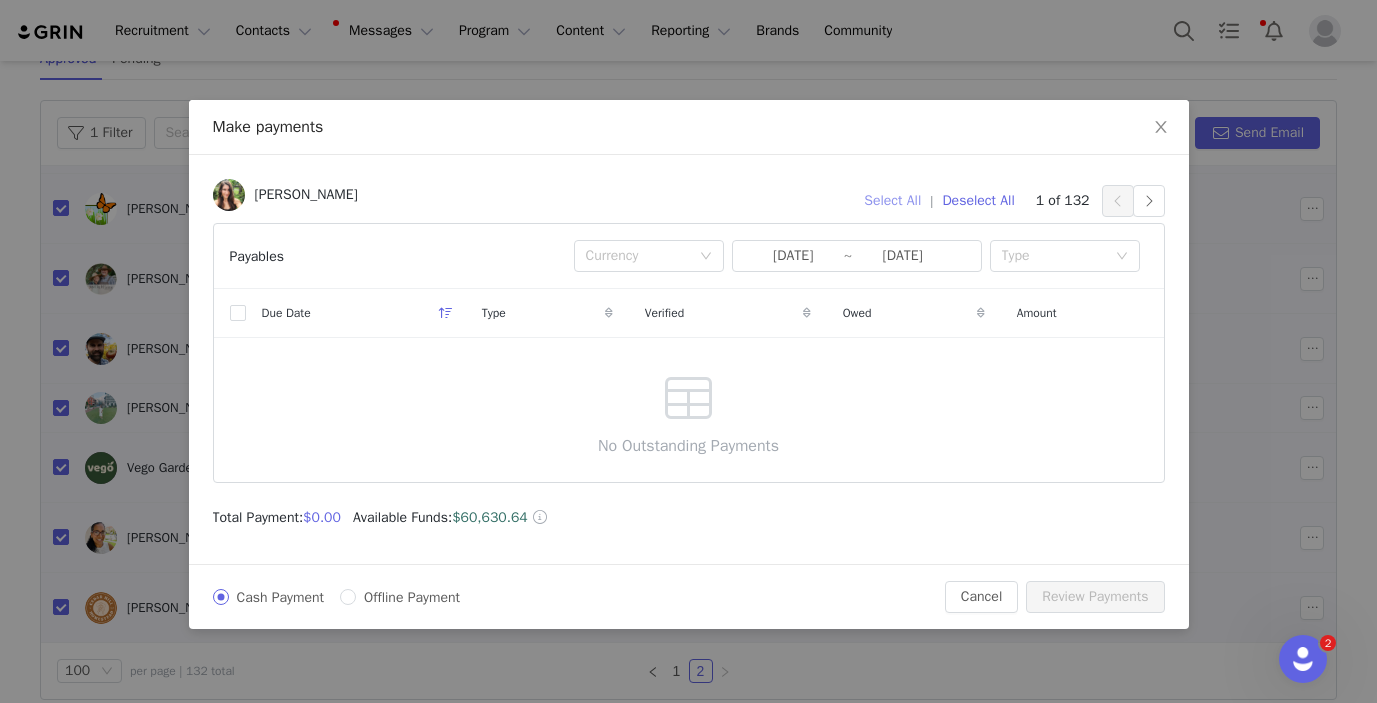click on "Select All" at bounding box center (892, 201) 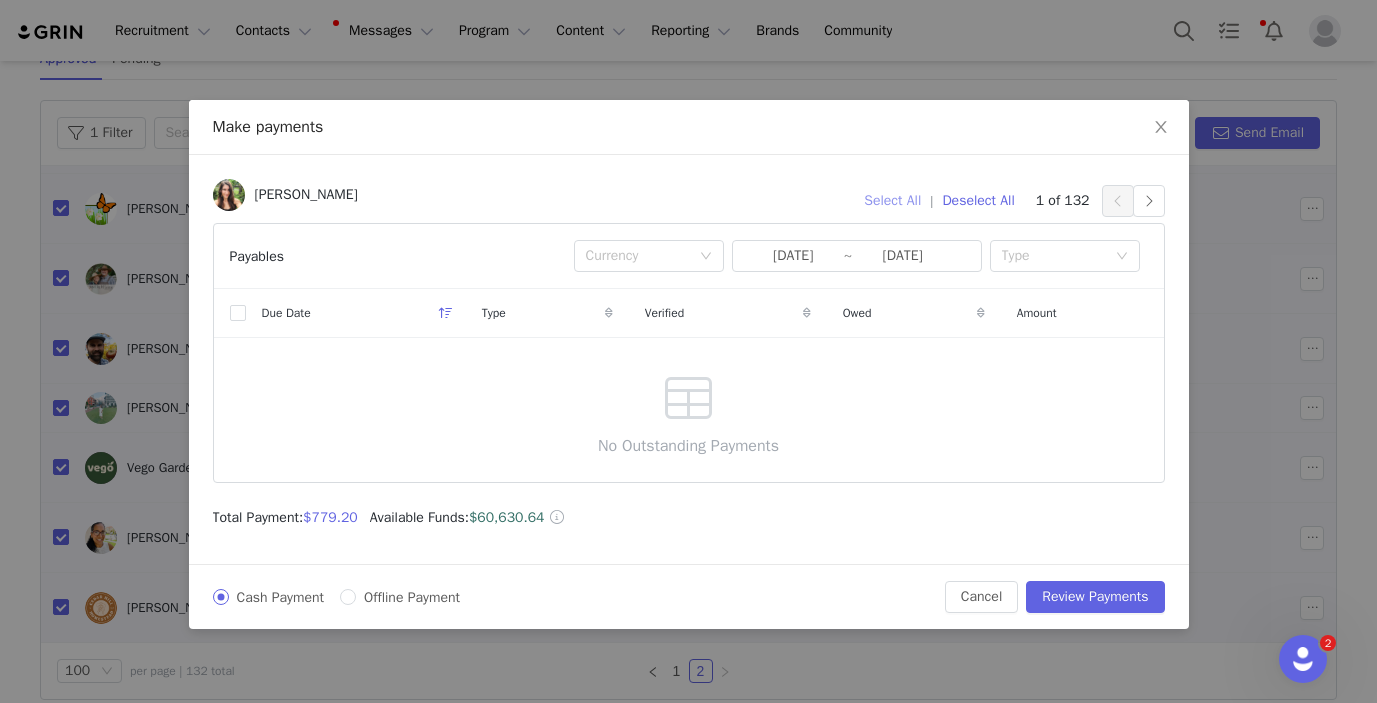 click on "Select All" at bounding box center (892, 201) 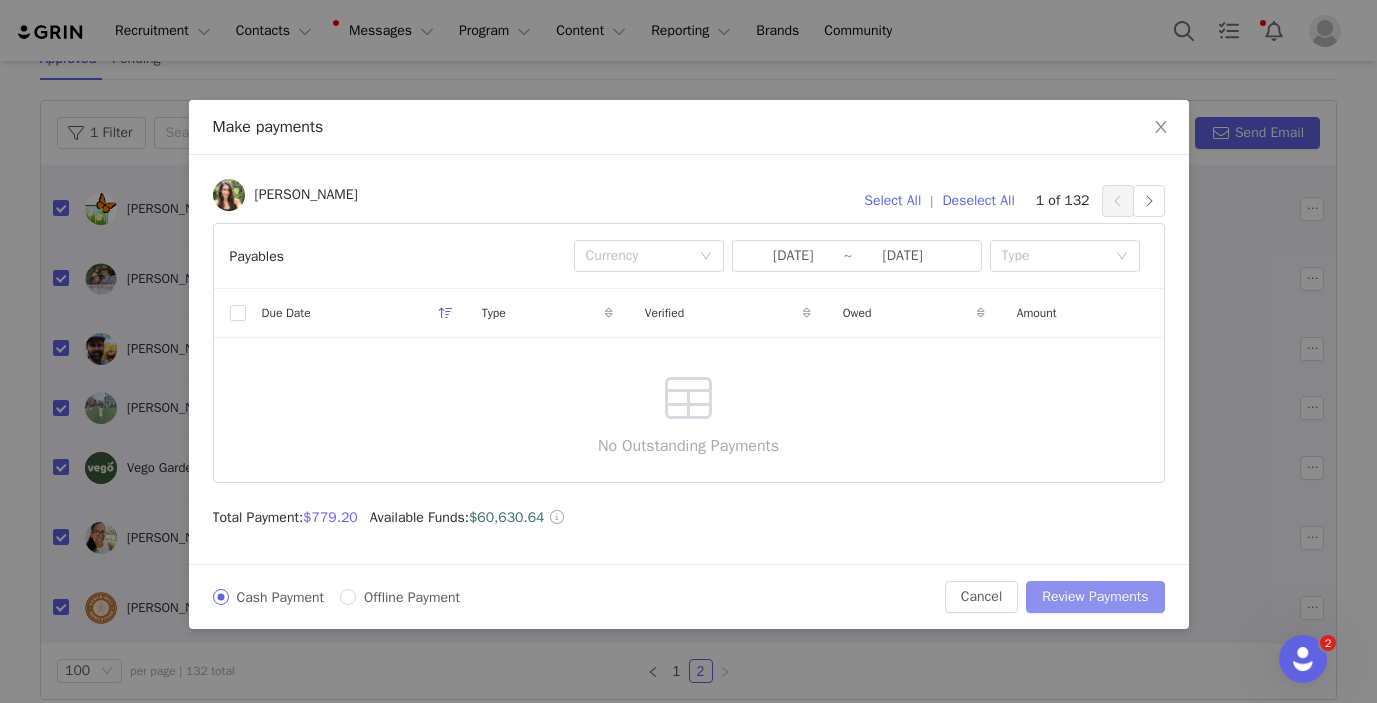 click on "Review Payments" at bounding box center (1095, 597) 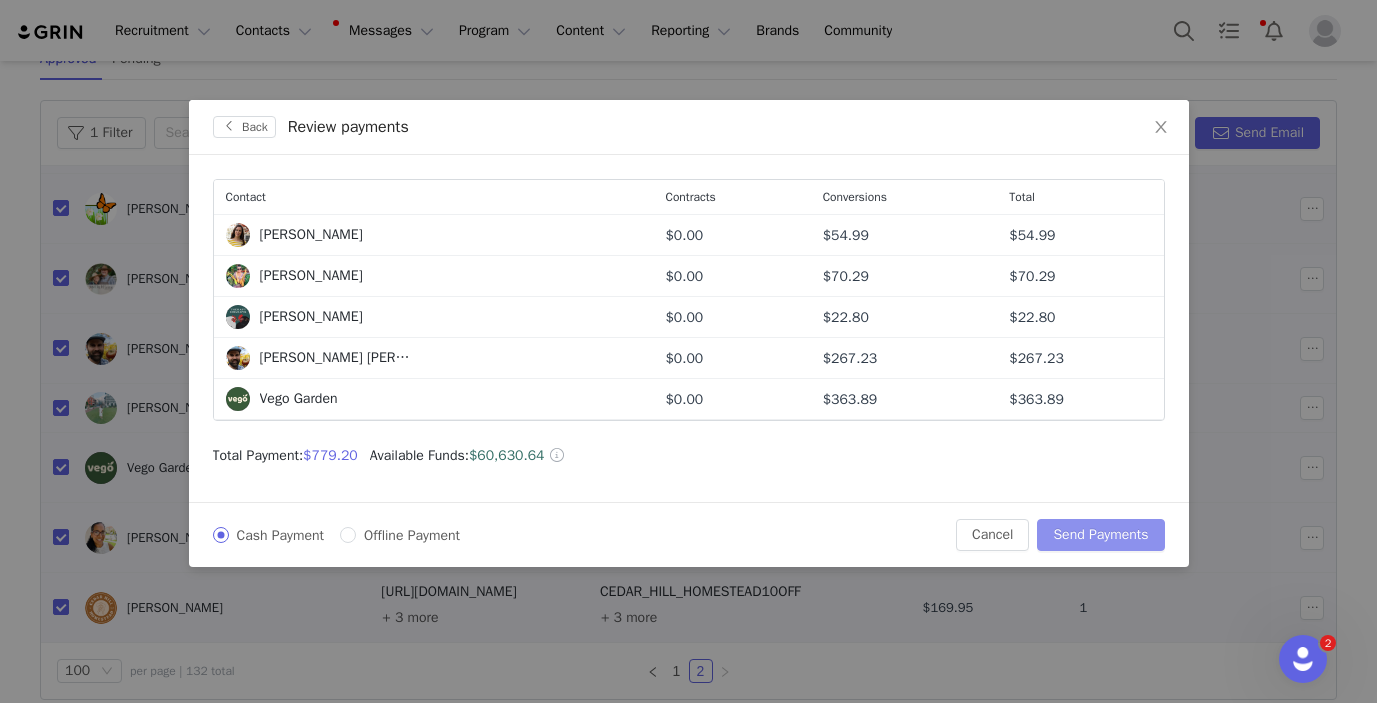 click on "Send Payments" at bounding box center (1100, 535) 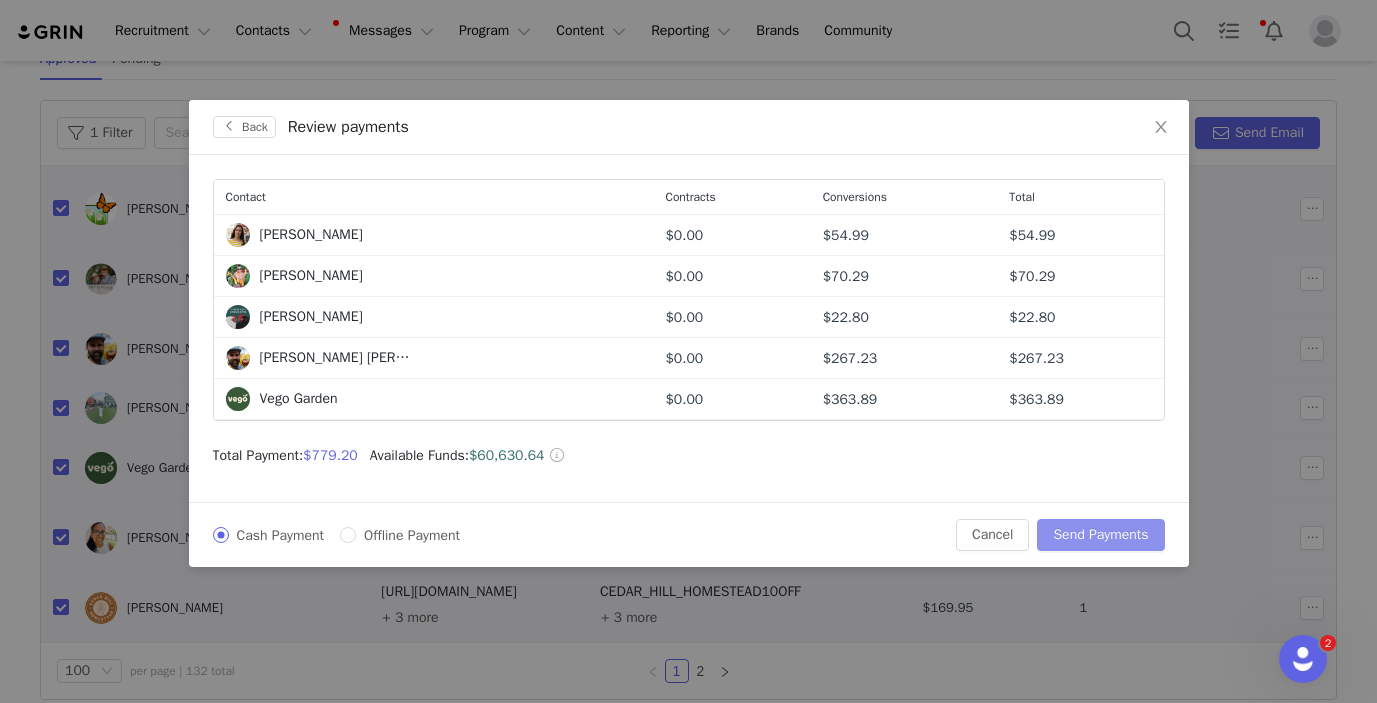 scroll, scrollTop: 0, scrollLeft: 0, axis: both 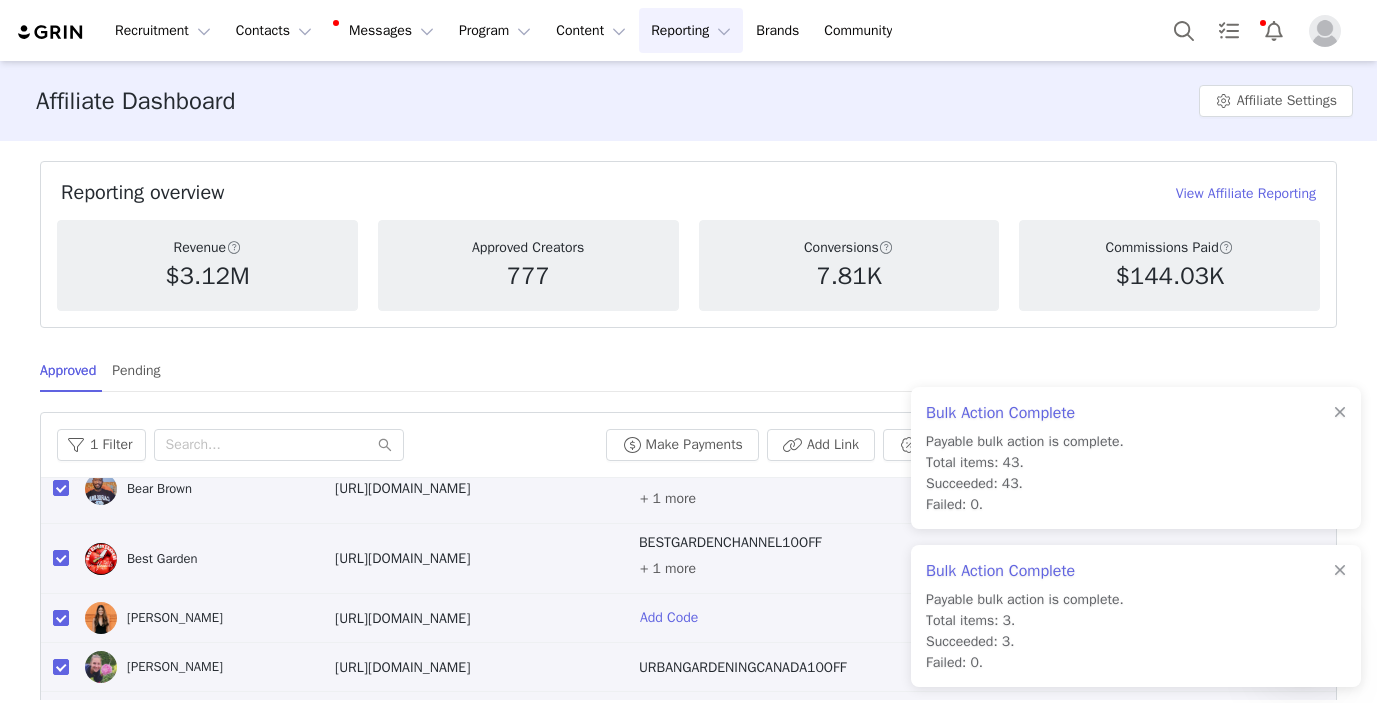 click on "Reporting Reporting" at bounding box center (691, 30) 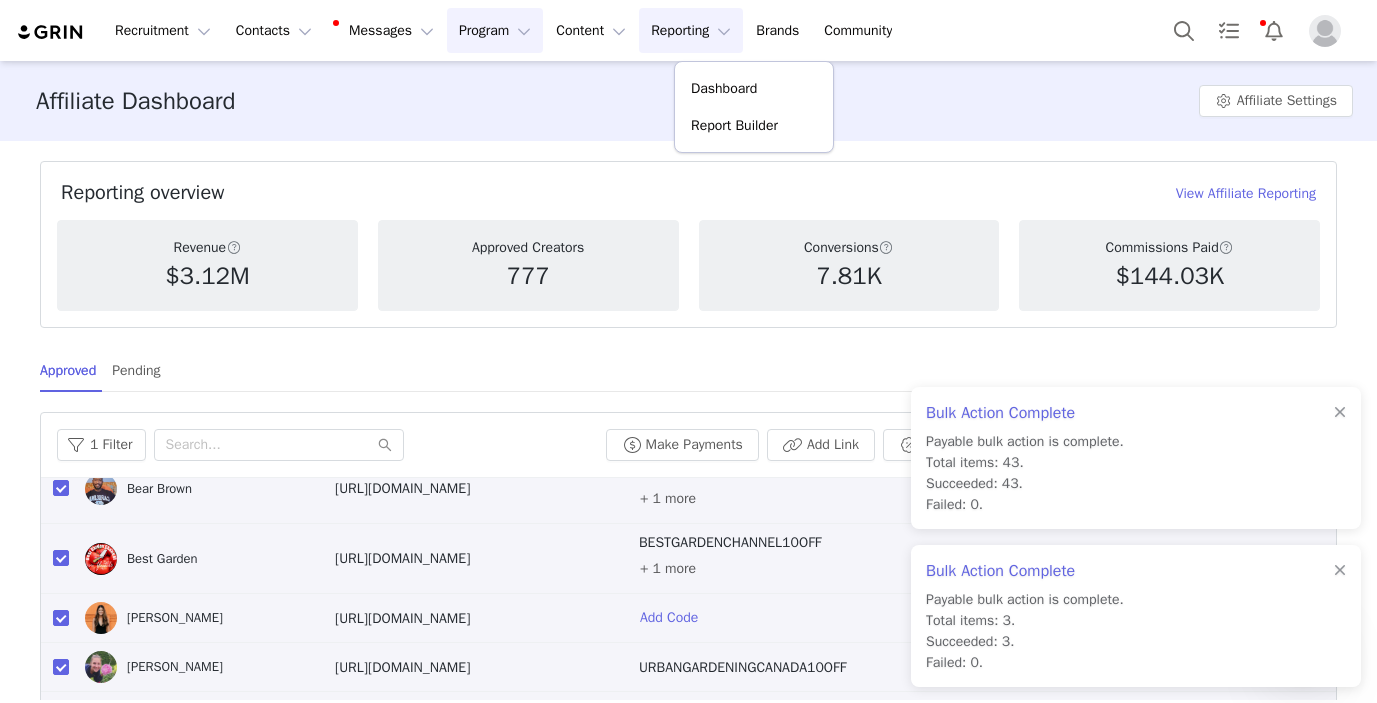 click on "Program Program" at bounding box center (495, 30) 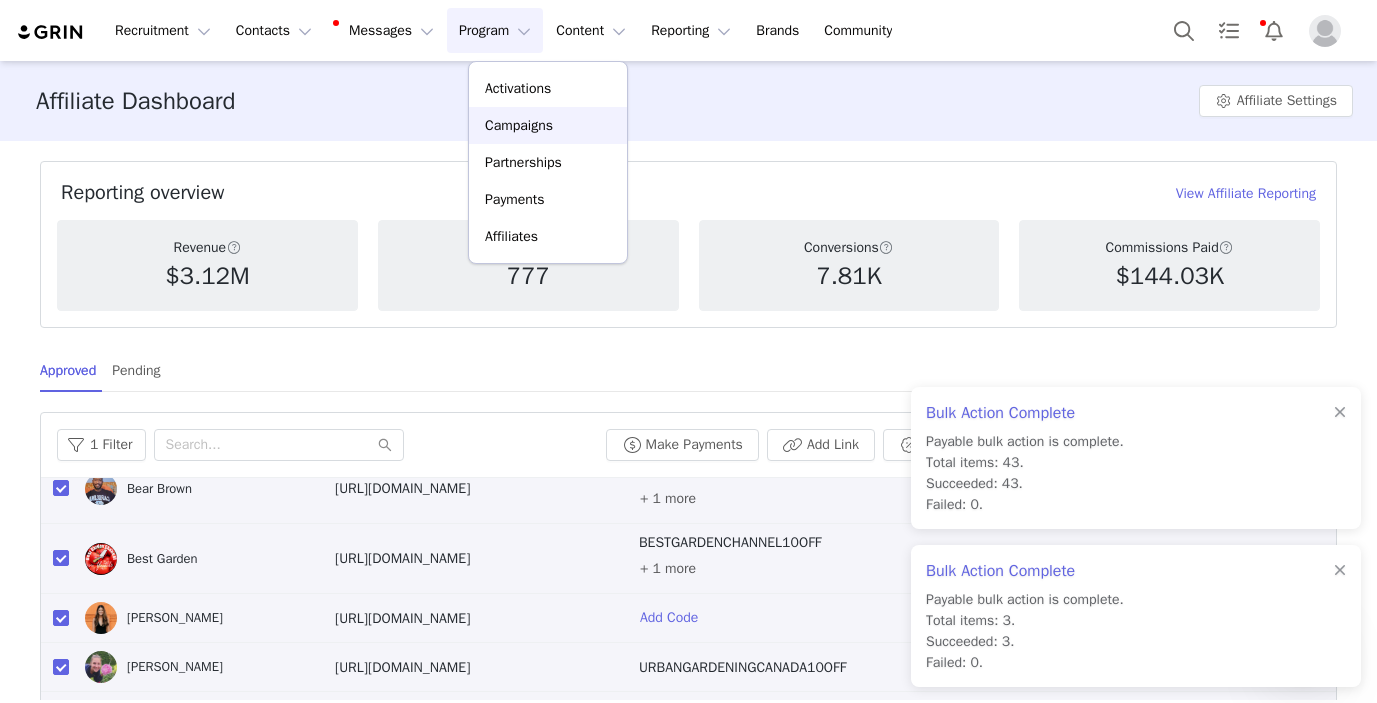 click on "Campaigns" at bounding box center (519, 125) 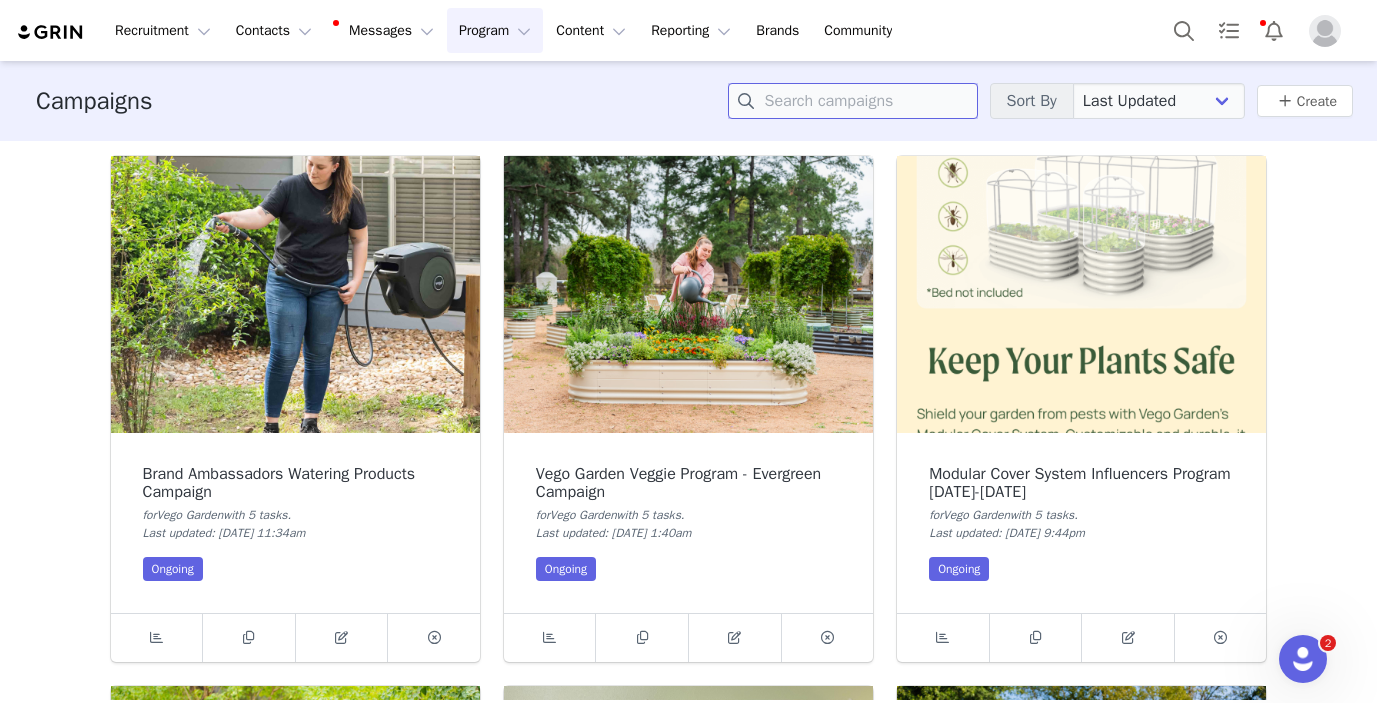 click at bounding box center (853, 101) 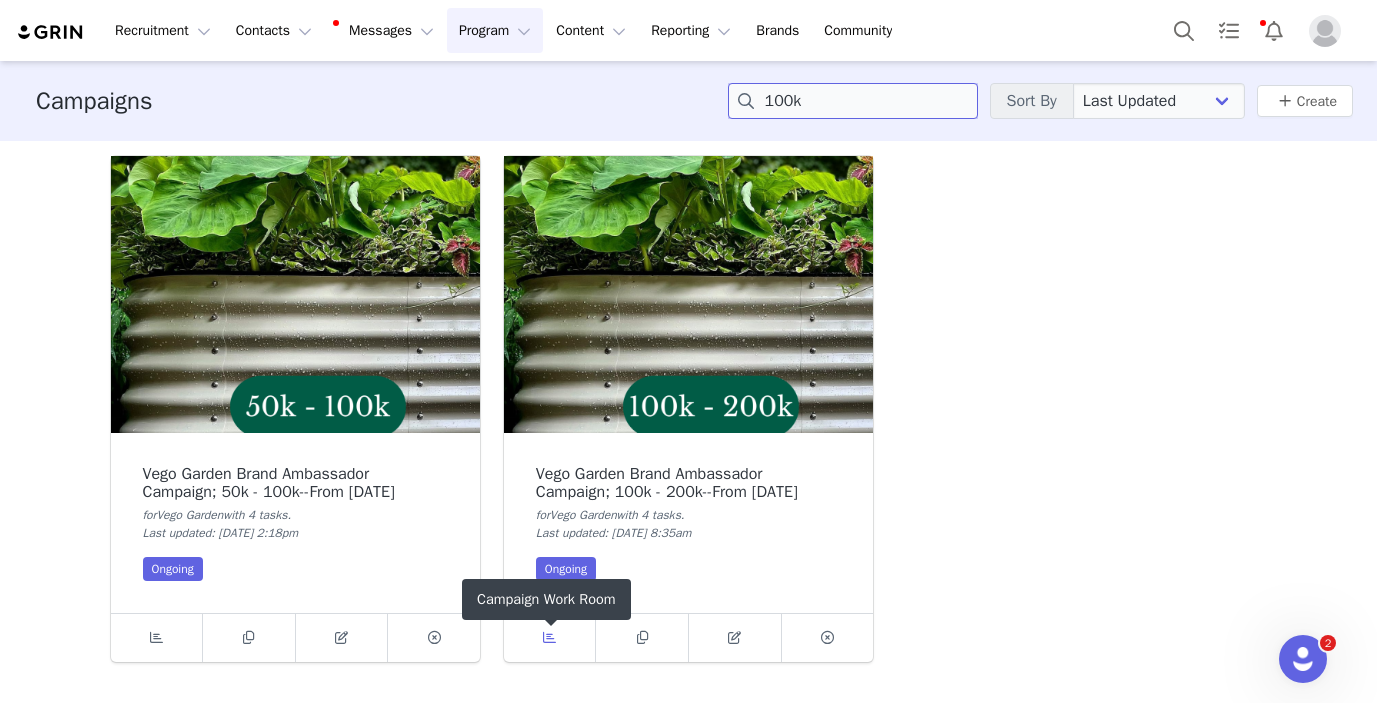 type on "100k" 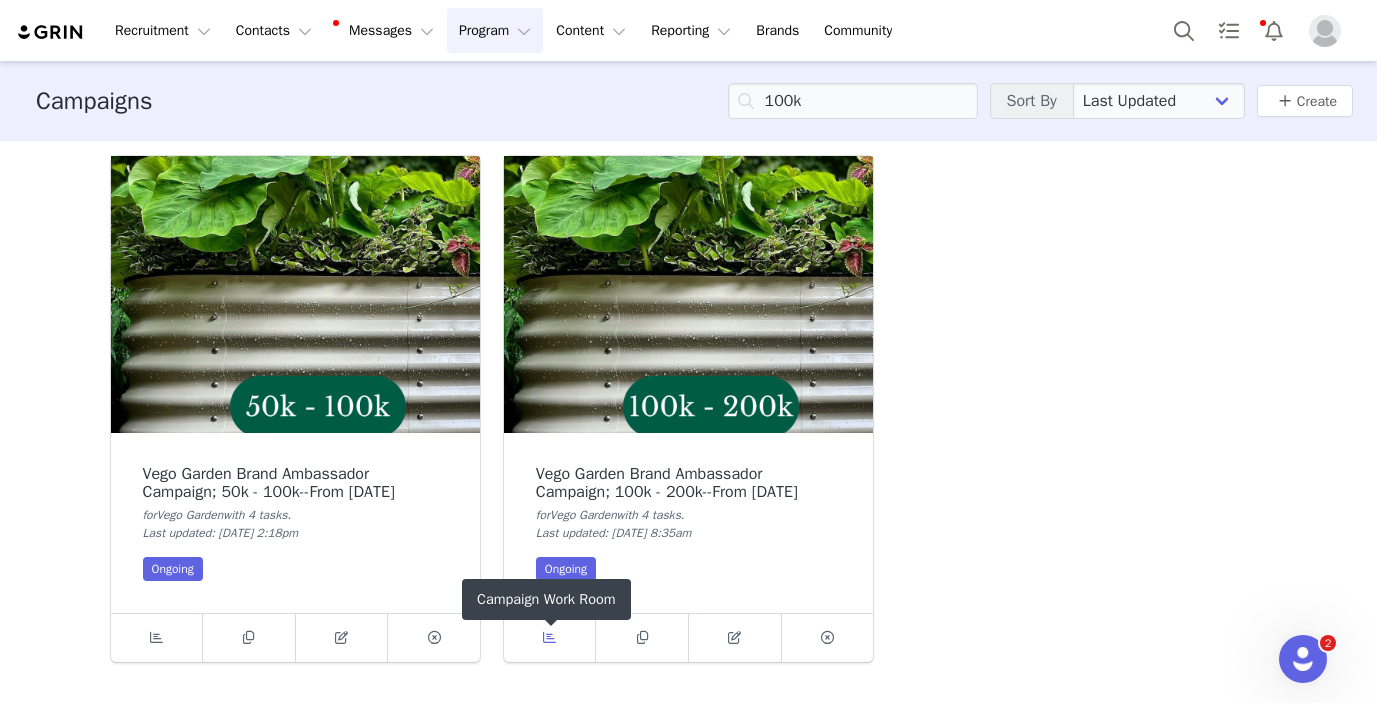 click at bounding box center [550, 638] 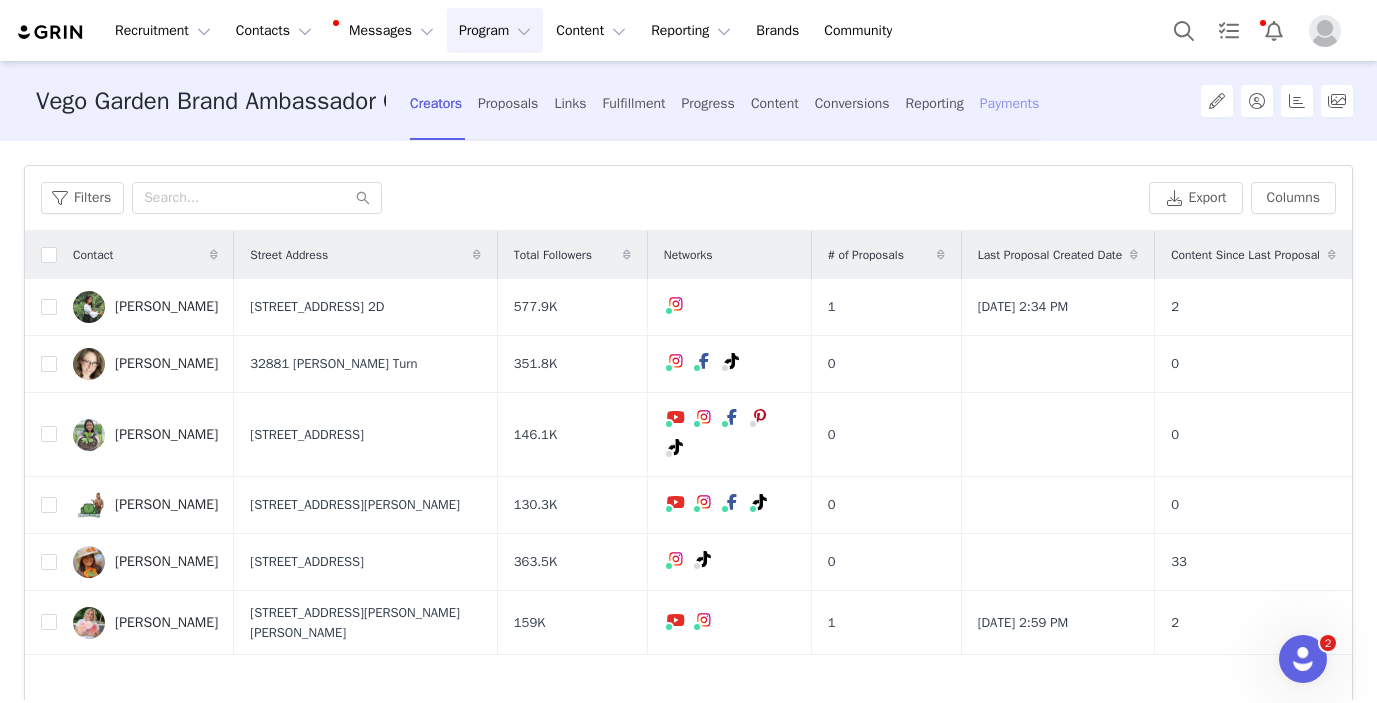 click on "Payments" at bounding box center [1010, 103] 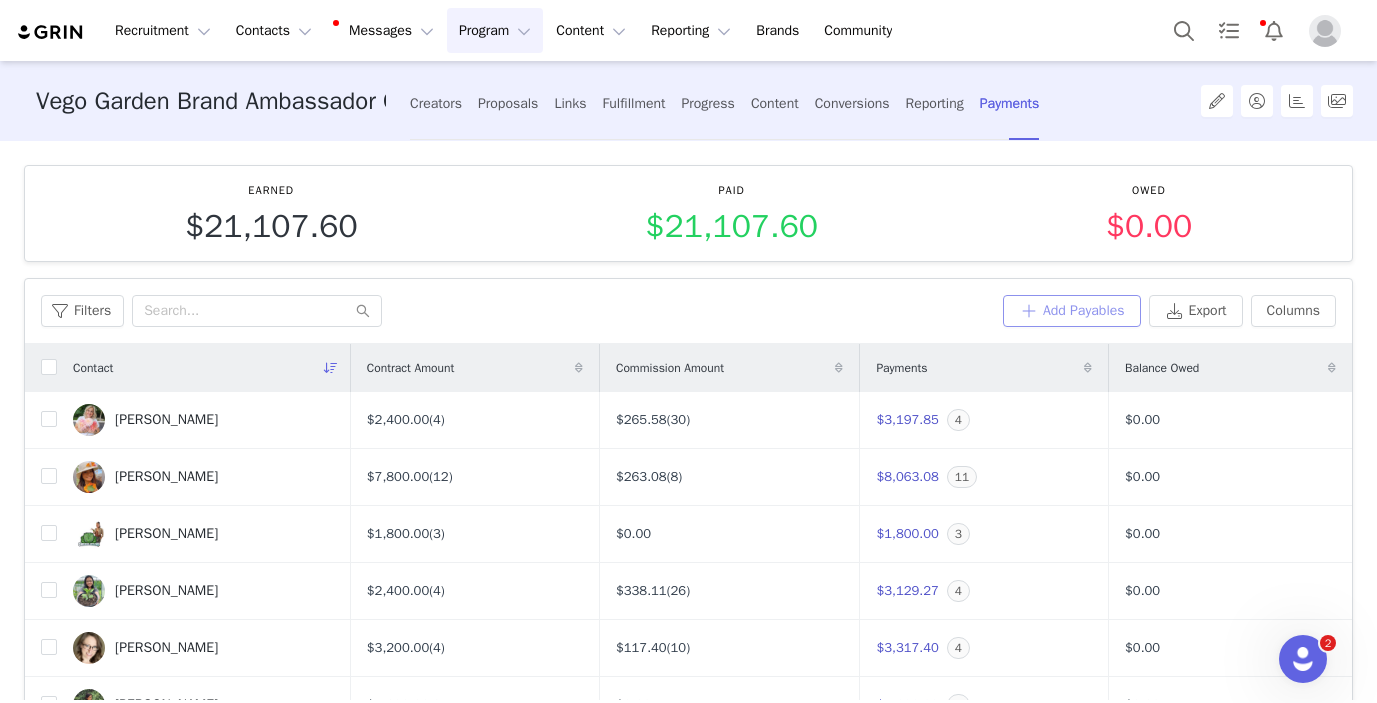 click on "Add Payables" at bounding box center (1072, 311) 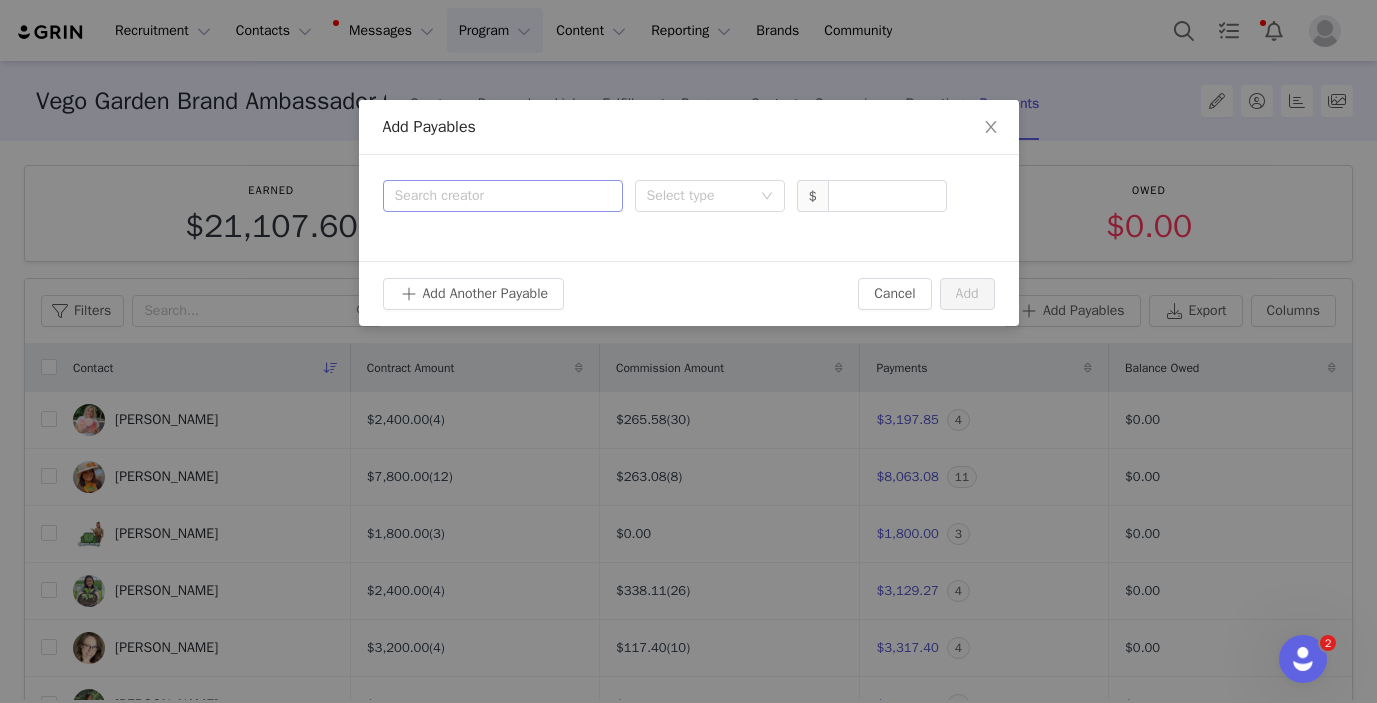 click on "Search creator" at bounding box center [498, 196] 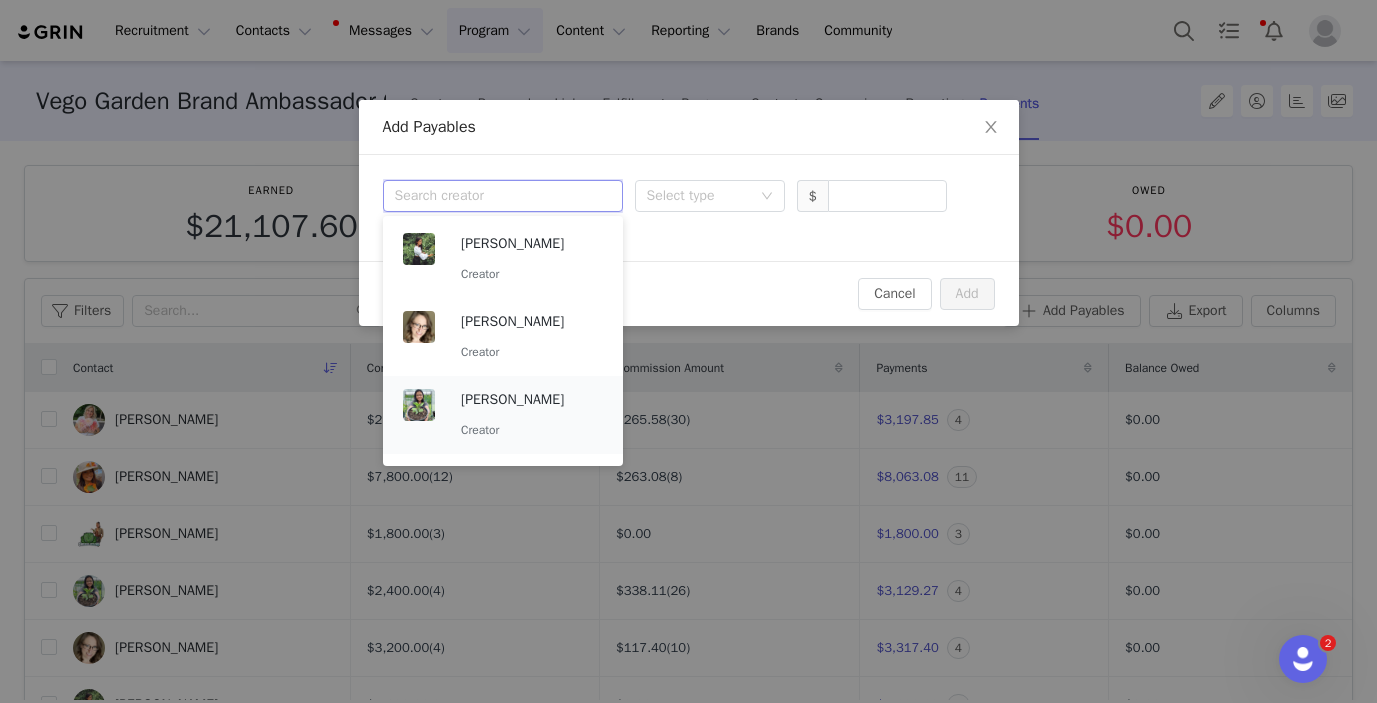 click on "Creator" at bounding box center (532, 430) 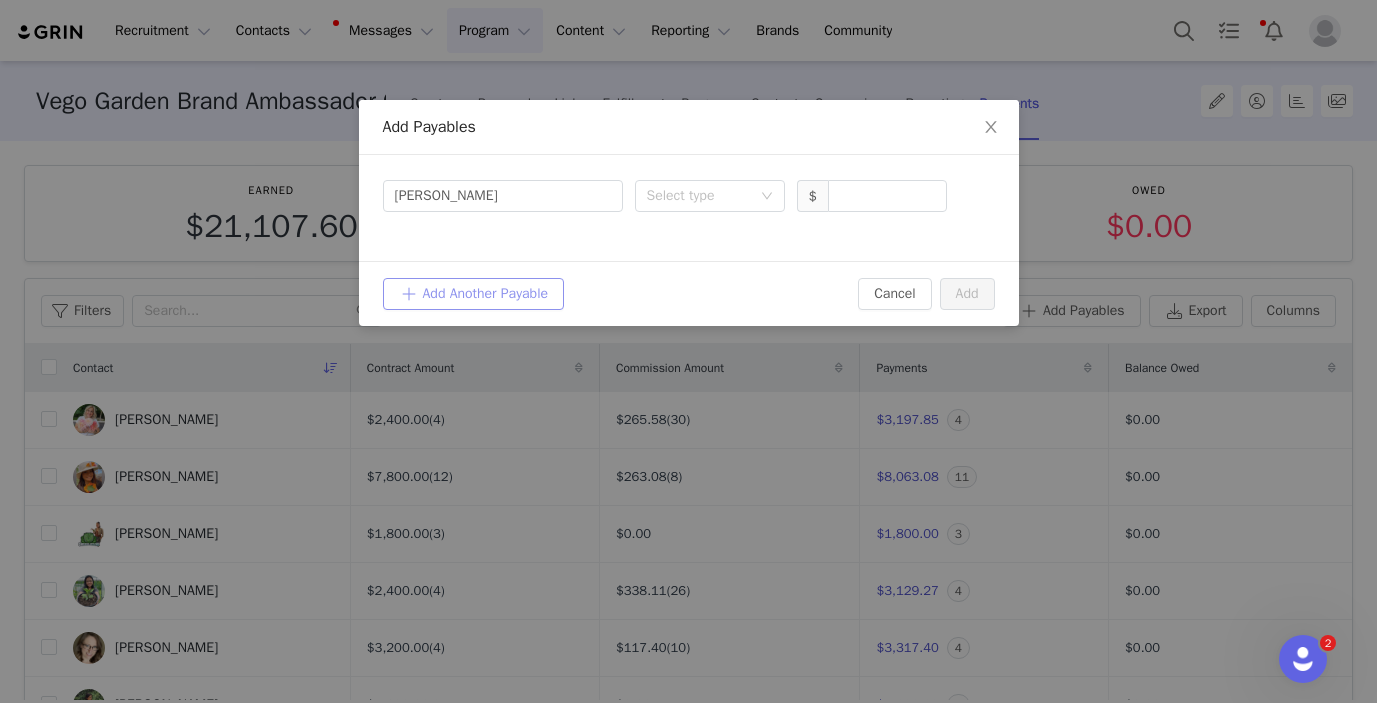 click on "Add Another Payable" at bounding box center [474, 294] 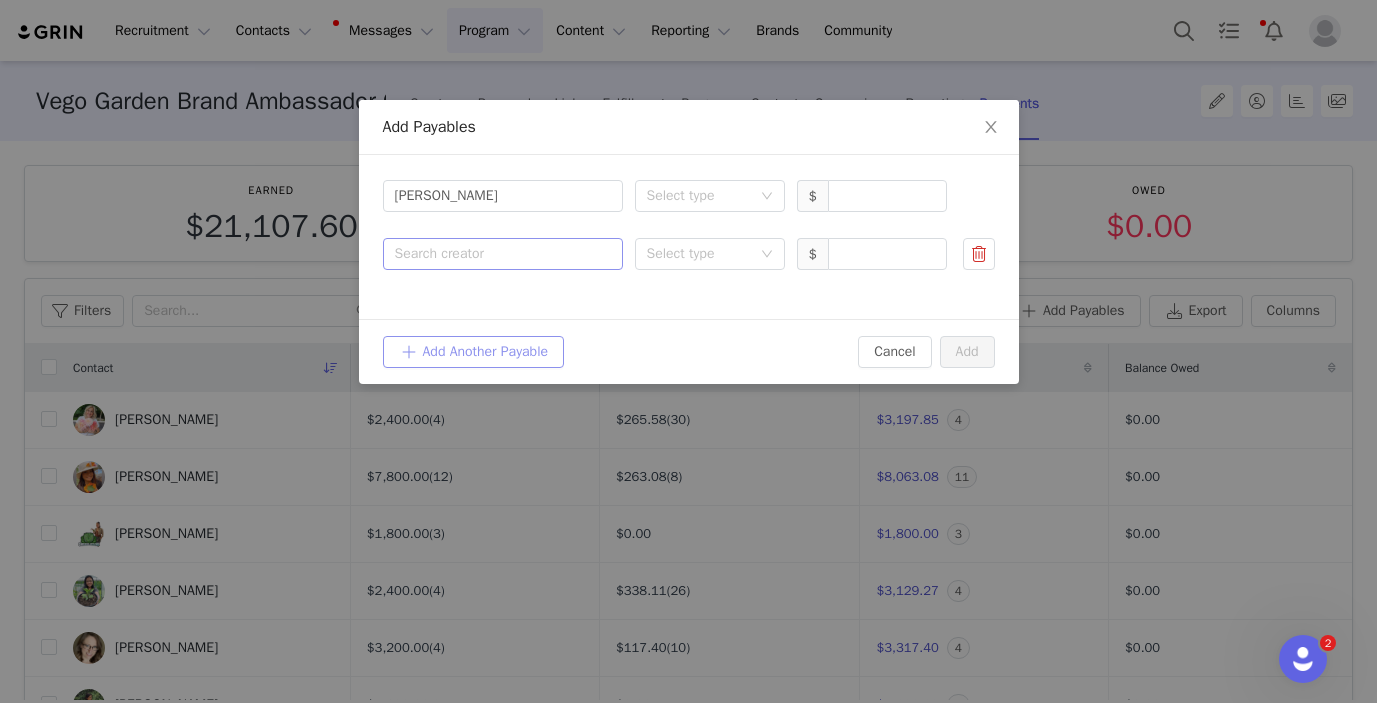 click on "Search creator" at bounding box center (498, 254) 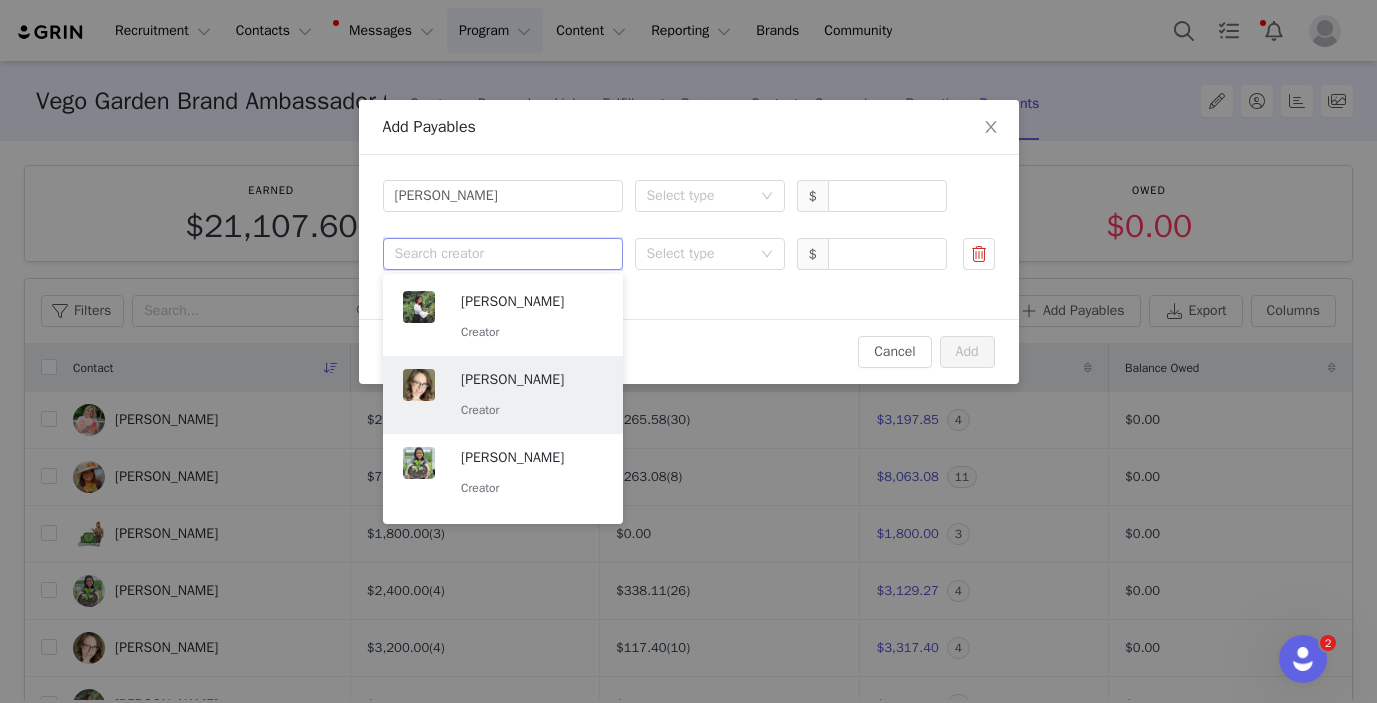 scroll, scrollTop: 226, scrollLeft: 0, axis: vertical 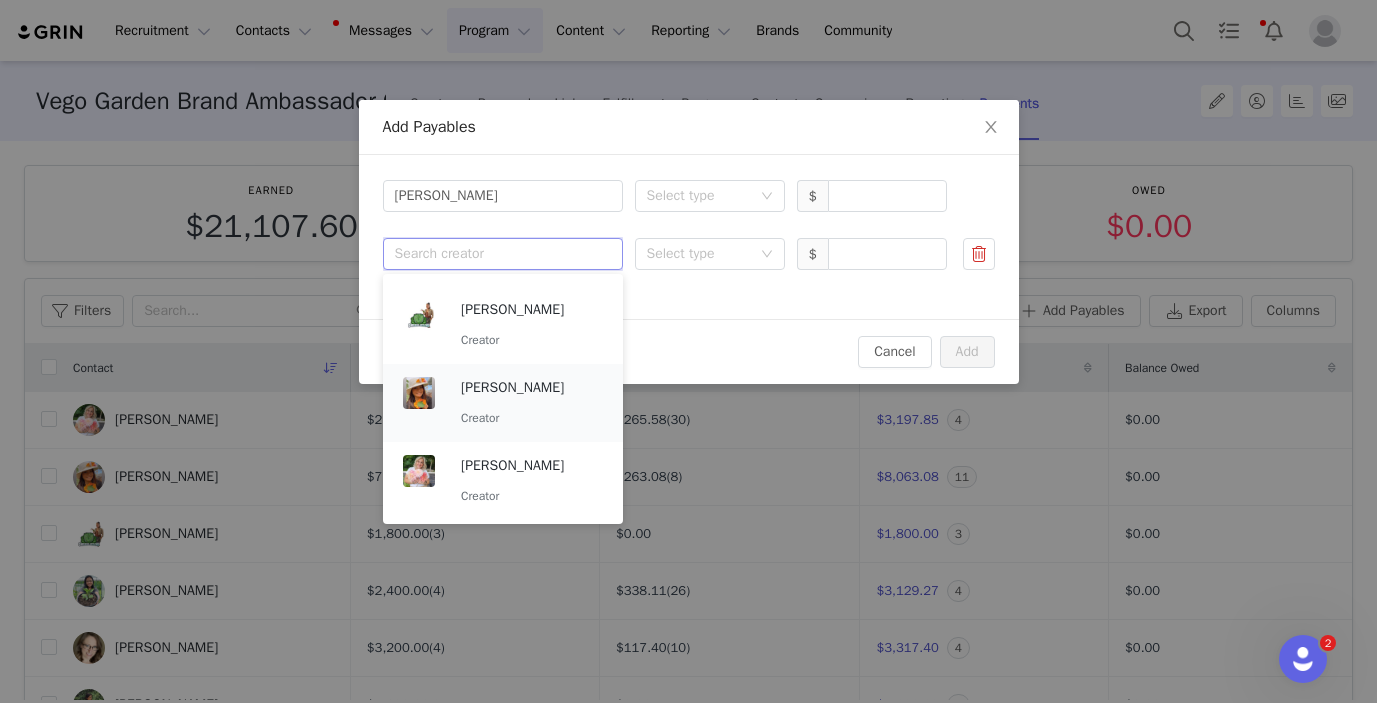 click on "Nittaya Robison Creator" at bounding box center (532, 403) 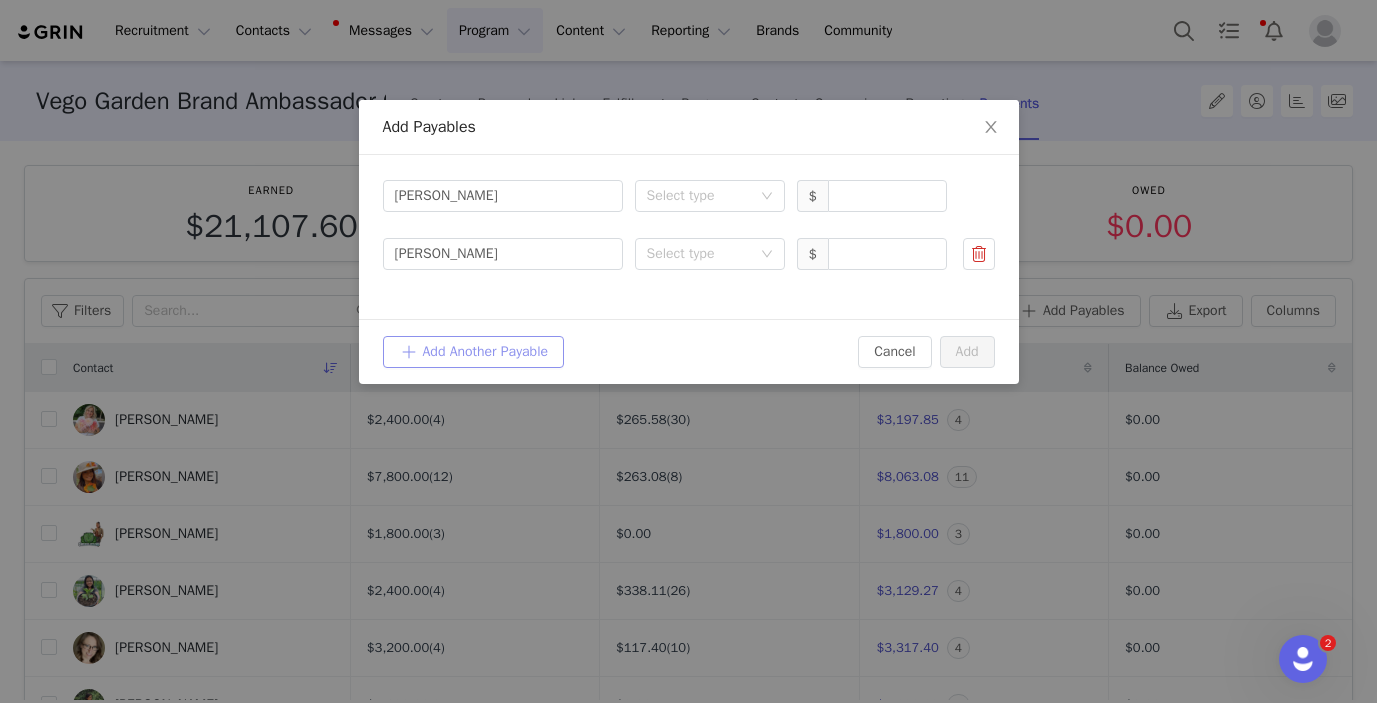 click on "Add Another Payable" at bounding box center (474, 352) 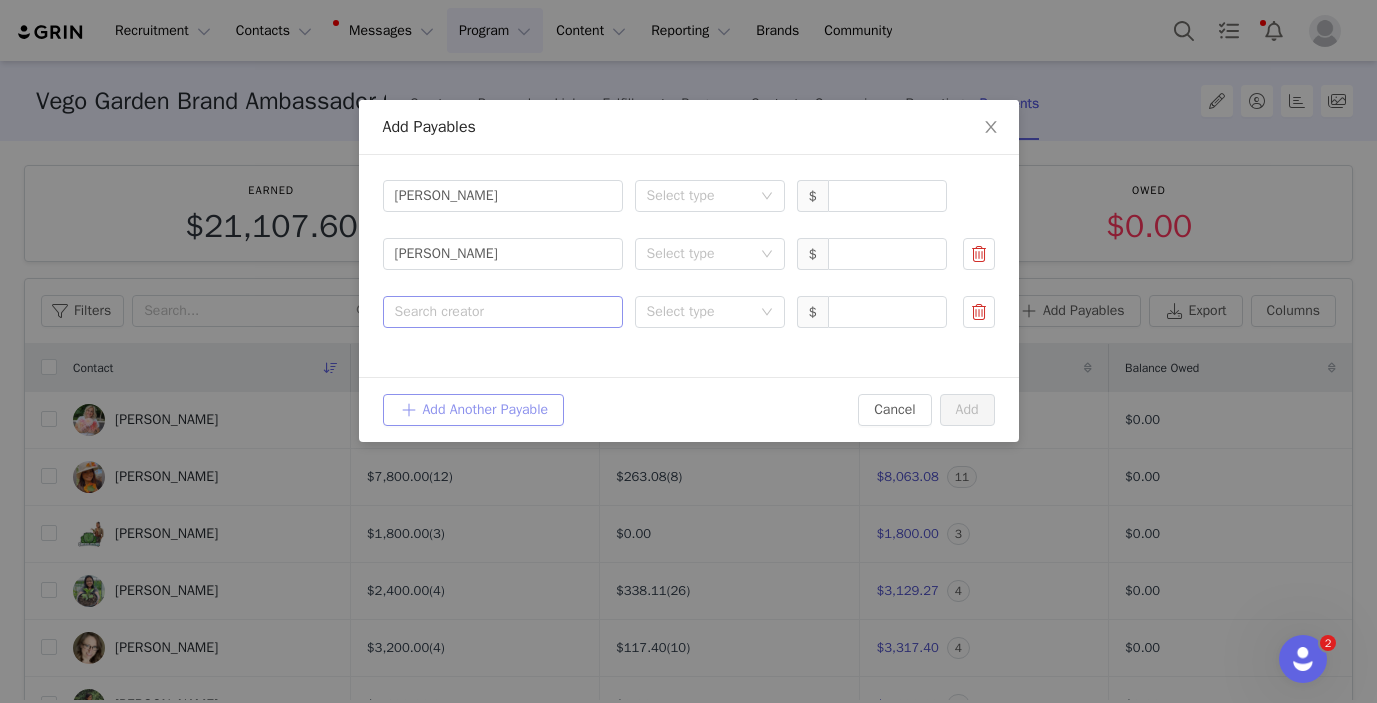 click on "Search creator" at bounding box center [498, 312] 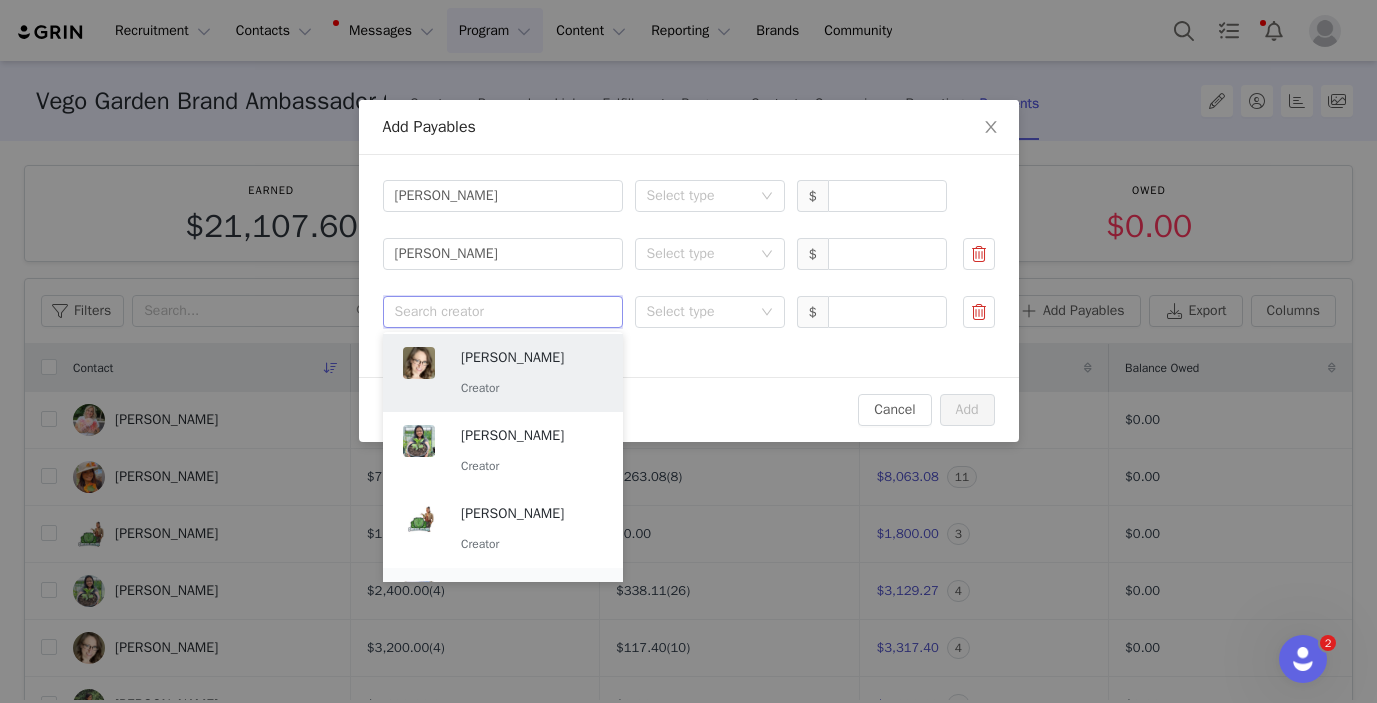 scroll, scrollTop: 226, scrollLeft: 0, axis: vertical 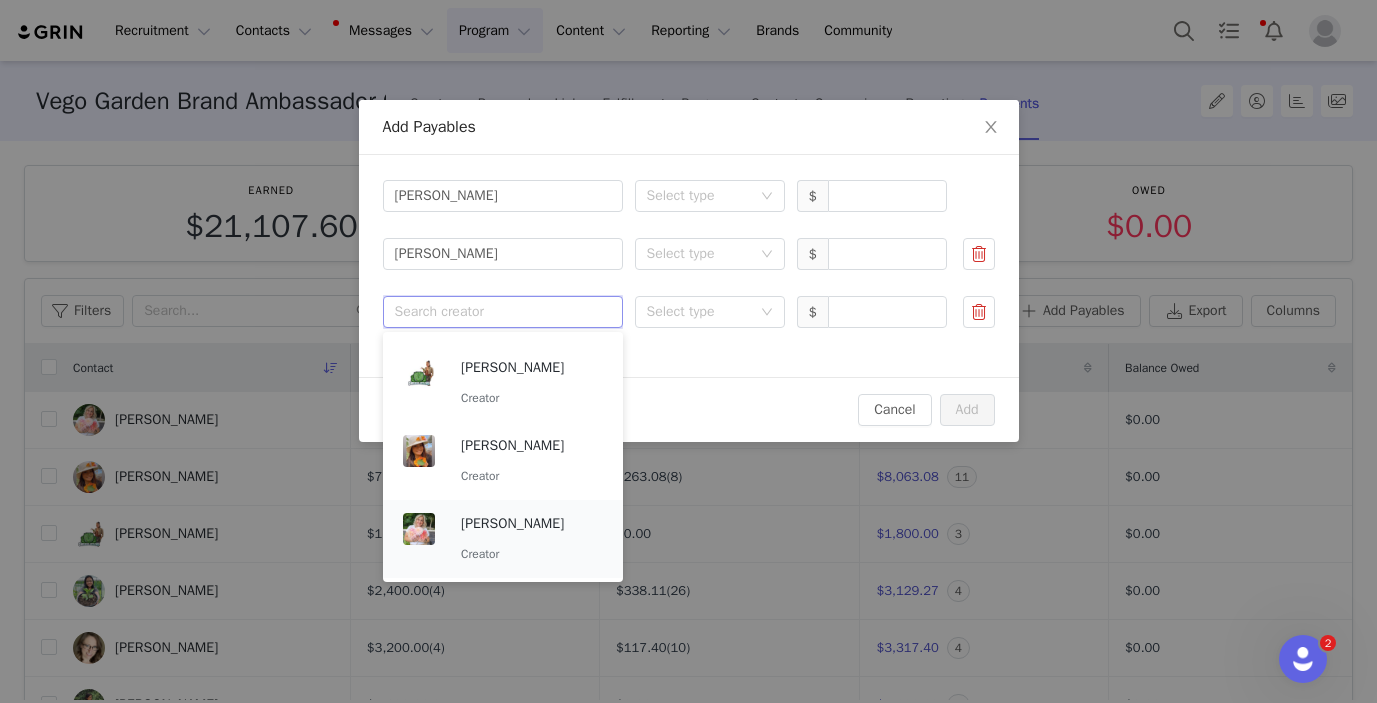click on "Stephanie Ferreira Creator" at bounding box center [532, 539] 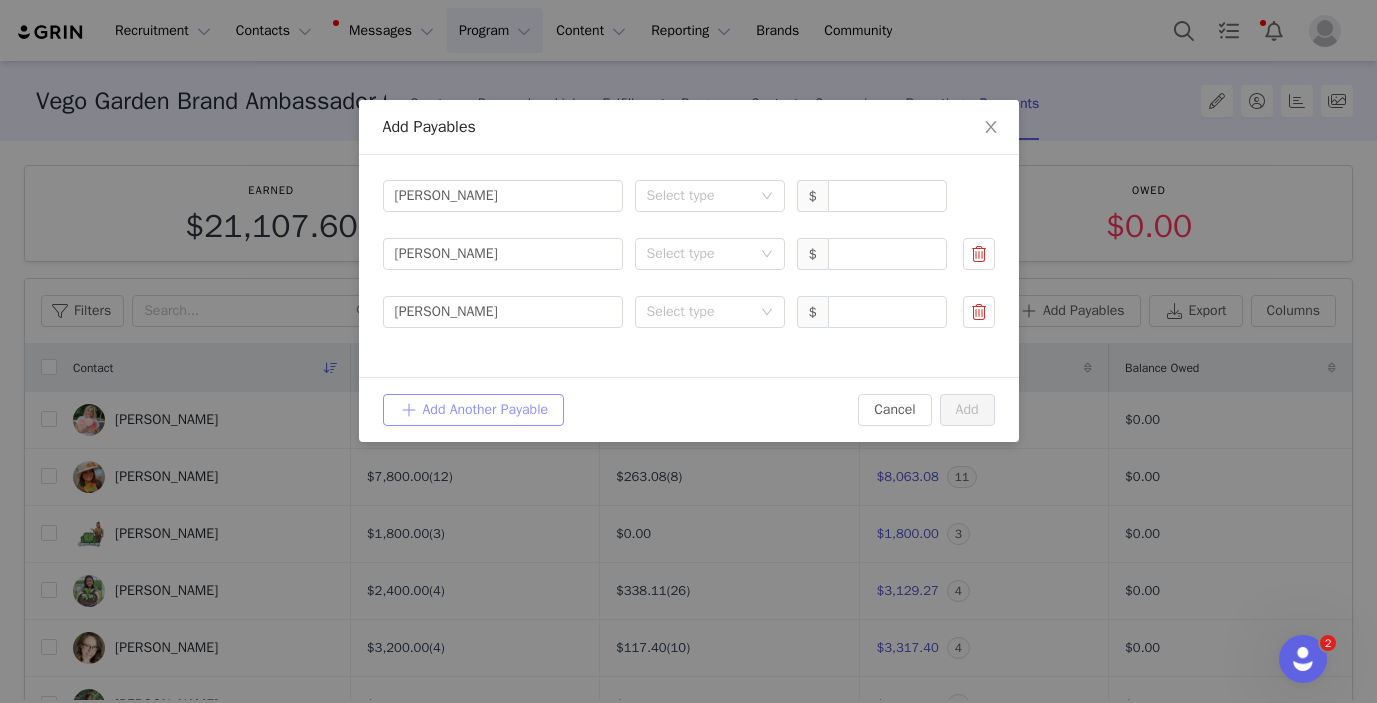 click on "Add Another Payable" at bounding box center (474, 410) 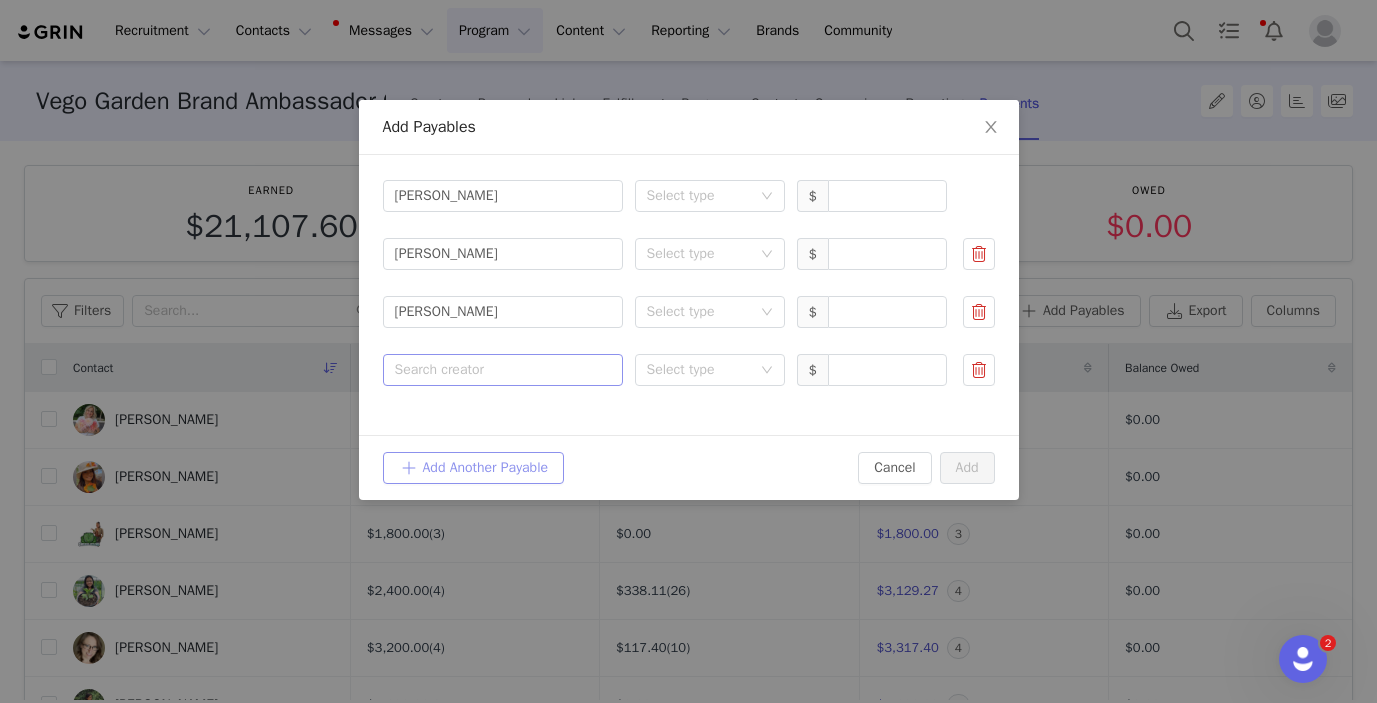 click on "Search creator" at bounding box center [498, 370] 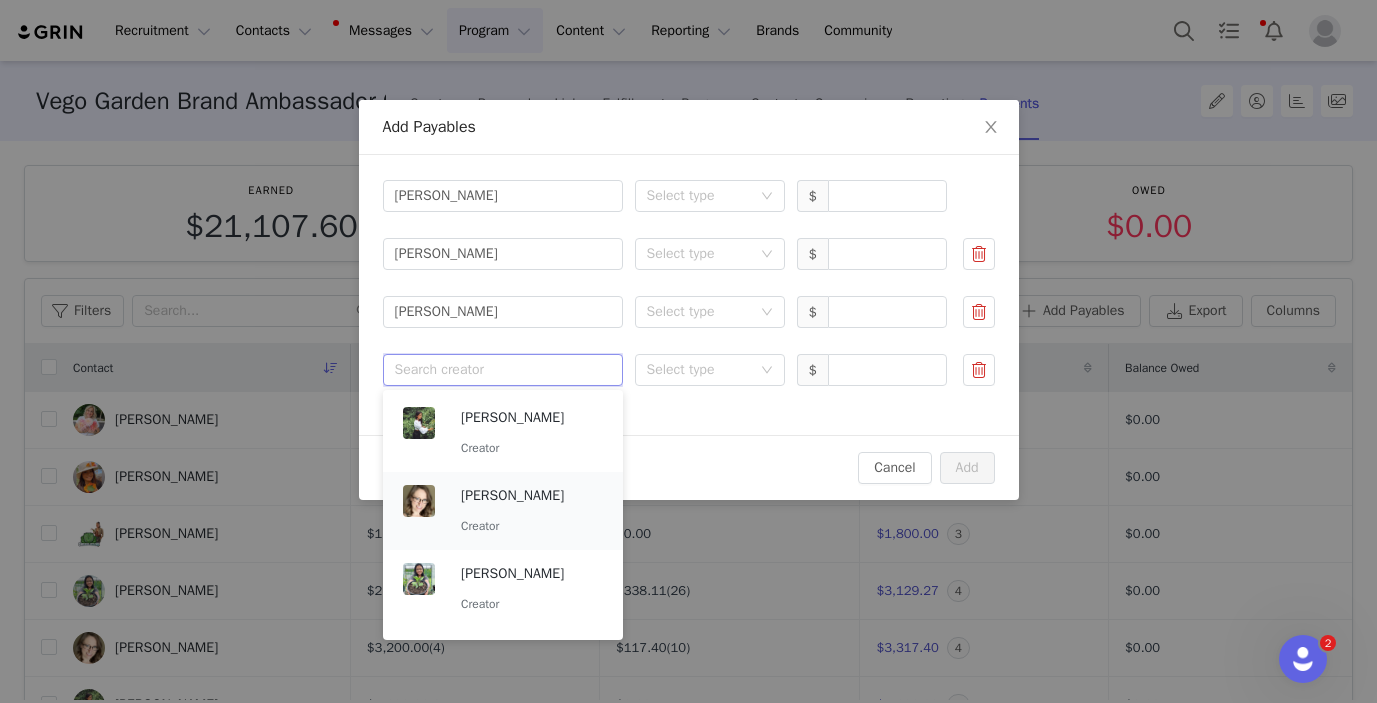 click on "Angel Gist Creator" at bounding box center (532, 511) 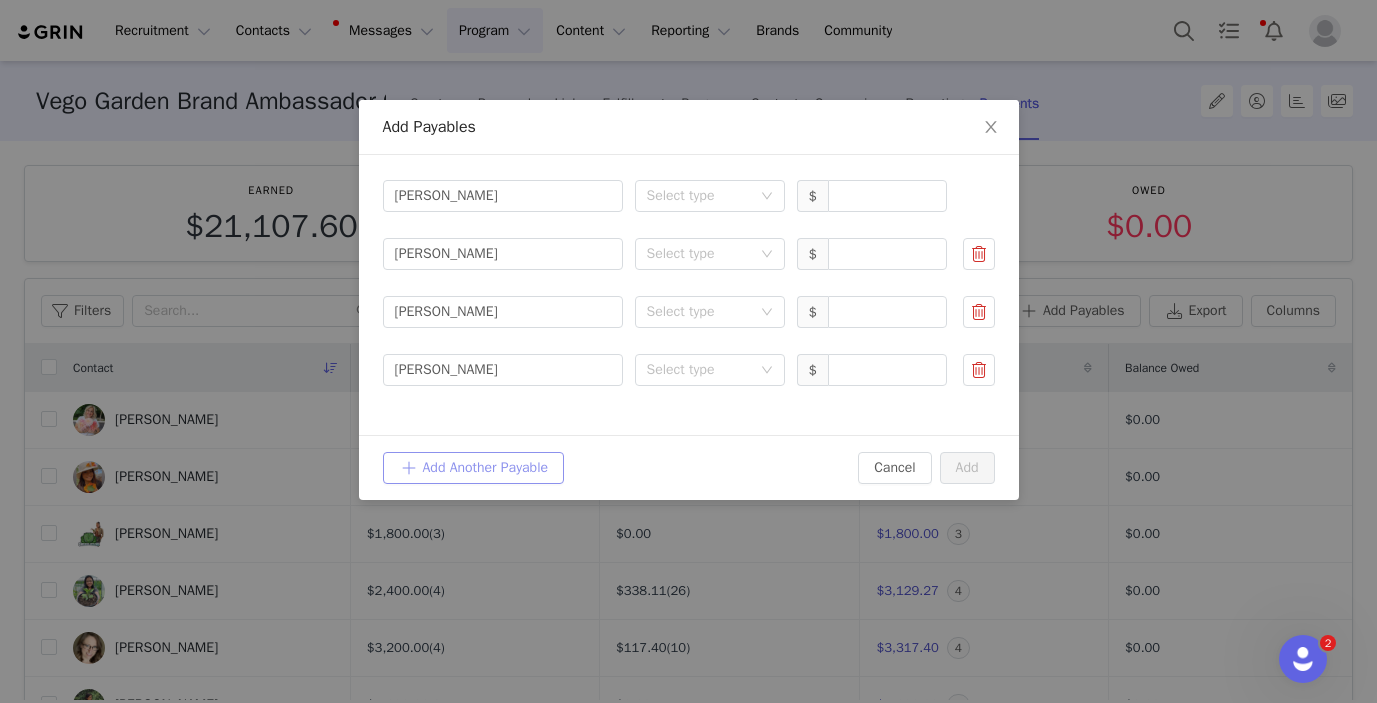click on "Add Another Payable" at bounding box center [474, 468] 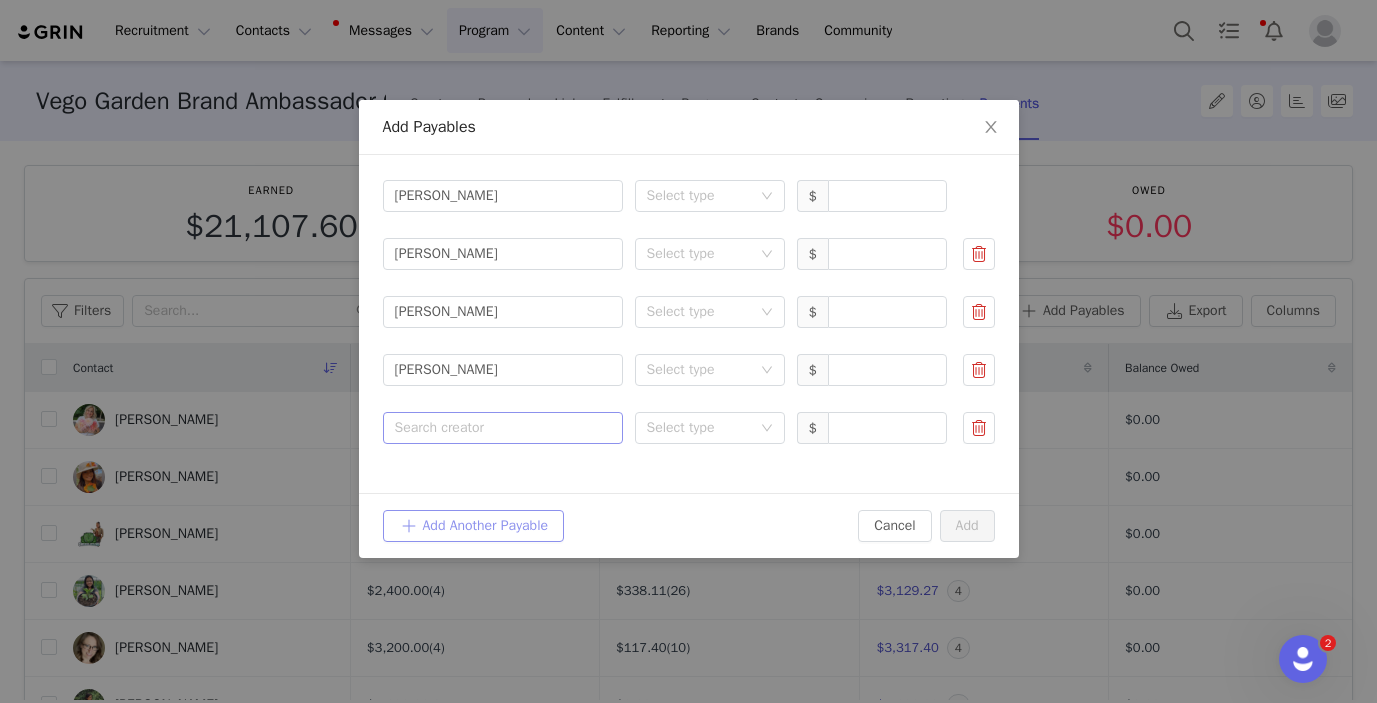 click on "Search creator" at bounding box center [498, 428] 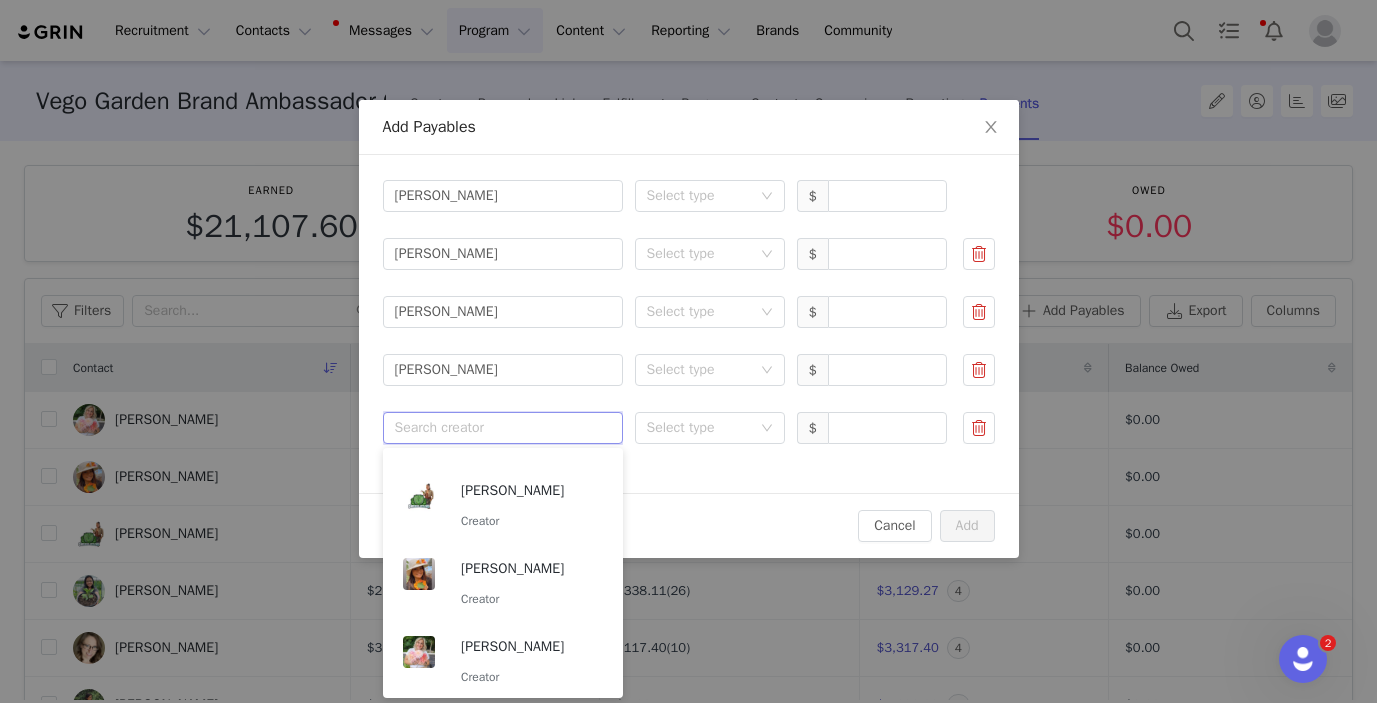 scroll, scrollTop: 226, scrollLeft: 0, axis: vertical 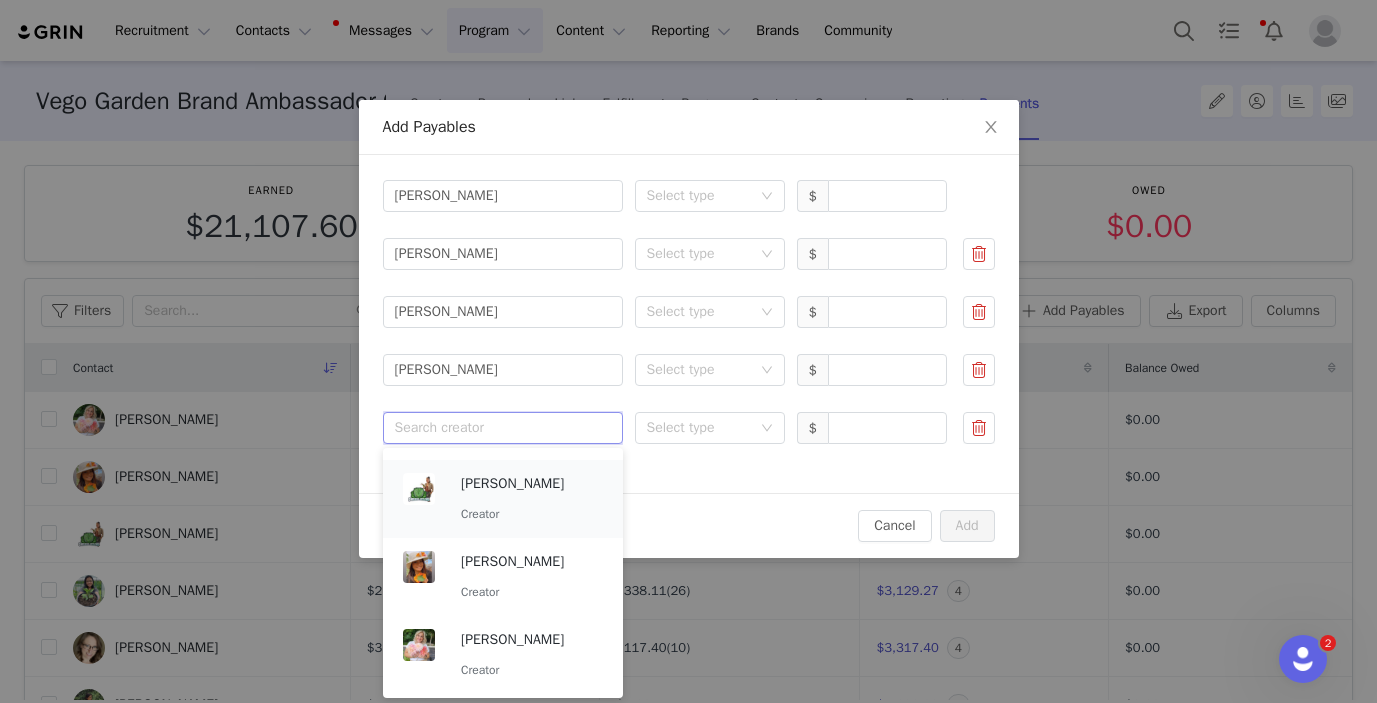 click on "Creator" at bounding box center [532, 514] 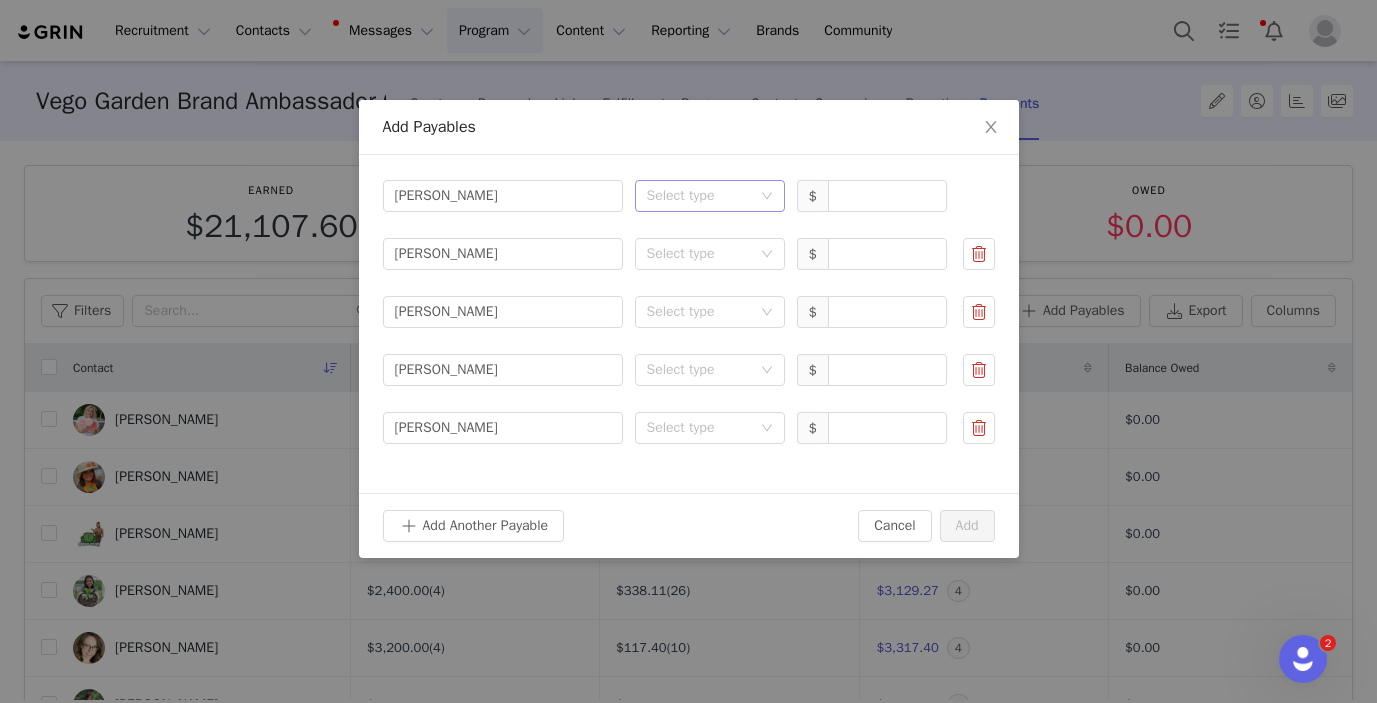click on "Select type" at bounding box center [699, 196] 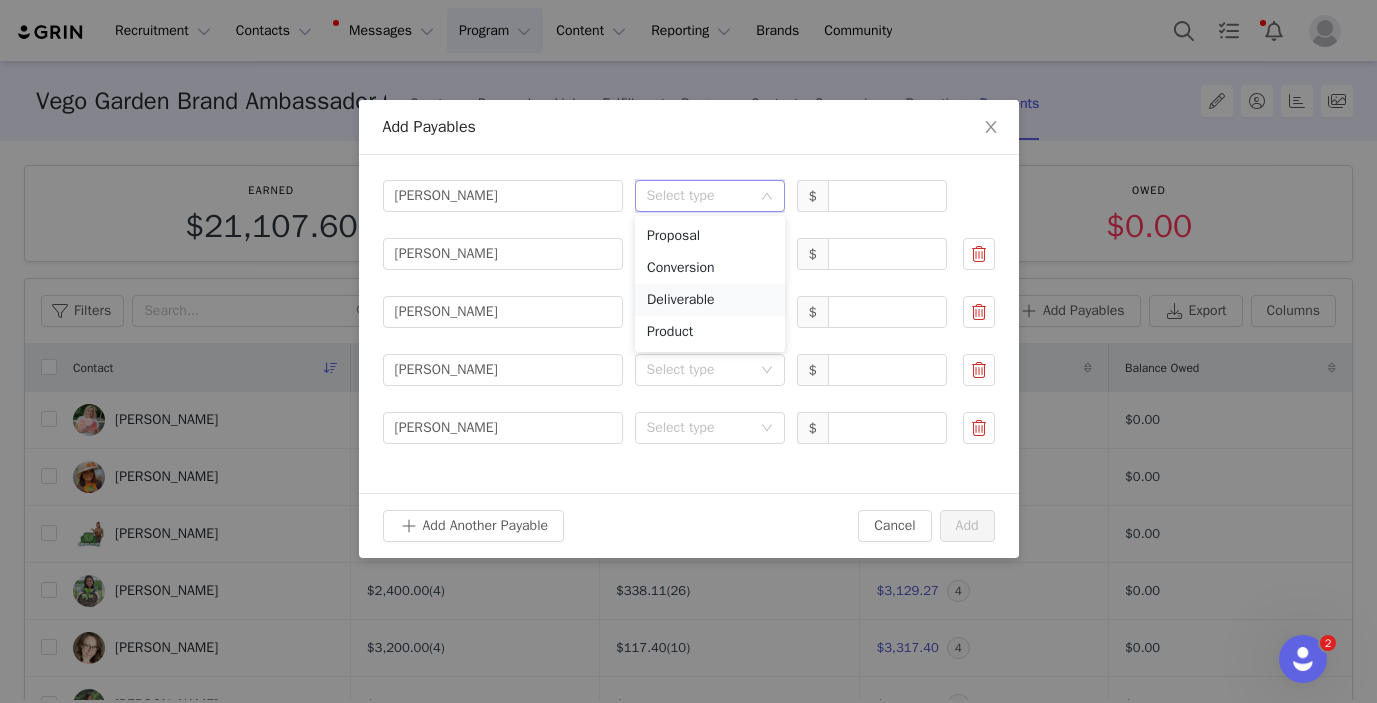 click on "Deliverable" at bounding box center [710, 300] 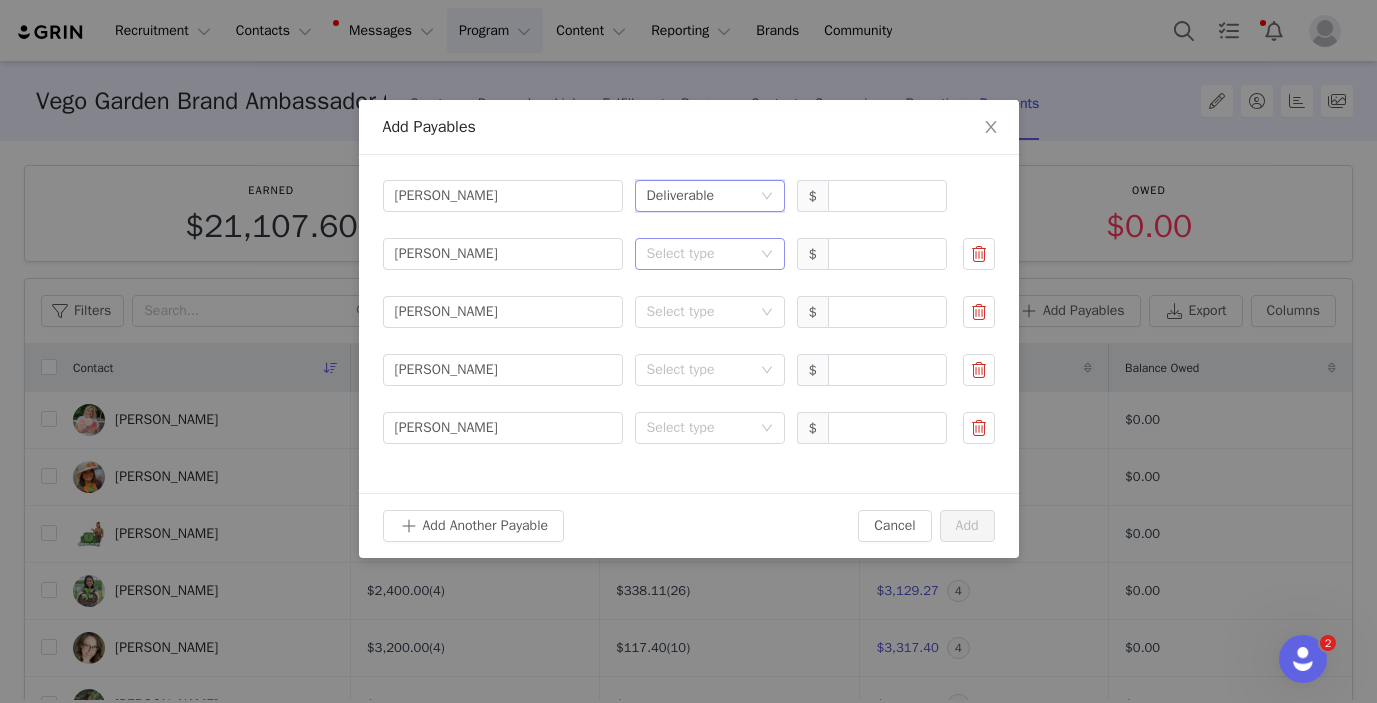 click on "Select type" at bounding box center [699, 254] 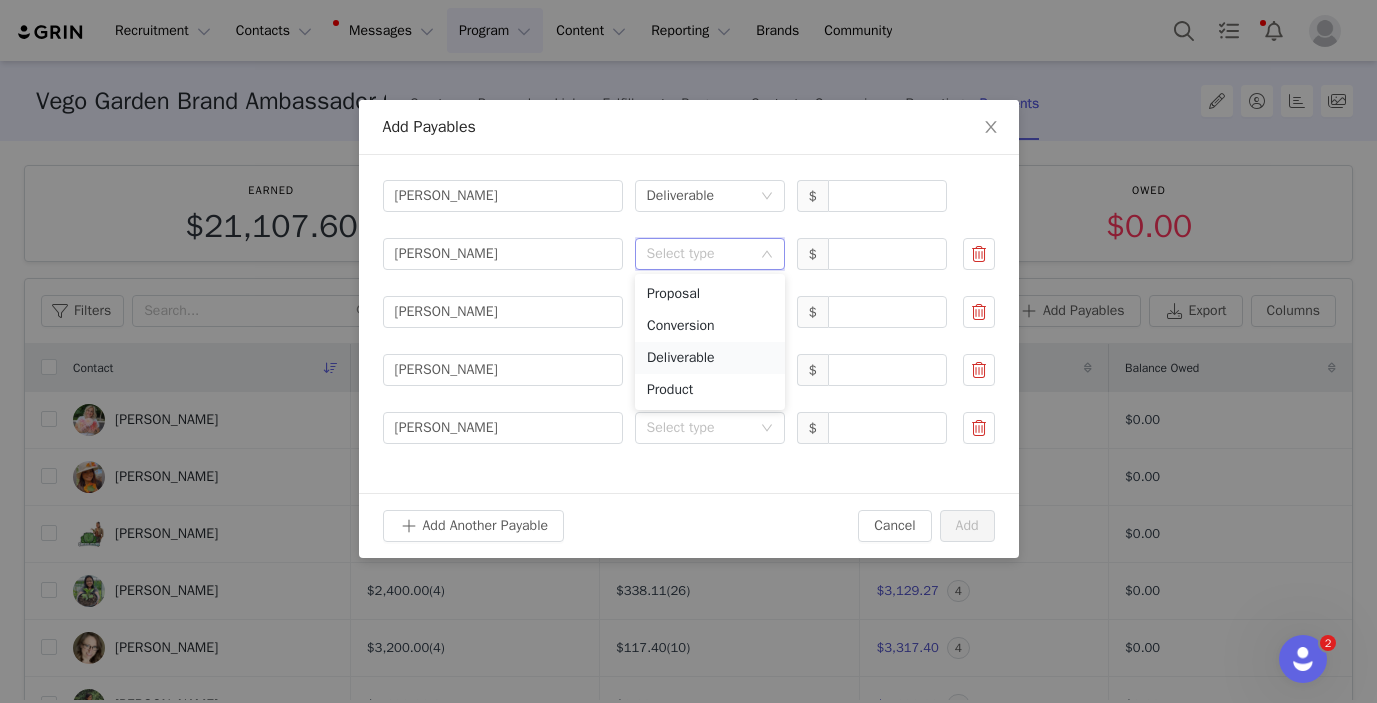 click on "Deliverable" at bounding box center (710, 358) 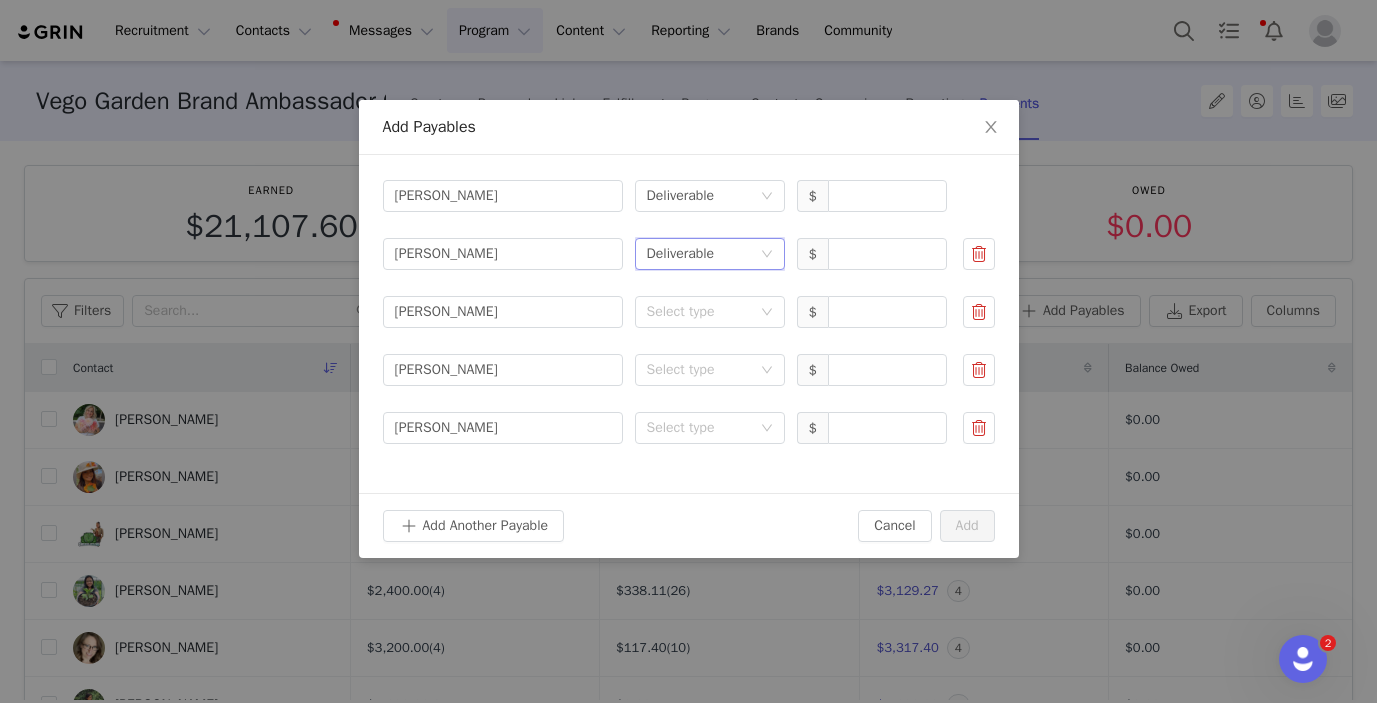 drag, startPoint x: 670, startPoint y: 319, endPoint x: 674, endPoint y: 330, distance: 11.7046995 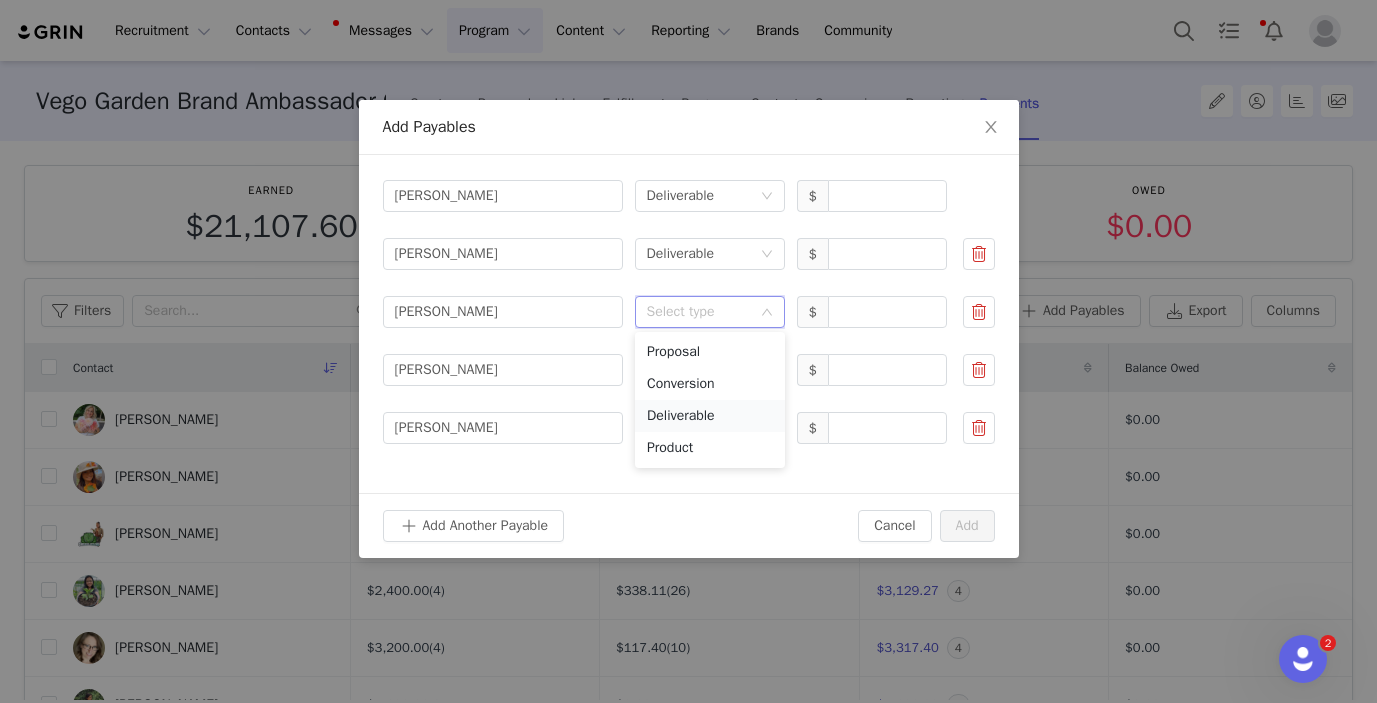 click on "Deliverable" at bounding box center [710, 416] 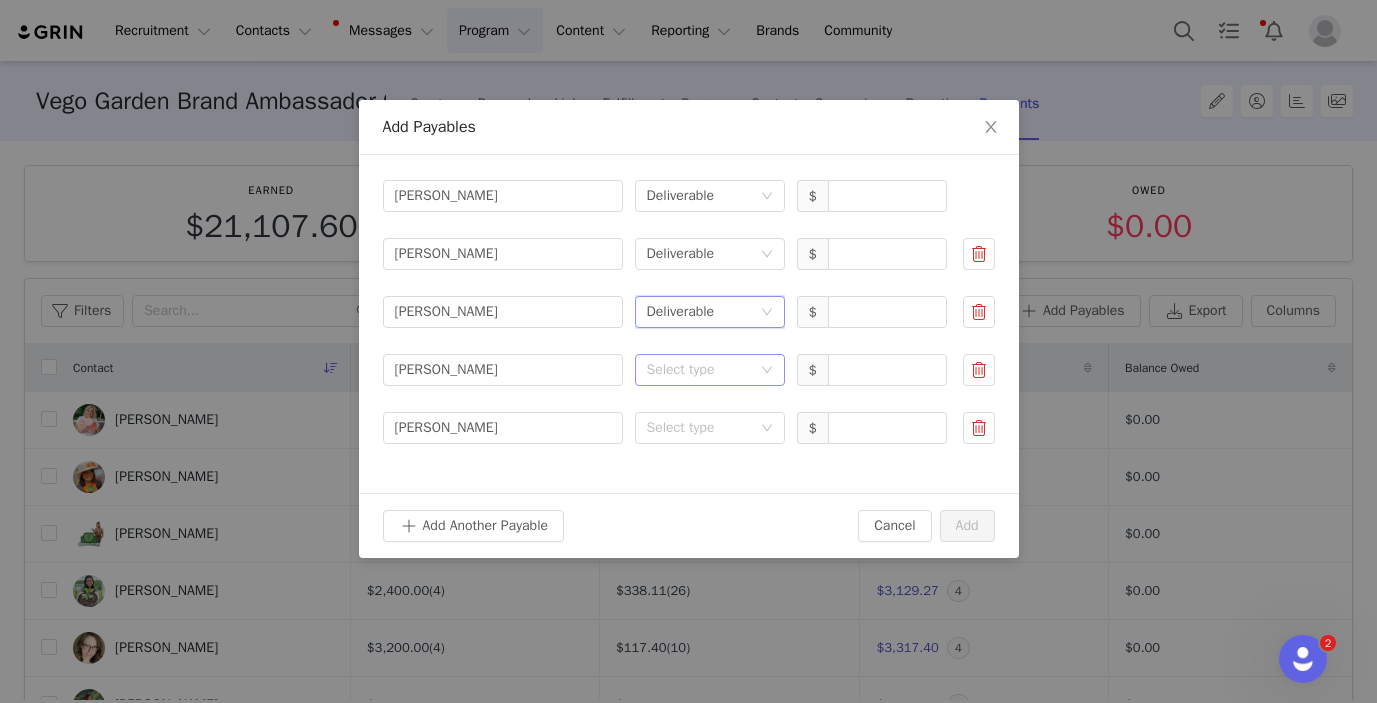 click on "Select type" at bounding box center [699, 370] 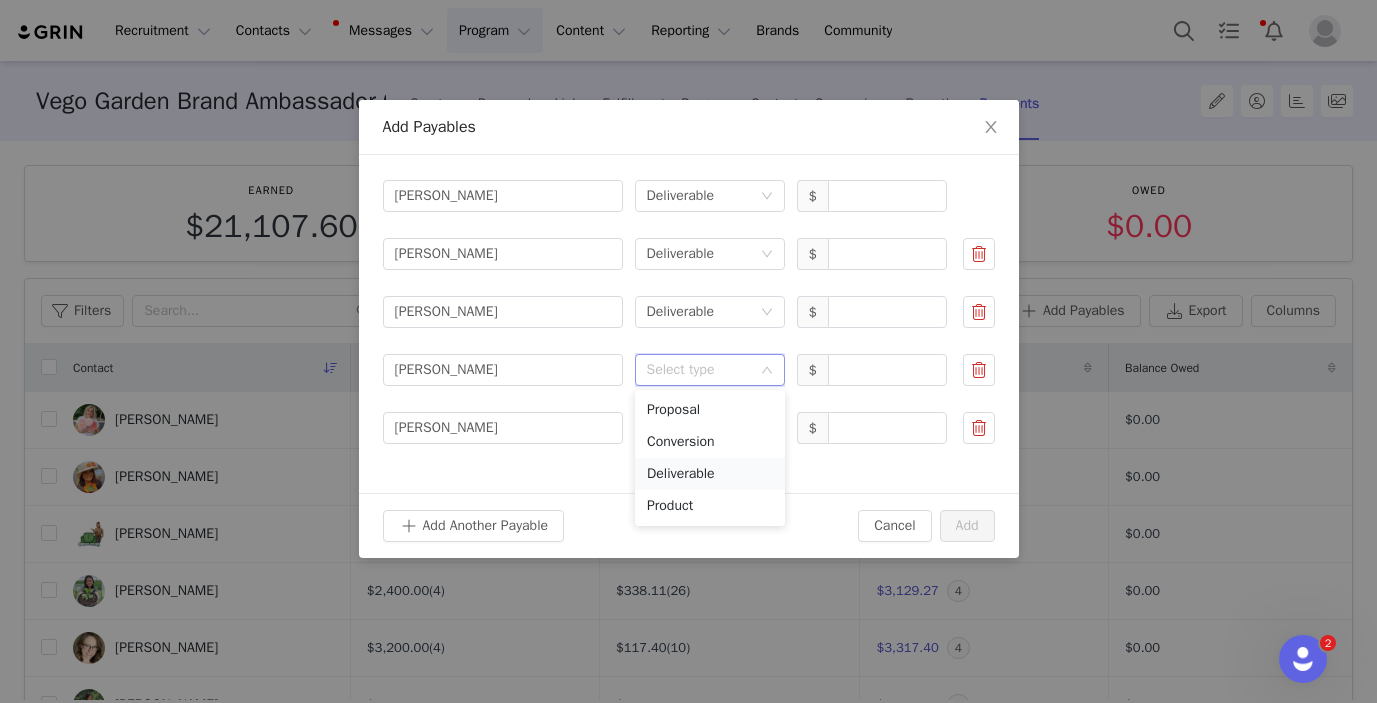 click on "Deliverable" at bounding box center [710, 474] 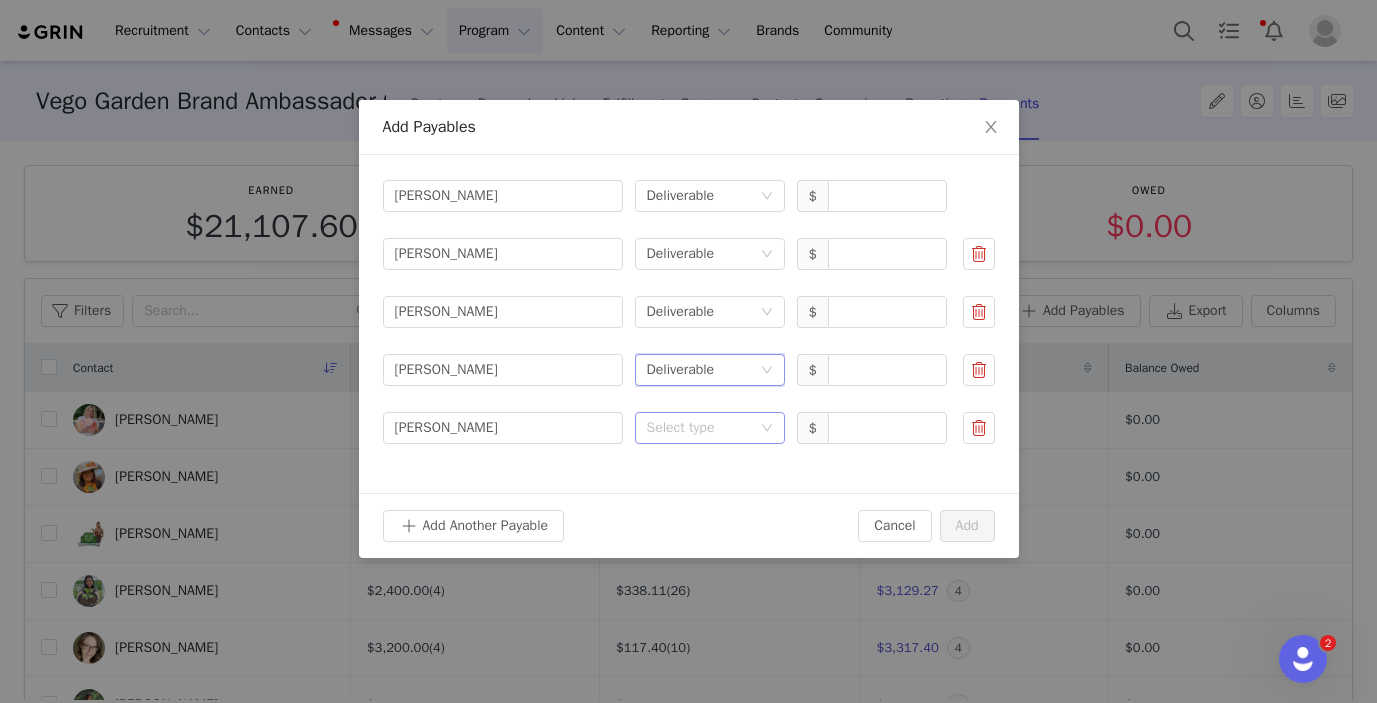 click on "Select type" at bounding box center [699, 428] 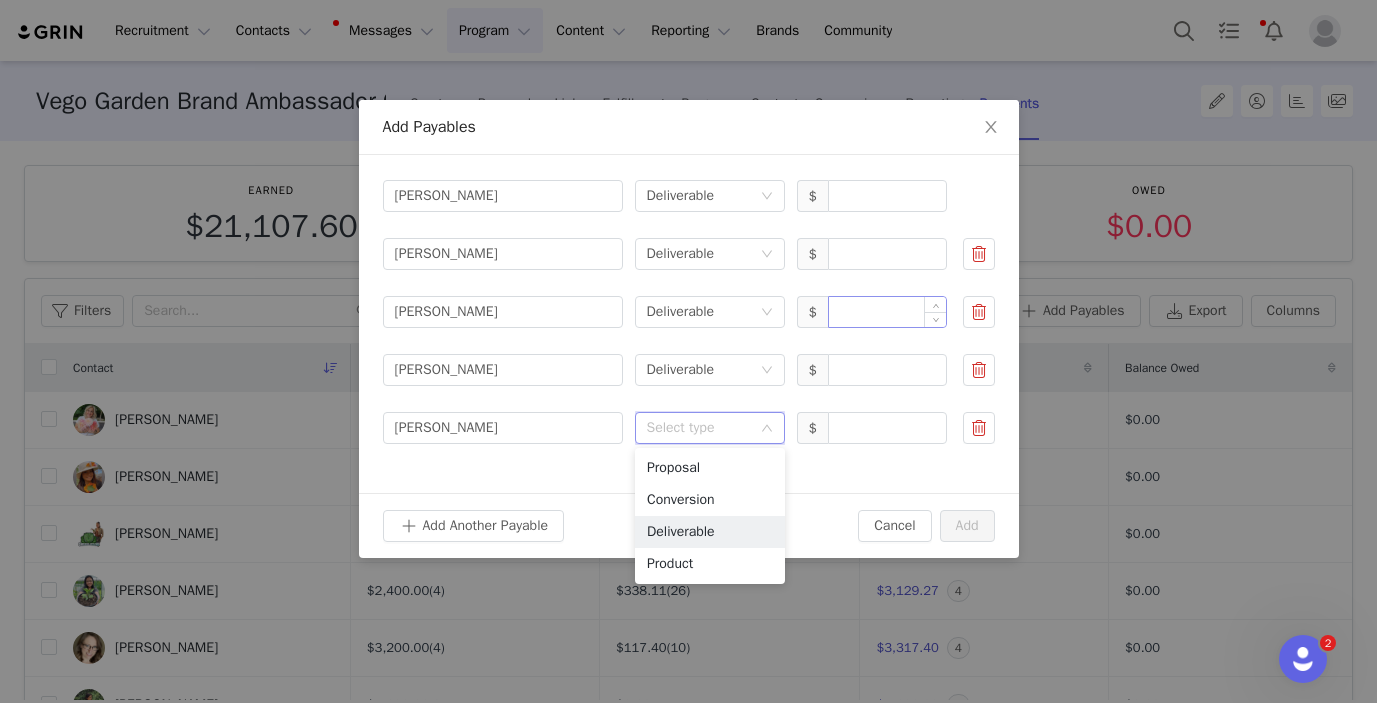 drag, startPoint x: 688, startPoint y: 538, endPoint x: 846, endPoint y: 300, distance: 285.67114 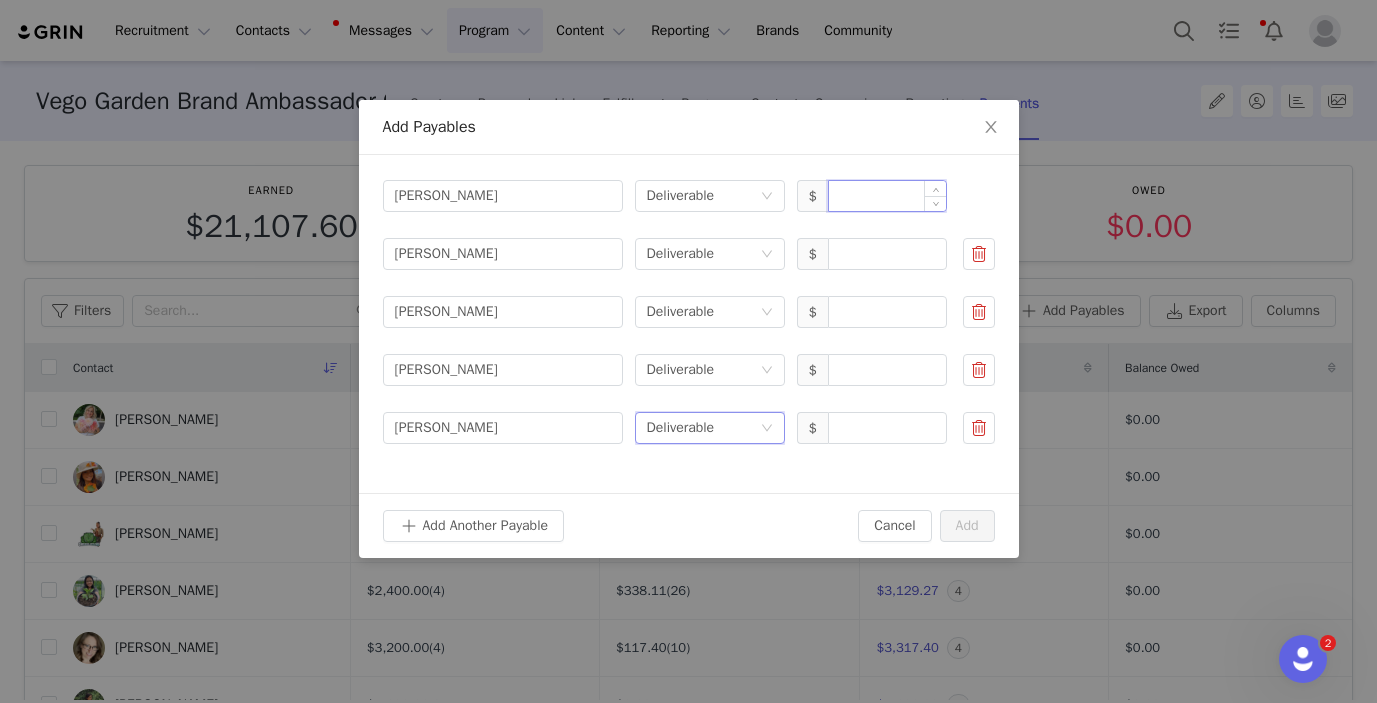 click at bounding box center [887, 196] 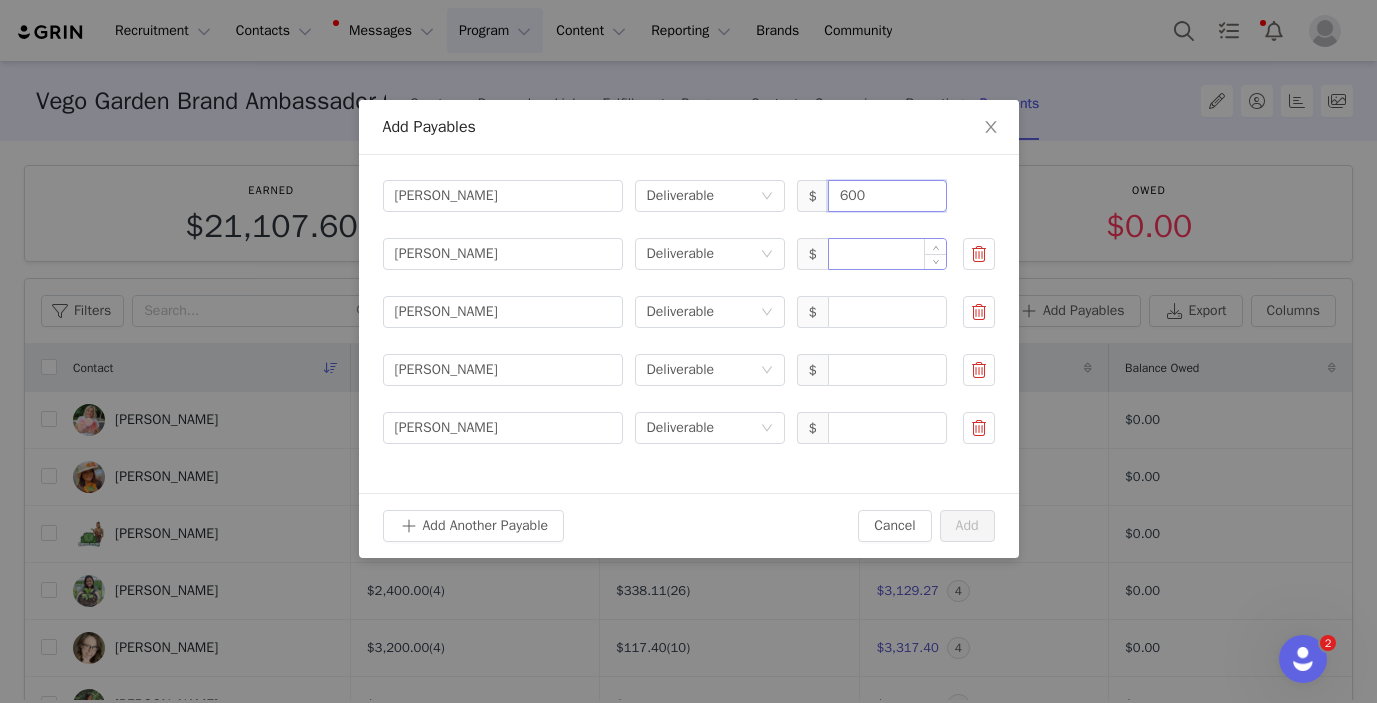 type on "600" 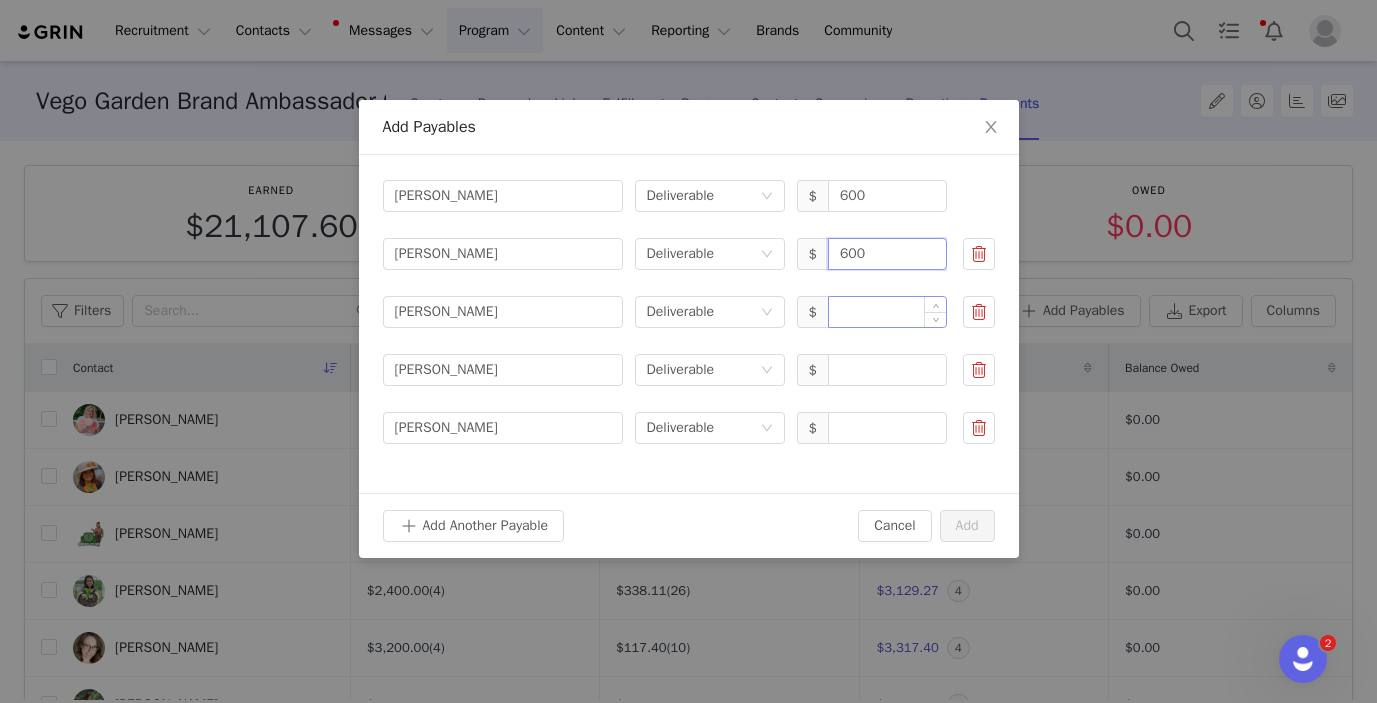 type on "600" 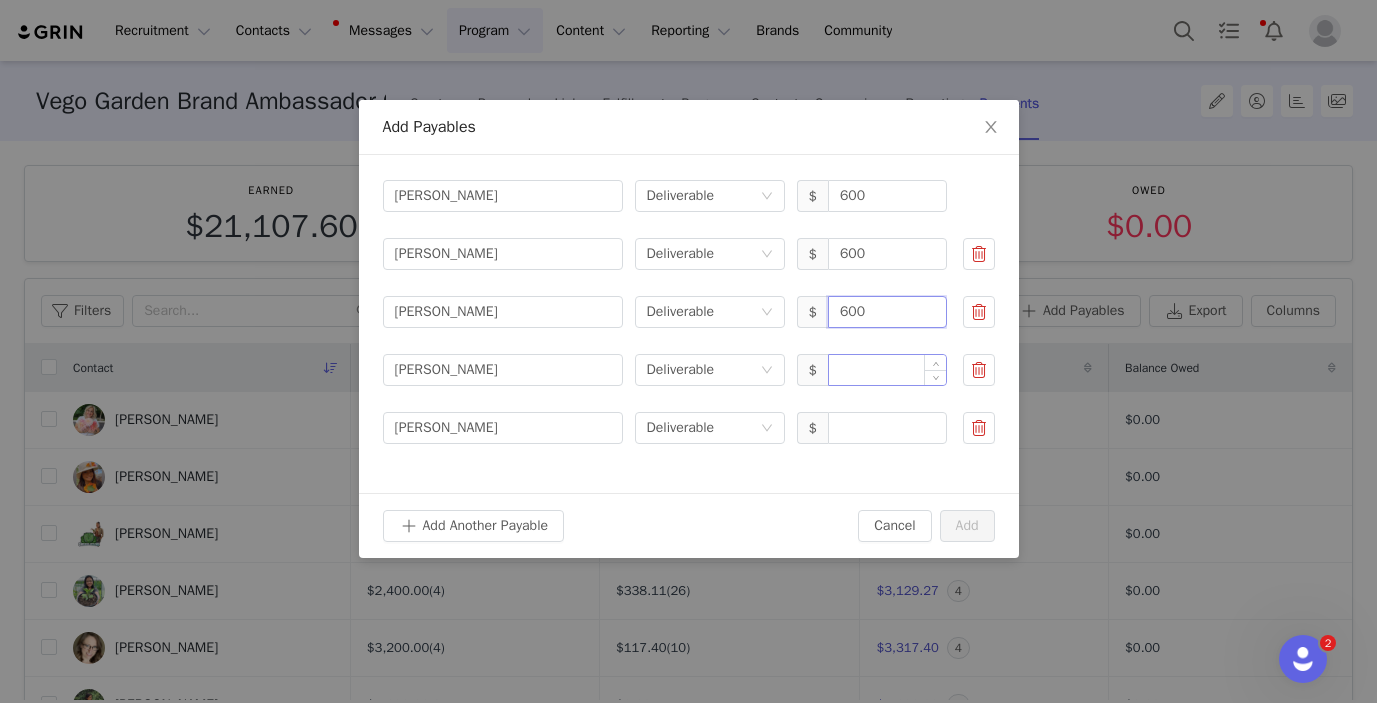 type on "600" 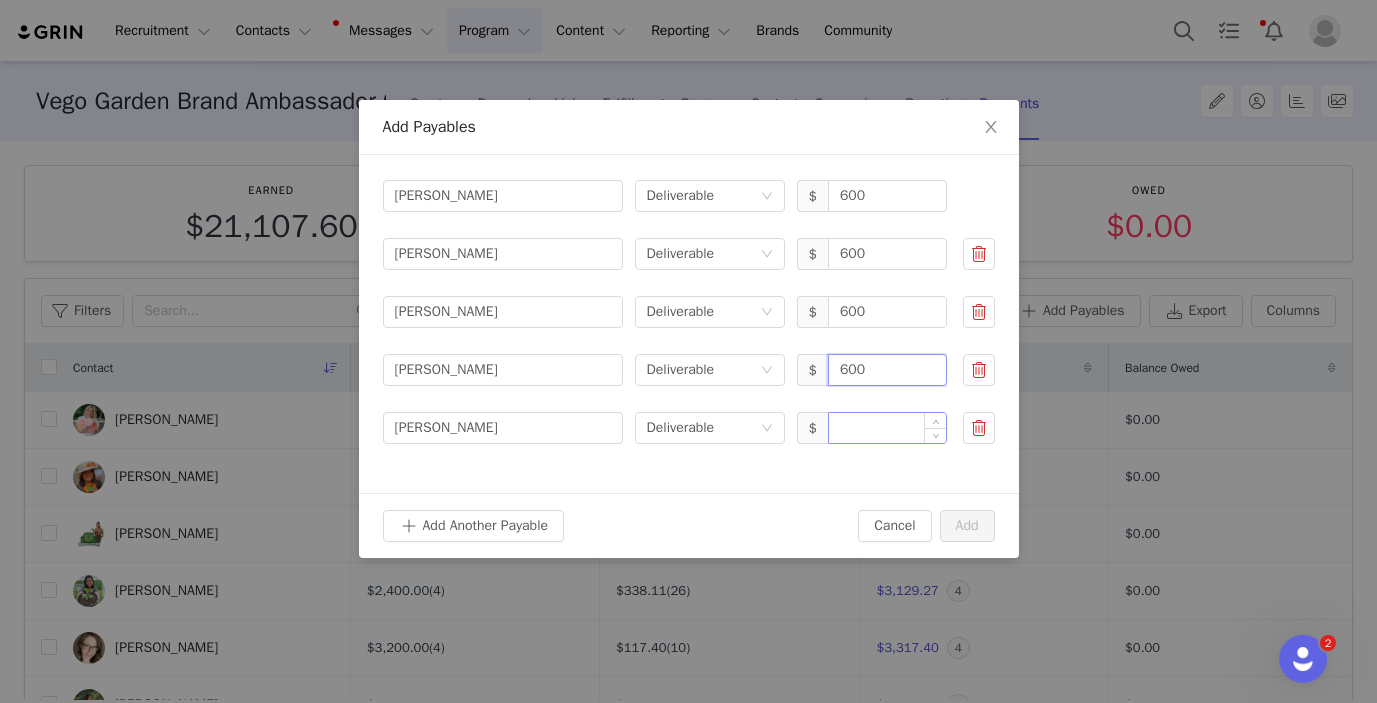 type on "600" 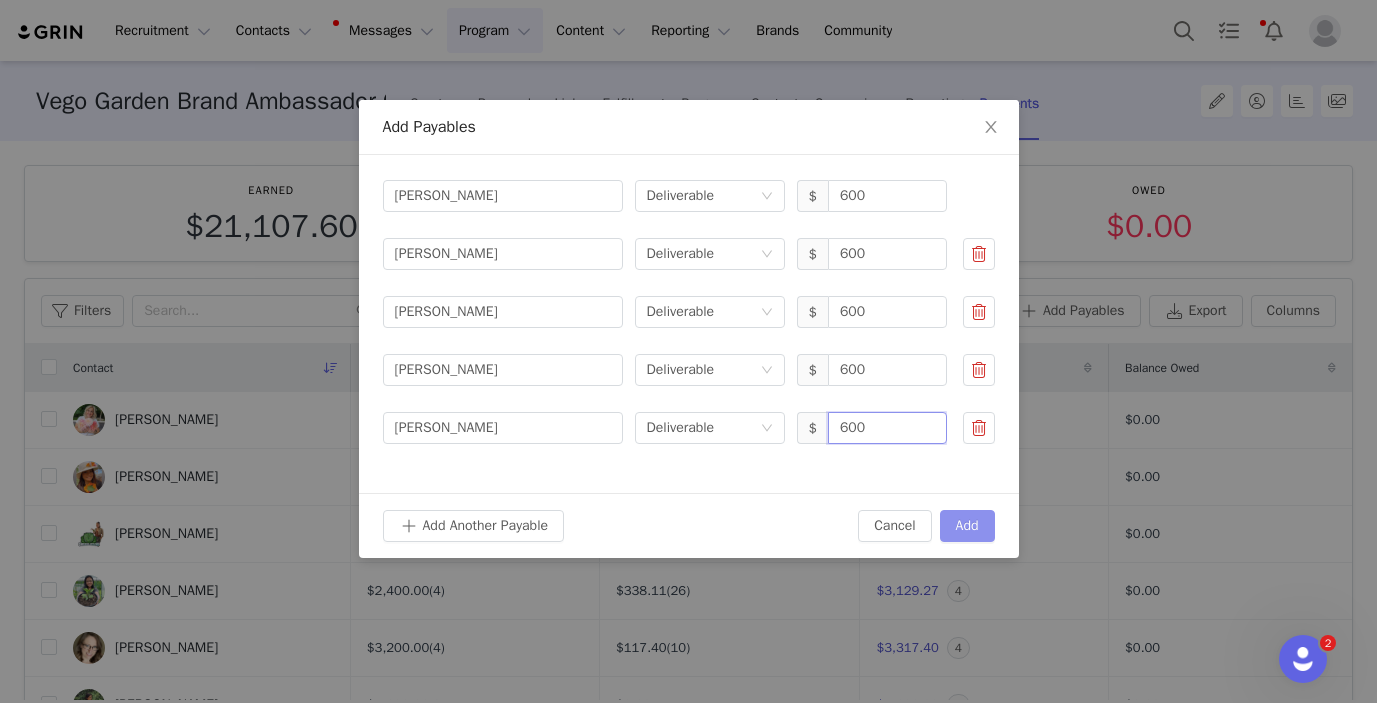 type on "600" 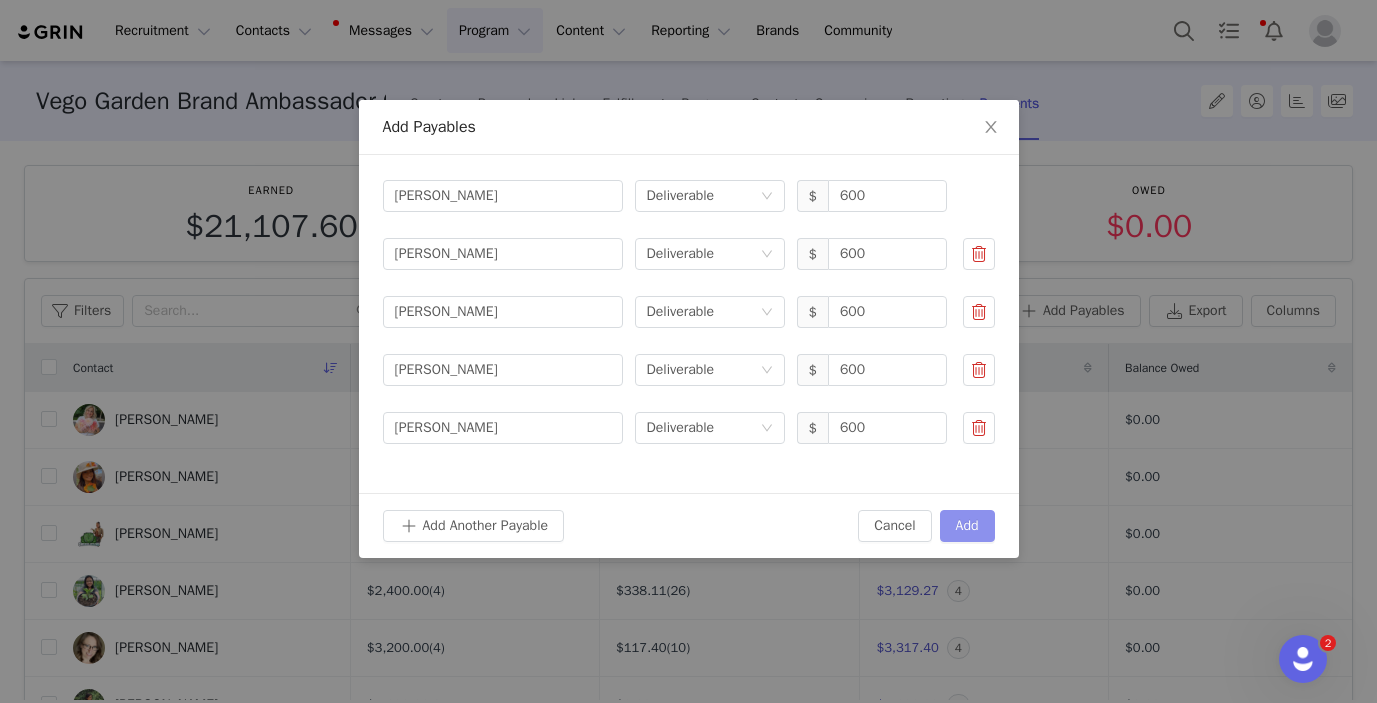 click on "Add" at bounding box center [967, 526] 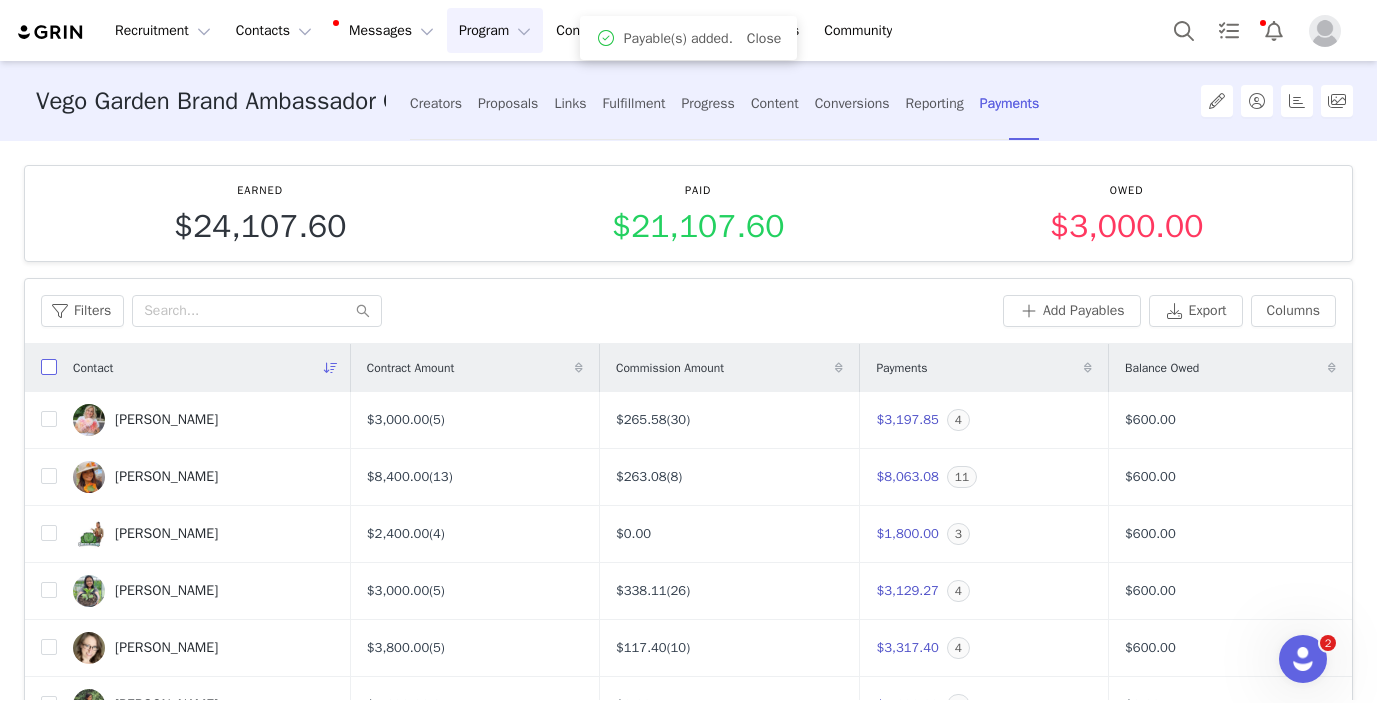 click at bounding box center [49, 367] 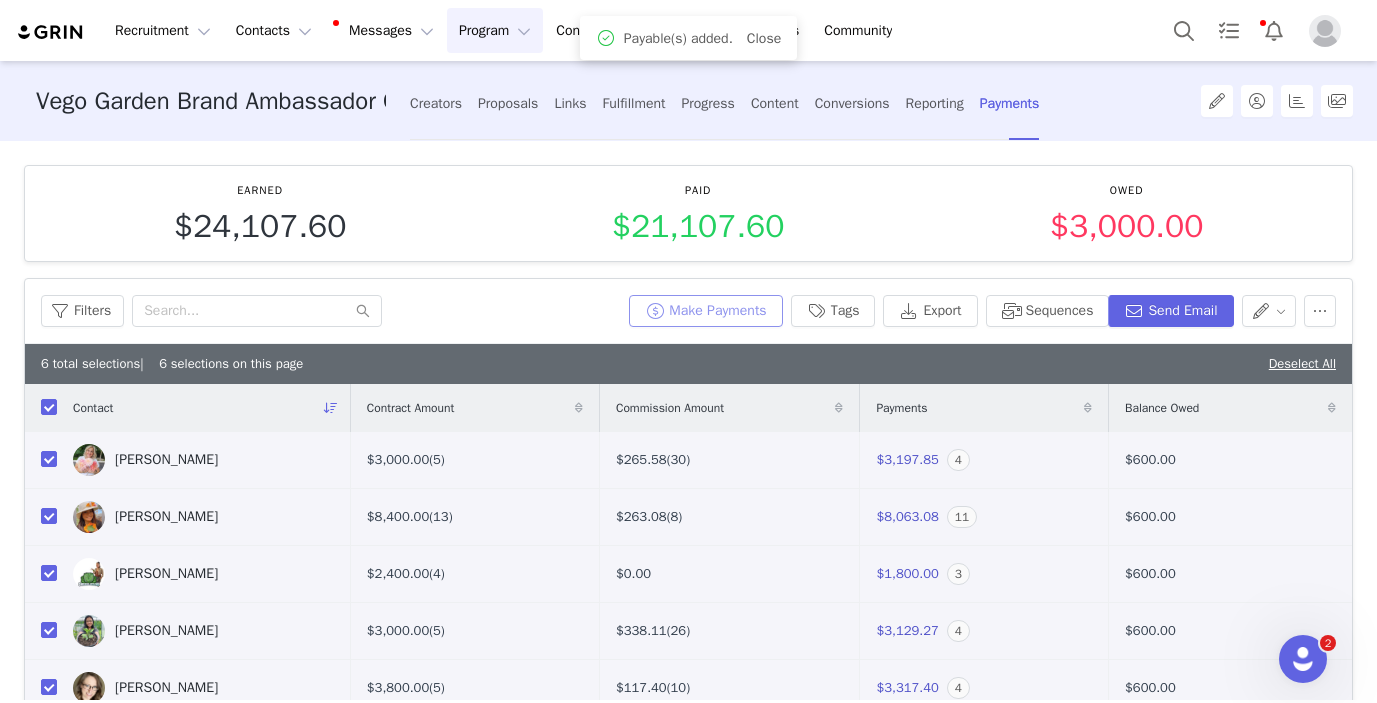 click on "Make Payments" at bounding box center (705, 311) 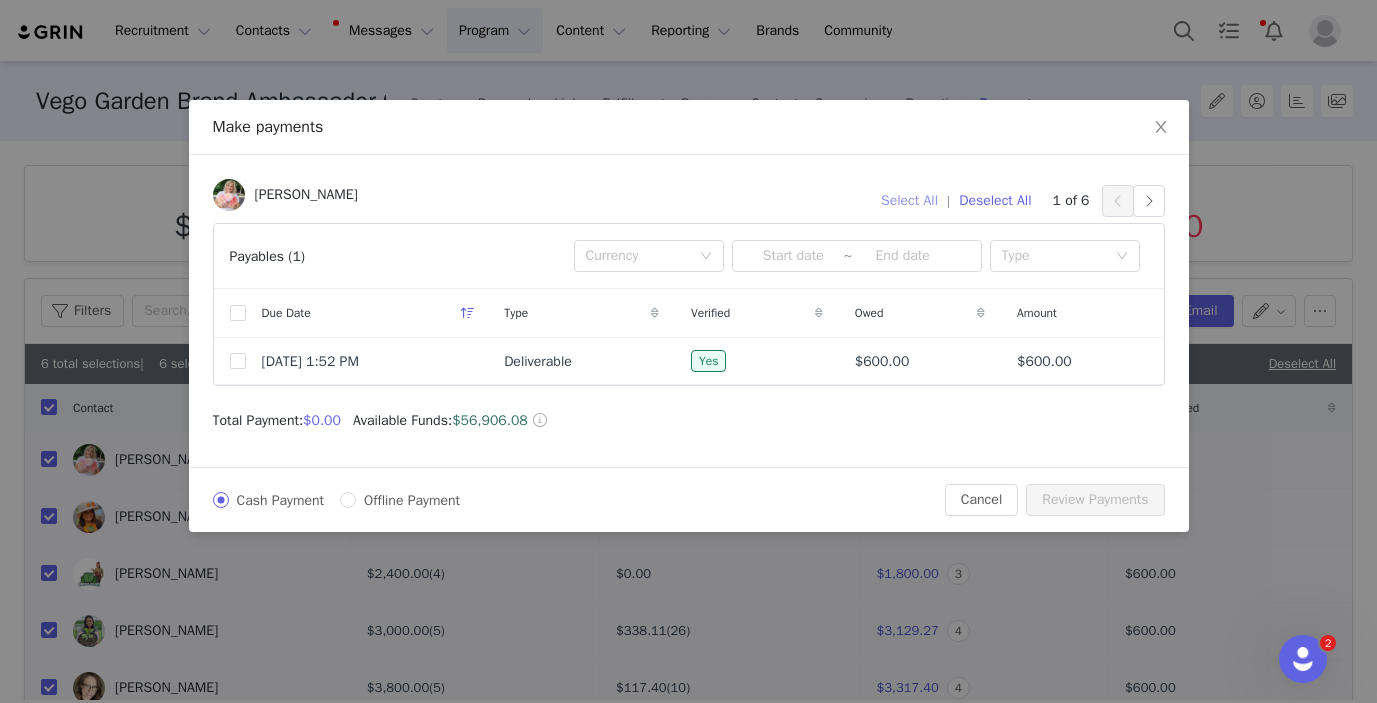 click on "Select All" at bounding box center (909, 201) 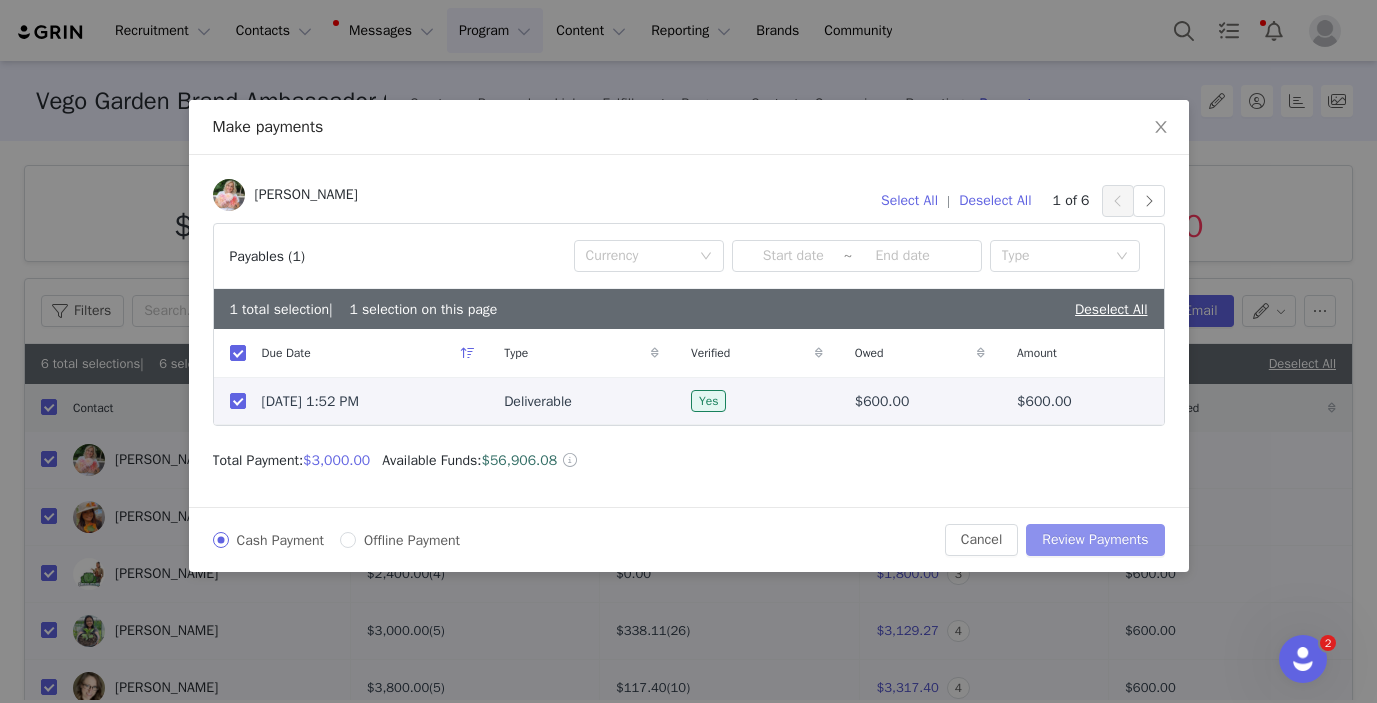 click on "Review Payments" at bounding box center (1095, 540) 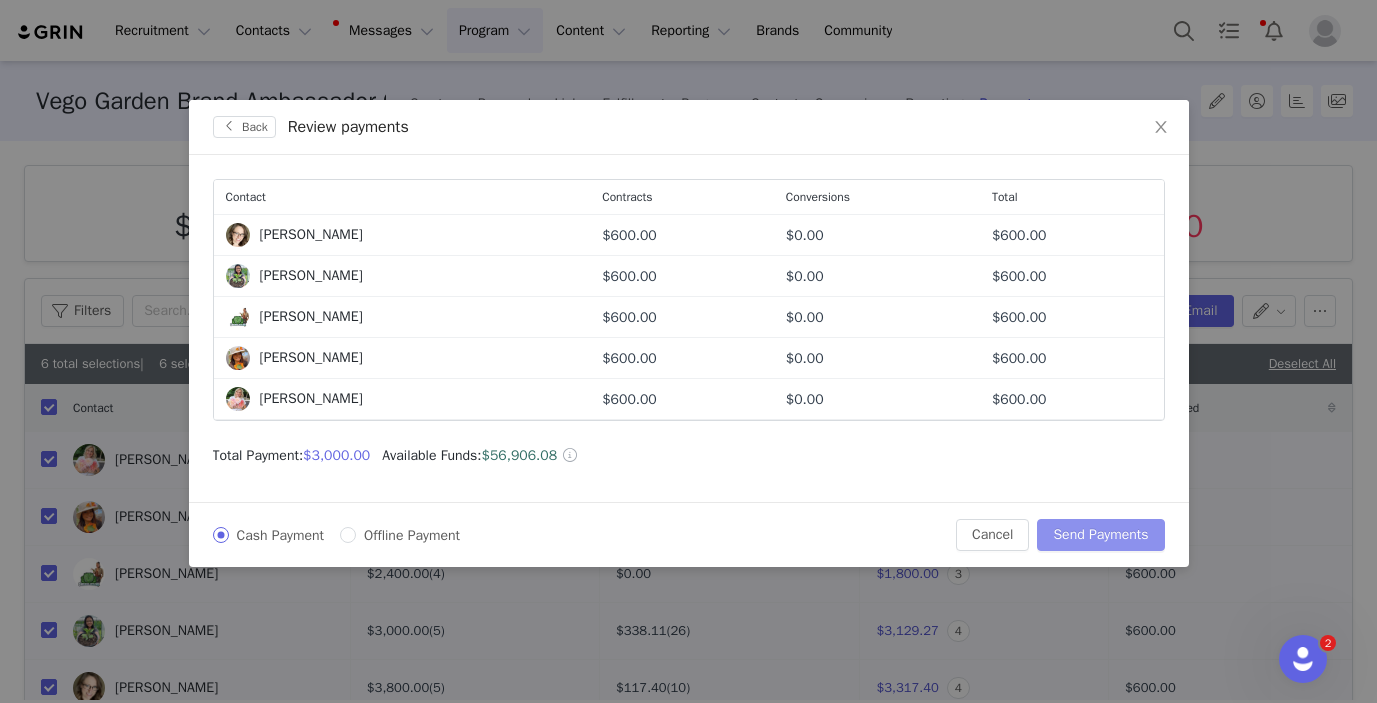click on "Send Payments" at bounding box center (1100, 535) 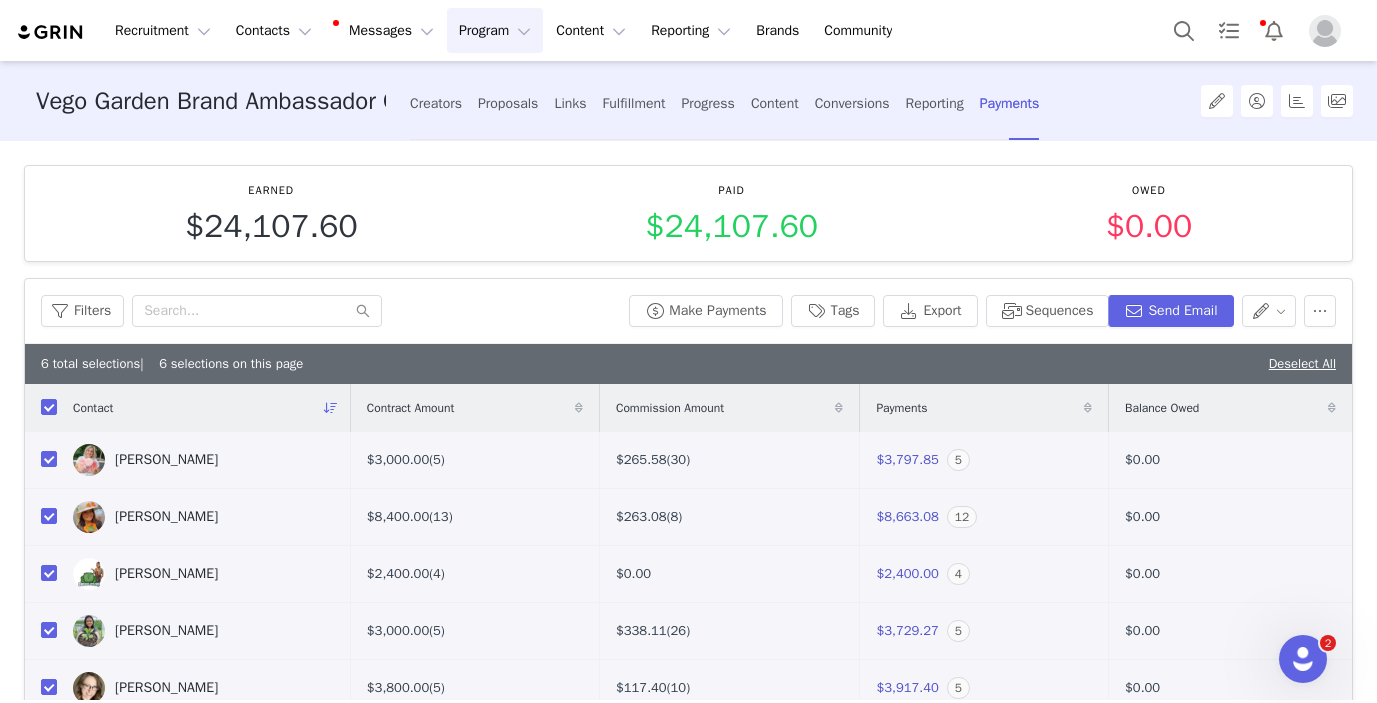 click on "Filters     Make Payments Tags Export Sequences Send Email" at bounding box center [688, 311] 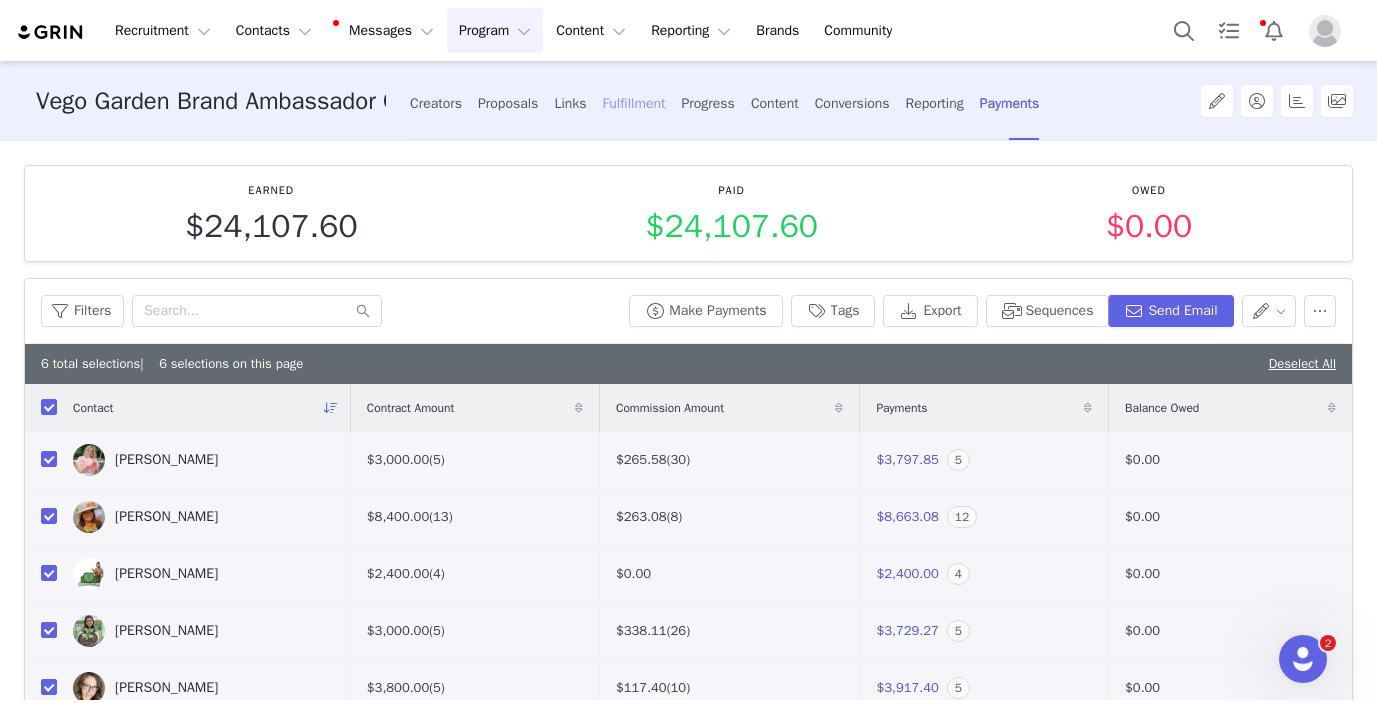 click on "Fulfillment" at bounding box center [634, 103] 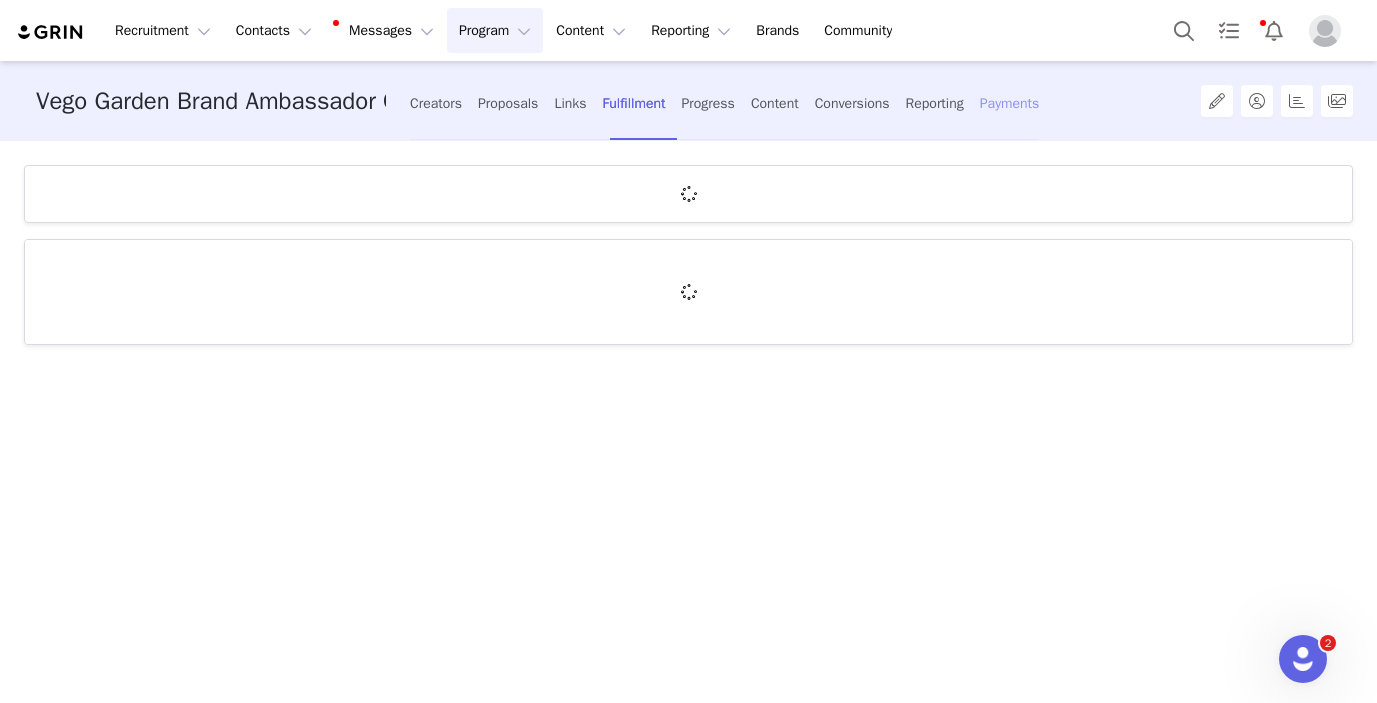 click on "Payments" at bounding box center [1010, 103] 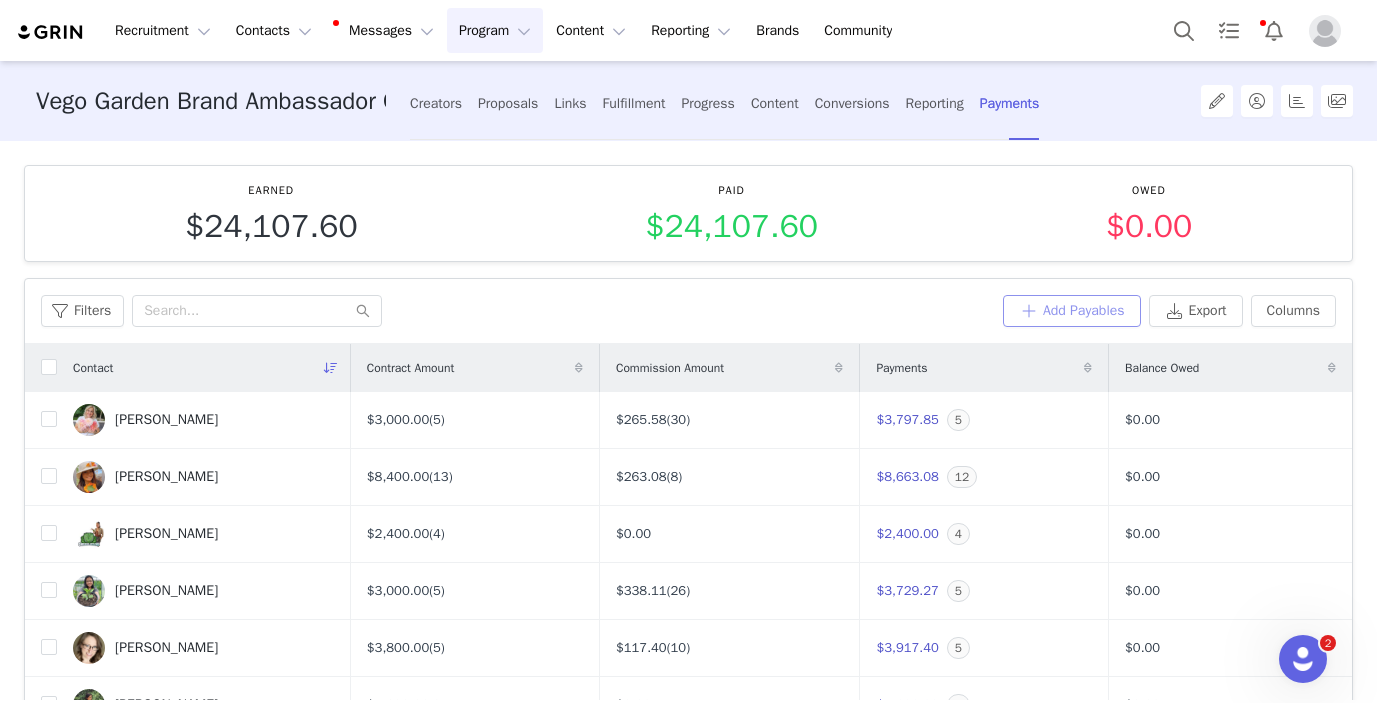 click on "Add Payables" at bounding box center (1072, 311) 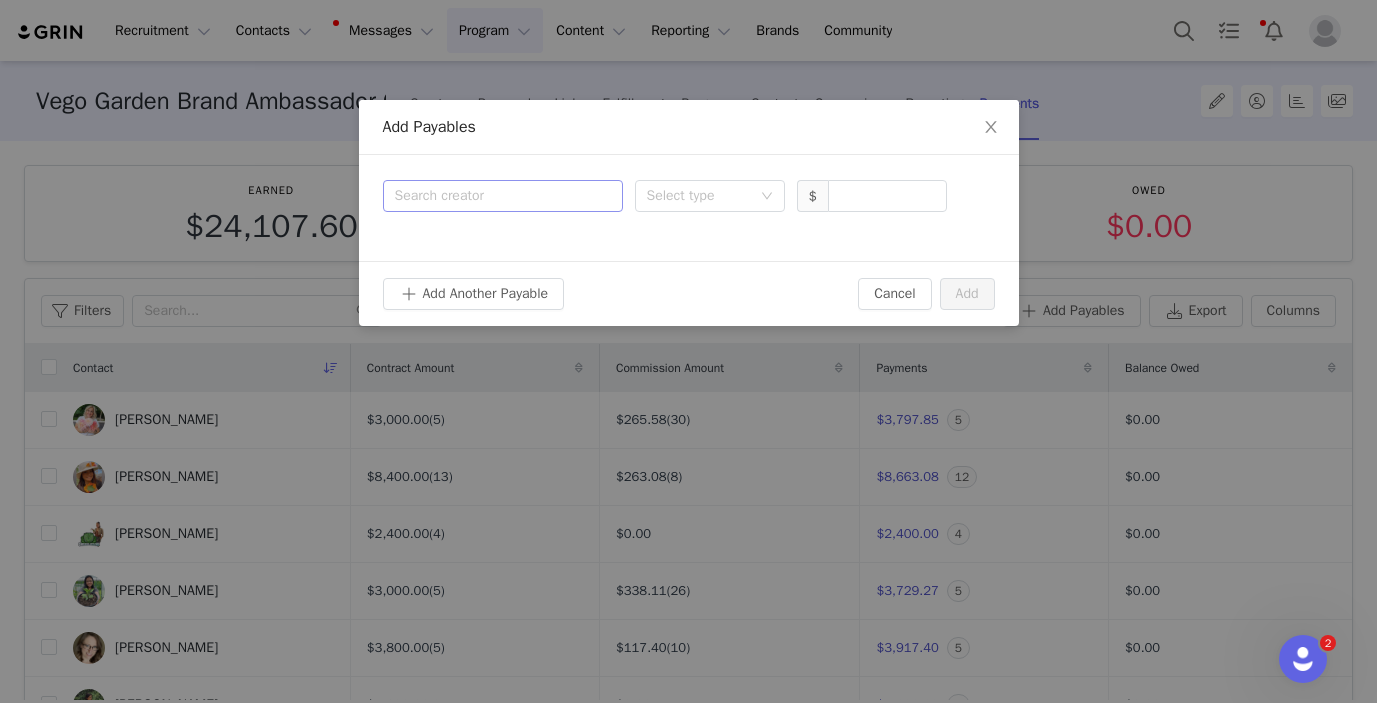 click on "Search creator" at bounding box center [498, 196] 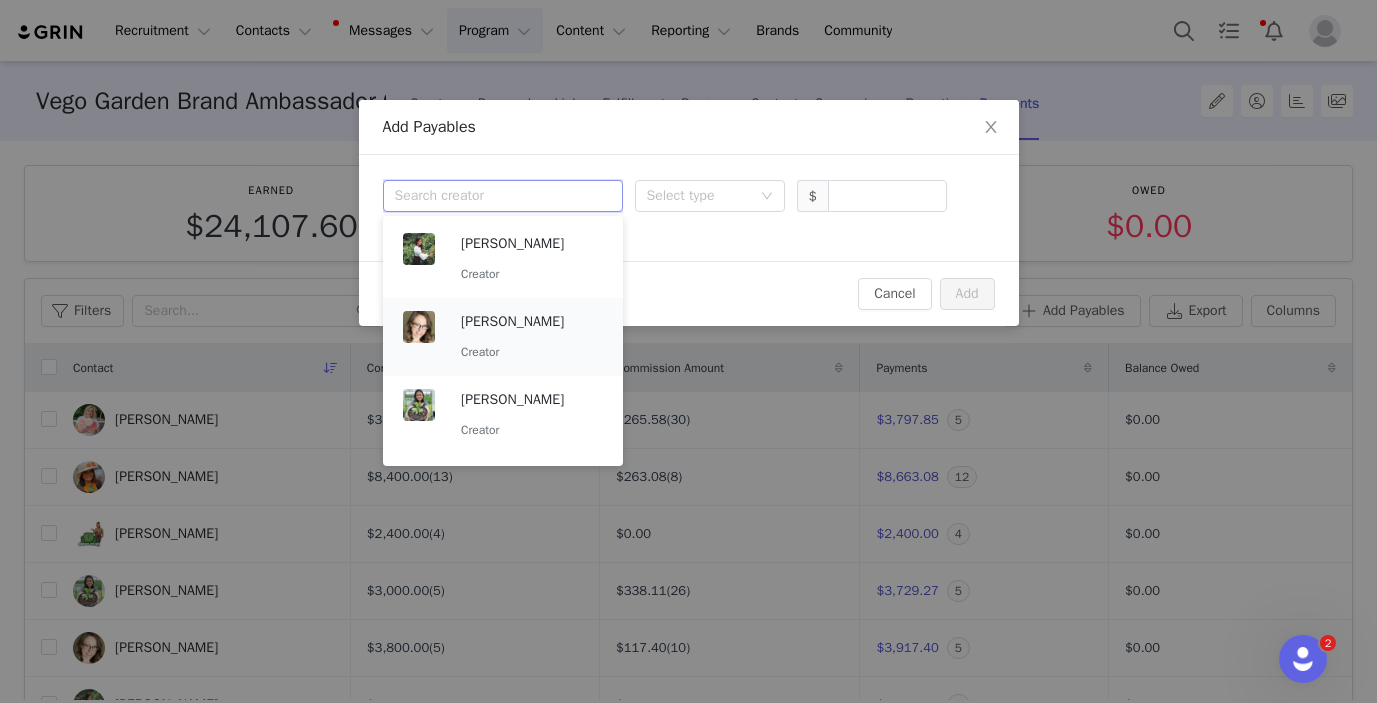 click on "Angel Gist" at bounding box center [532, 322] 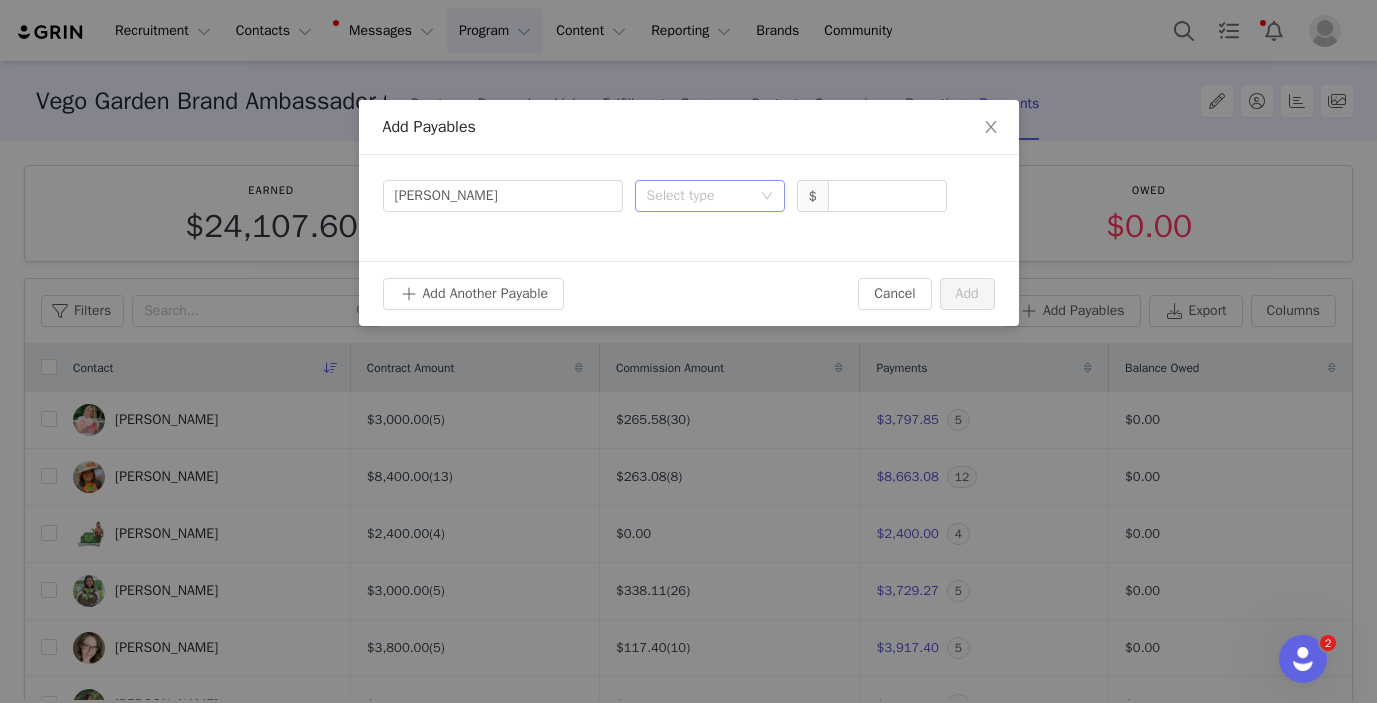 click on "Select type" at bounding box center (699, 196) 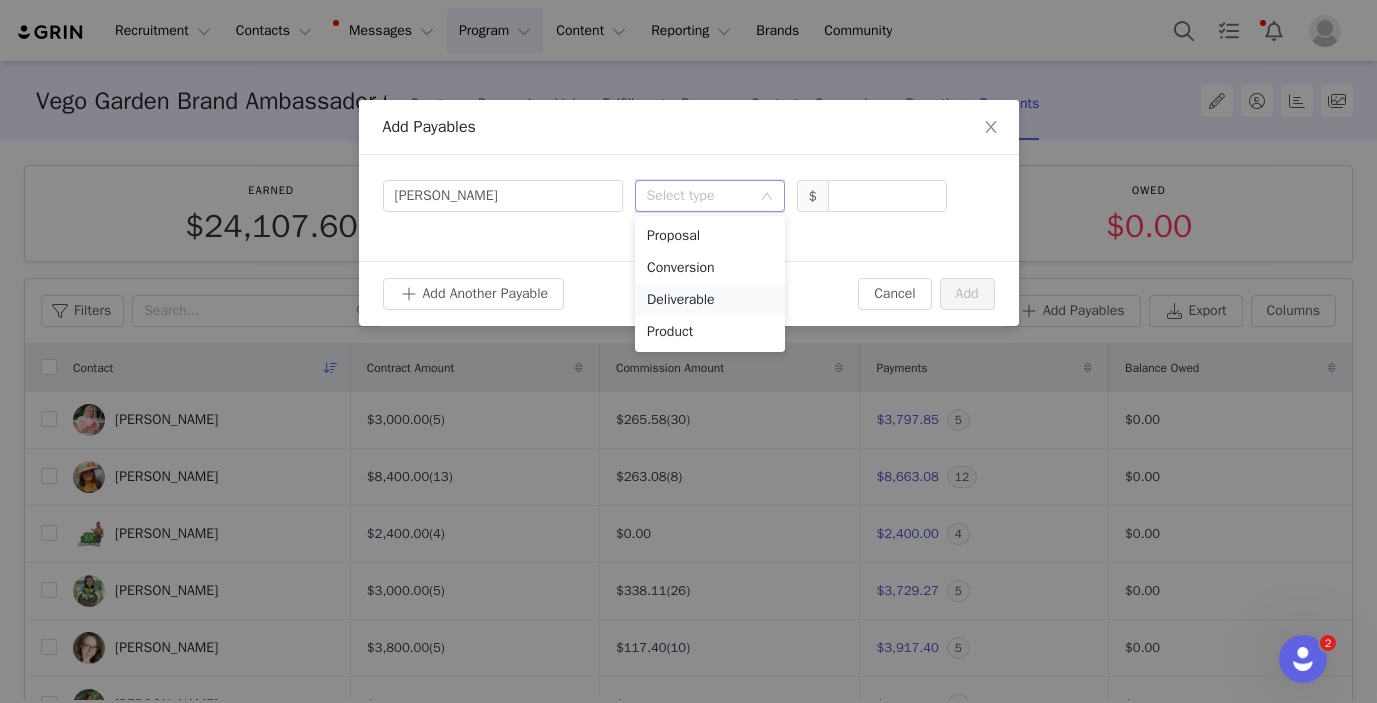 click on "Deliverable" at bounding box center [710, 300] 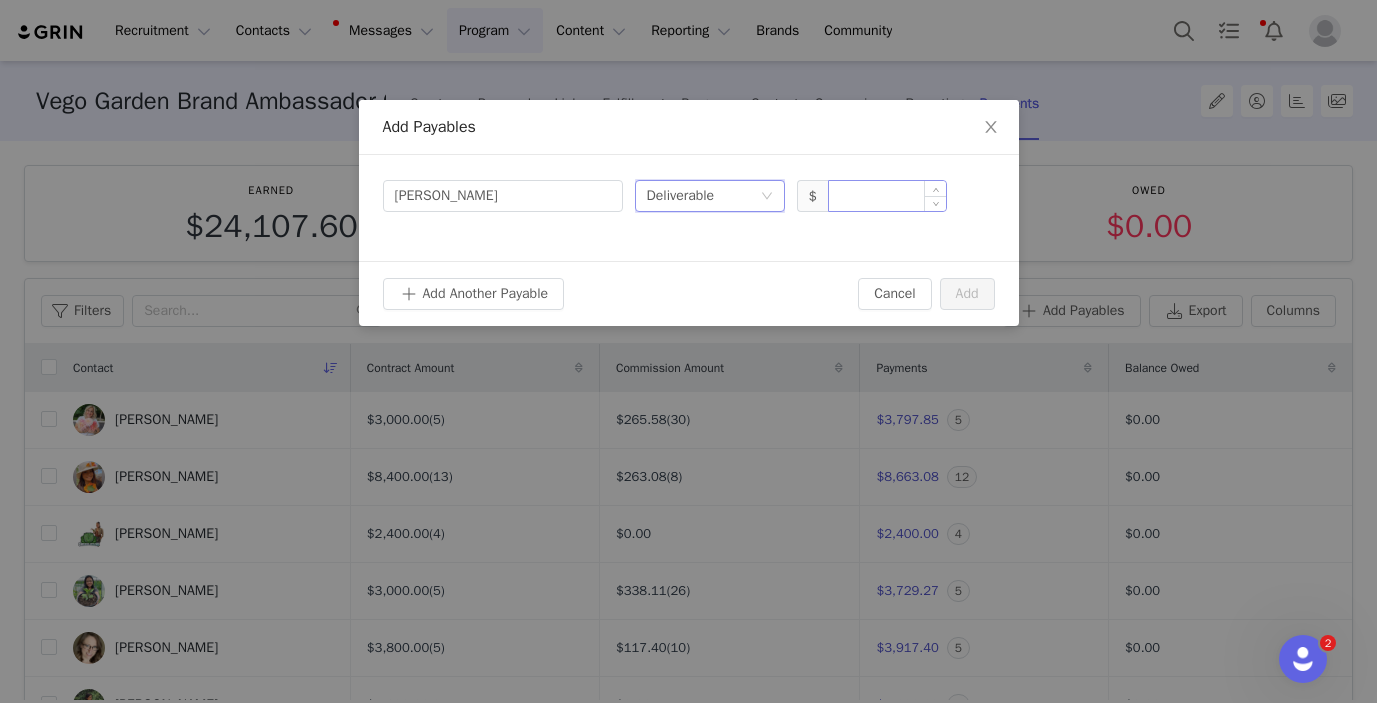 click at bounding box center [887, 196] 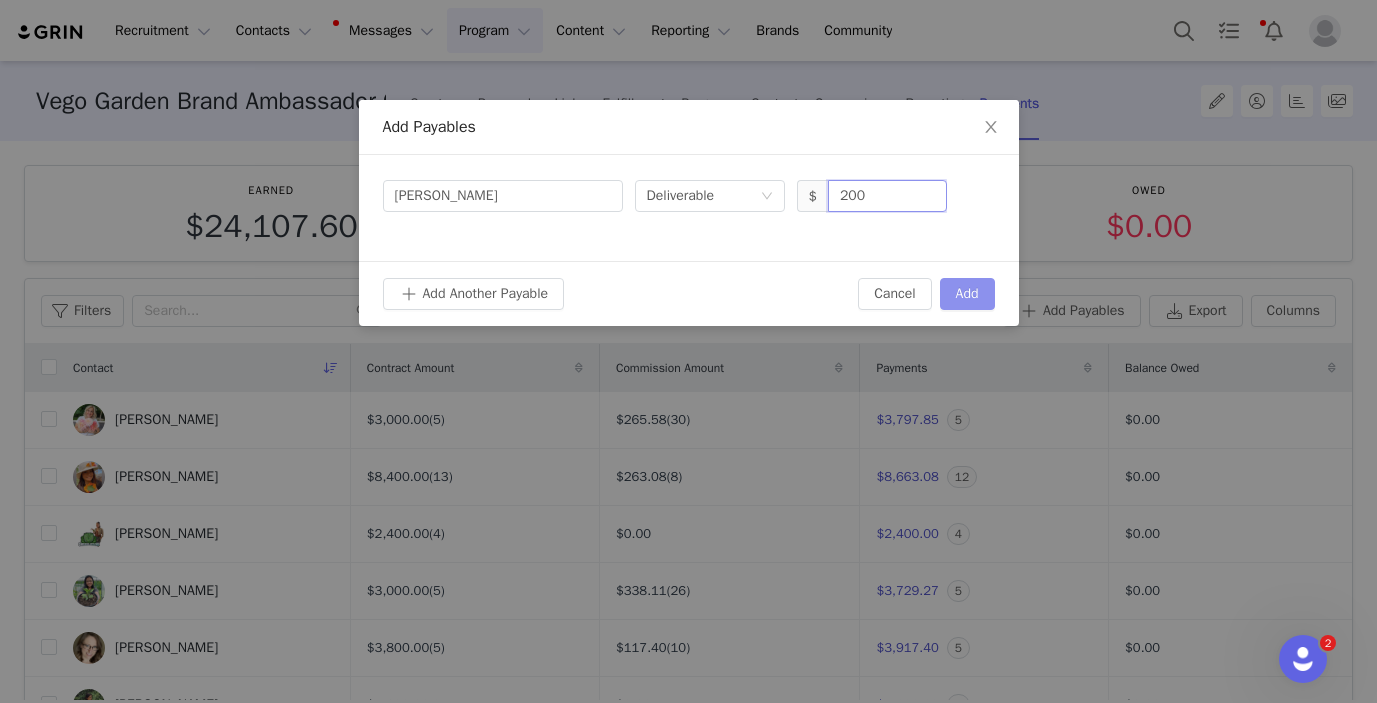 type on "200" 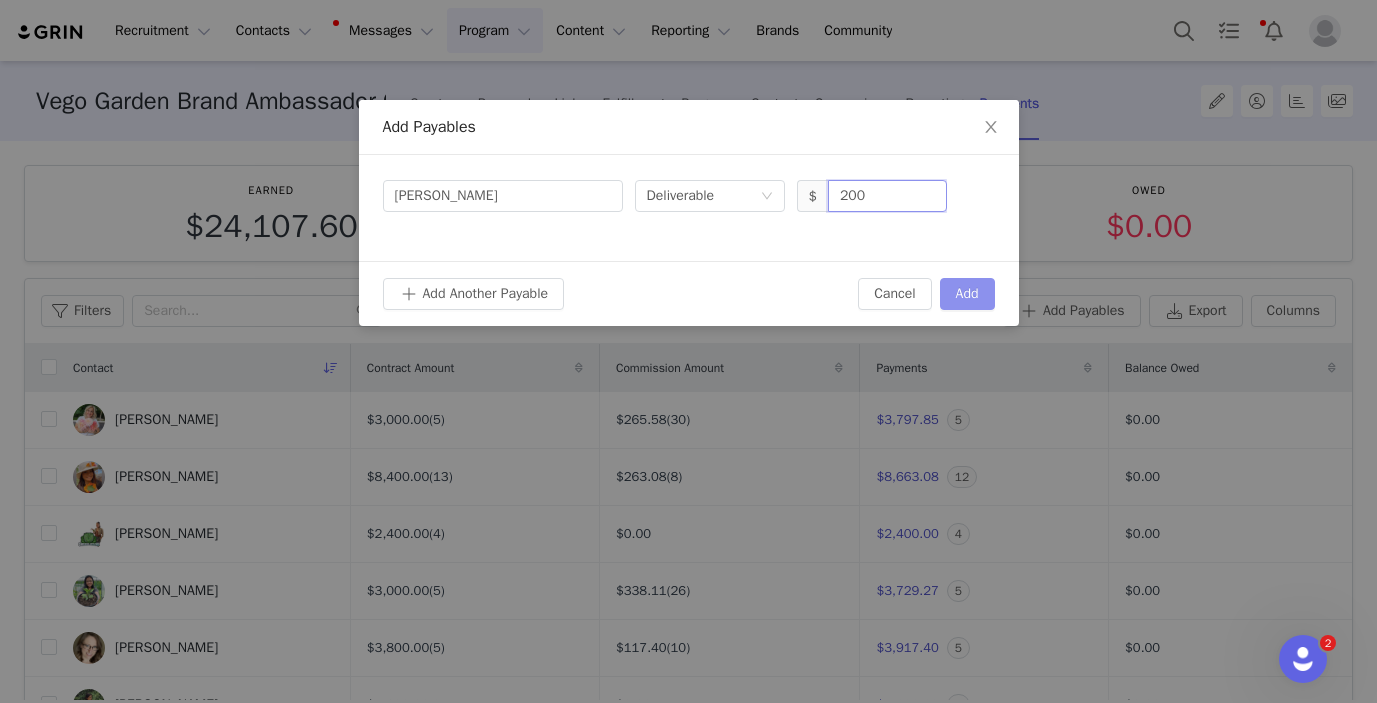 click on "Add" at bounding box center [967, 294] 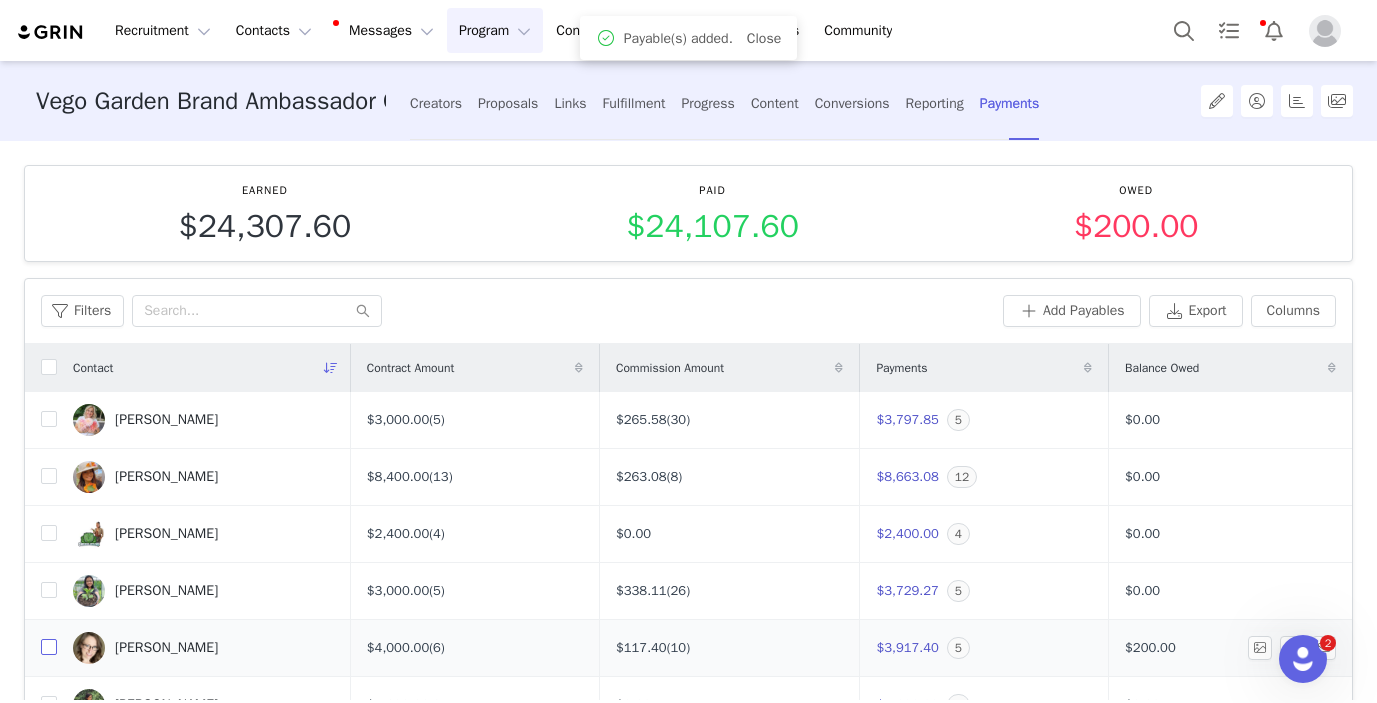 click at bounding box center [49, 647] 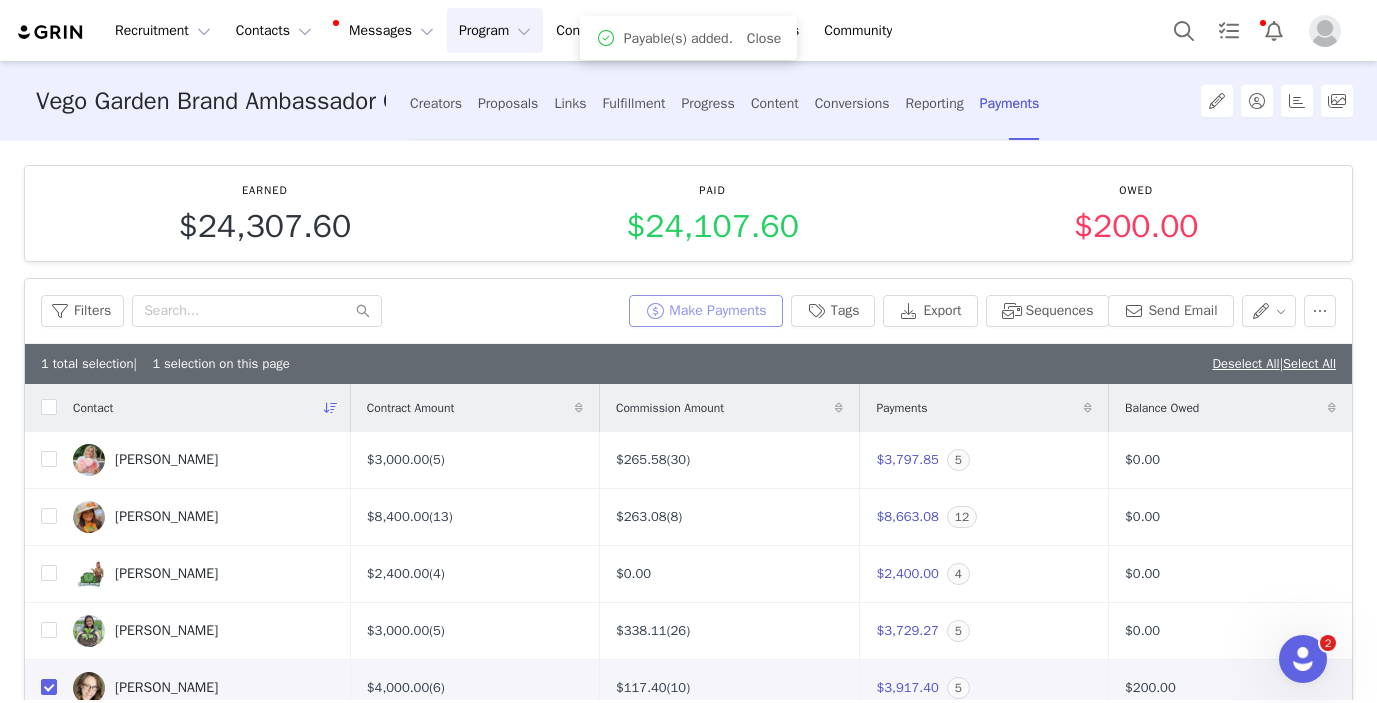 click on "Make Payments" at bounding box center (705, 311) 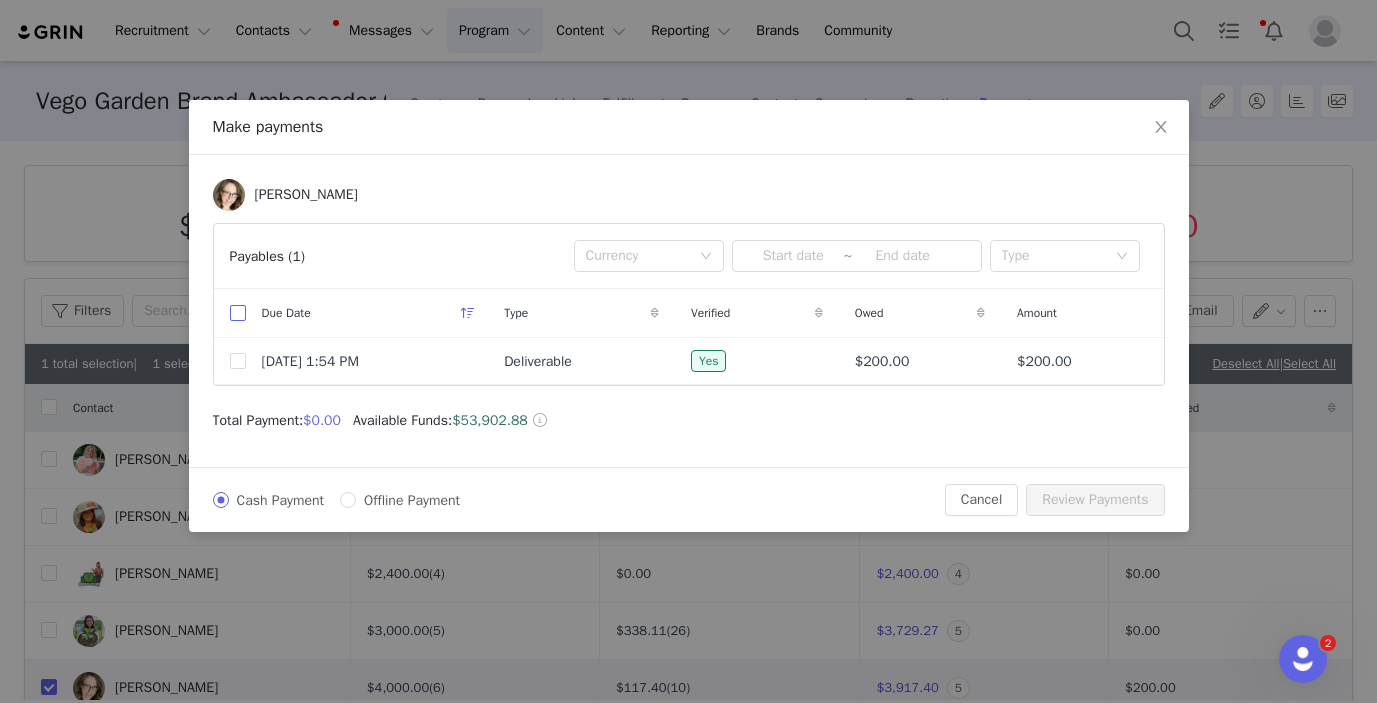 click at bounding box center [238, 313] 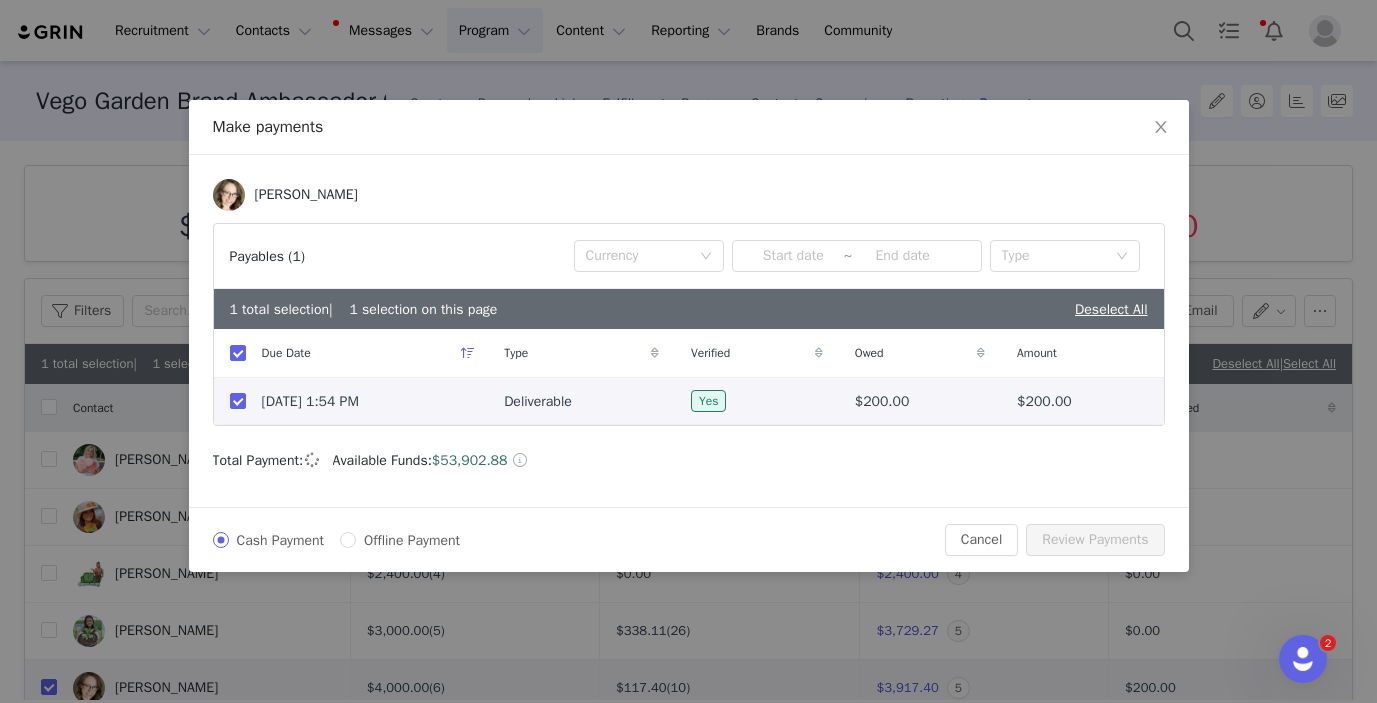 click on "Review Payments" at bounding box center (1095, 540) 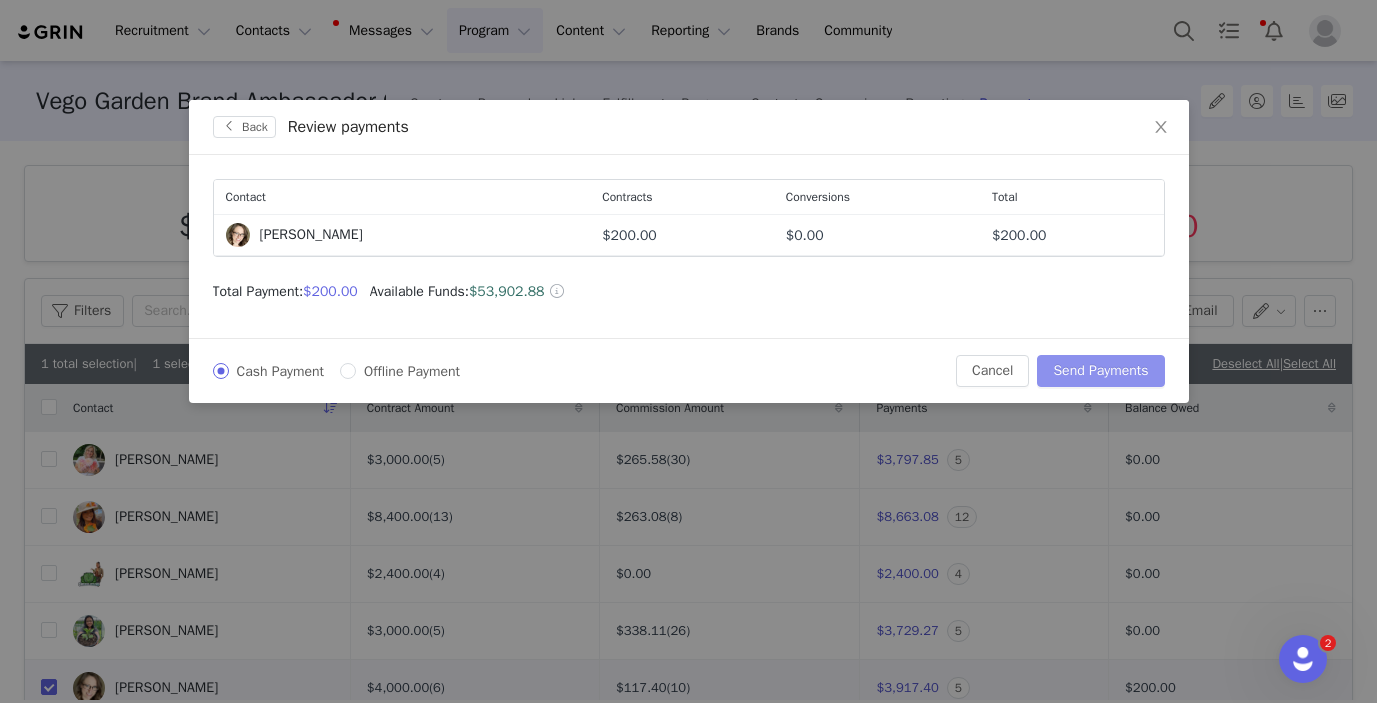 click on "Send Payments" at bounding box center (1100, 371) 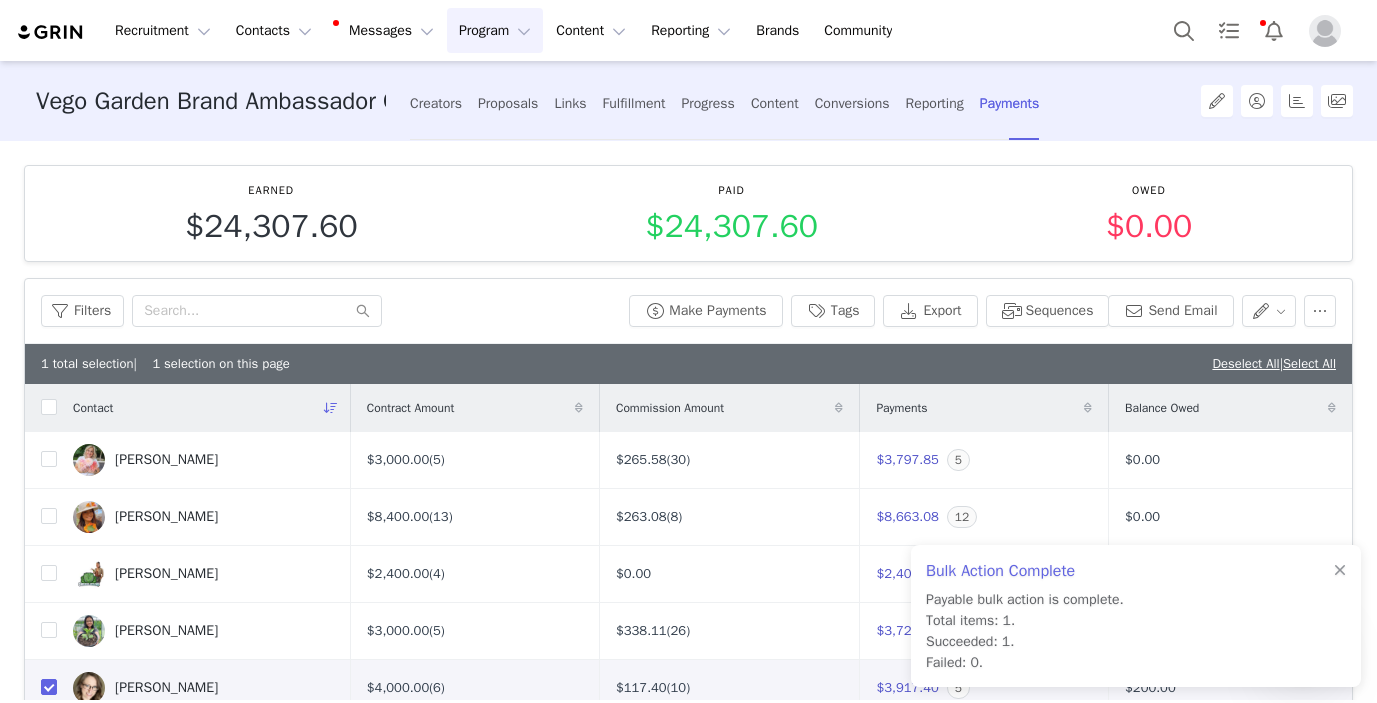click on "Program Program" at bounding box center [495, 30] 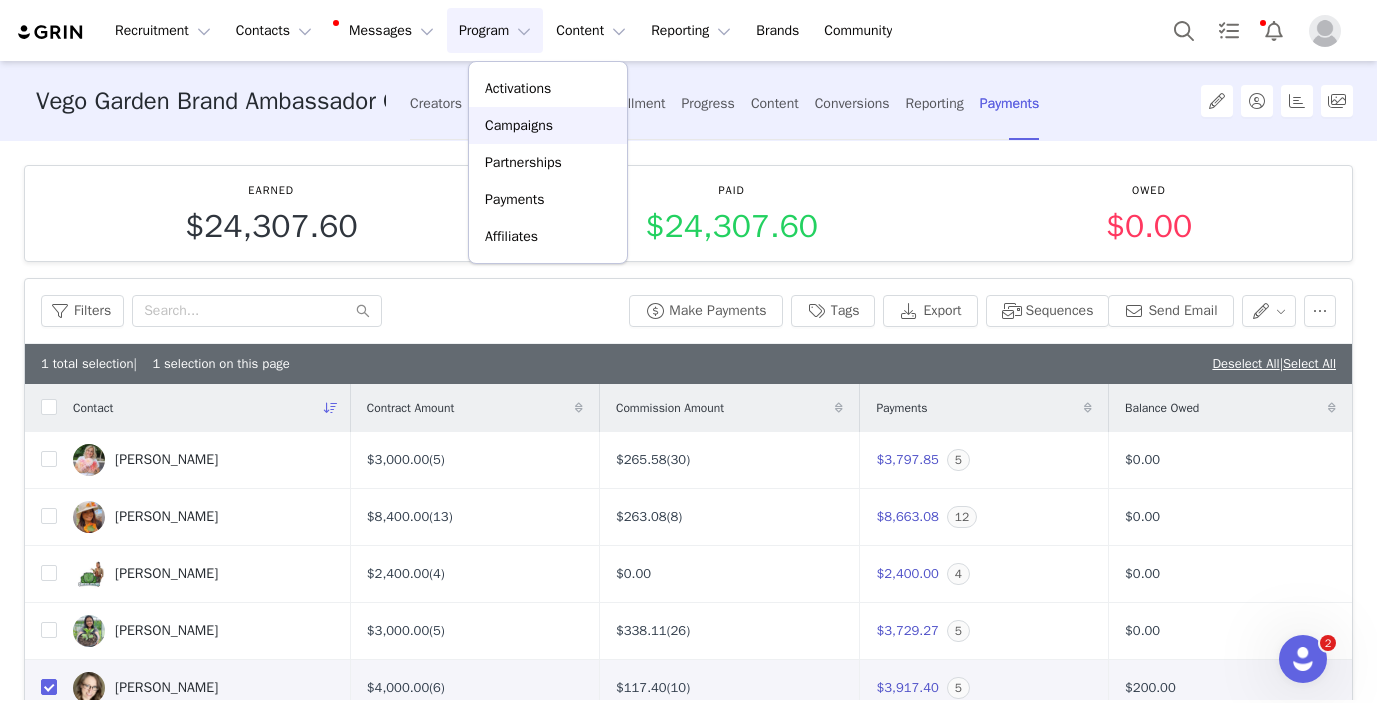 click on "Campaigns" at bounding box center [519, 125] 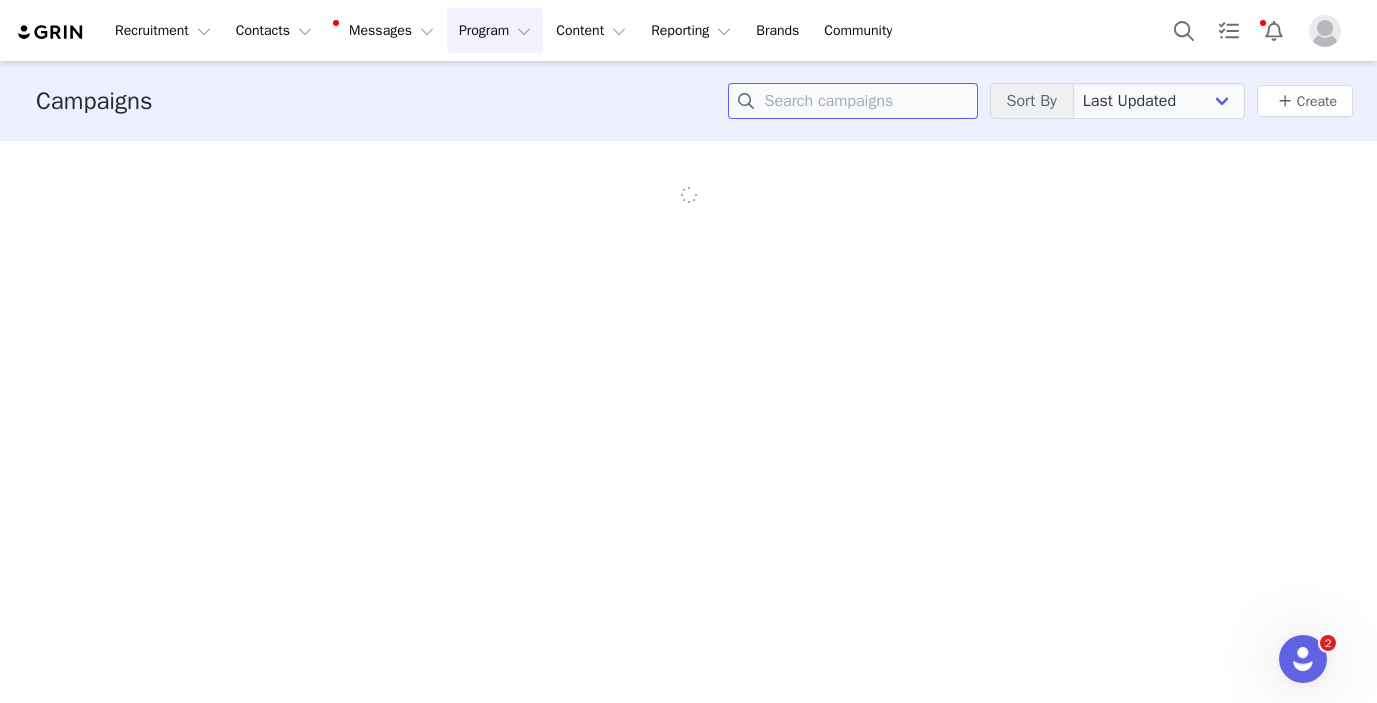 click at bounding box center (853, 101) 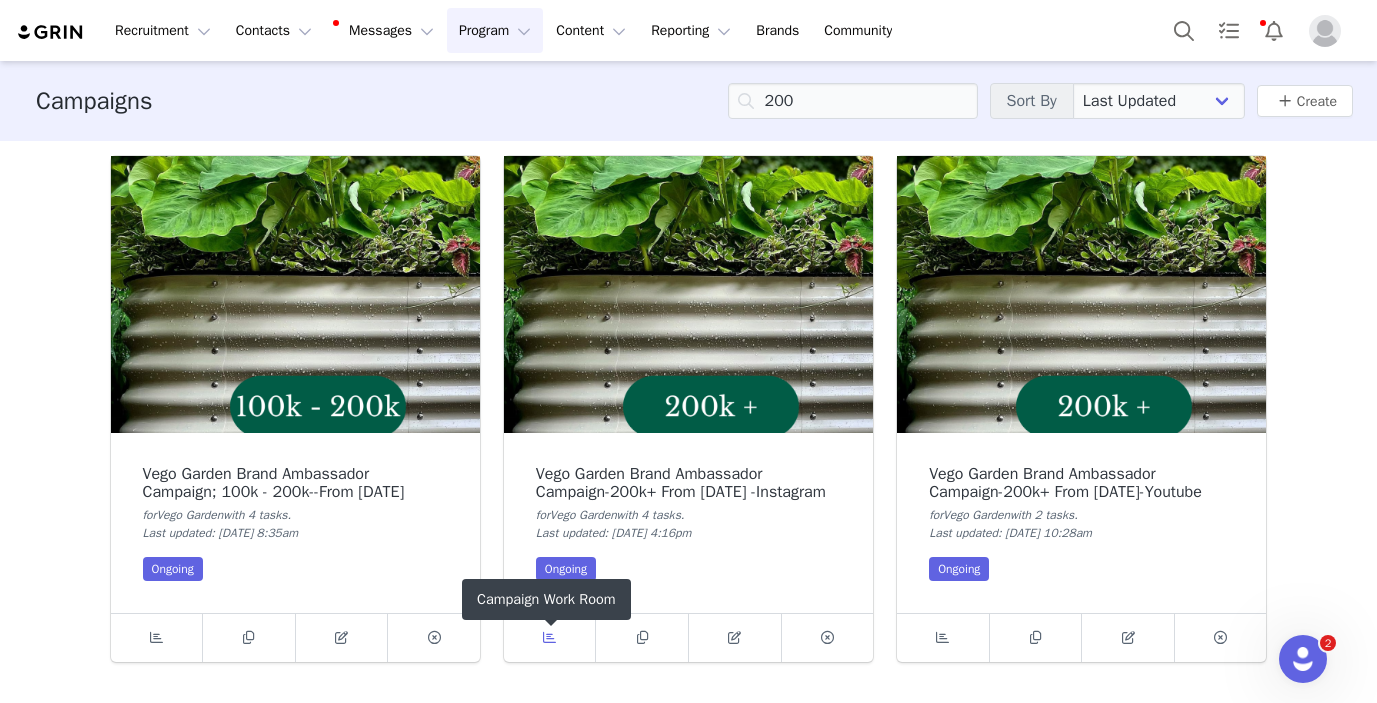 click at bounding box center [550, 638] 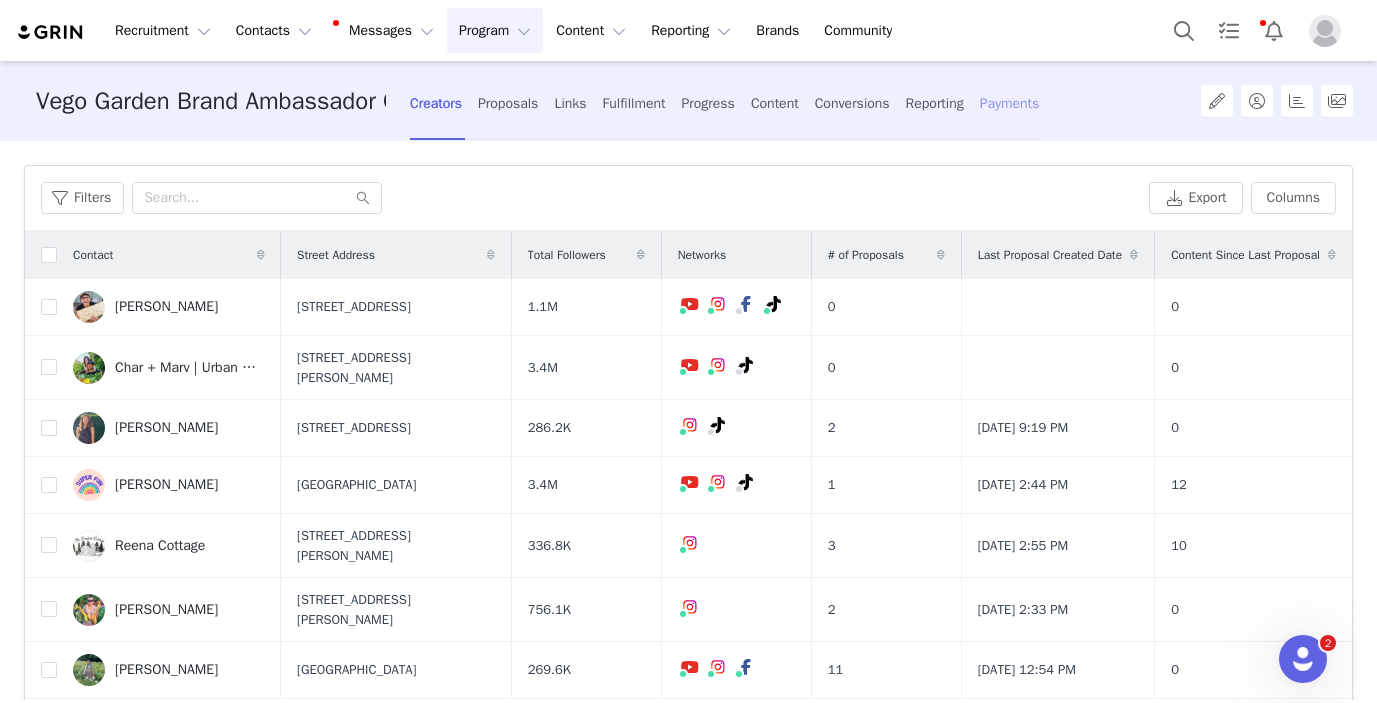 click on "Payments" at bounding box center [1010, 103] 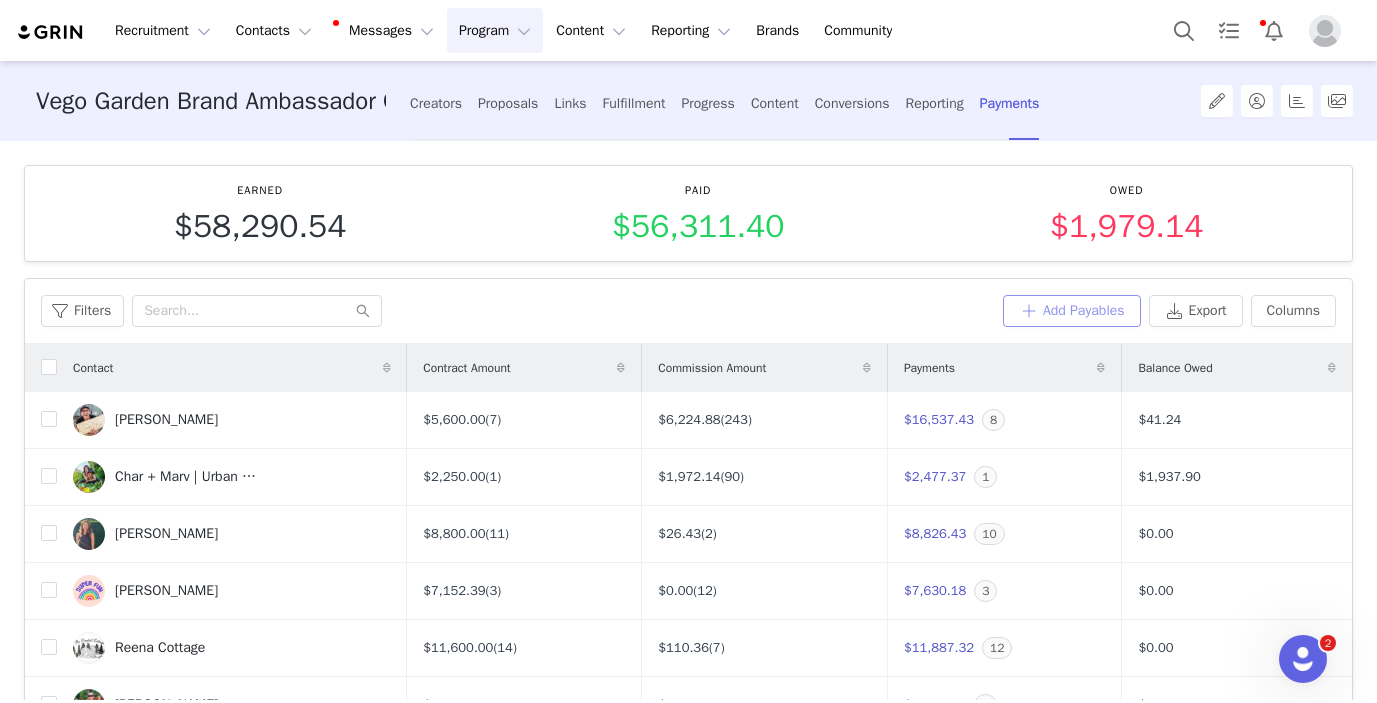 click on "Add Payables" at bounding box center (1072, 311) 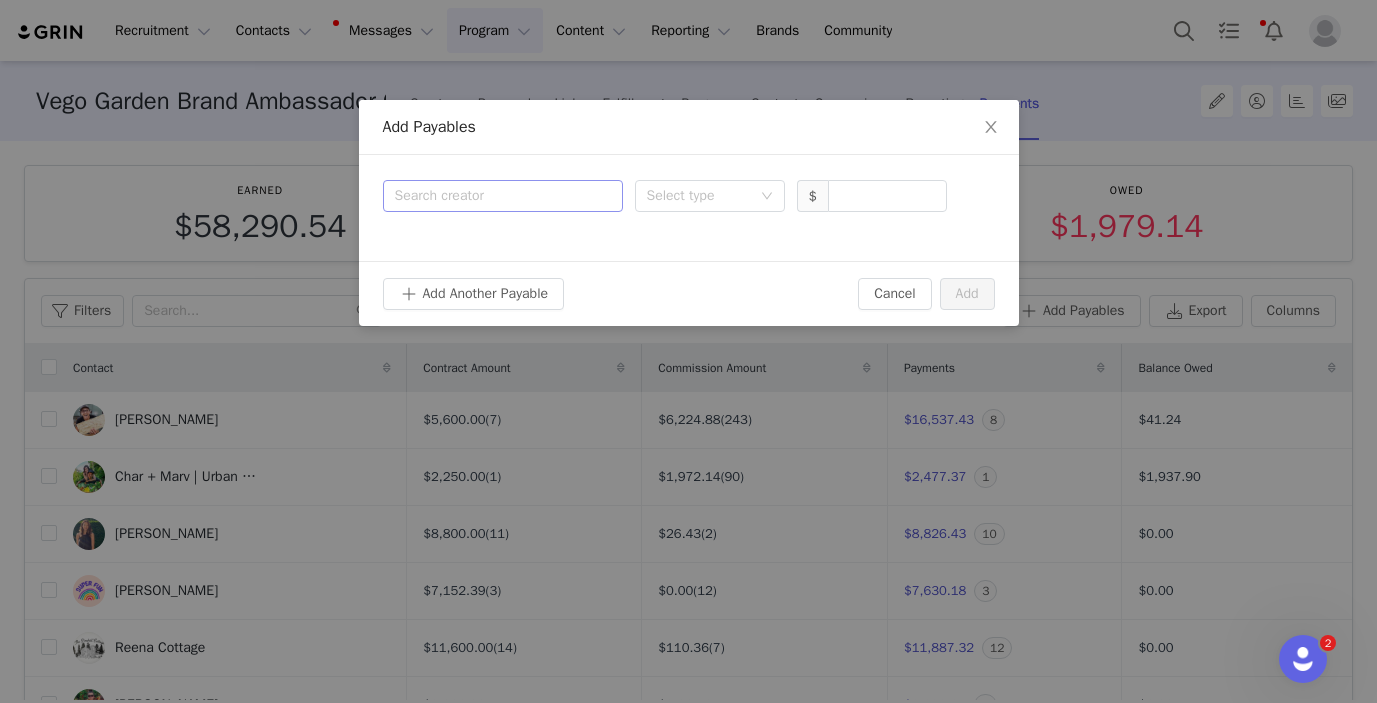 click on "Search creator" at bounding box center (498, 196) 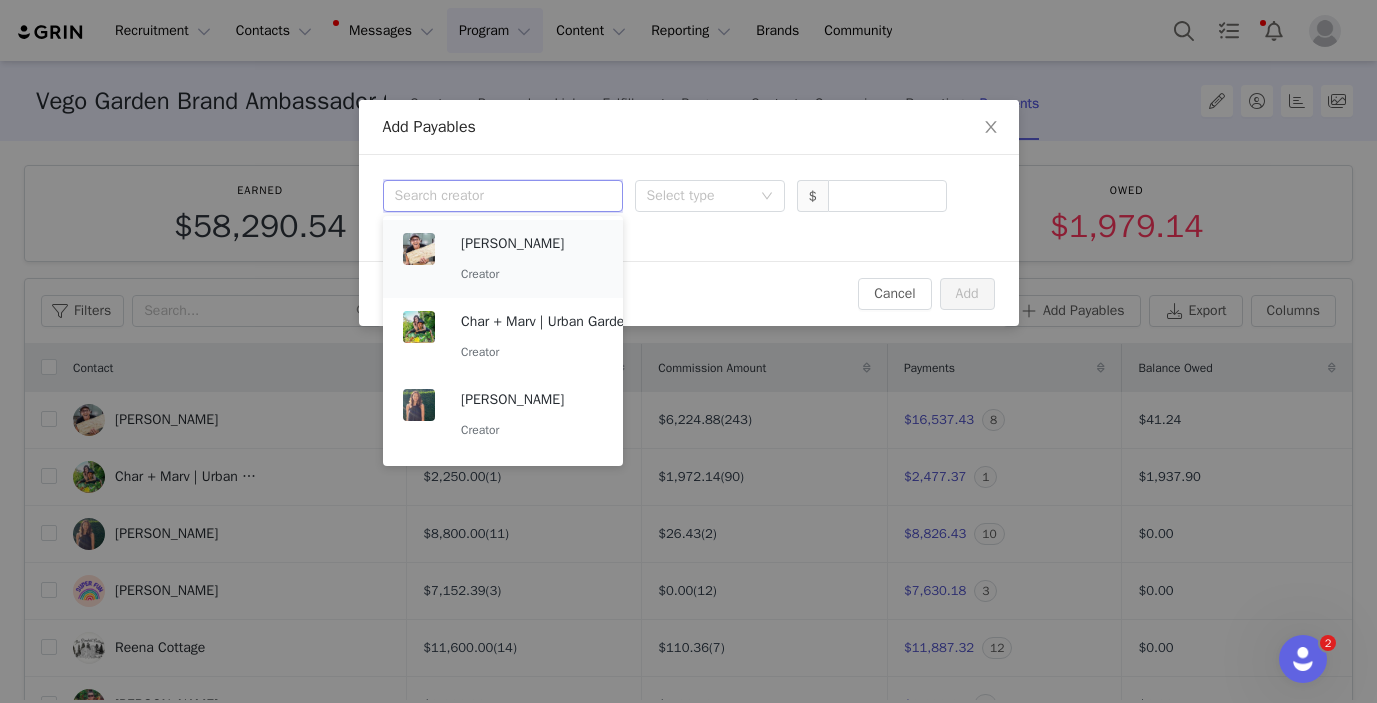 click on "Brandon Whiteleather Creator" at bounding box center (532, 259) 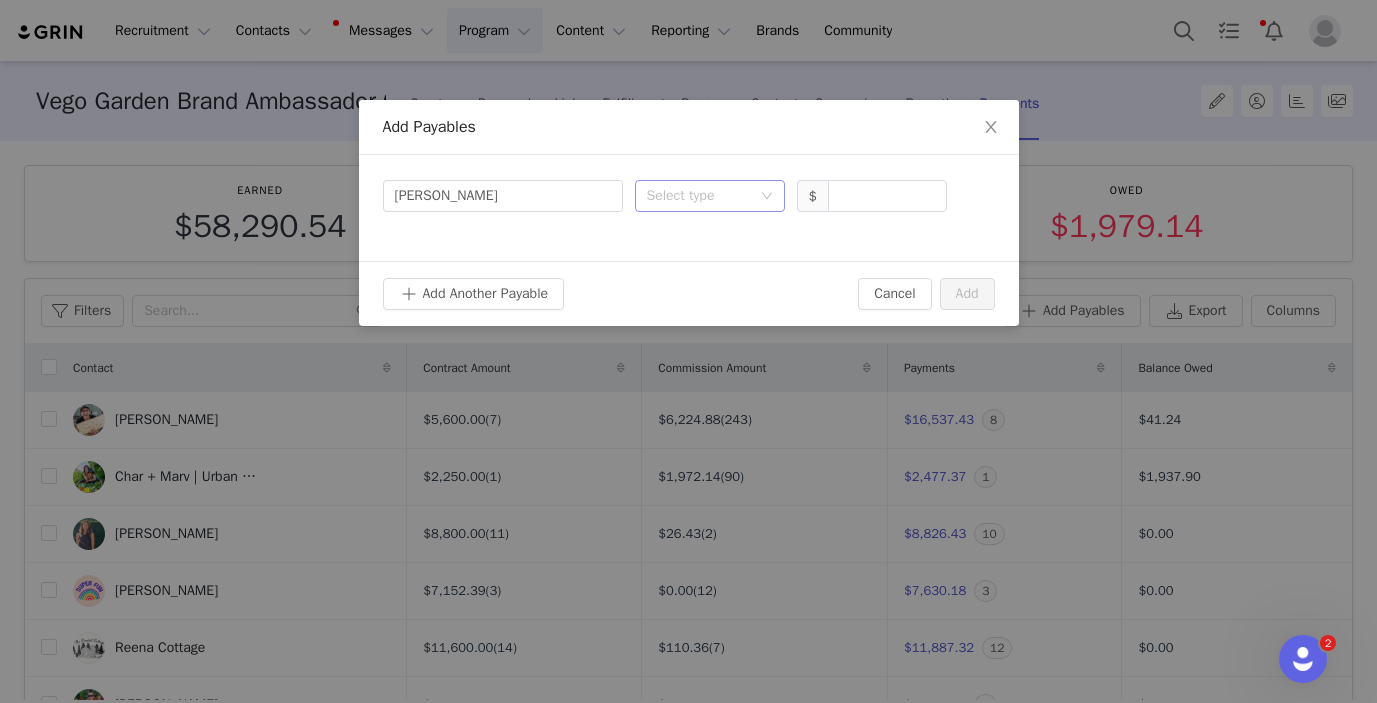 click on "Select type" at bounding box center (699, 196) 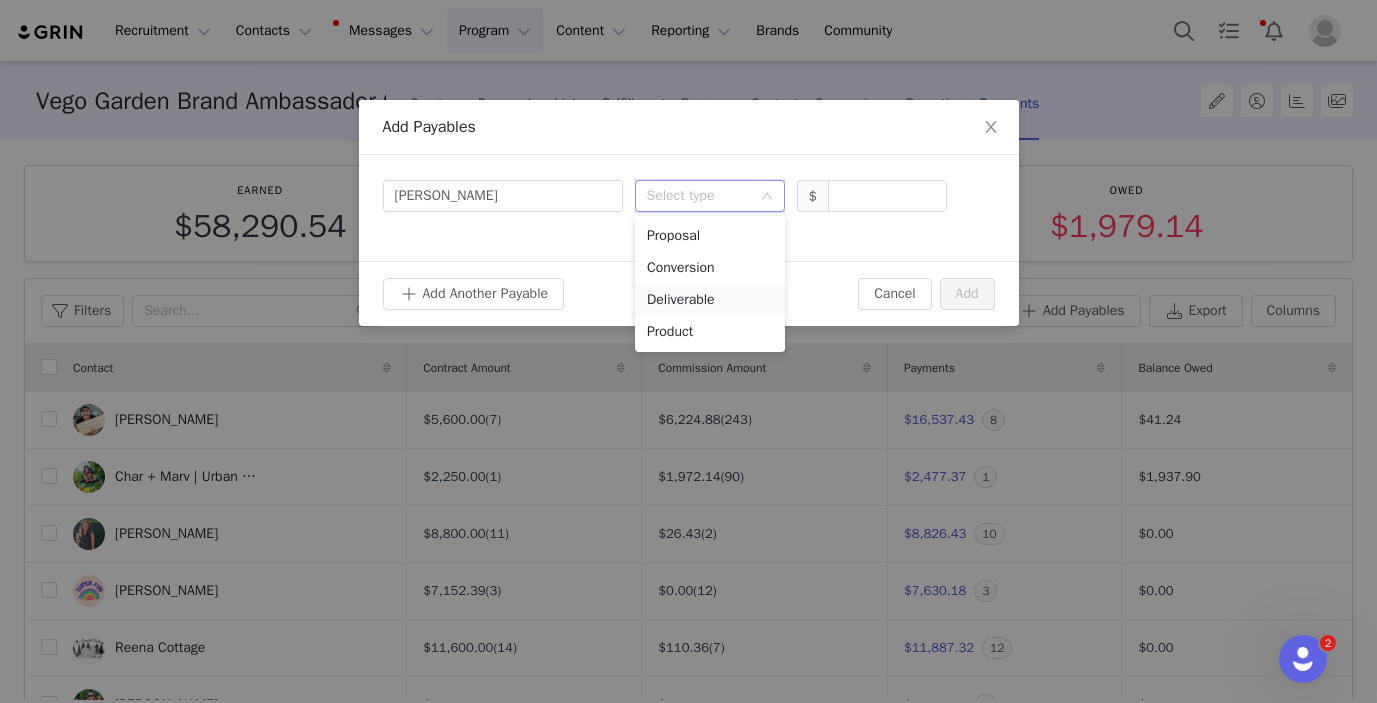 click on "Deliverable" at bounding box center (710, 300) 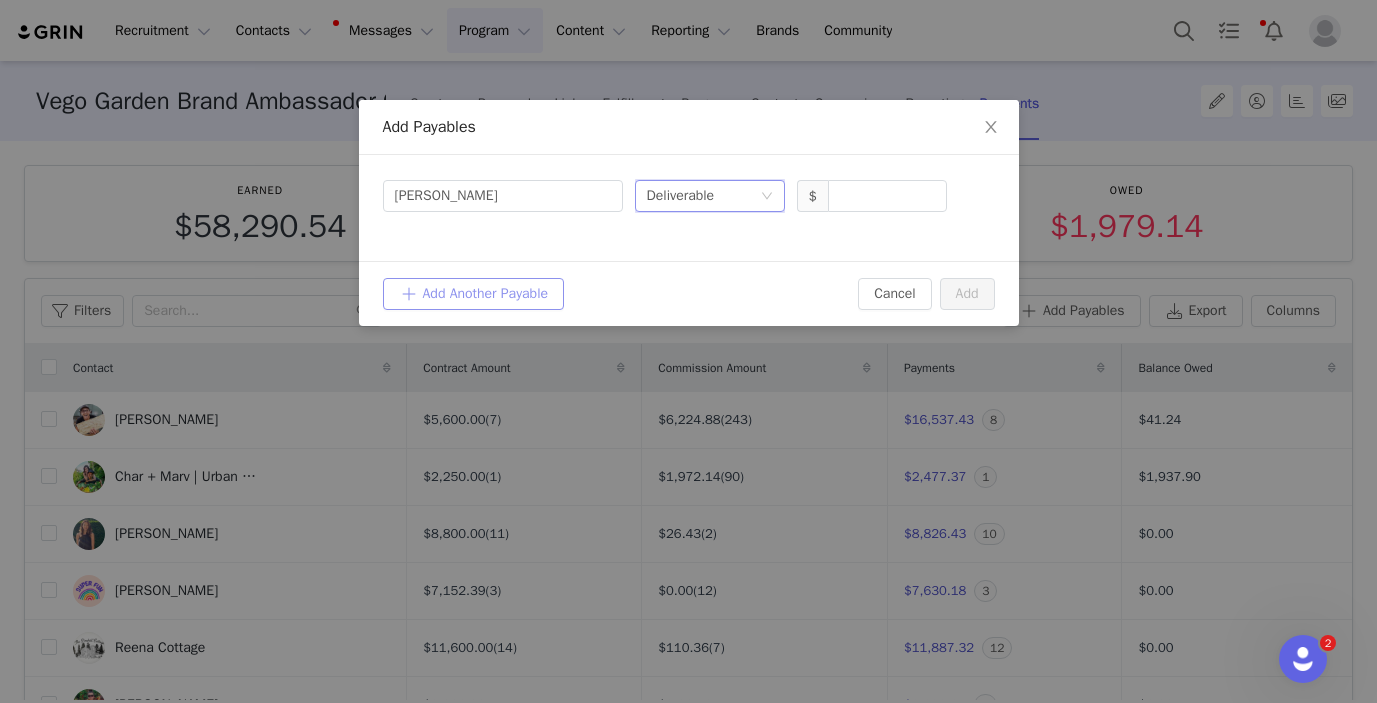 click on "Add Another Payable" at bounding box center (474, 294) 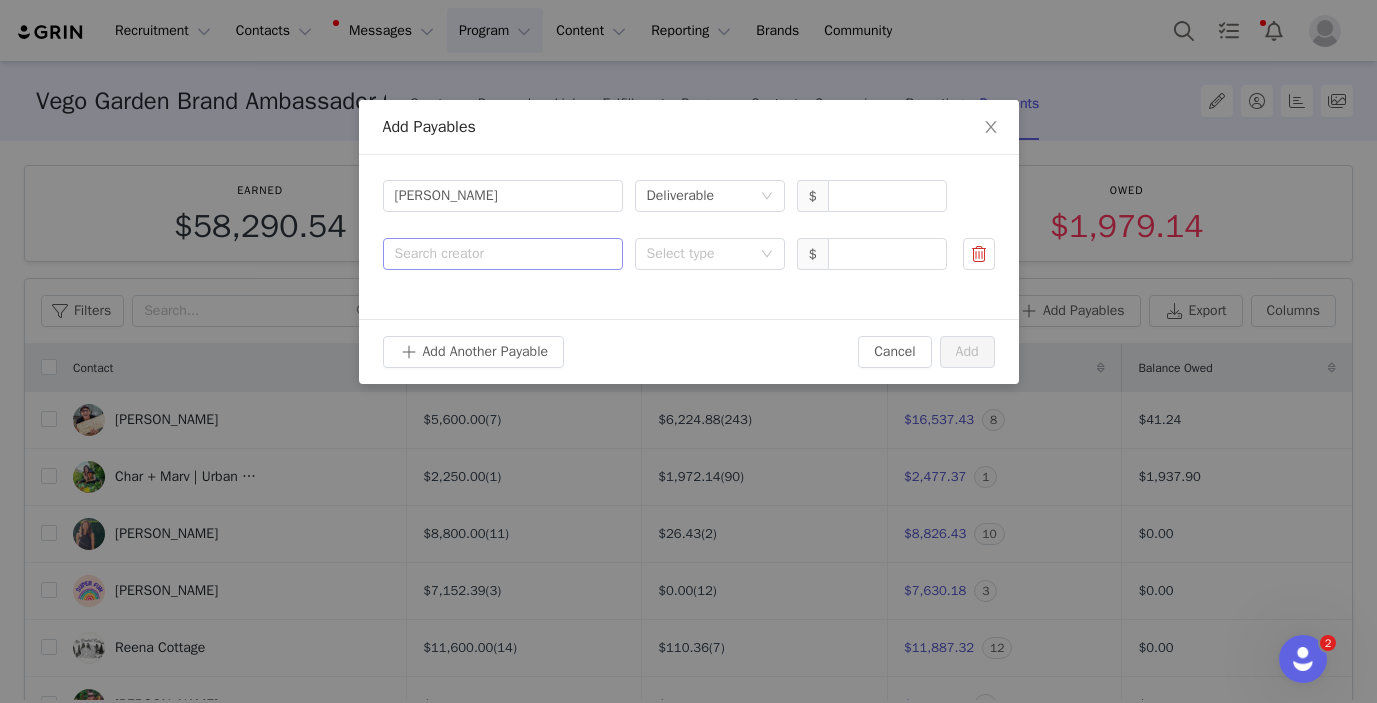 click on "Search creator" at bounding box center [503, 254] 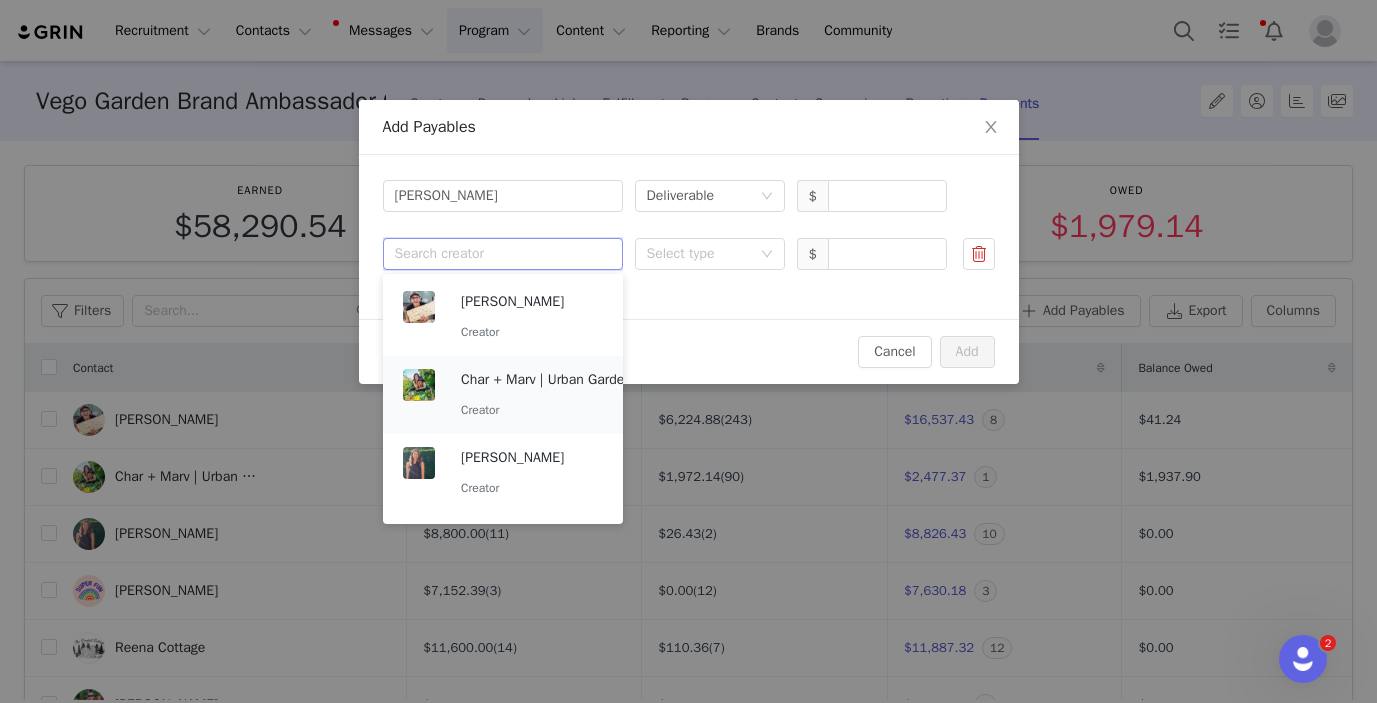 click on "Char + Marv | Urban Garden" at bounding box center [546, 380] 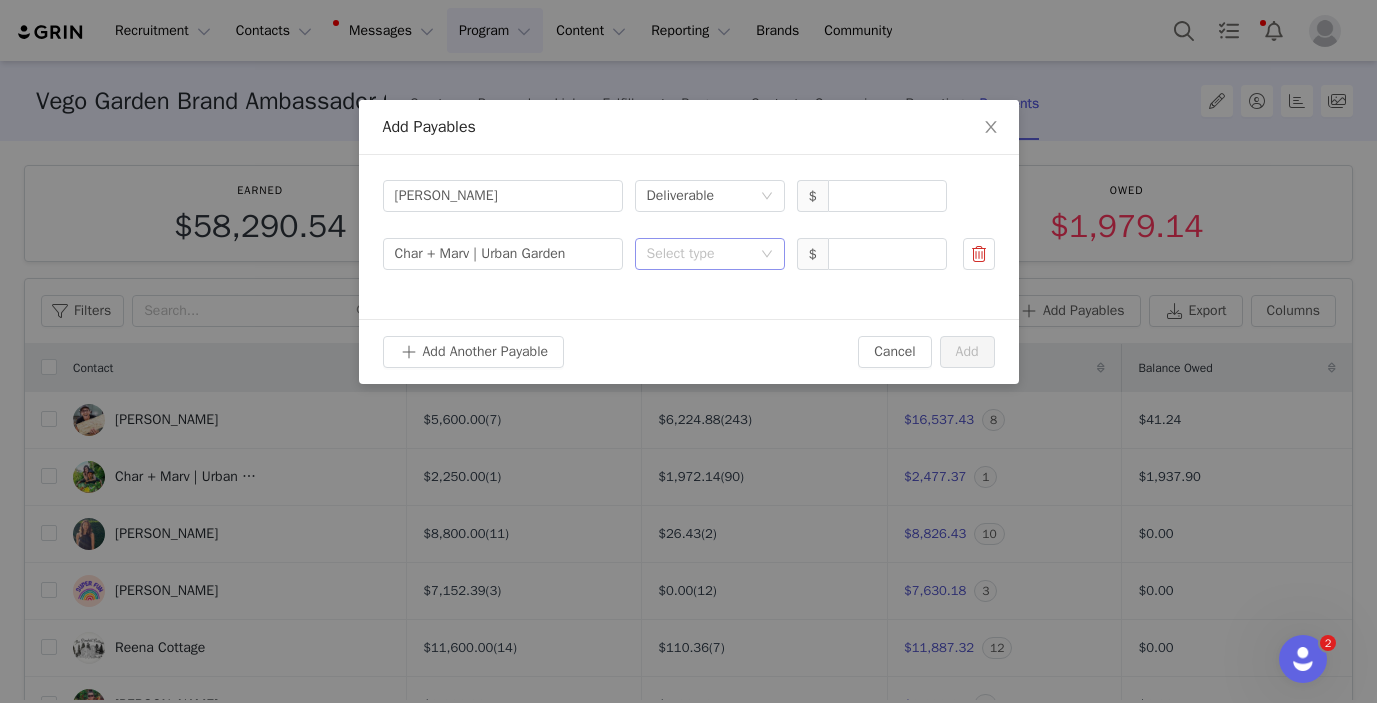 click on "Select type" at bounding box center [699, 254] 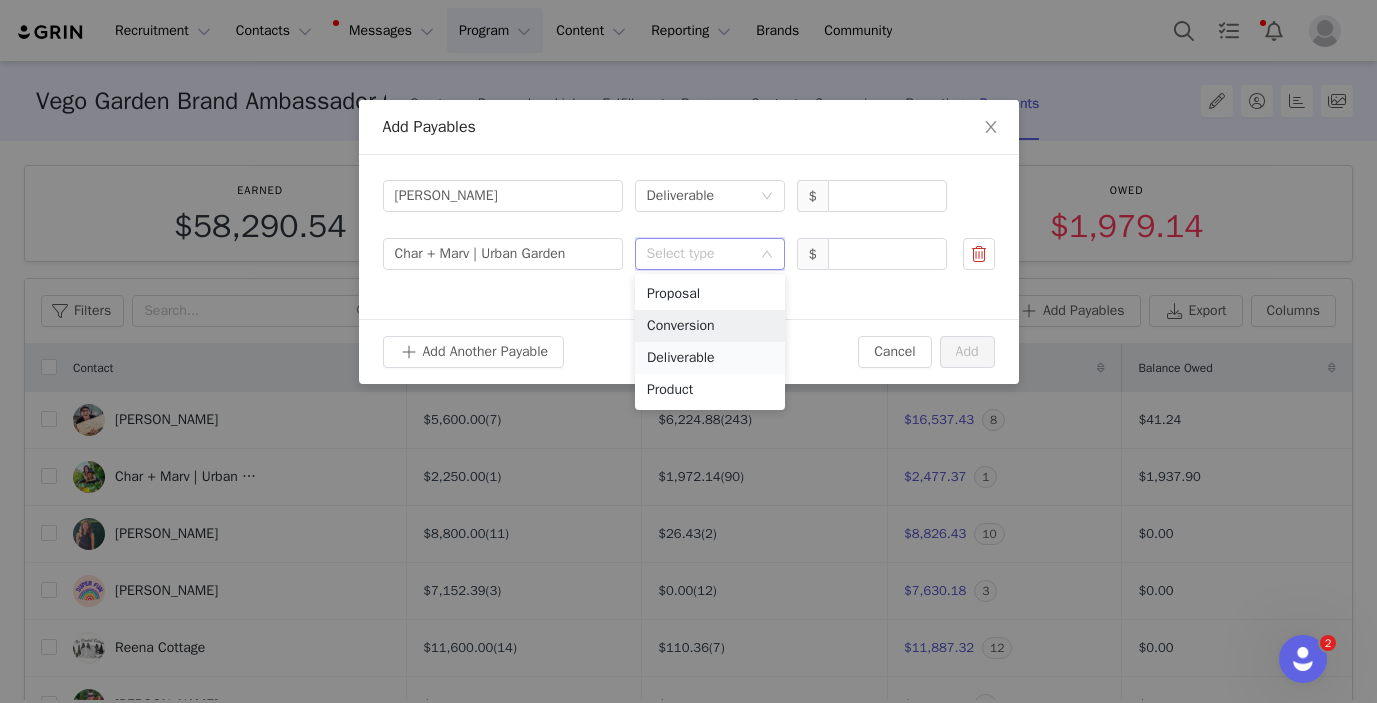 click on "Deliverable" at bounding box center [710, 358] 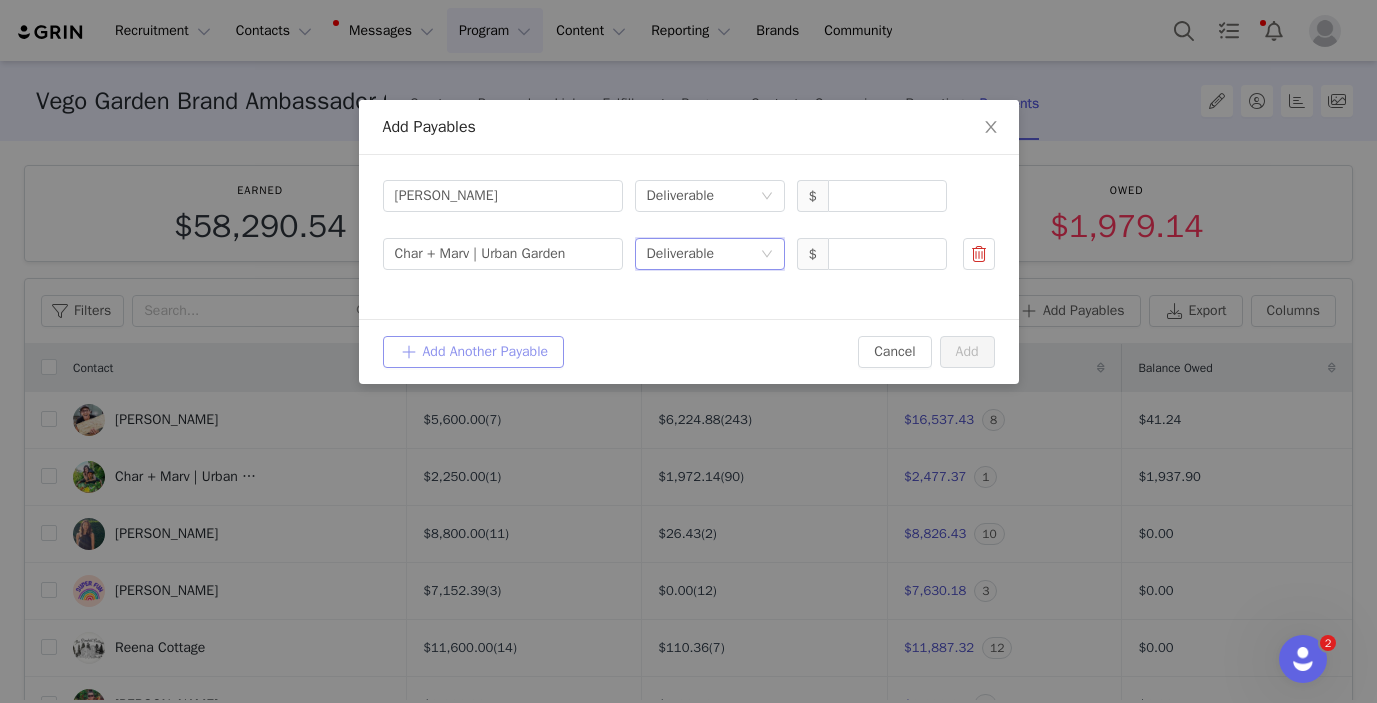 click on "Add Another Payable" at bounding box center [474, 352] 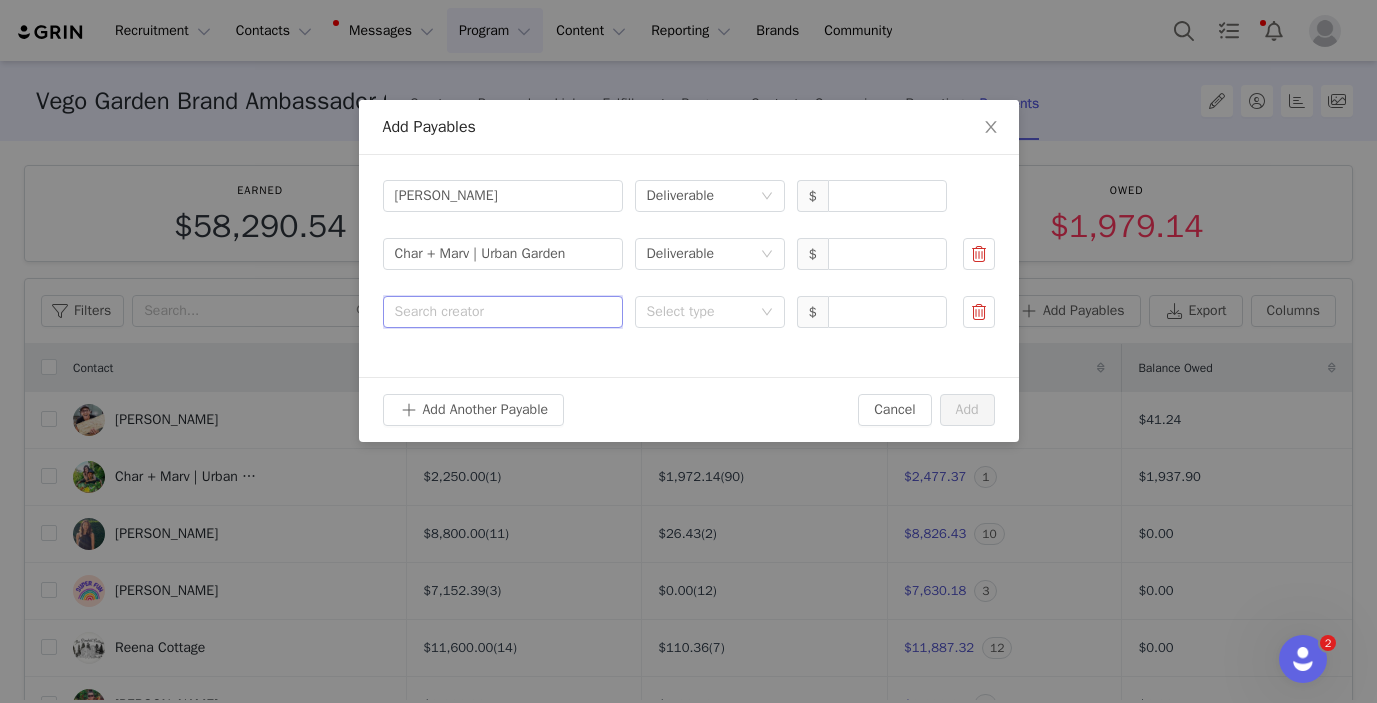click on "Search creator" at bounding box center [503, 312] 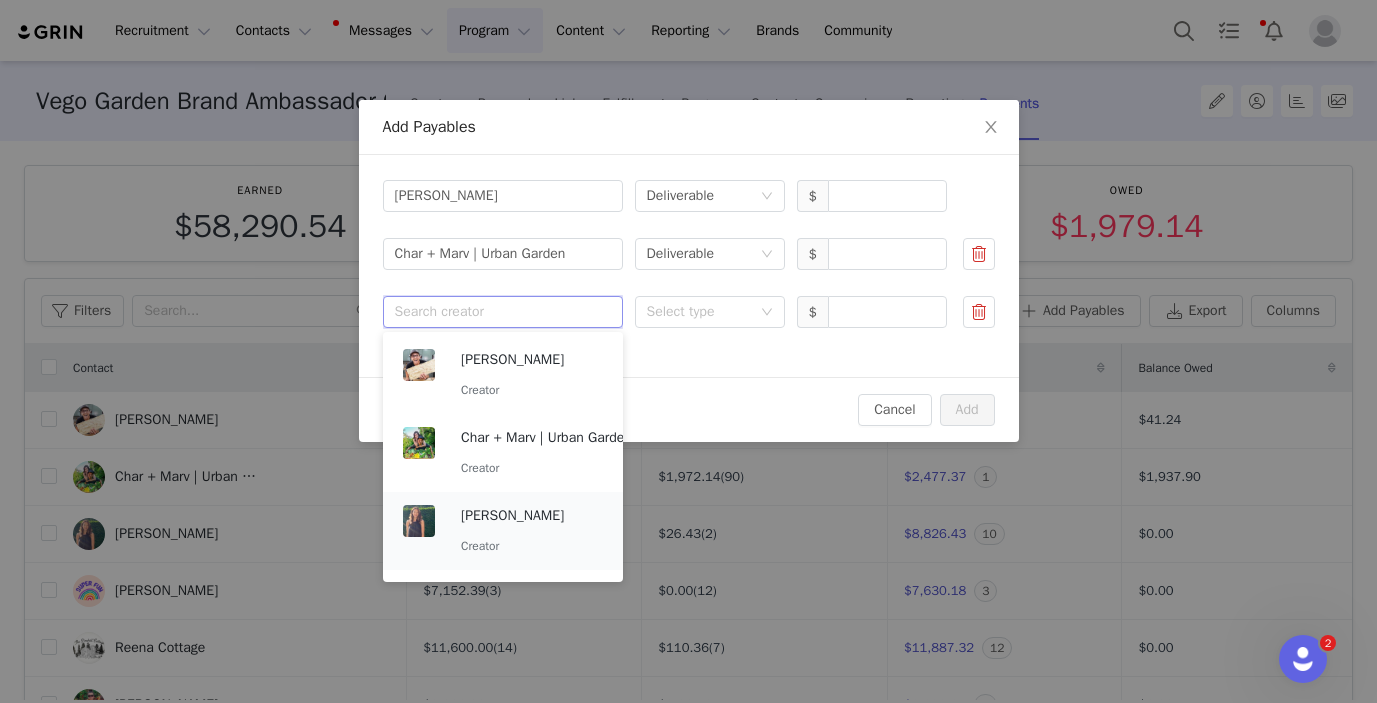 drag, startPoint x: 516, startPoint y: 520, endPoint x: 530, endPoint y: 509, distance: 17.804493 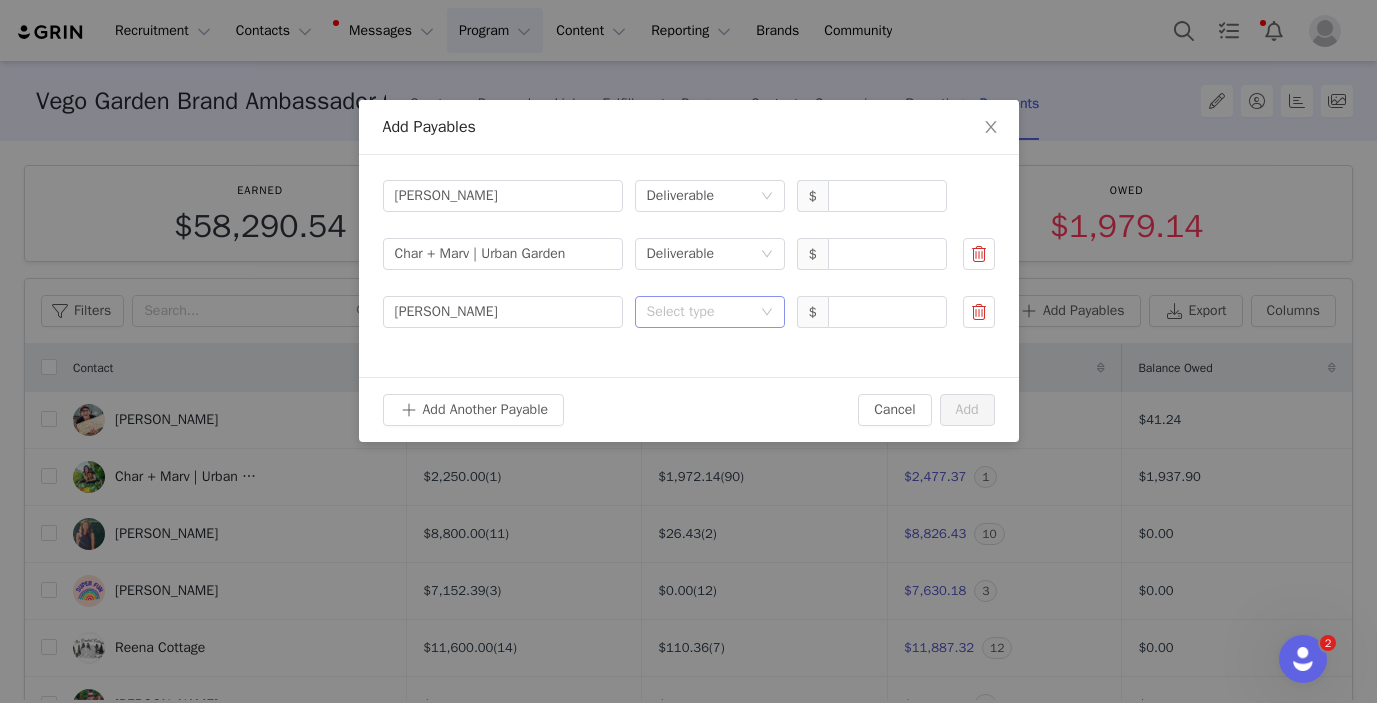 click on "Select type" at bounding box center (699, 312) 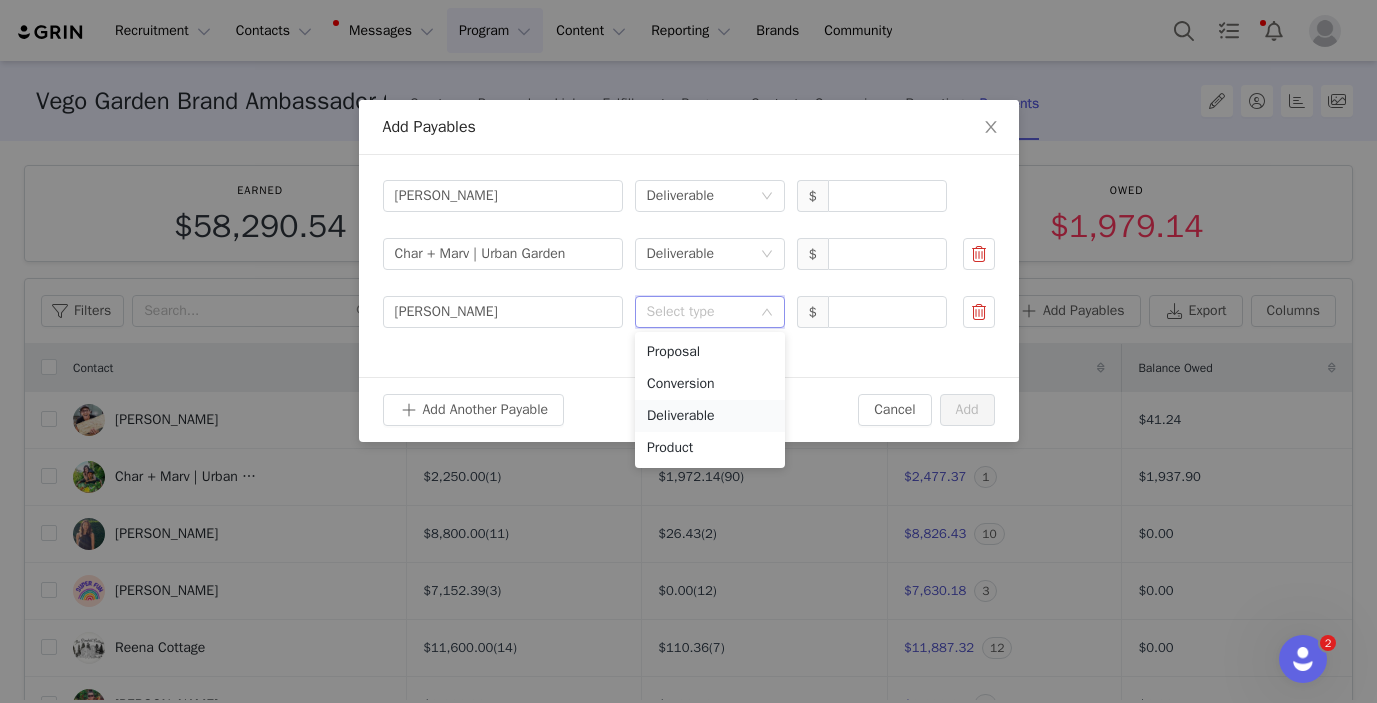 click on "Deliverable" at bounding box center (710, 416) 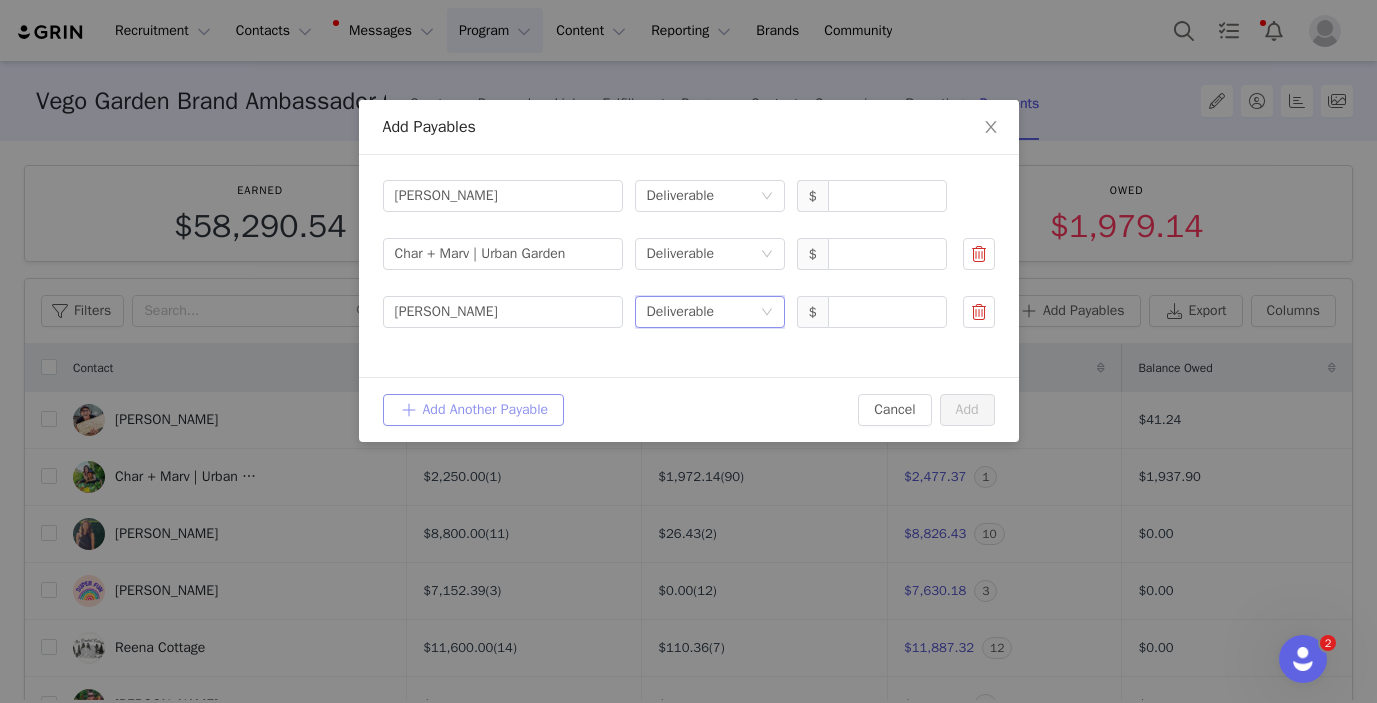 click on "Add Another Payable" at bounding box center [474, 410] 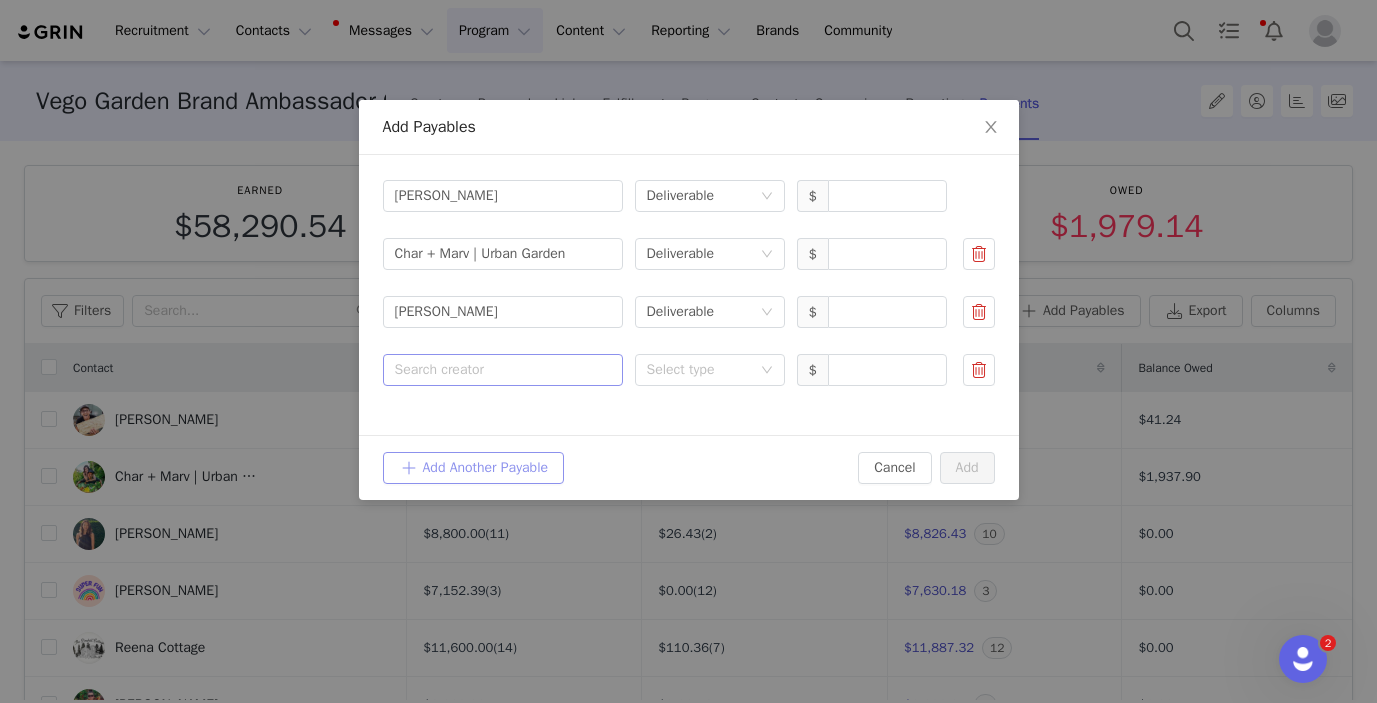 click on "Search creator" at bounding box center [498, 370] 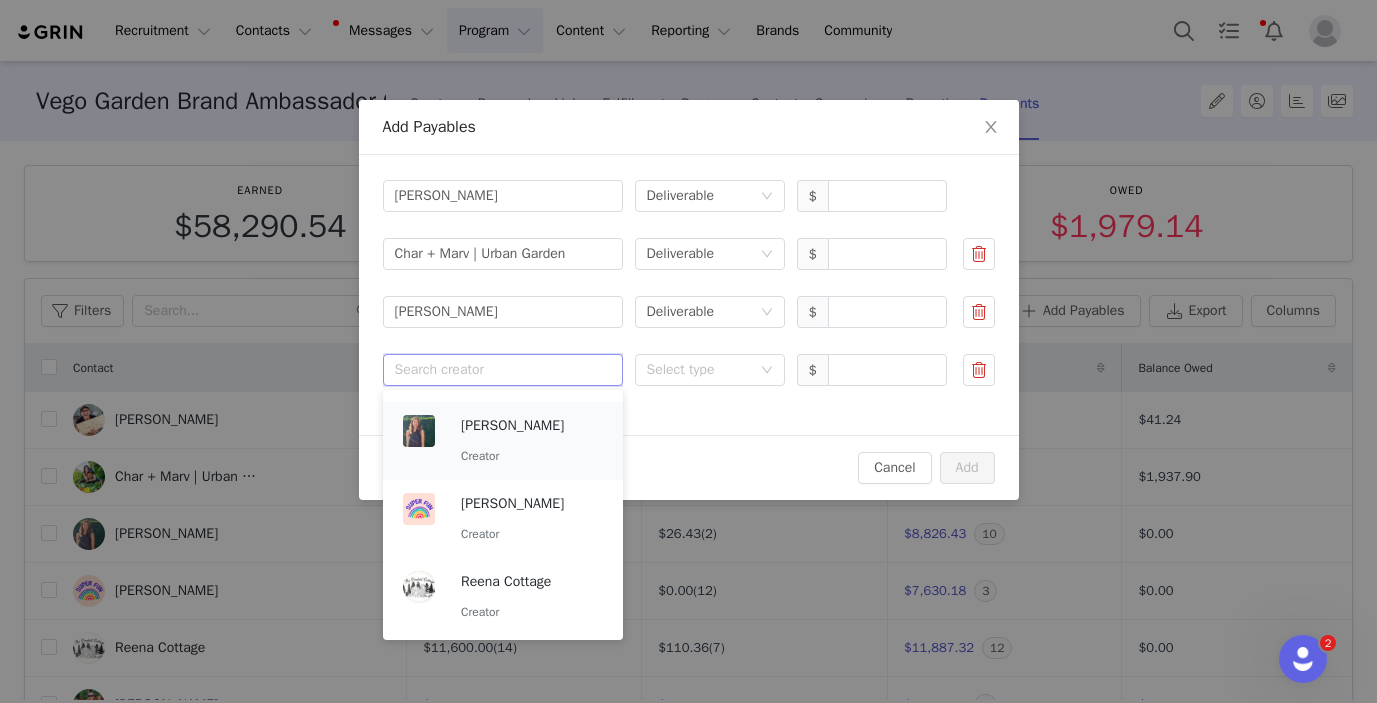 scroll, scrollTop: 150, scrollLeft: 0, axis: vertical 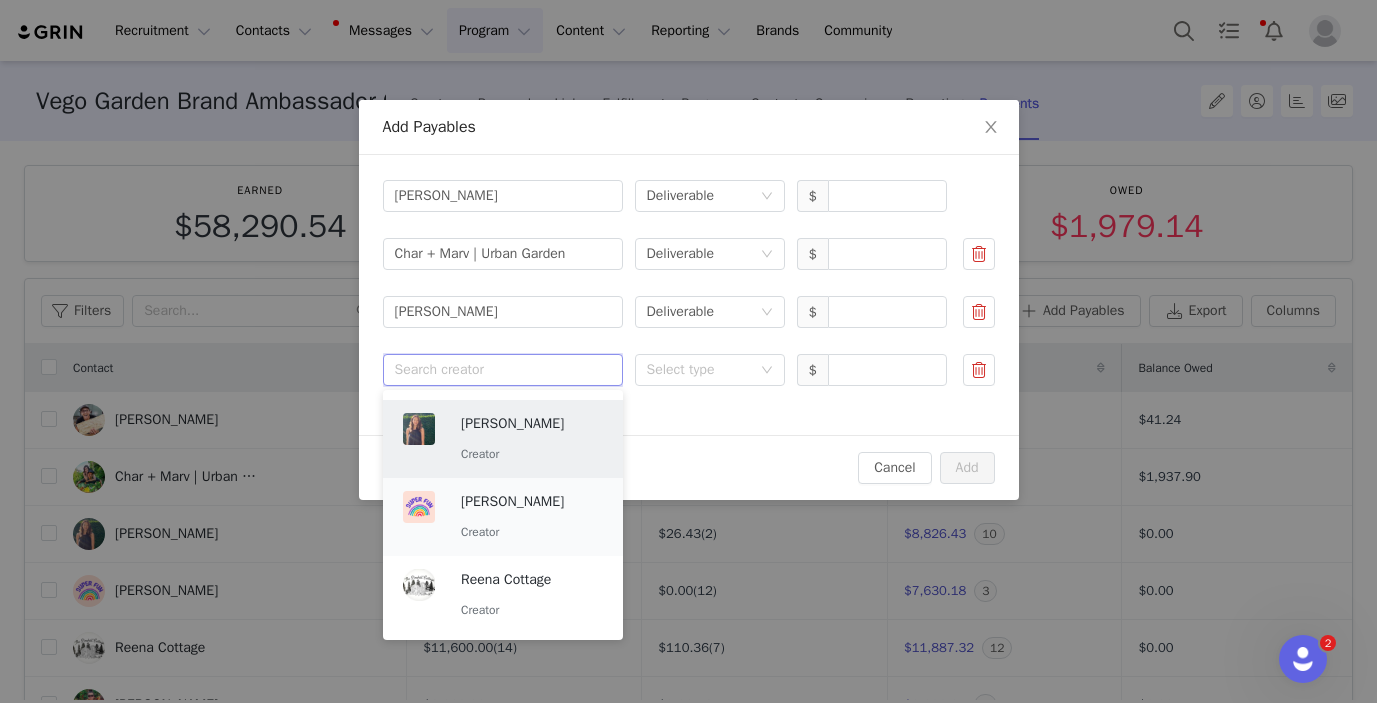 click on "Molly Maung Creator" at bounding box center (532, 517) 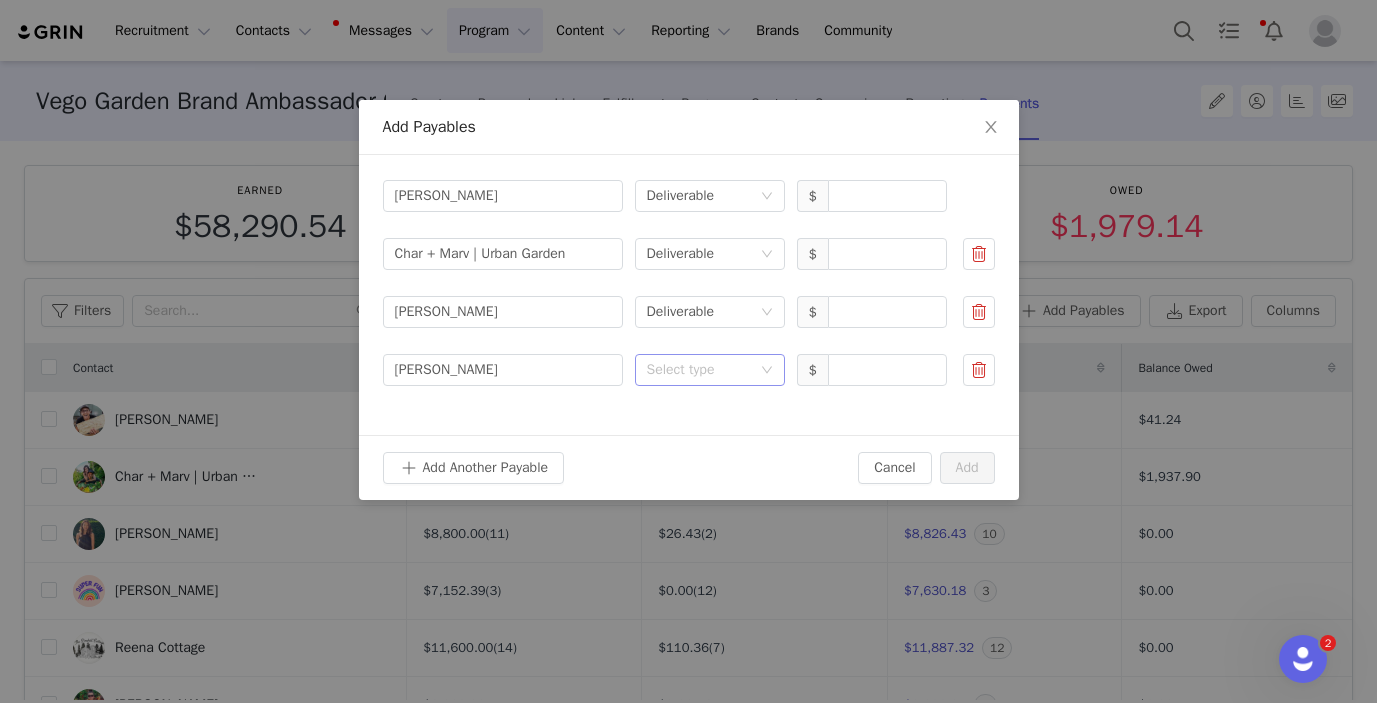 click on "Select type" at bounding box center (699, 370) 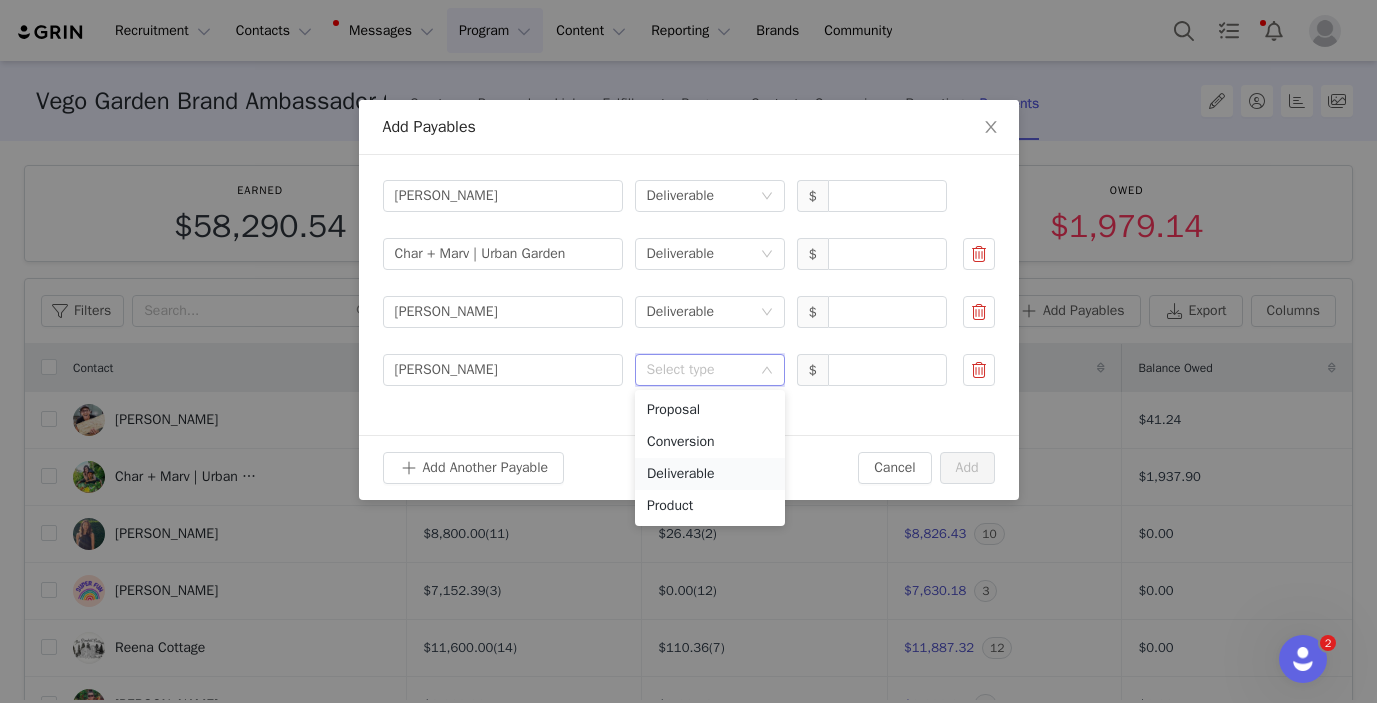 click on "Deliverable" at bounding box center (710, 474) 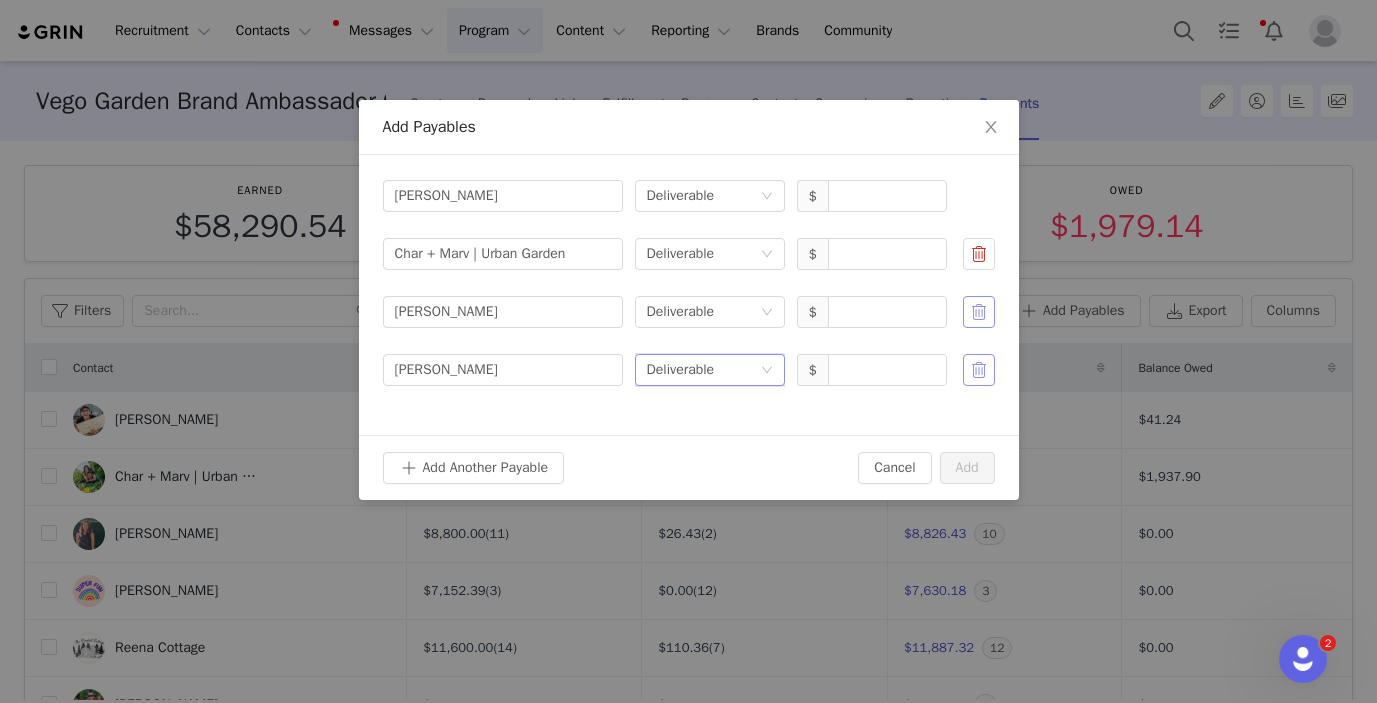 click at bounding box center (979, 312) 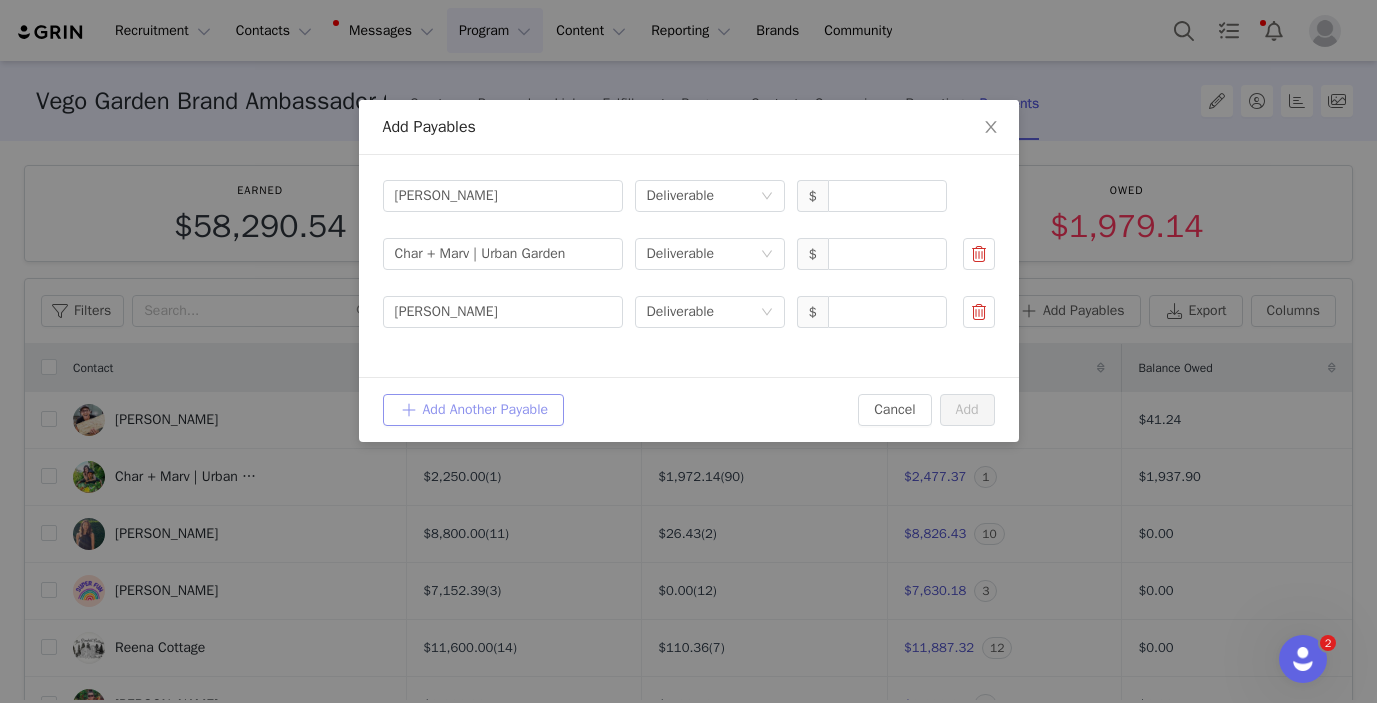 click on "Add Another Payable" at bounding box center (474, 410) 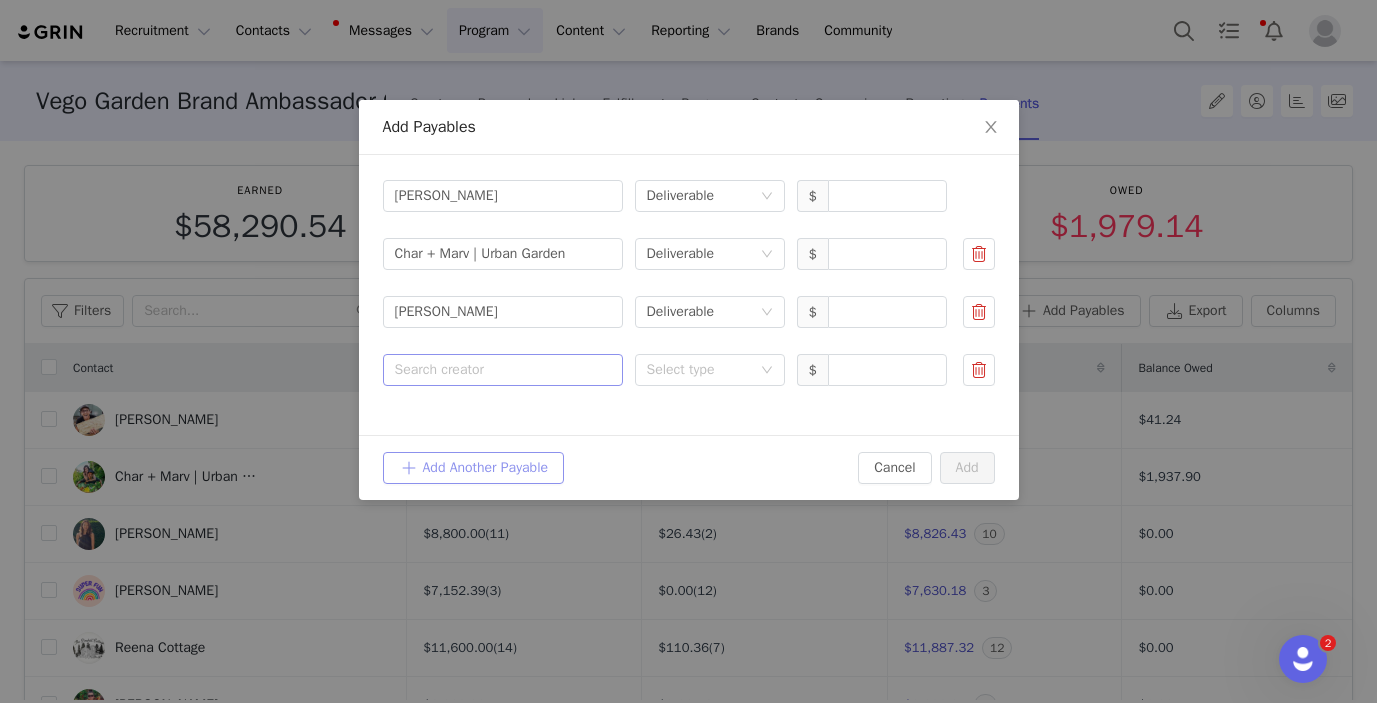 click on "Search creator" at bounding box center [498, 370] 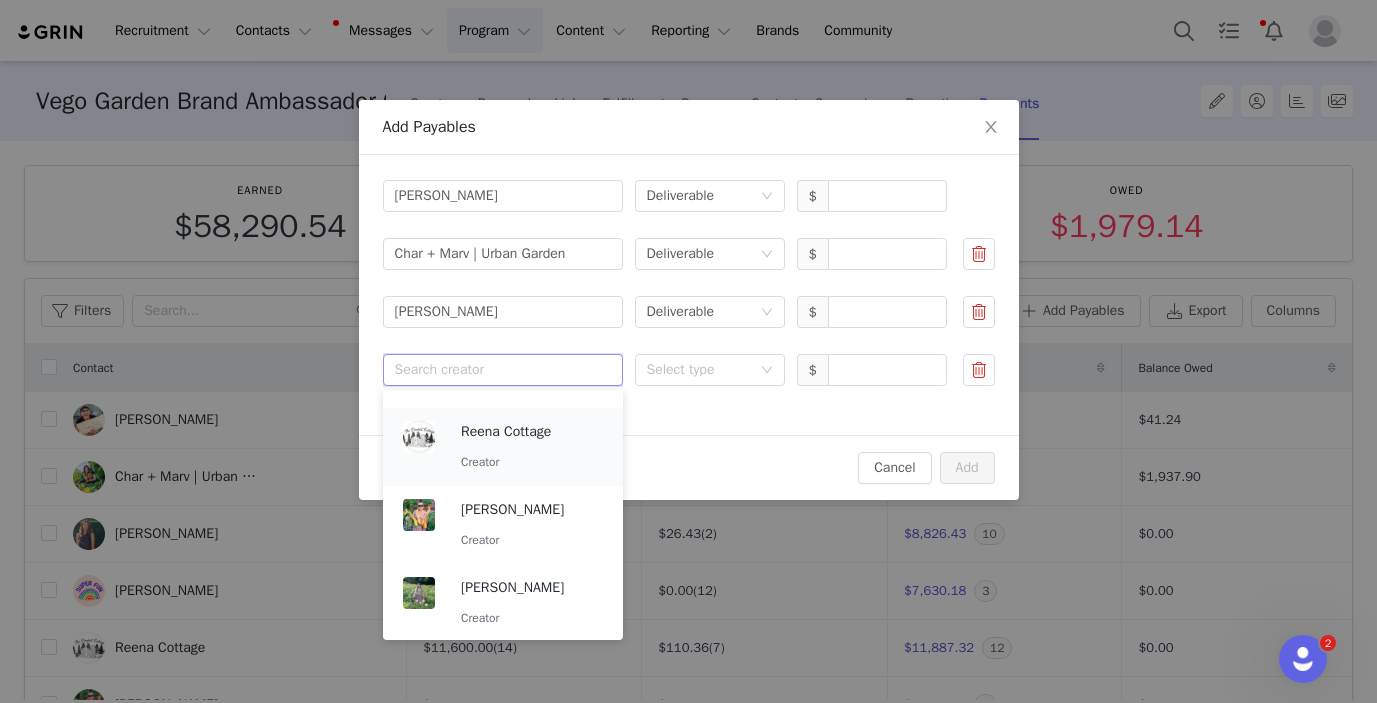 scroll, scrollTop: 304, scrollLeft: 0, axis: vertical 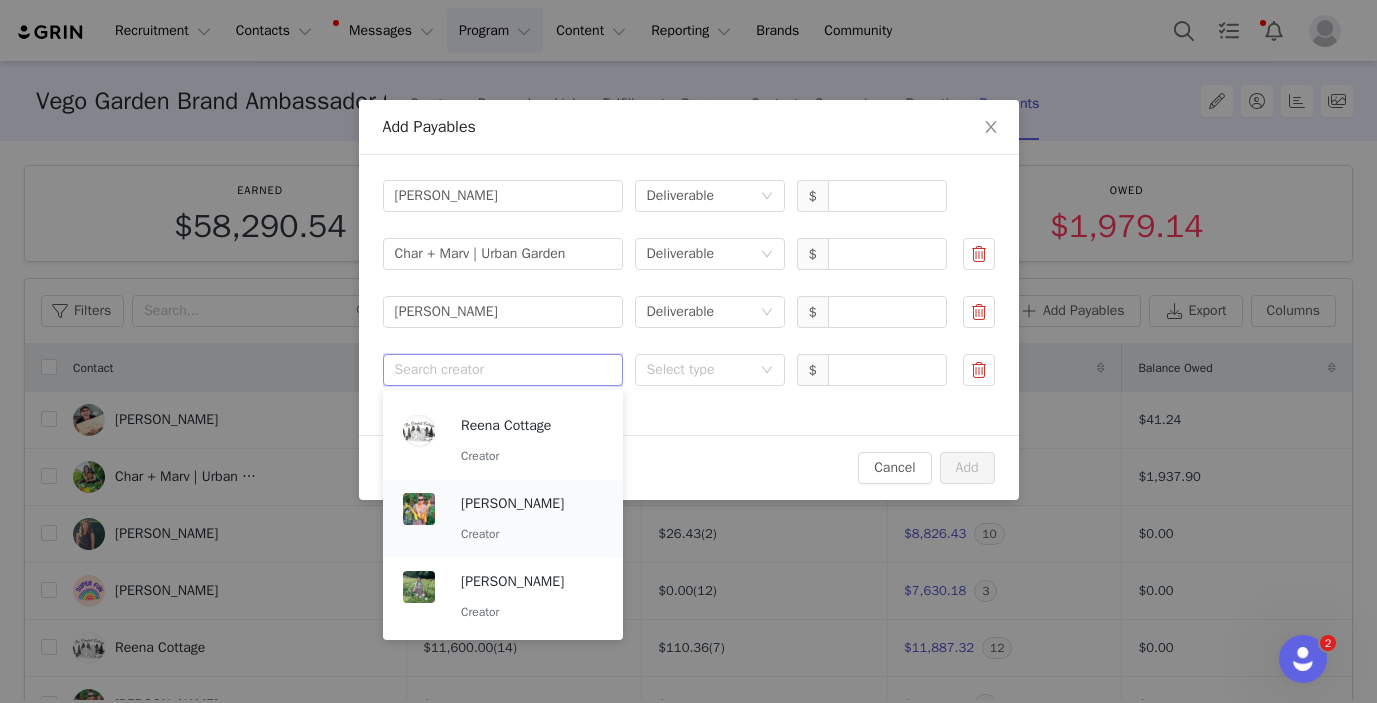 click on "Sandra Ⓒ Creator" at bounding box center (532, 519) 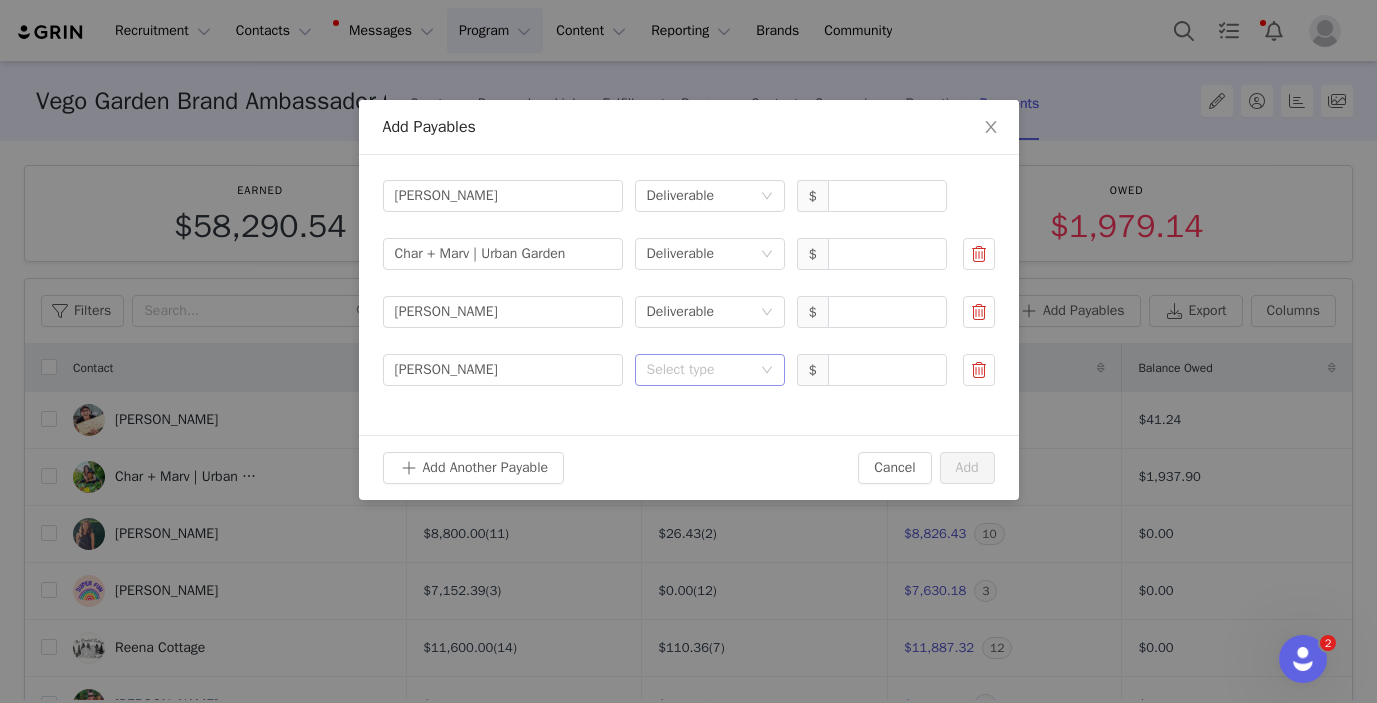 click on "Select type" at bounding box center (699, 370) 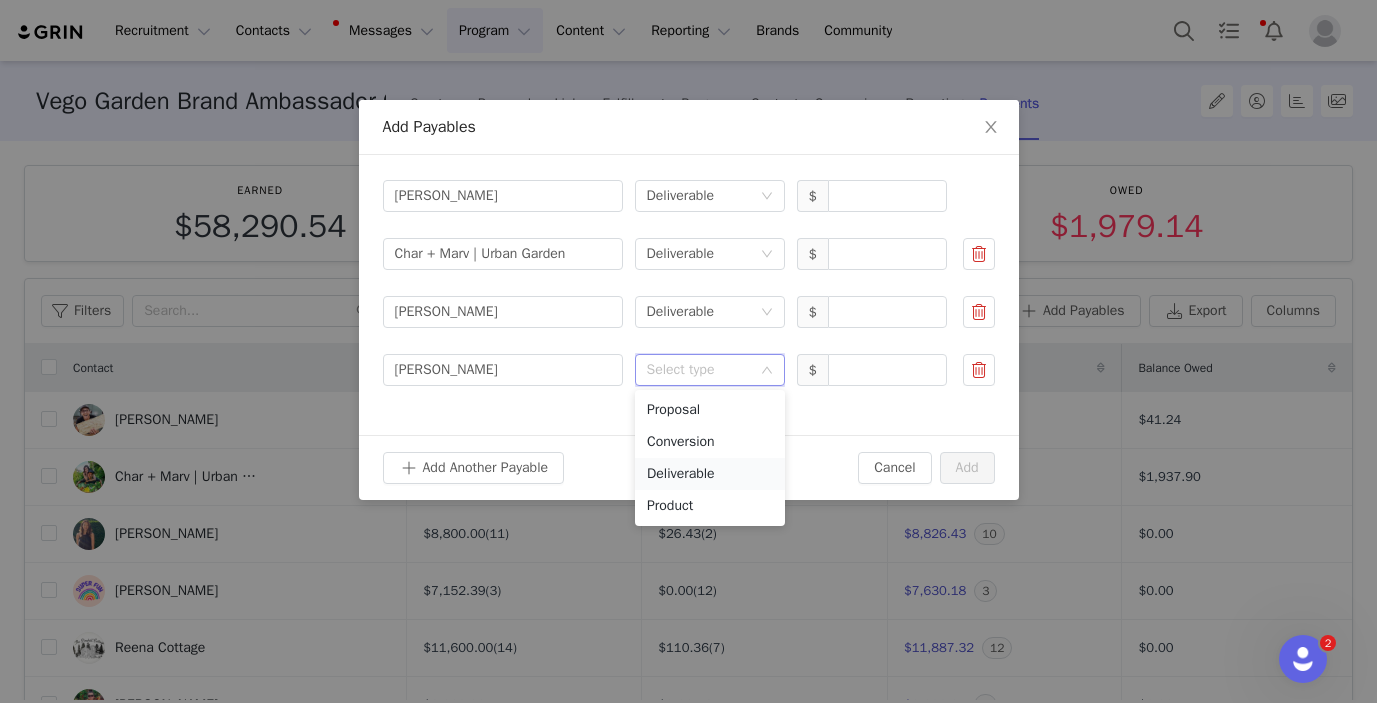 click on "Deliverable" at bounding box center (710, 474) 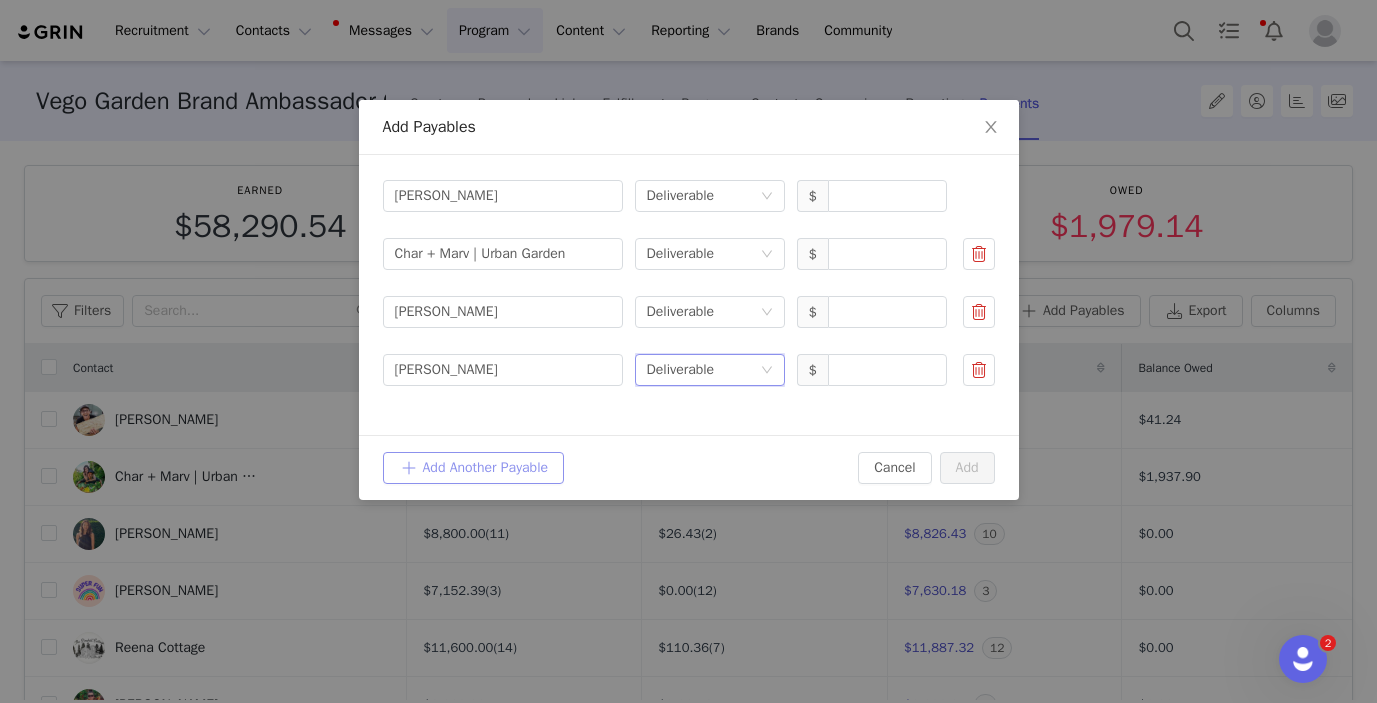 click on "Add Another Payable" at bounding box center (474, 468) 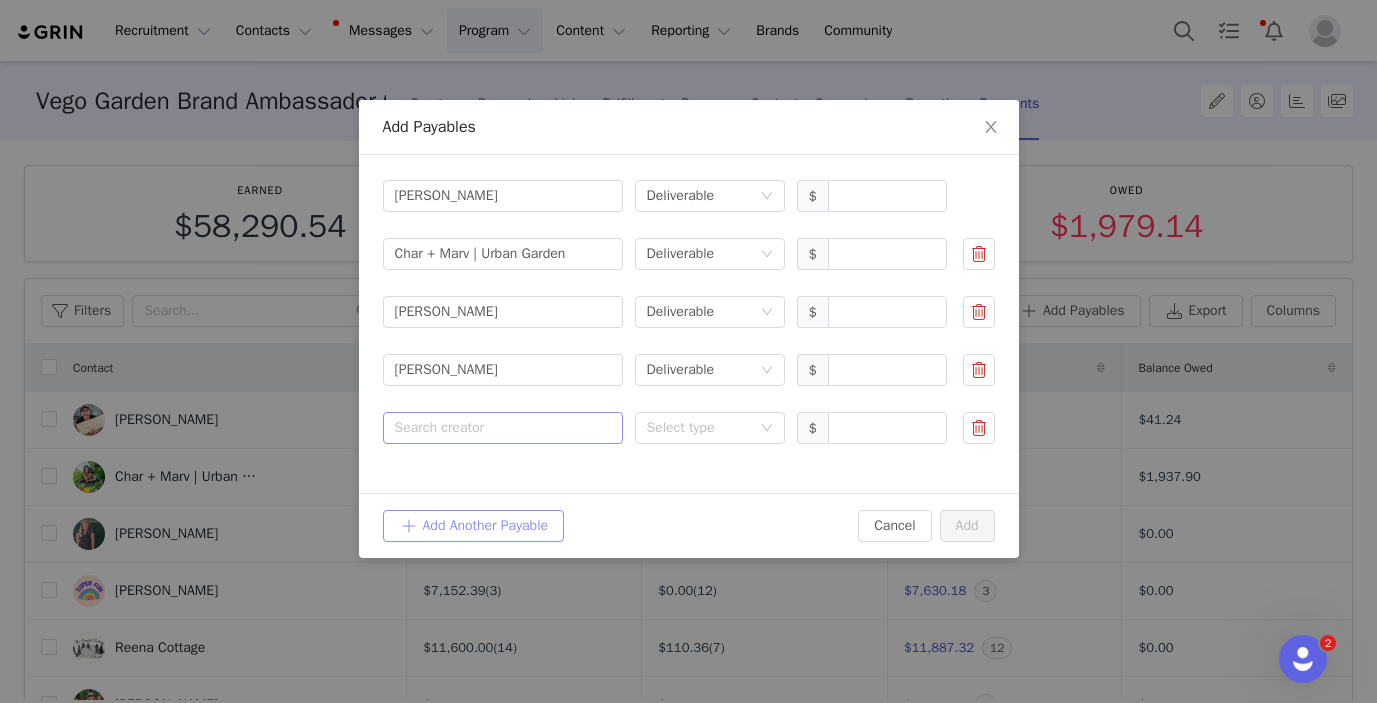 click on "Search creator" at bounding box center [498, 428] 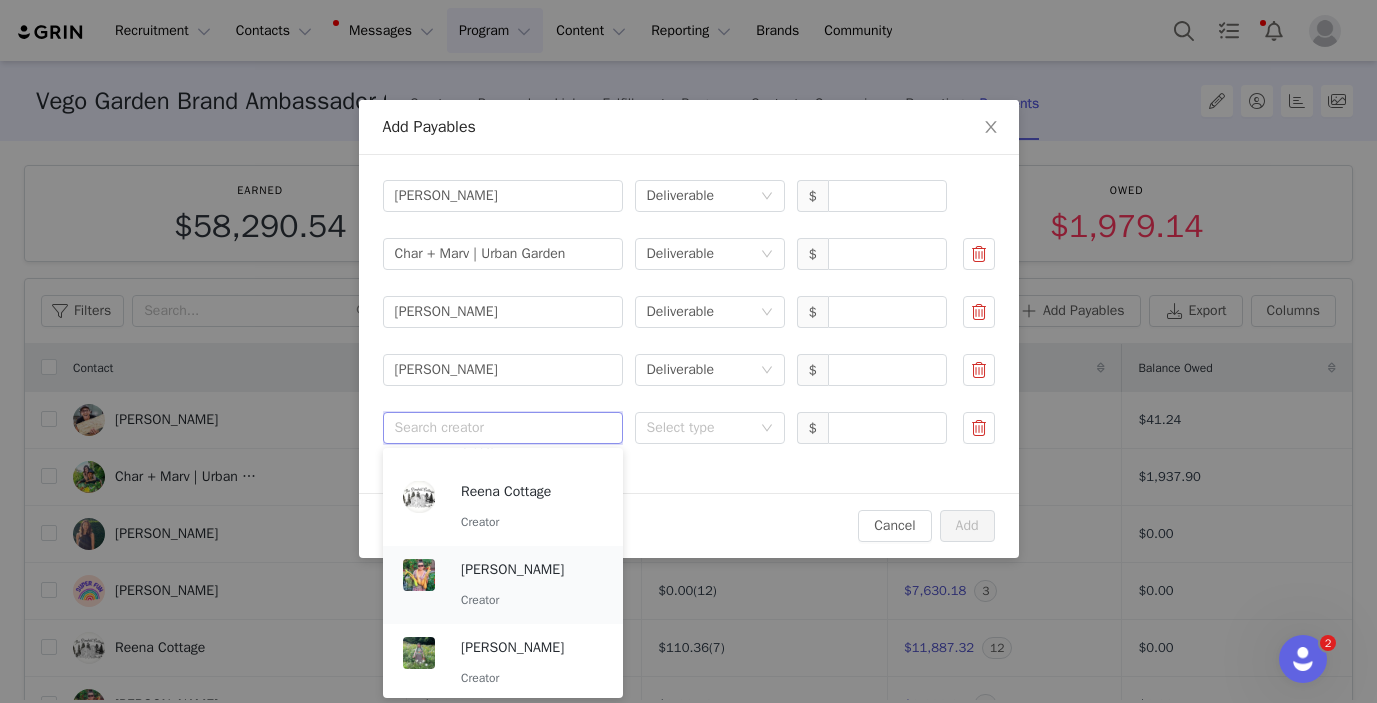scroll, scrollTop: 304, scrollLeft: 0, axis: vertical 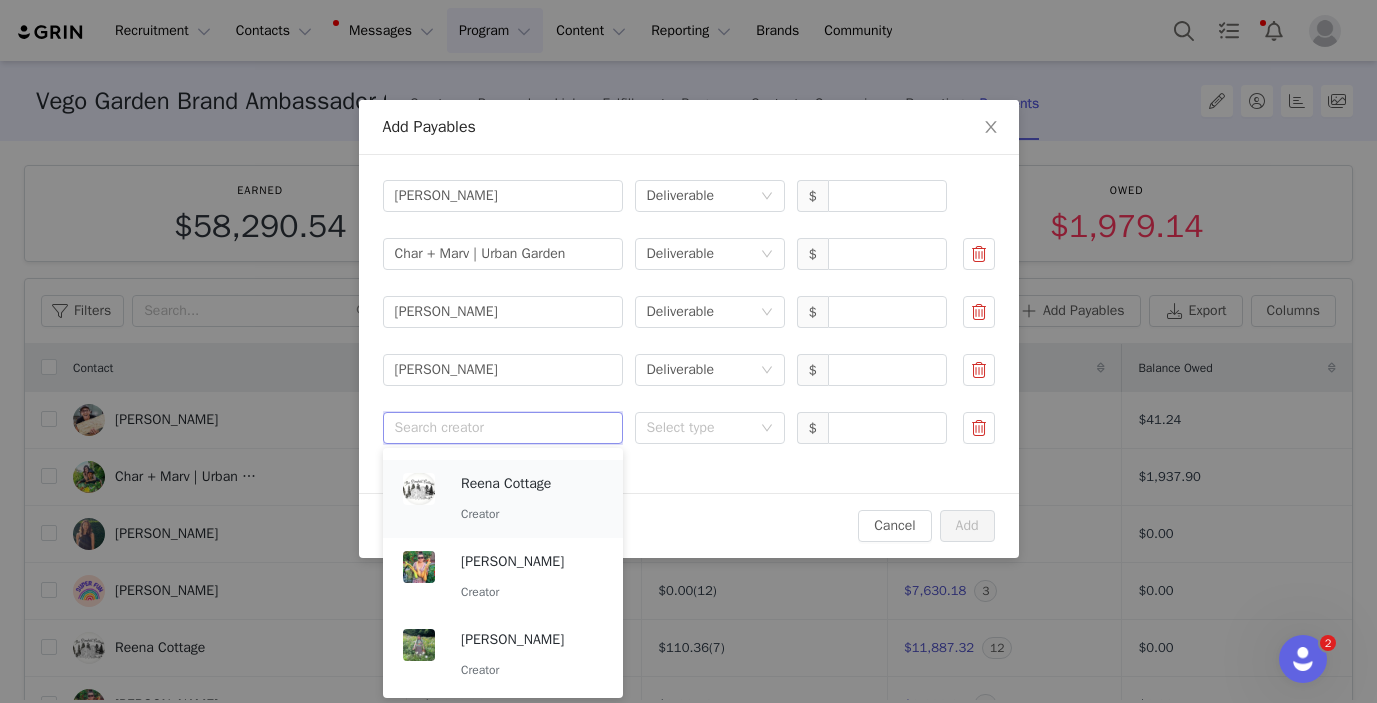 click on "Reena Cottage" at bounding box center [532, 484] 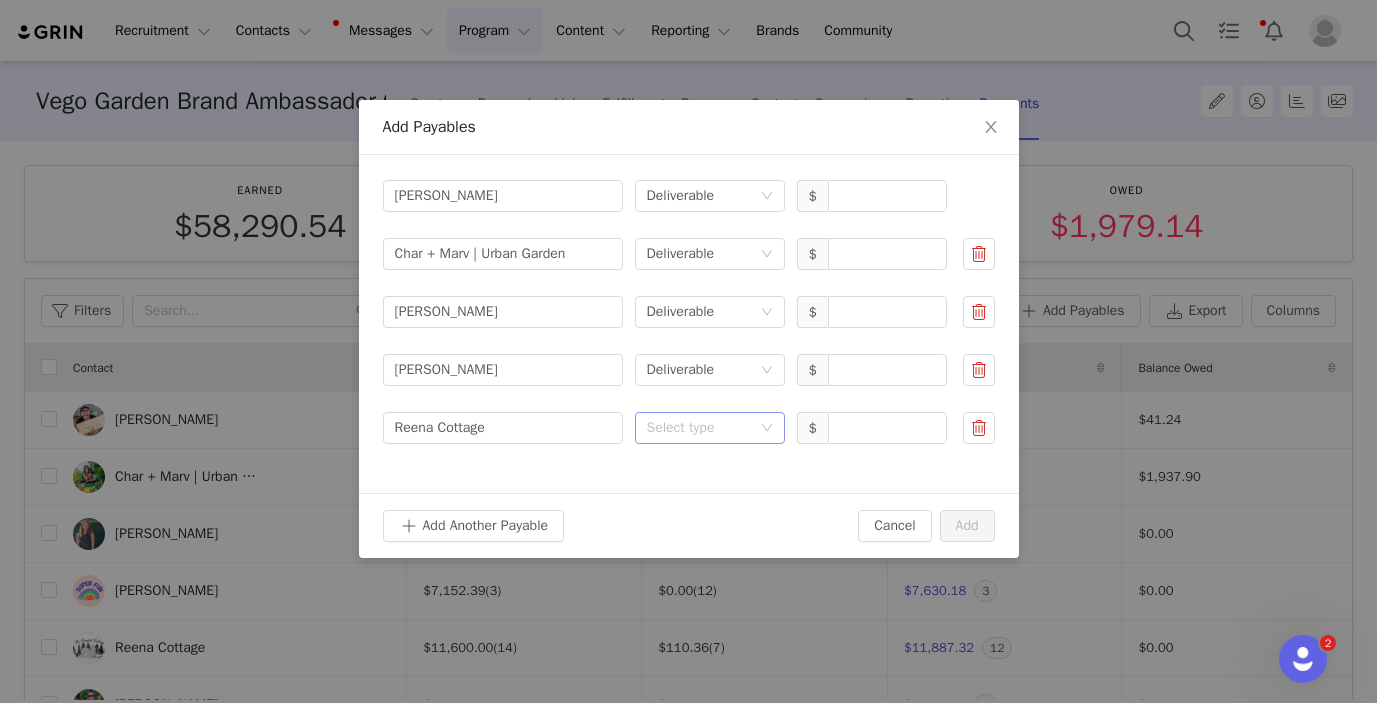click on "Select type" at bounding box center (699, 428) 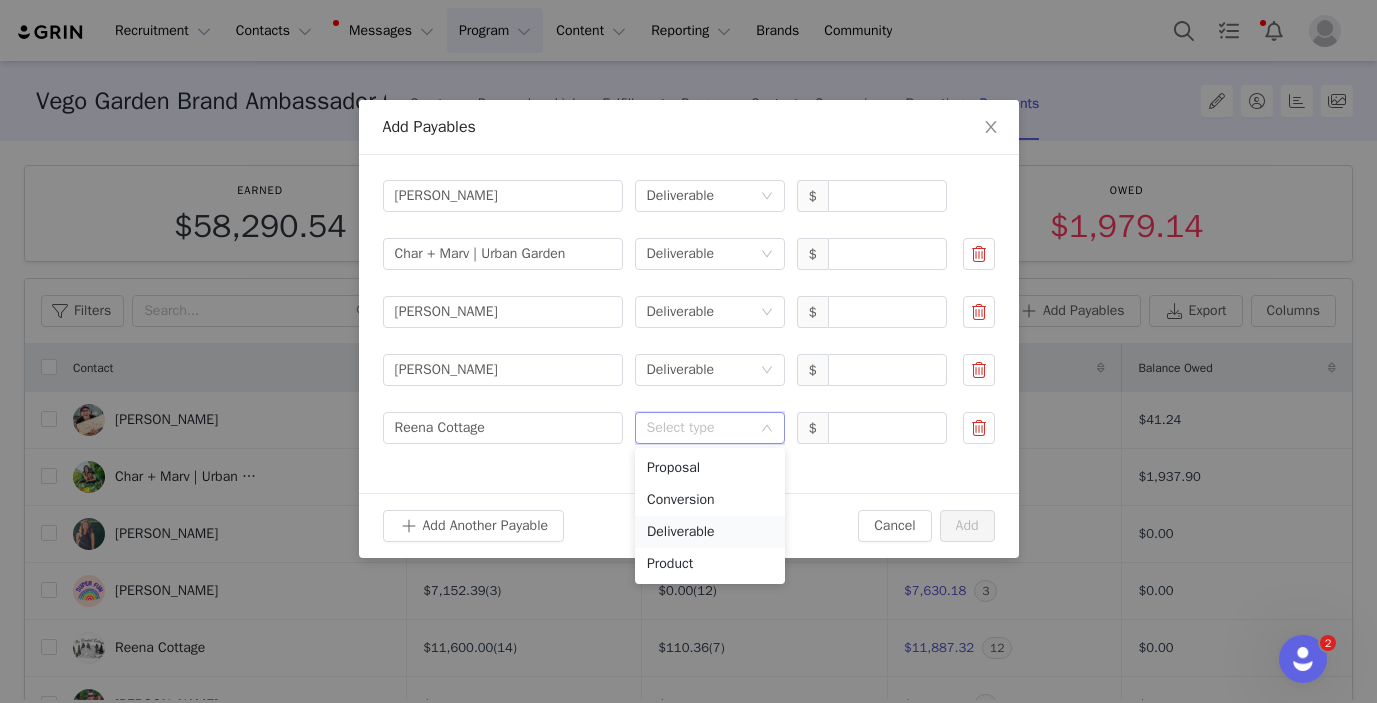 click on "Deliverable" at bounding box center [710, 532] 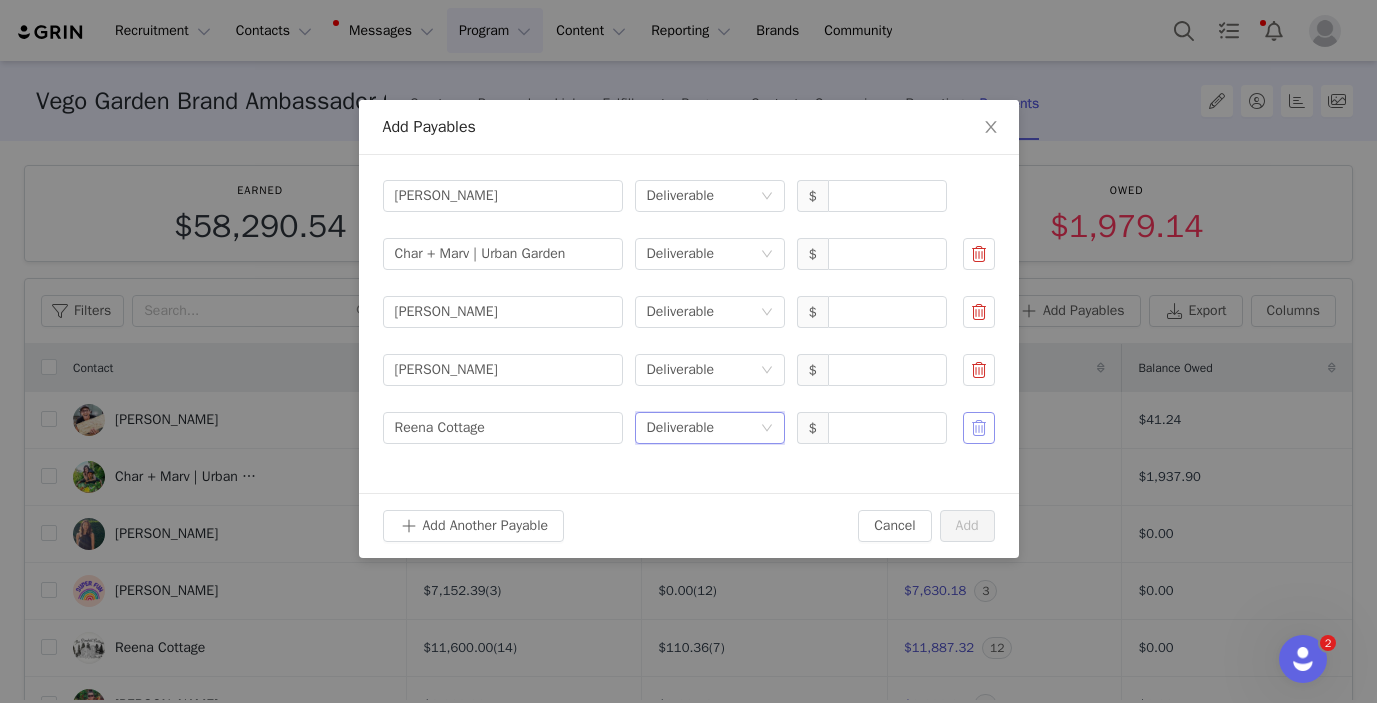 click at bounding box center (979, 428) 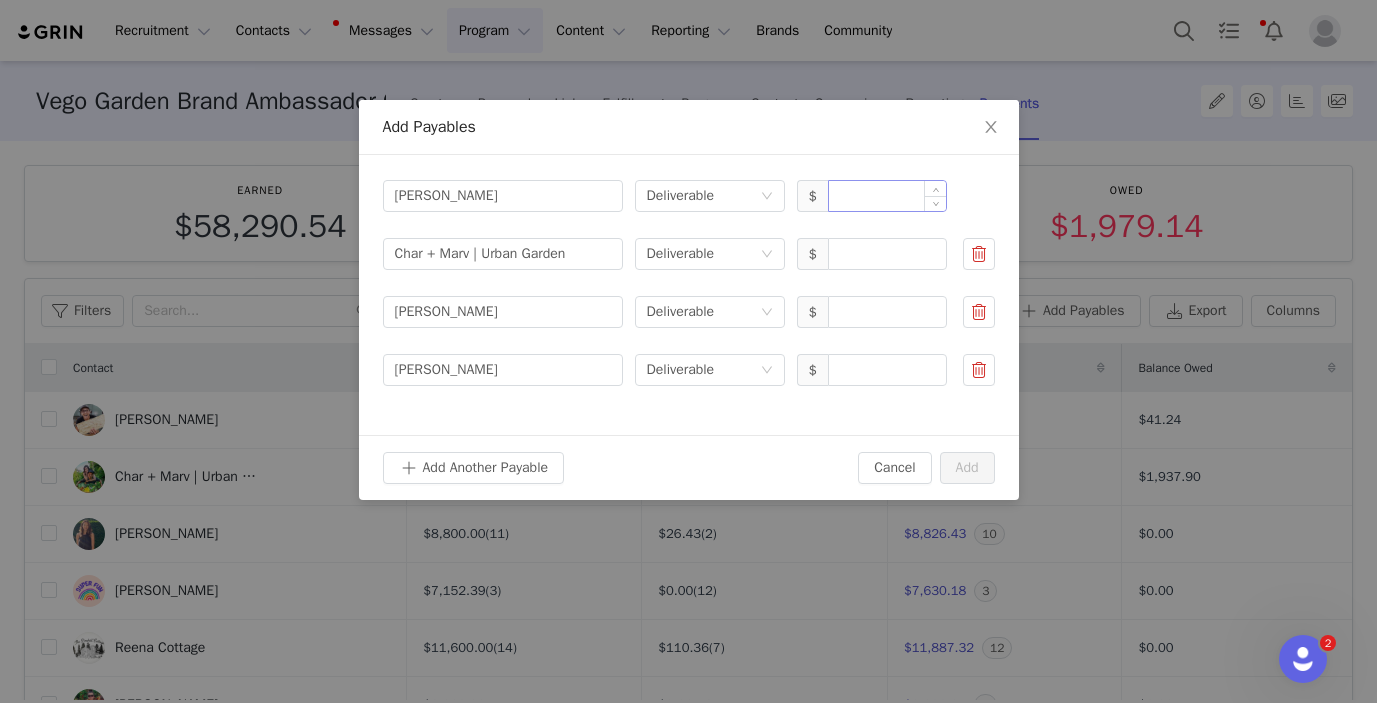 click at bounding box center [887, 196] 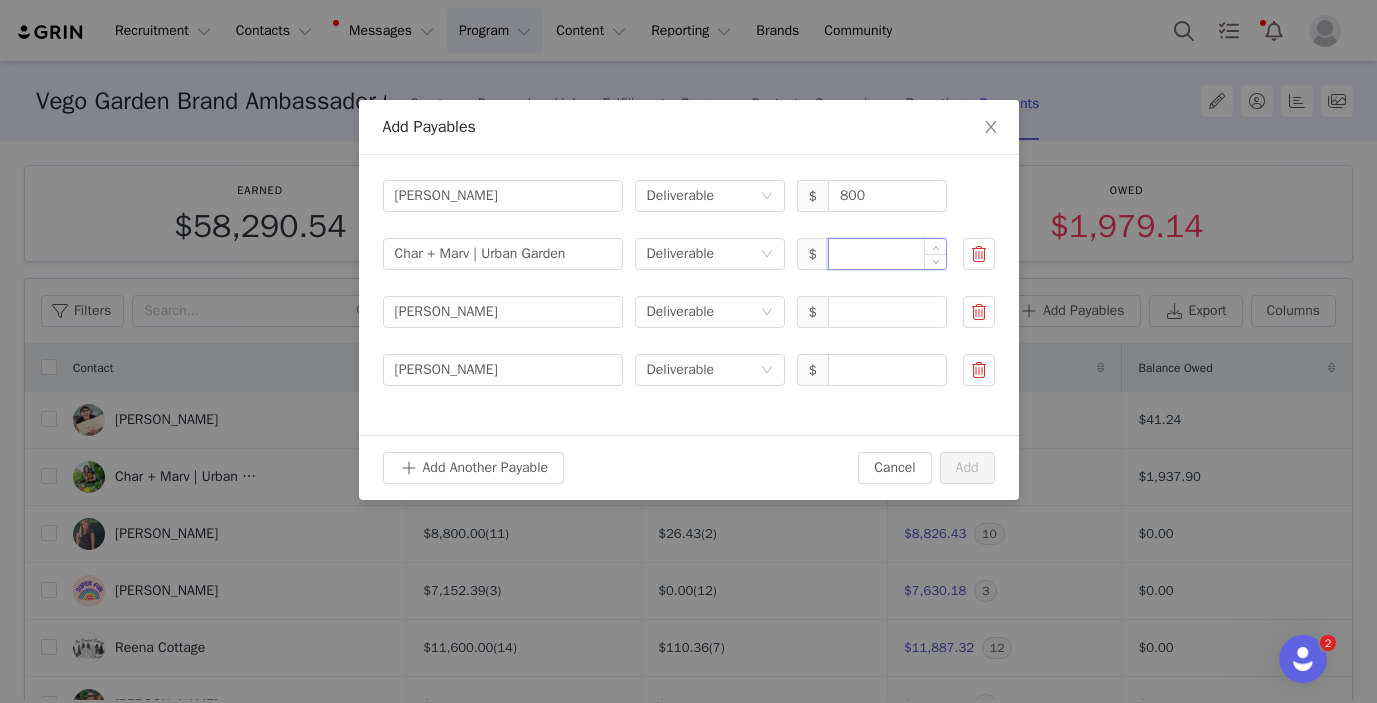 click at bounding box center (887, 254) 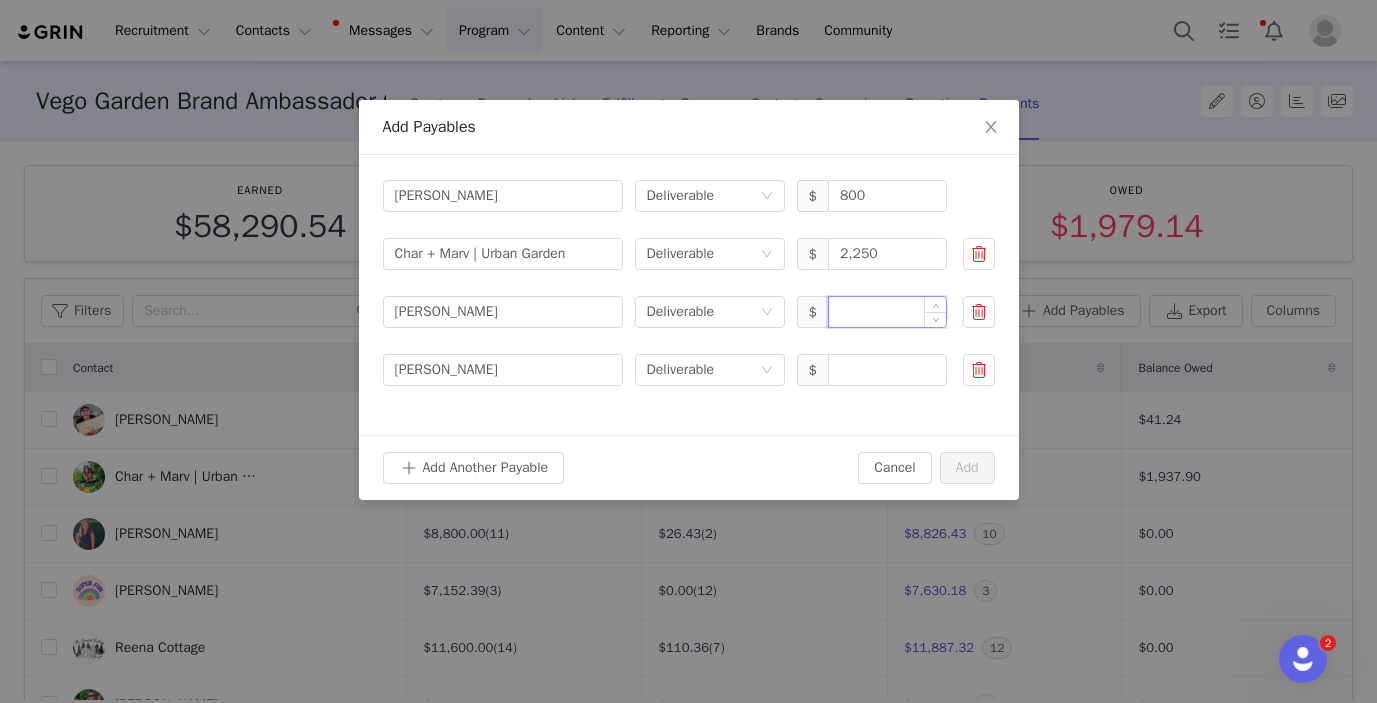 click at bounding box center [887, 312] 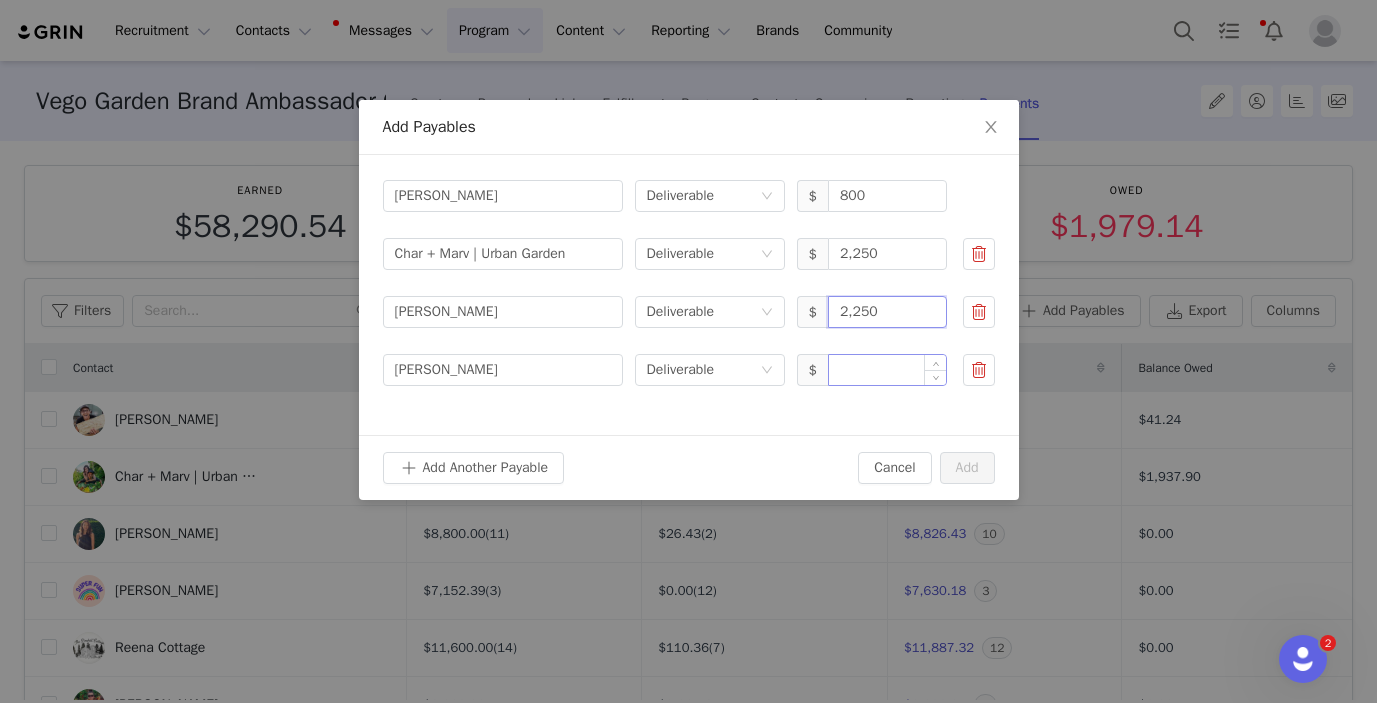 click at bounding box center (887, 370) 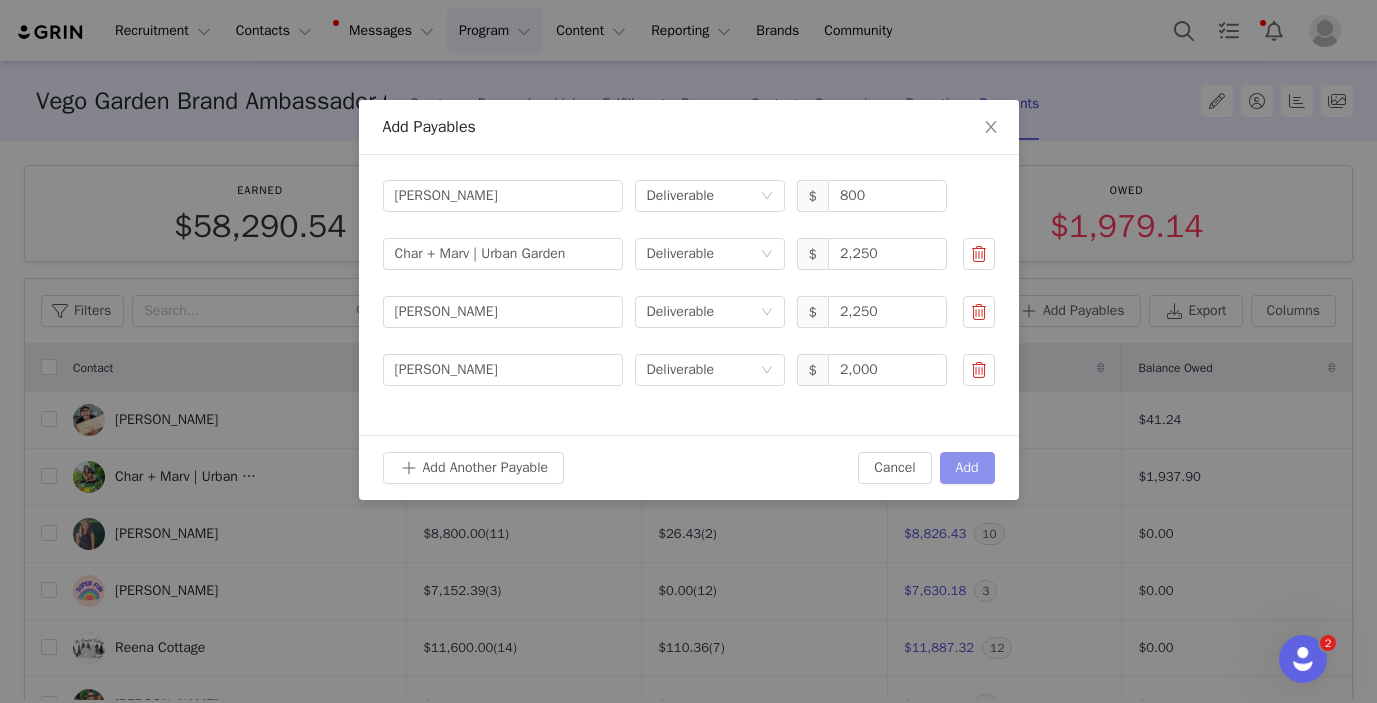 click on "Add" at bounding box center (967, 468) 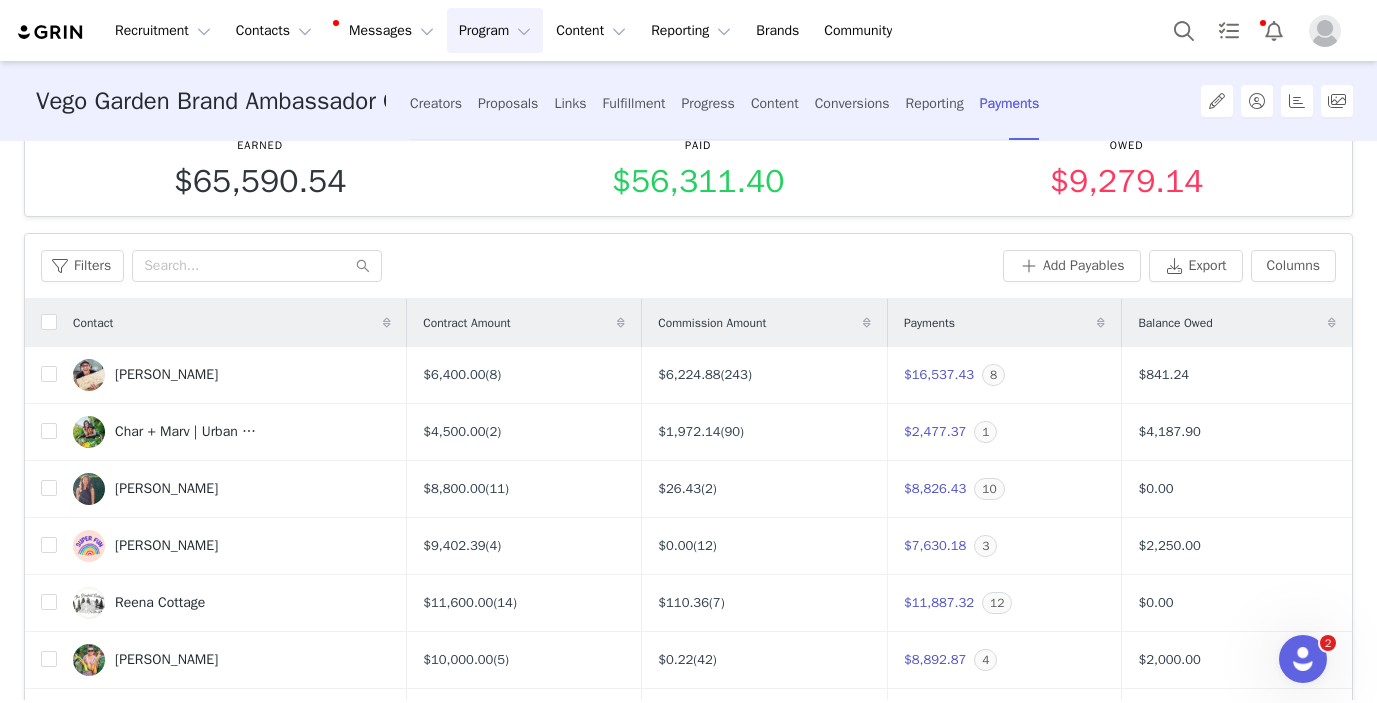scroll, scrollTop: 150, scrollLeft: 0, axis: vertical 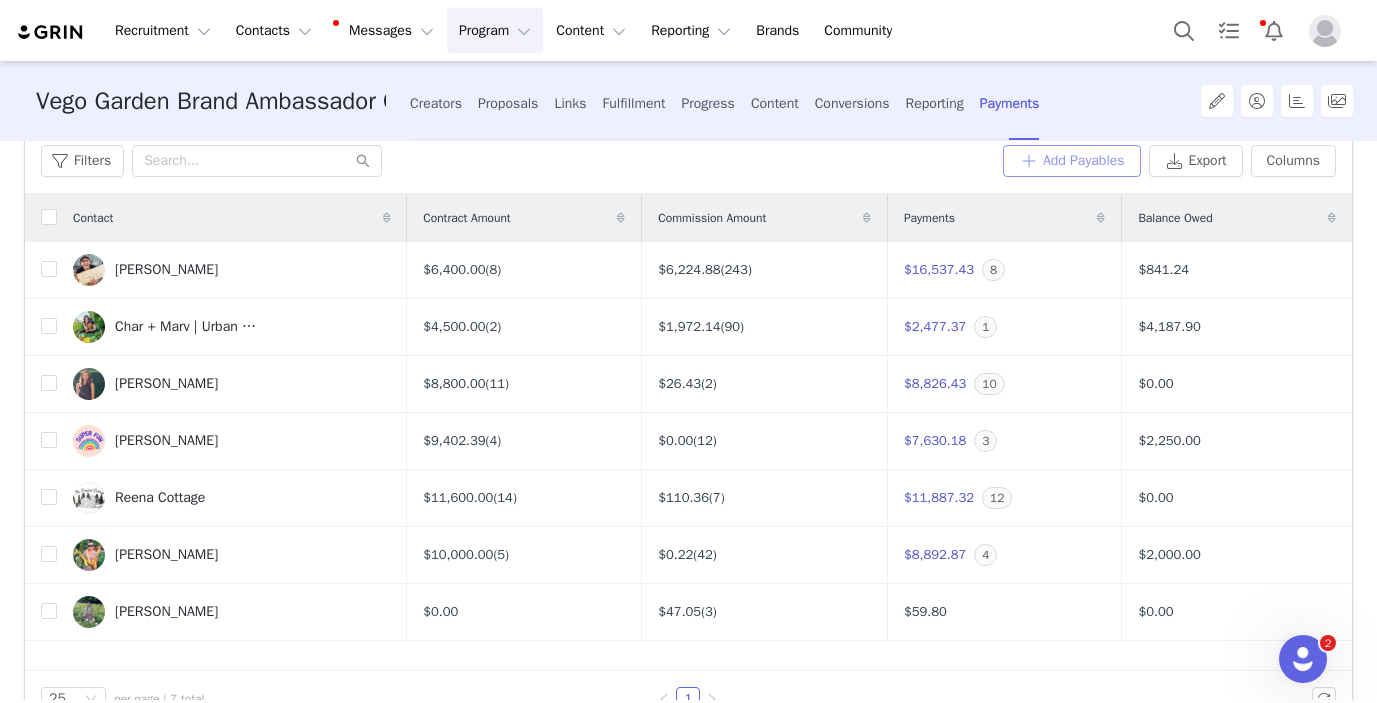 click on "Add Payables" at bounding box center [1072, 161] 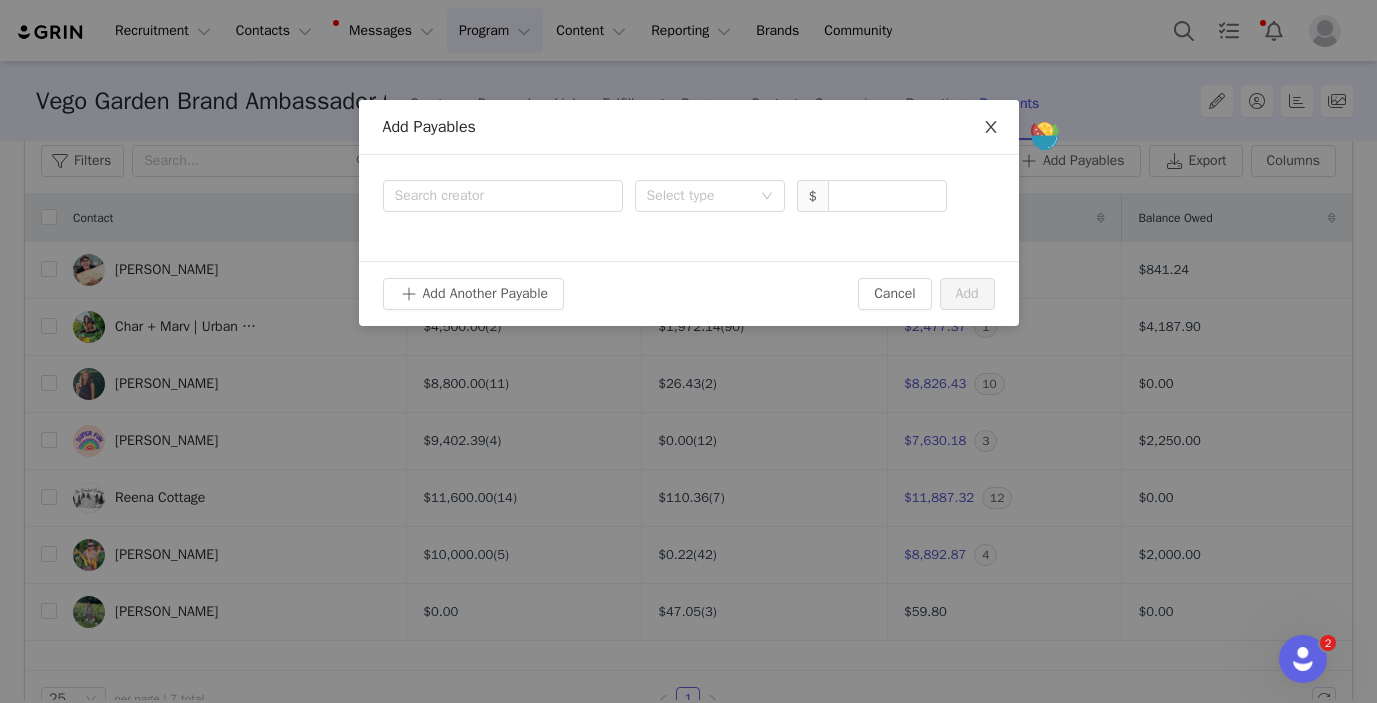 click 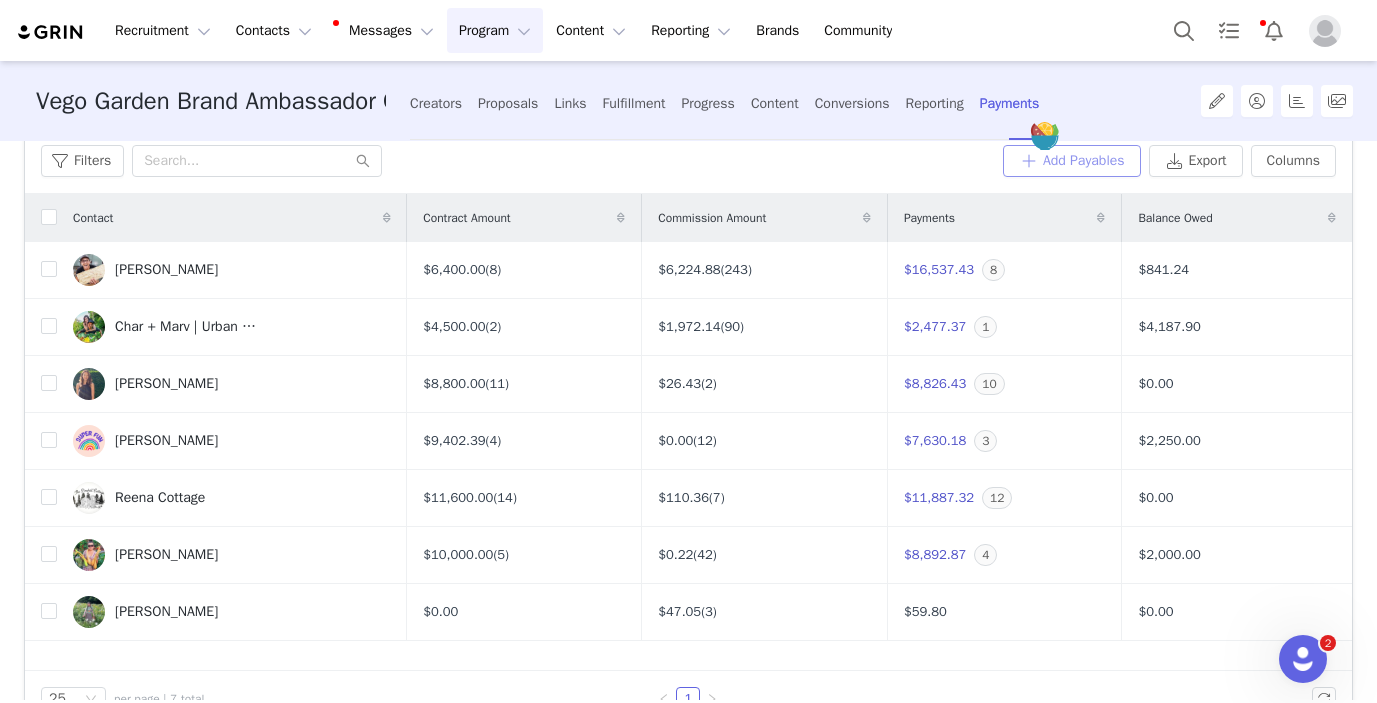 click on "Add Payables" at bounding box center [1072, 161] 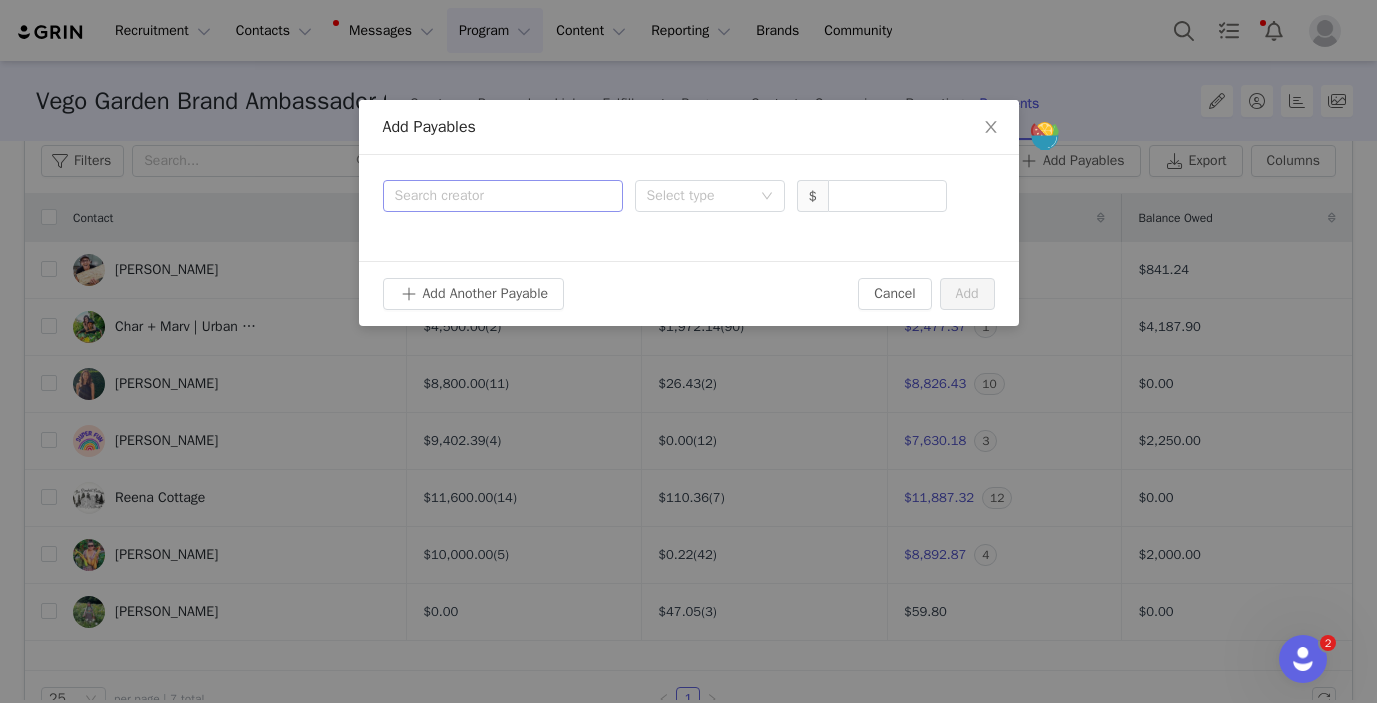 click on "Search creator" at bounding box center [498, 196] 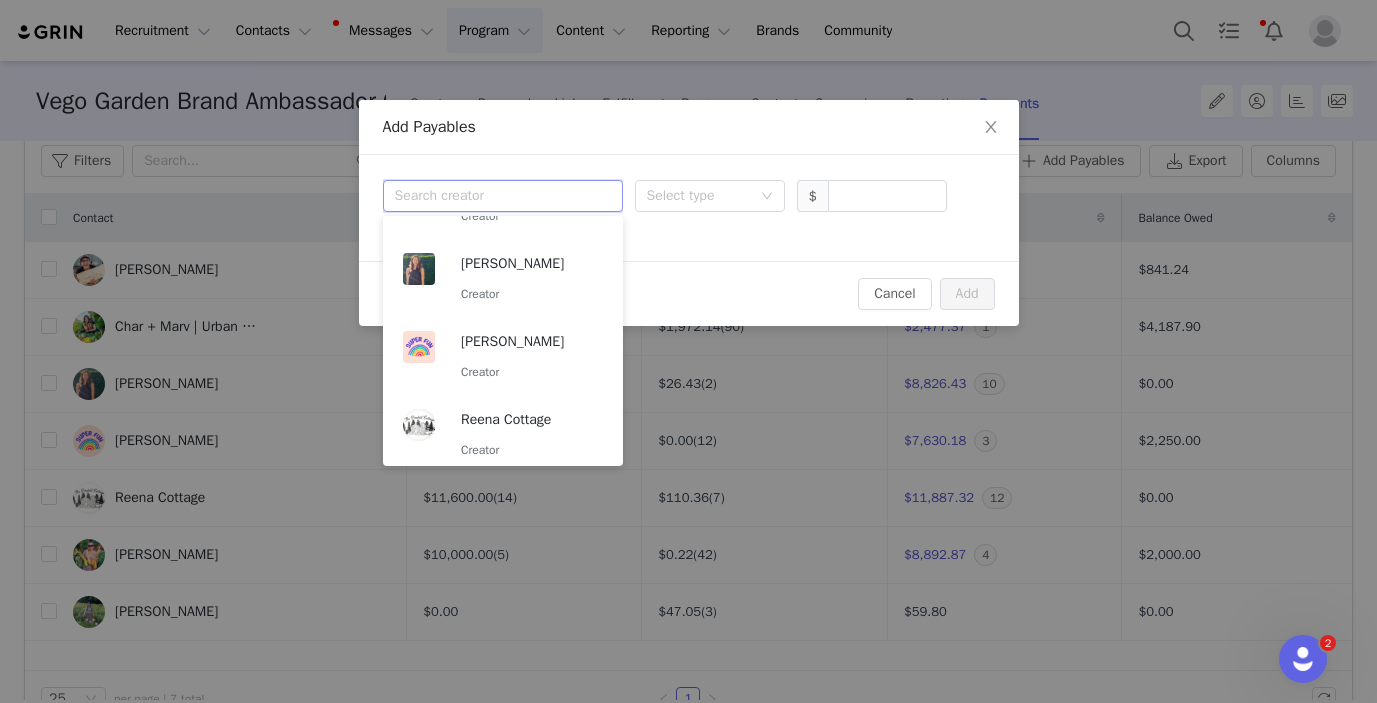 scroll, scrollTop: 222, scrollLeft: 0, axis: vertical 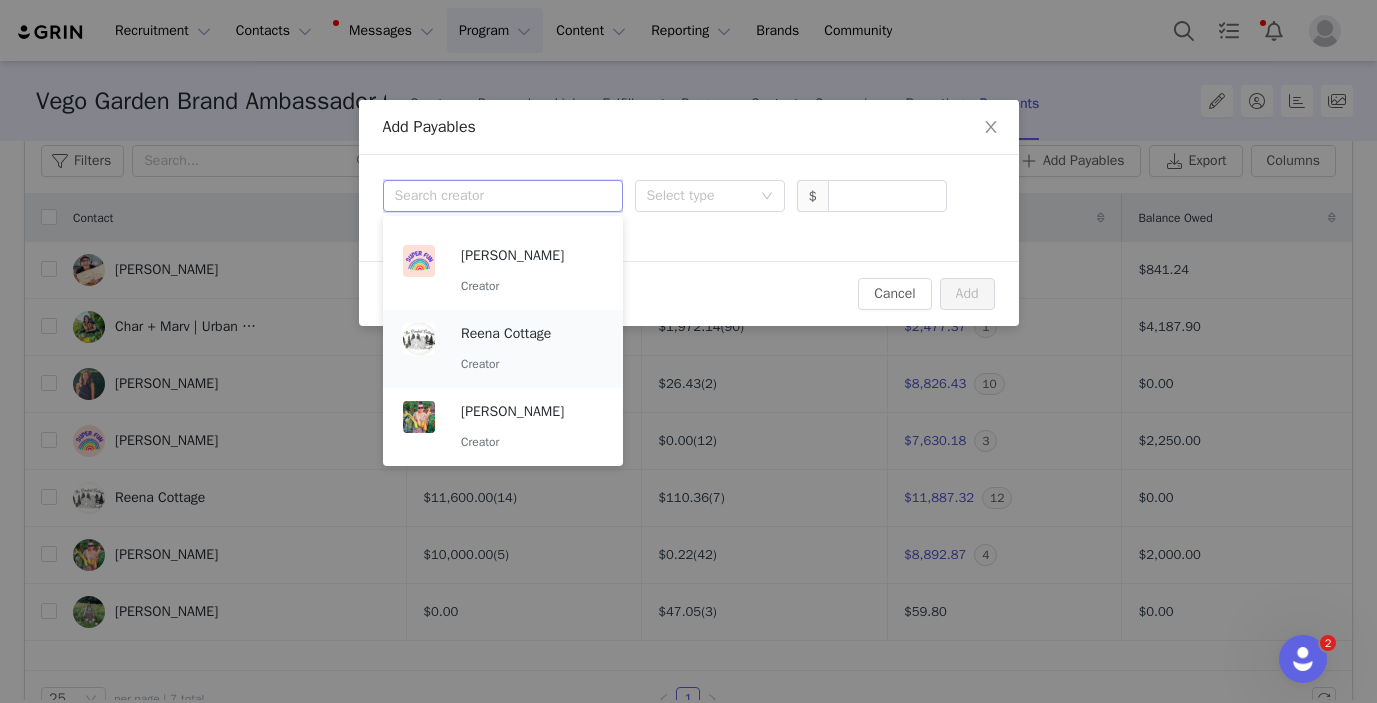 click on "Creator" at bounding box center (532, 364) 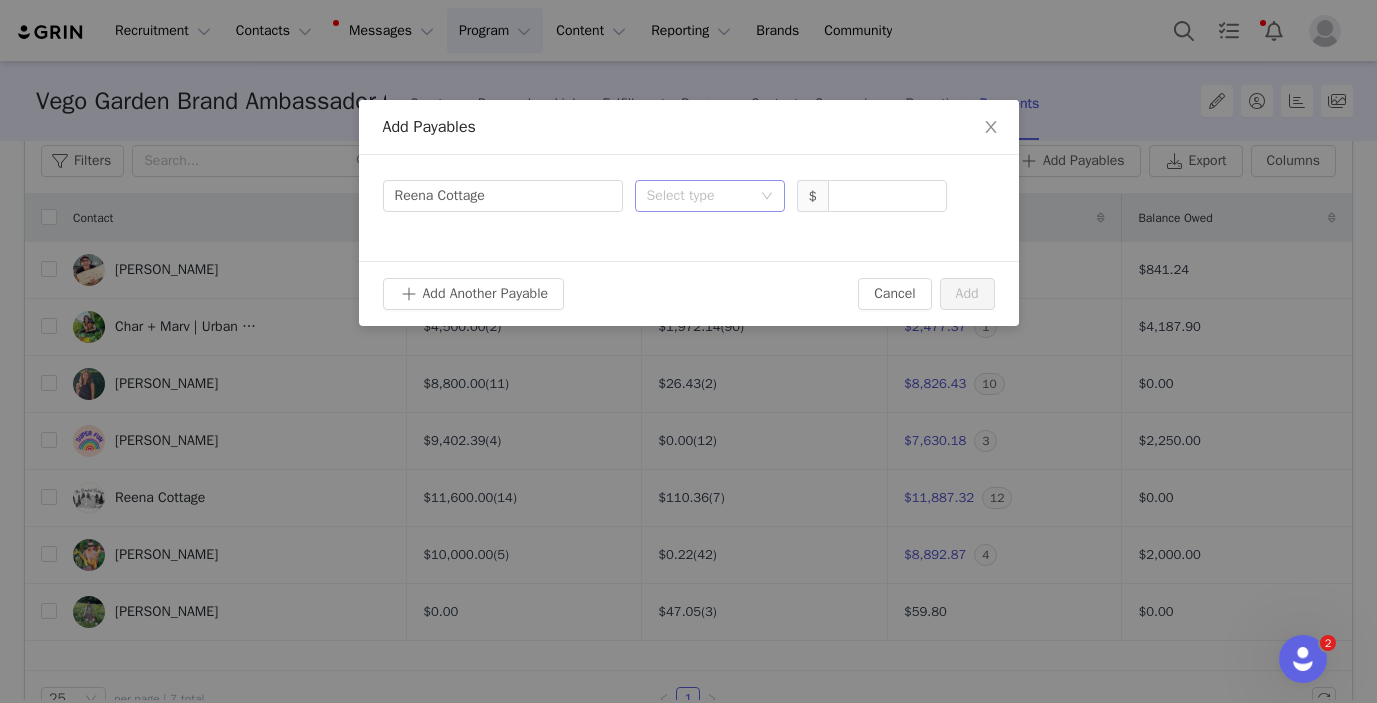 click on "Select type" at bounding box center [699, 196] 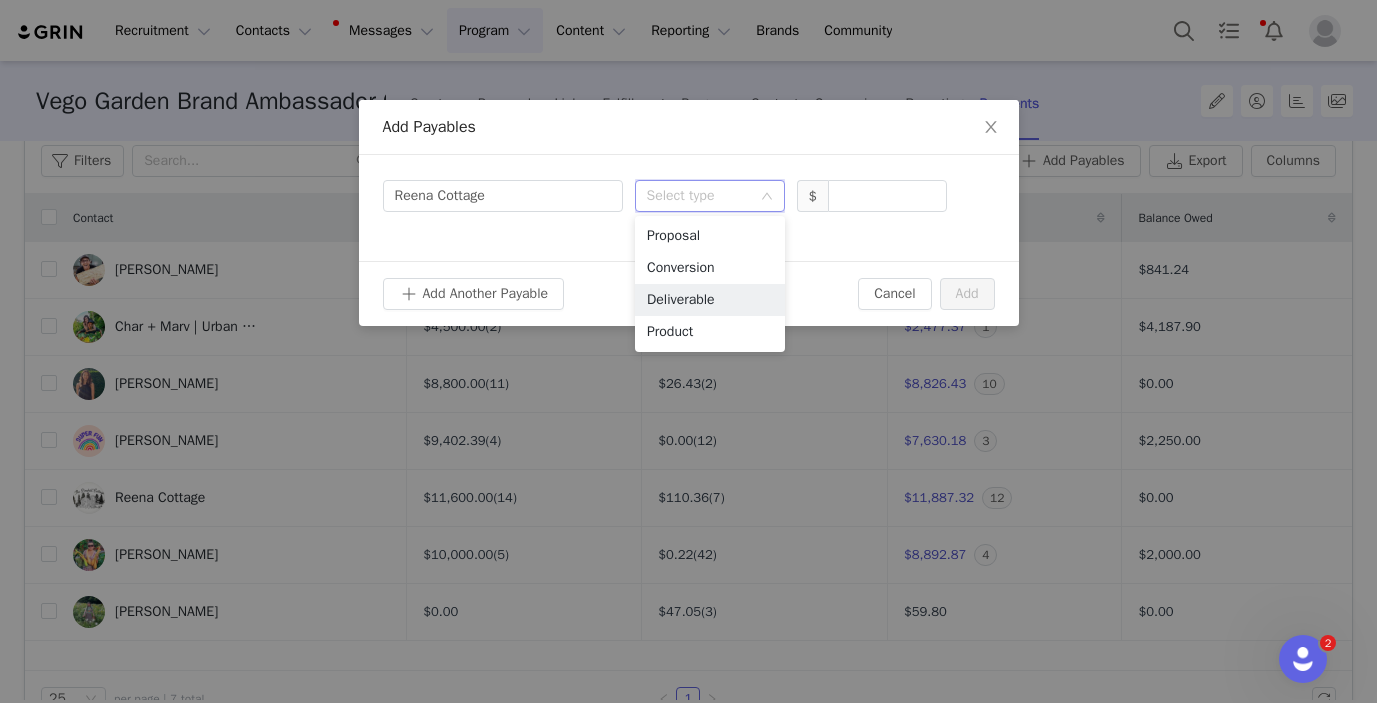 drag, startPoint x: 704, startPoint y: 301, endPoint x: 826, endPoint y: 227, distance: 142.68848 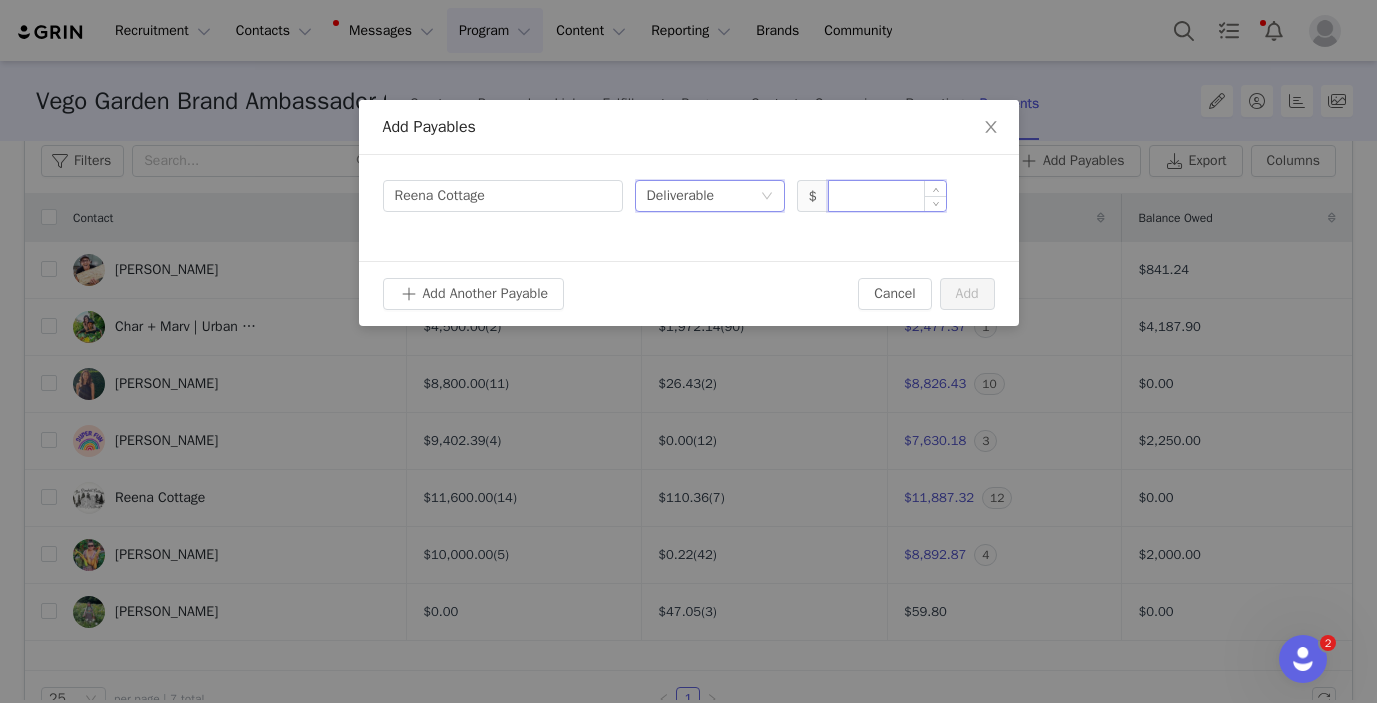 click at bounding box center [887, 196] 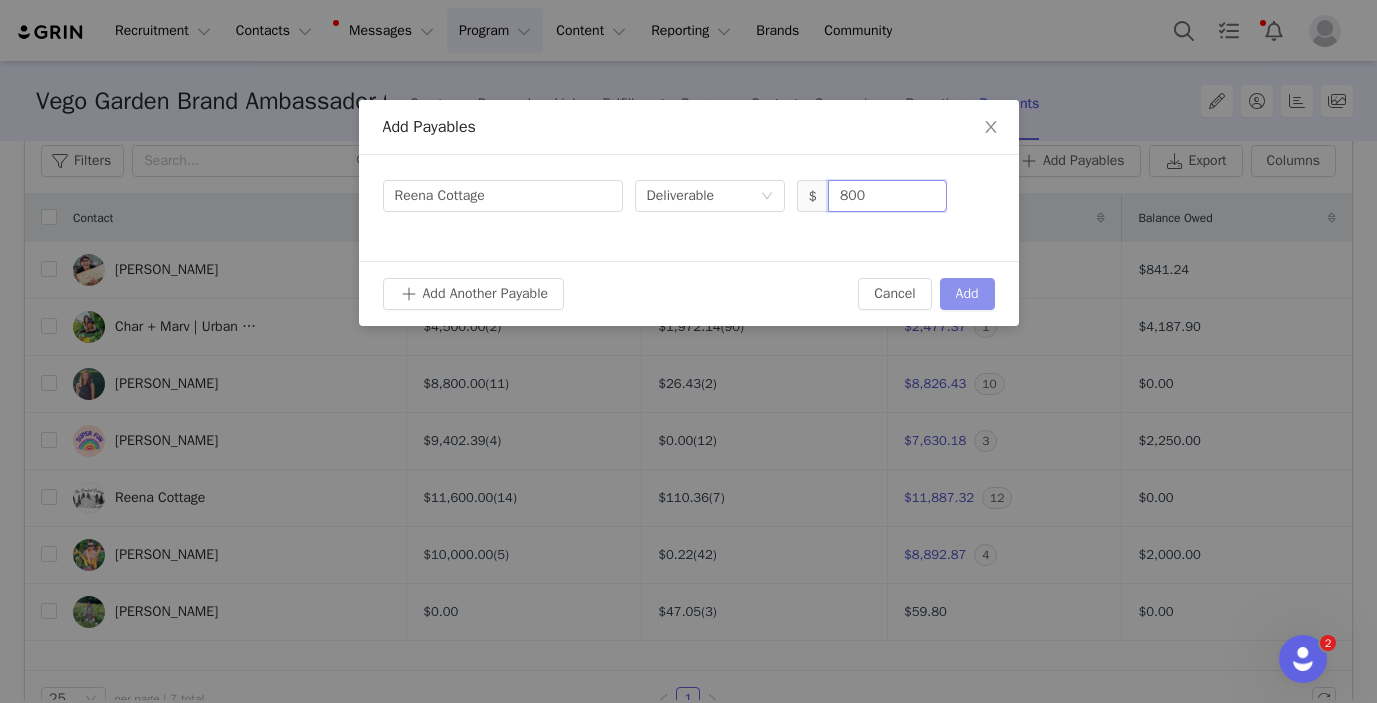 click on "Add" at bounding box center (967, 294) 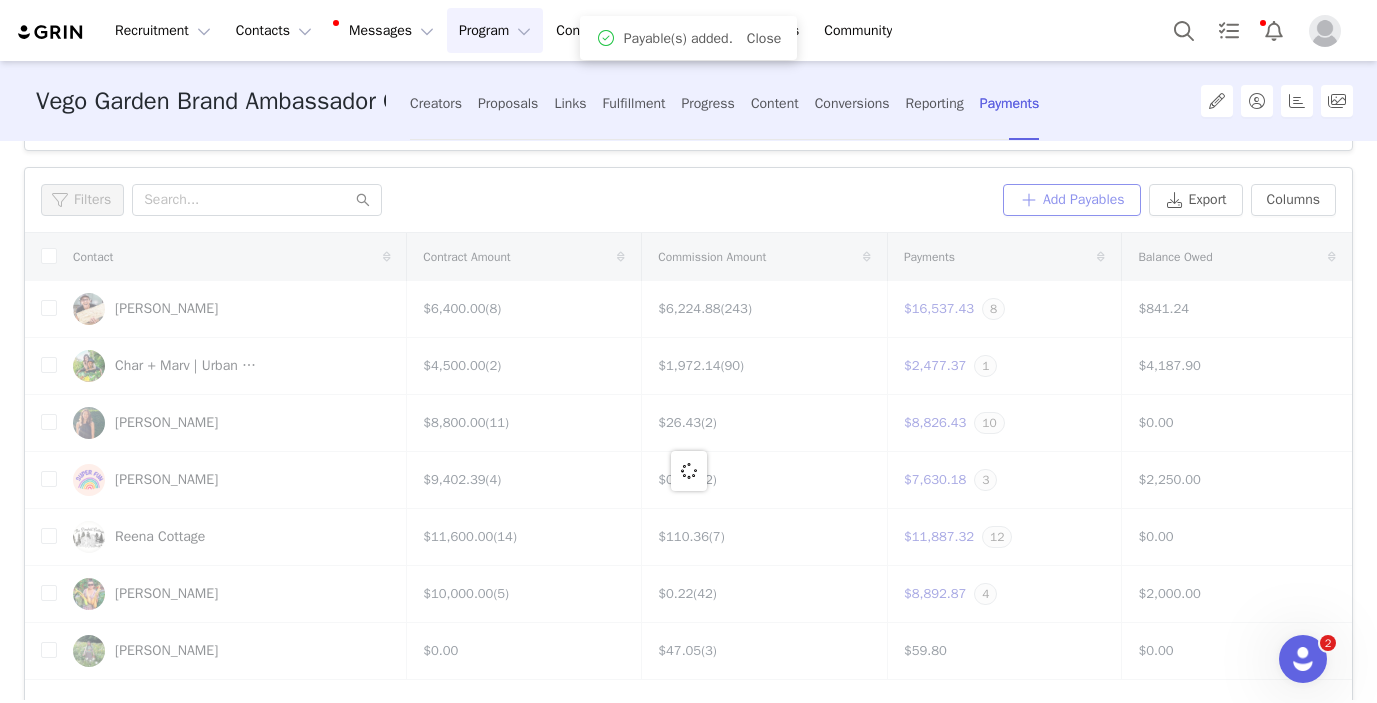 scroll, scrollTop: 150, scrollLeft: 0, axis: vertical 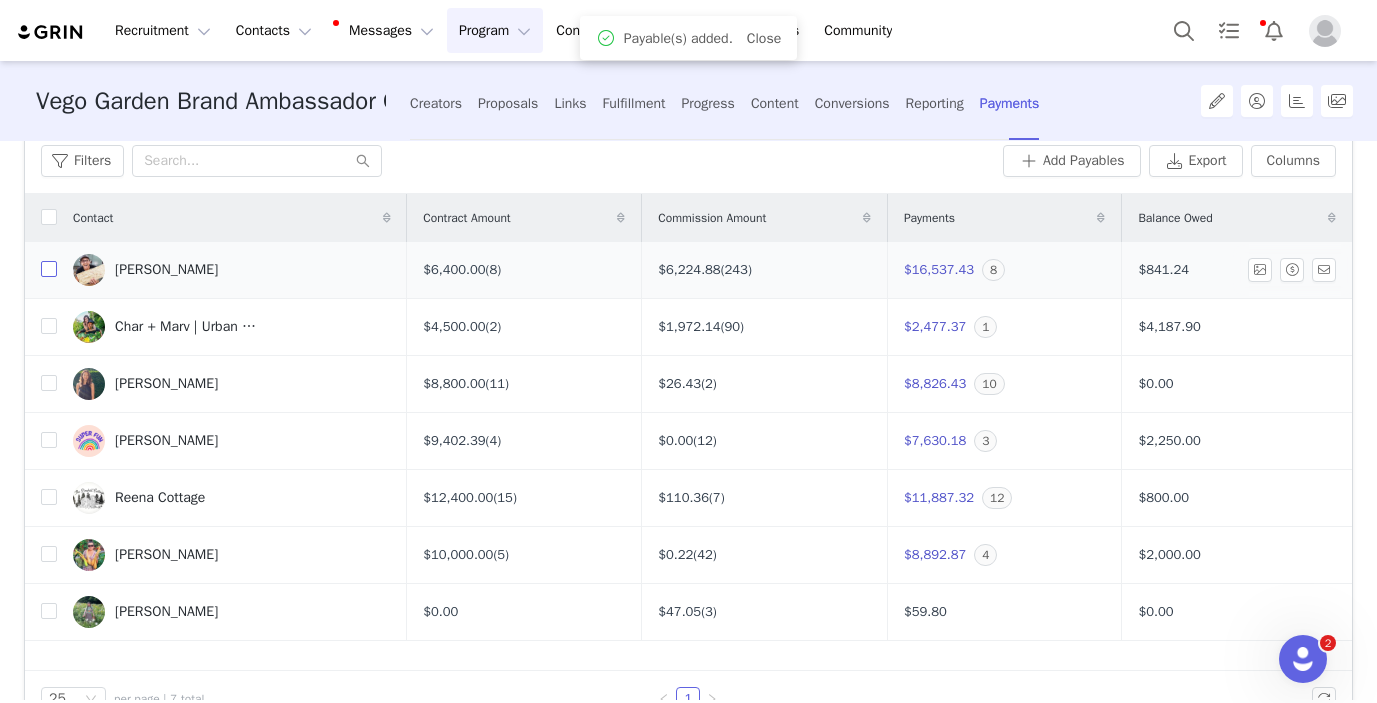 drag, startPoint x: 49, startPoint y: 272, endPoint x: 48, endPoint y: 282, distance: 10.049875 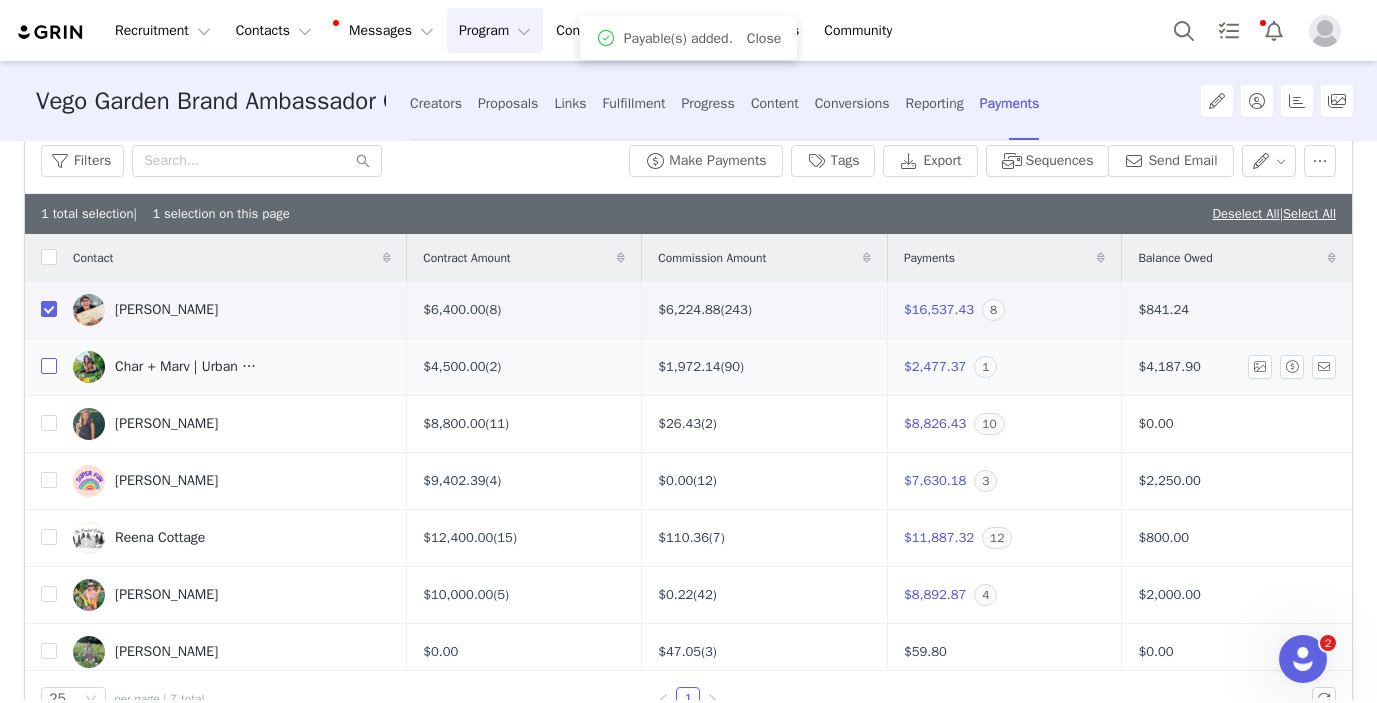 click at bounding box center [49, 366] 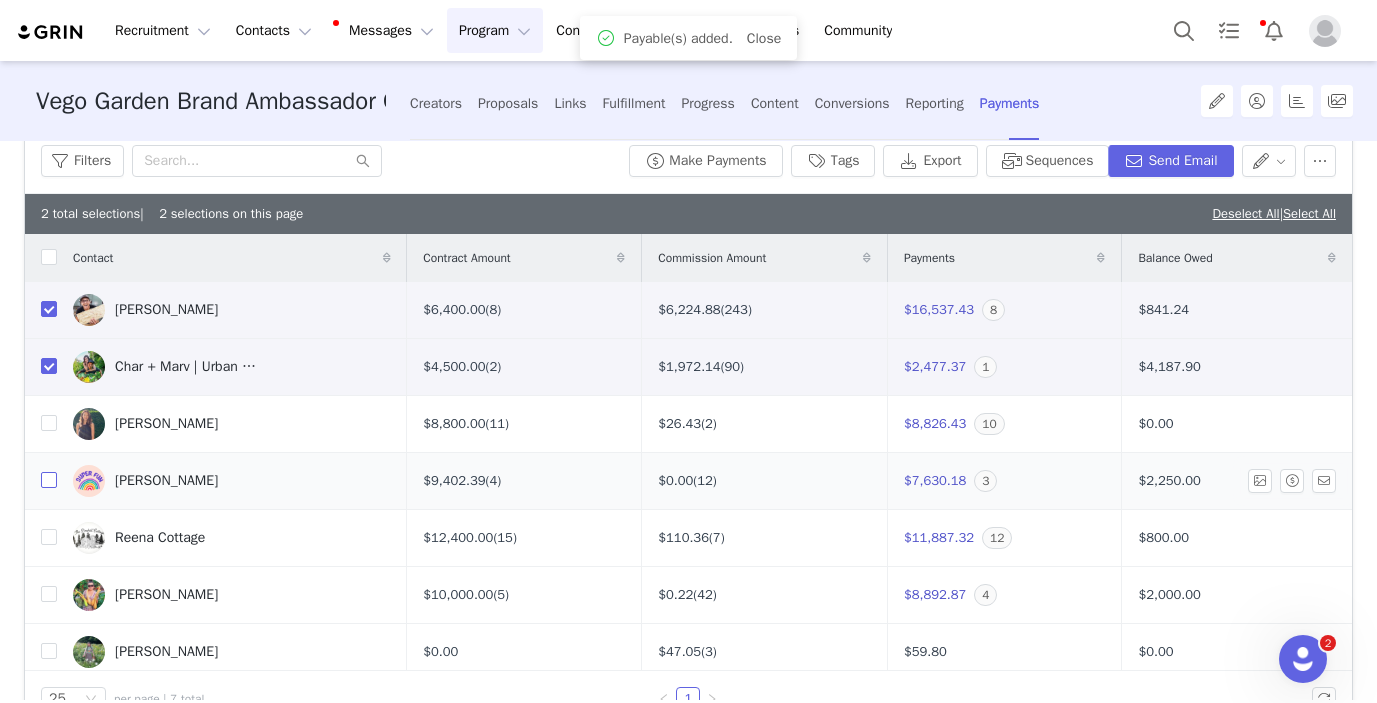 click at bounding box center (49, 480) 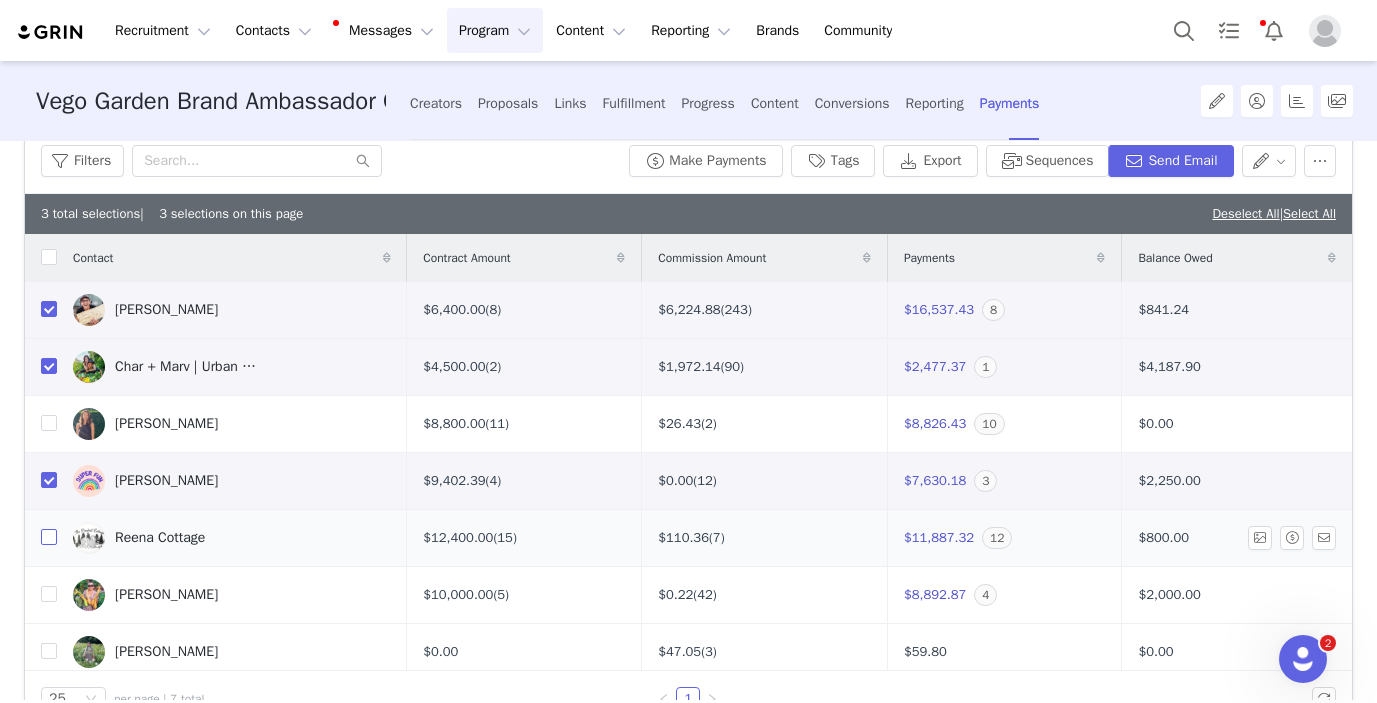 click at bounding box center (49, 537) 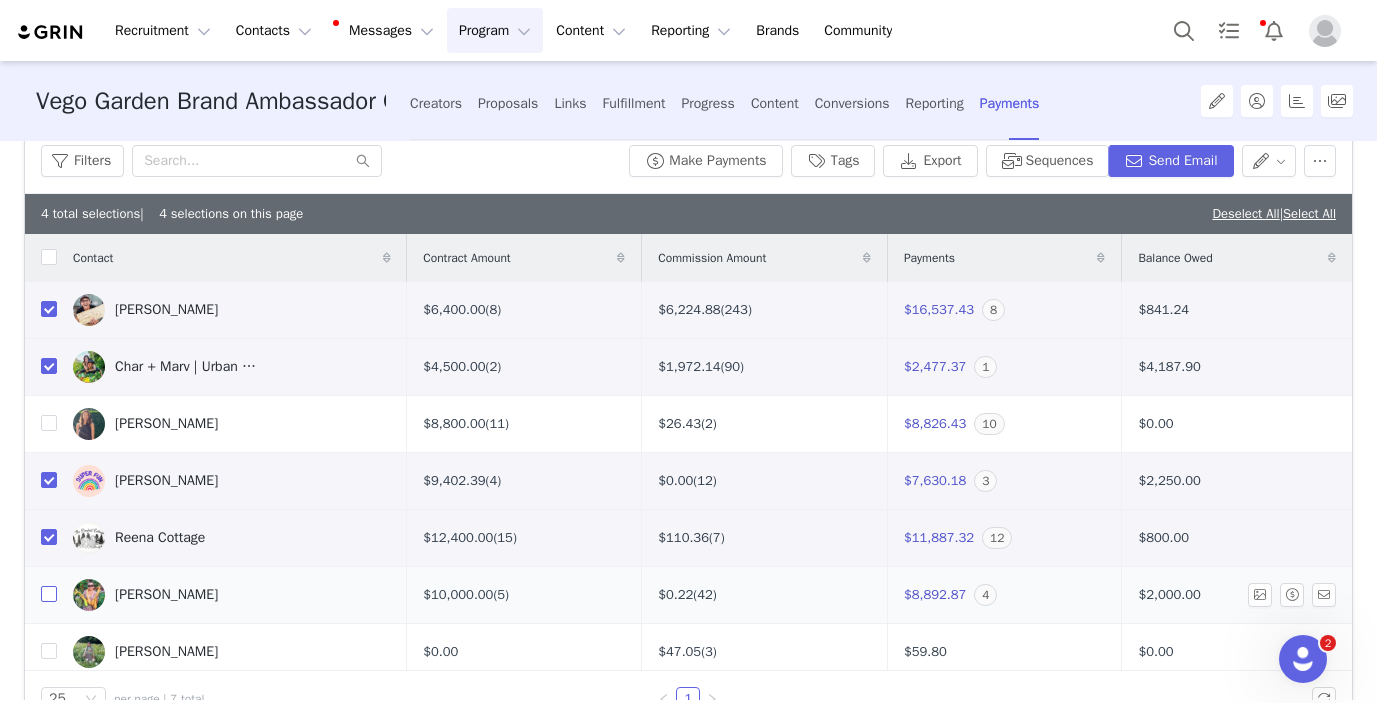 click at bounding box center [49, 594] 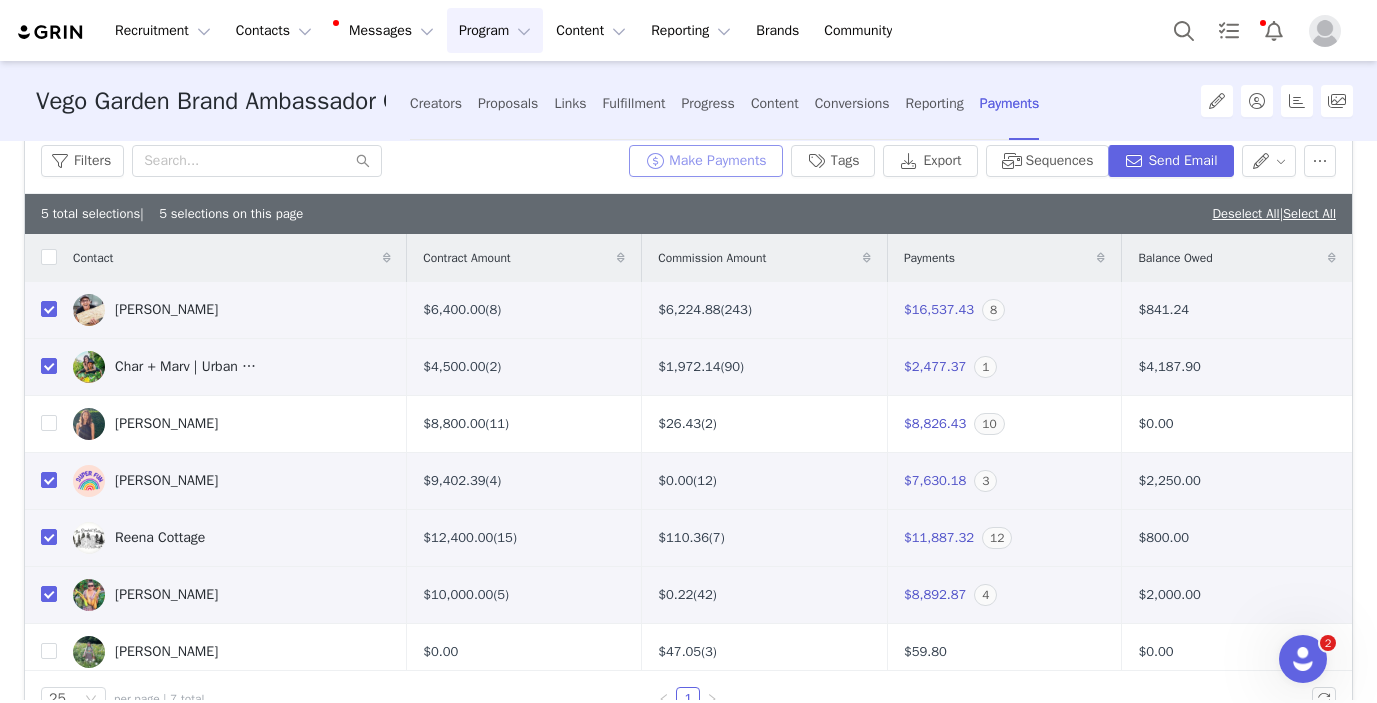 click on "Make Payments" at bounding box center (705, 161) 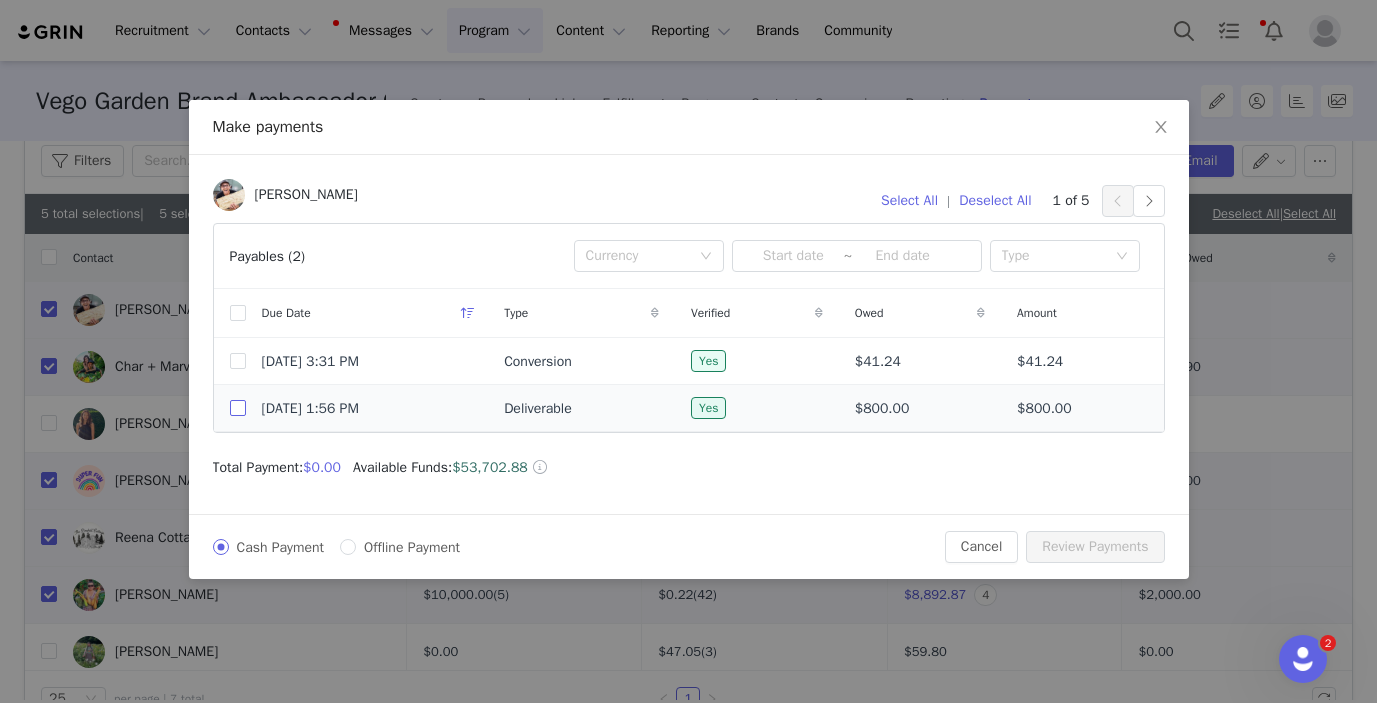 click on "Jul 11, 2025 1:56 PM" at bounding box center [367, 408] 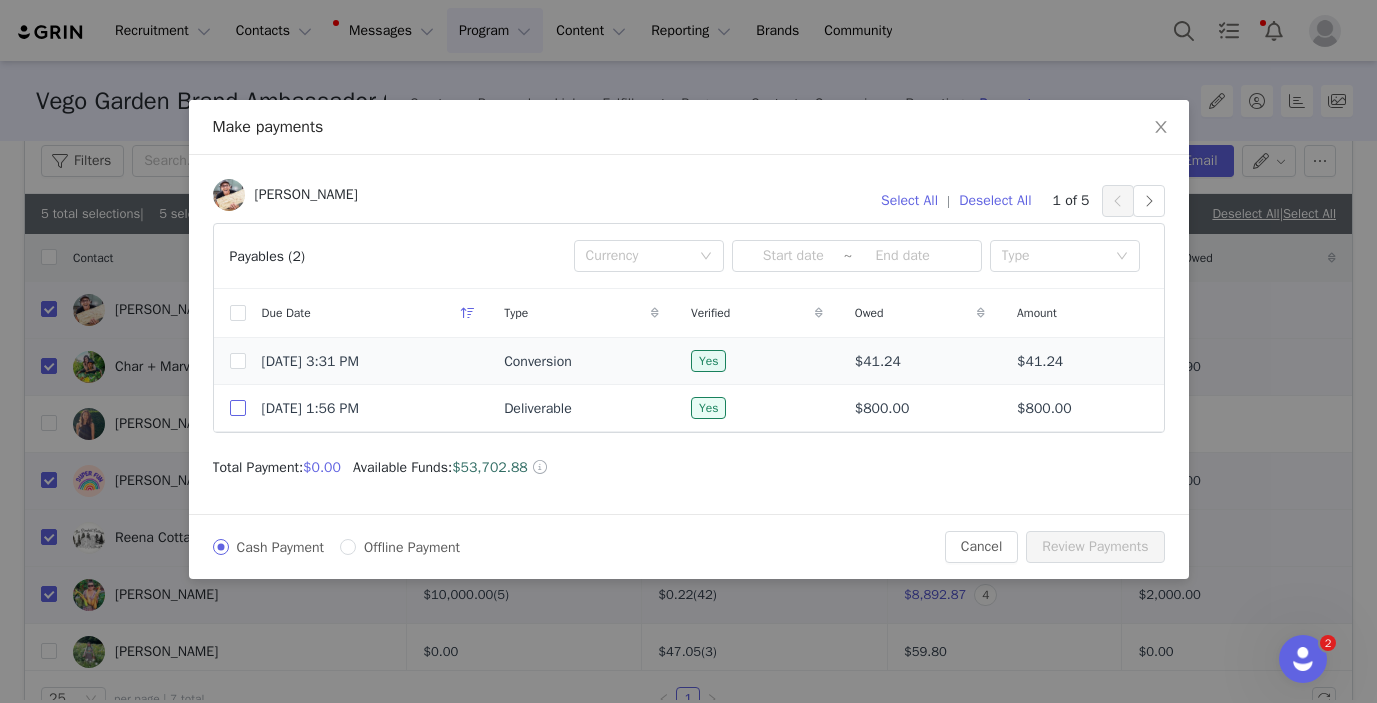 click at bounding box center (238, 408) 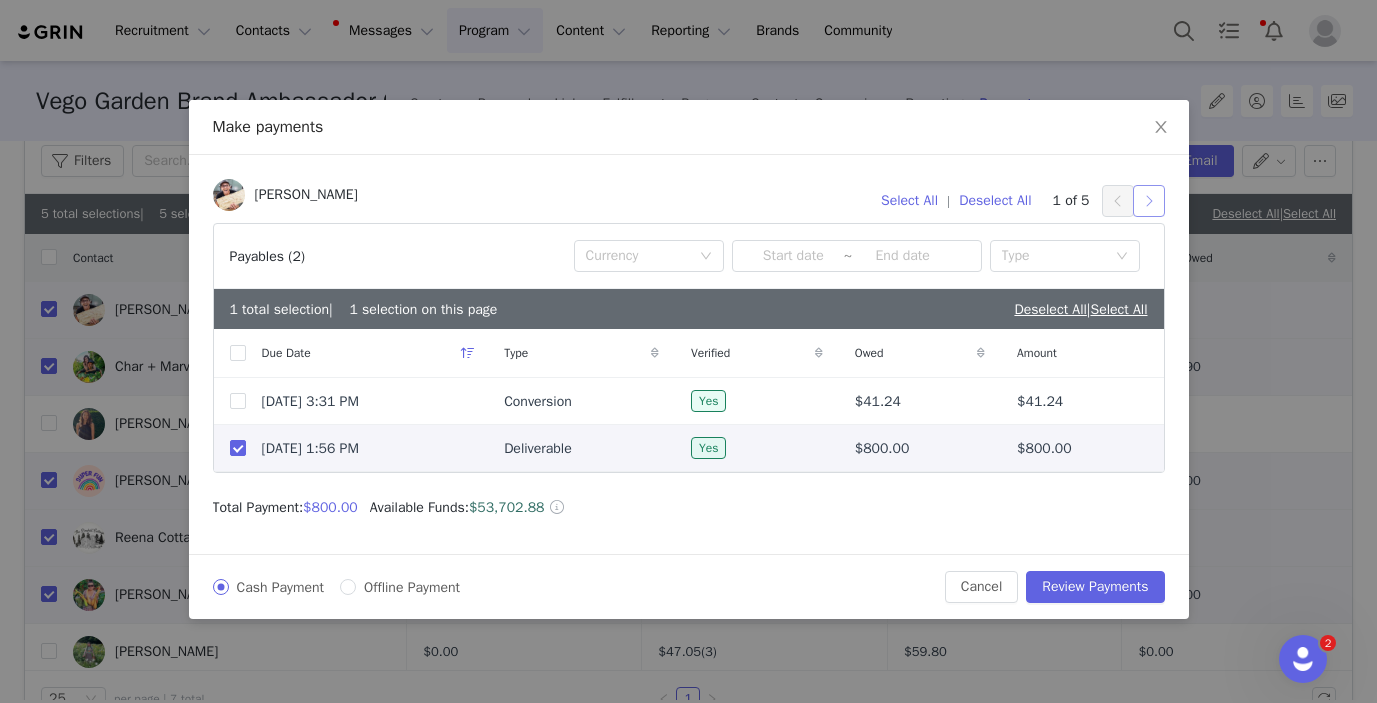 click at bounding box center [1149, 201] 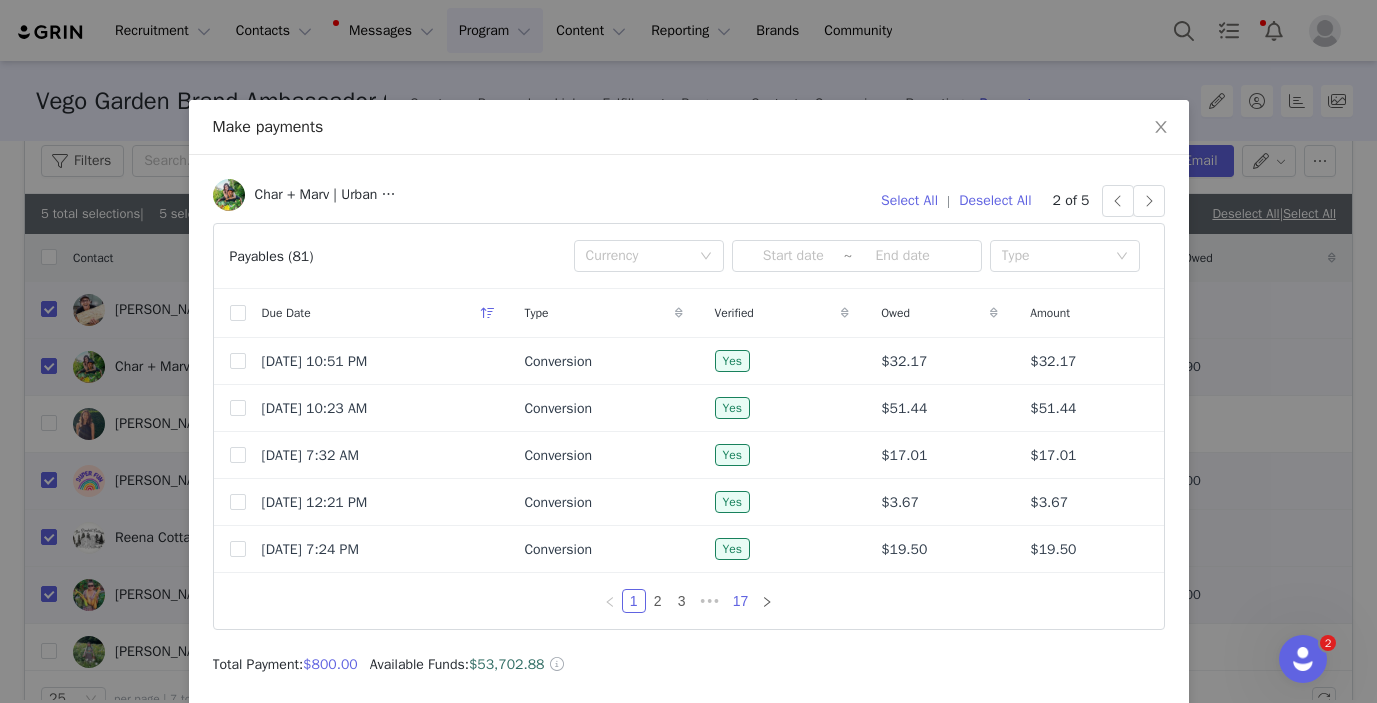 click on "17" at bounding box center [741, 601] 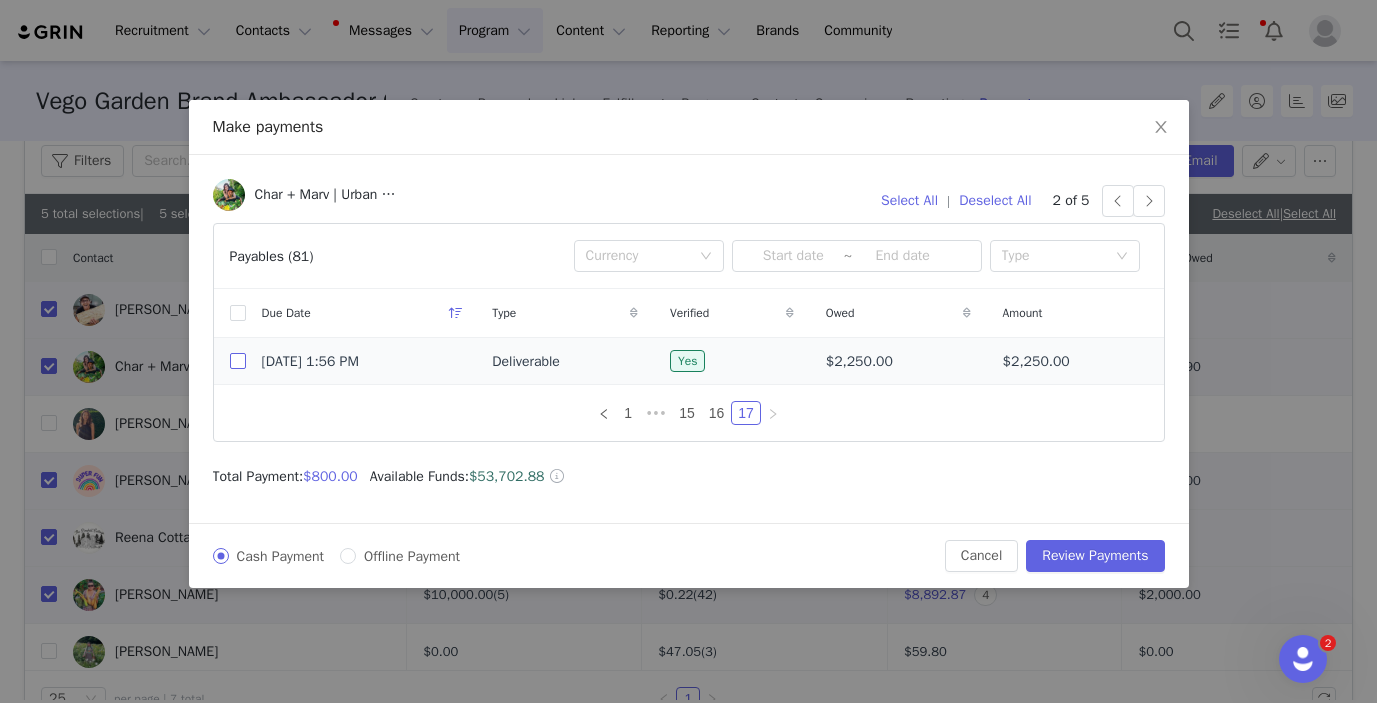 click at bounding box center [238, 361] 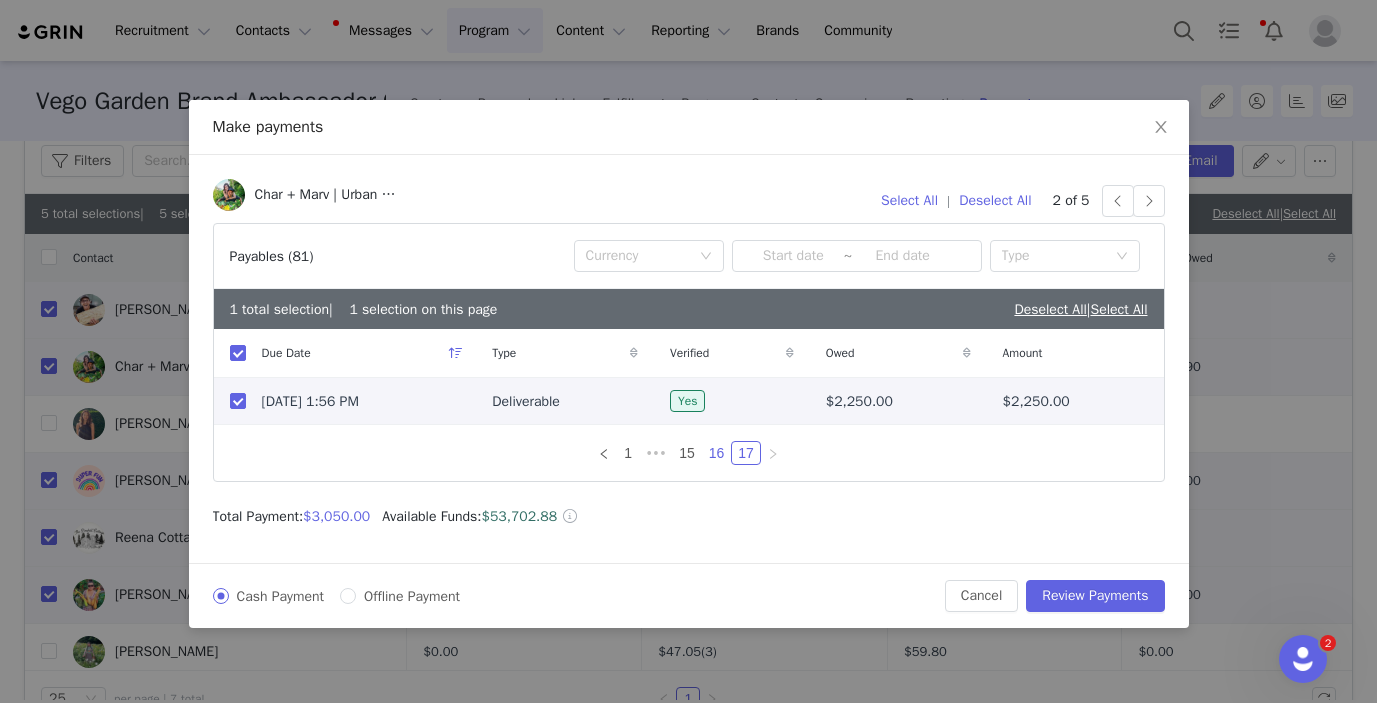 click on "16" at bounding box center (717, 453) 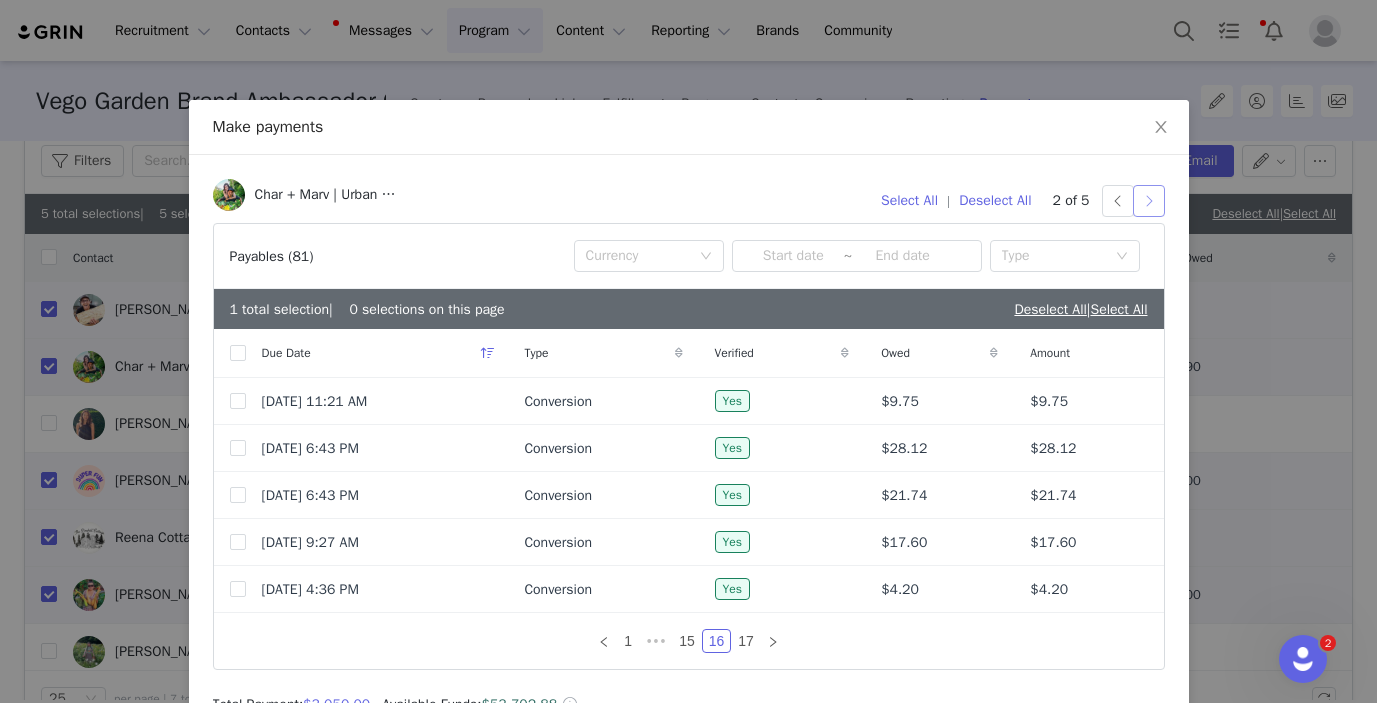 click at bounding box center (1149, 201) 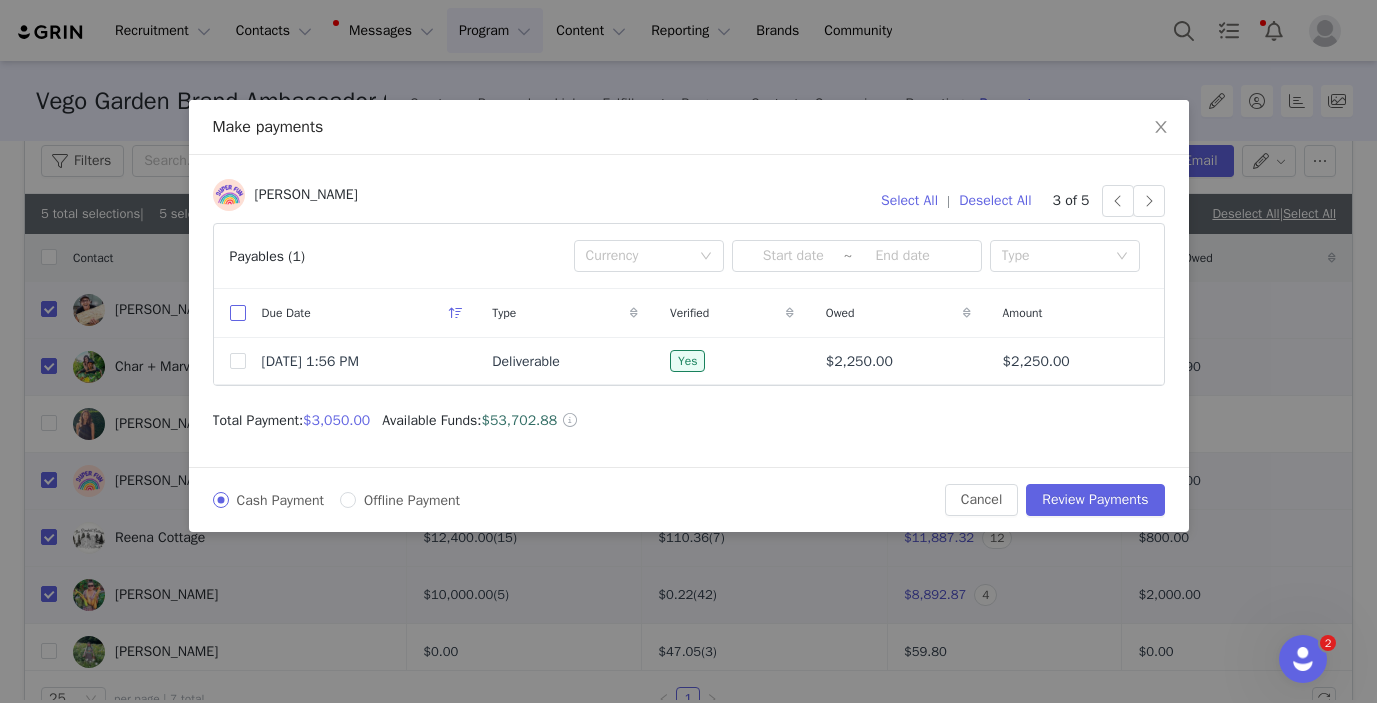 click at bounding box center [238, 313] 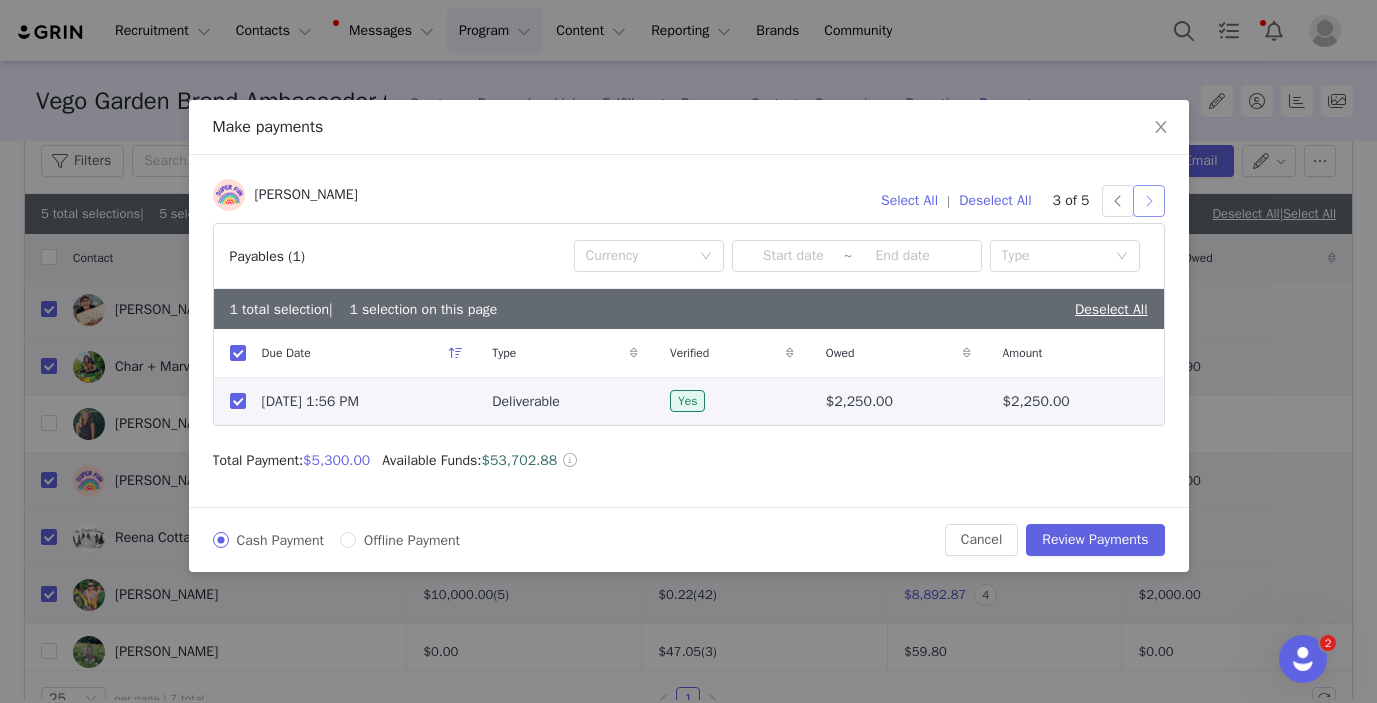 click at bounding box center [1149, 201] 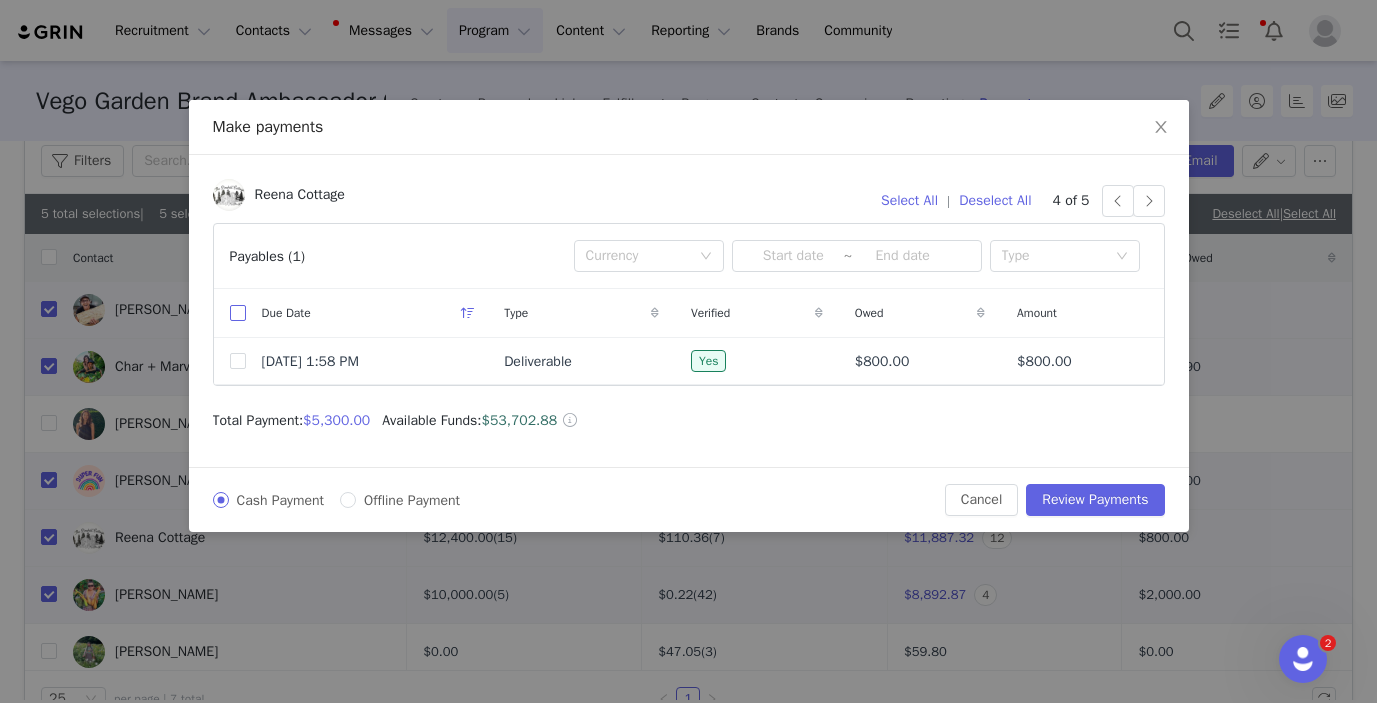 click at bounding box center (238, 313) 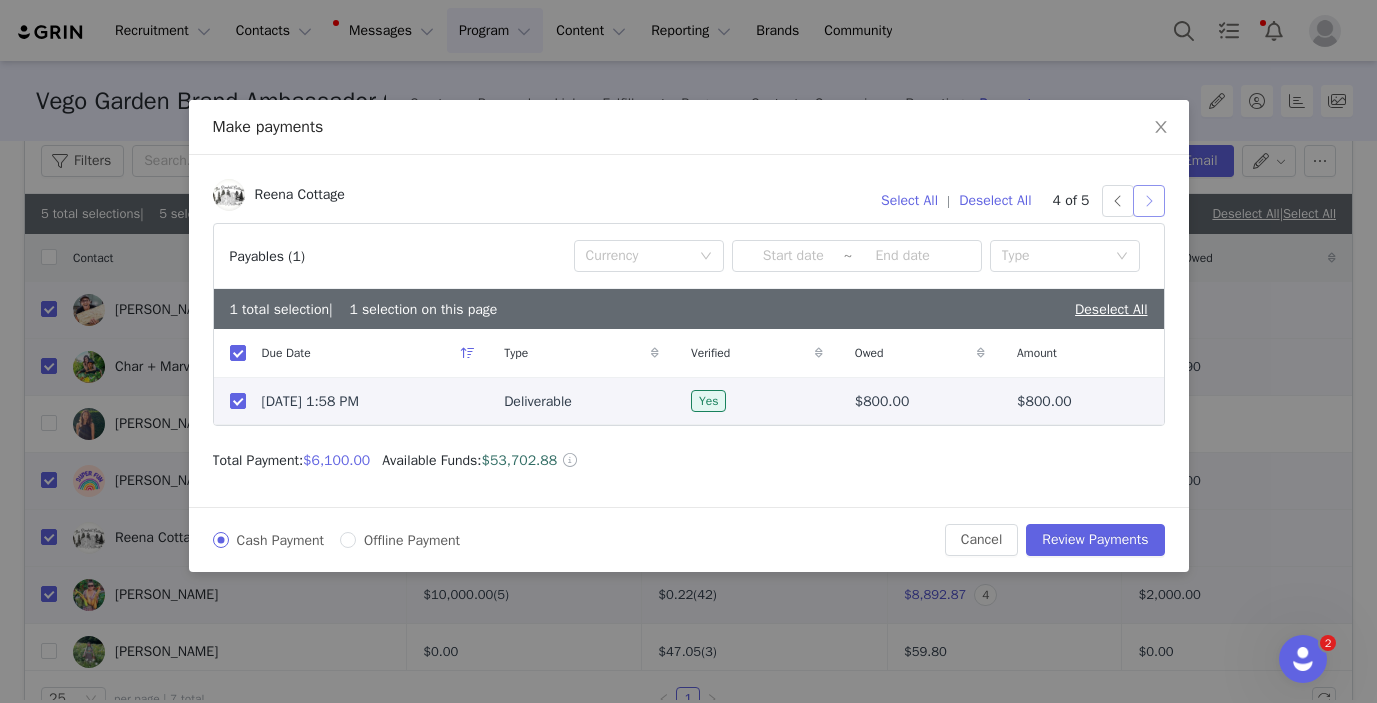 click at bounding box center (1149, 201) 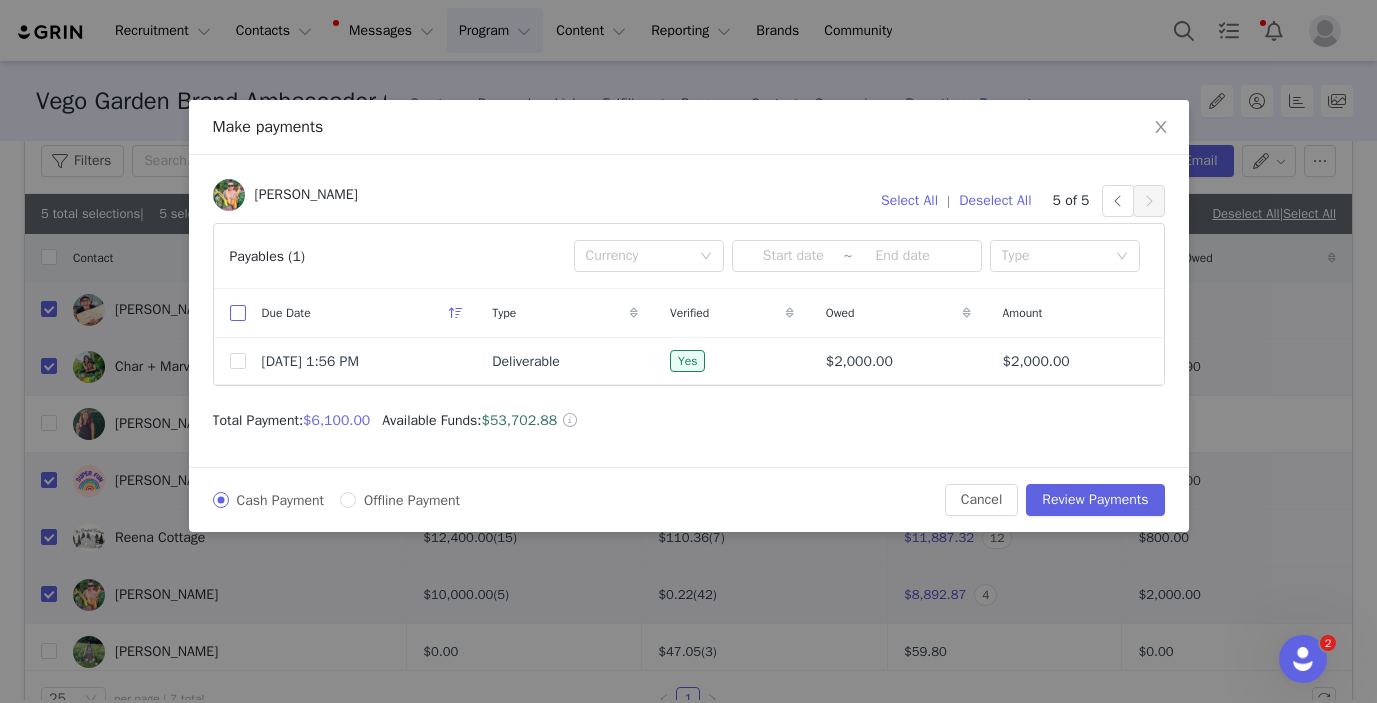 click at bounding box center (238, 313) 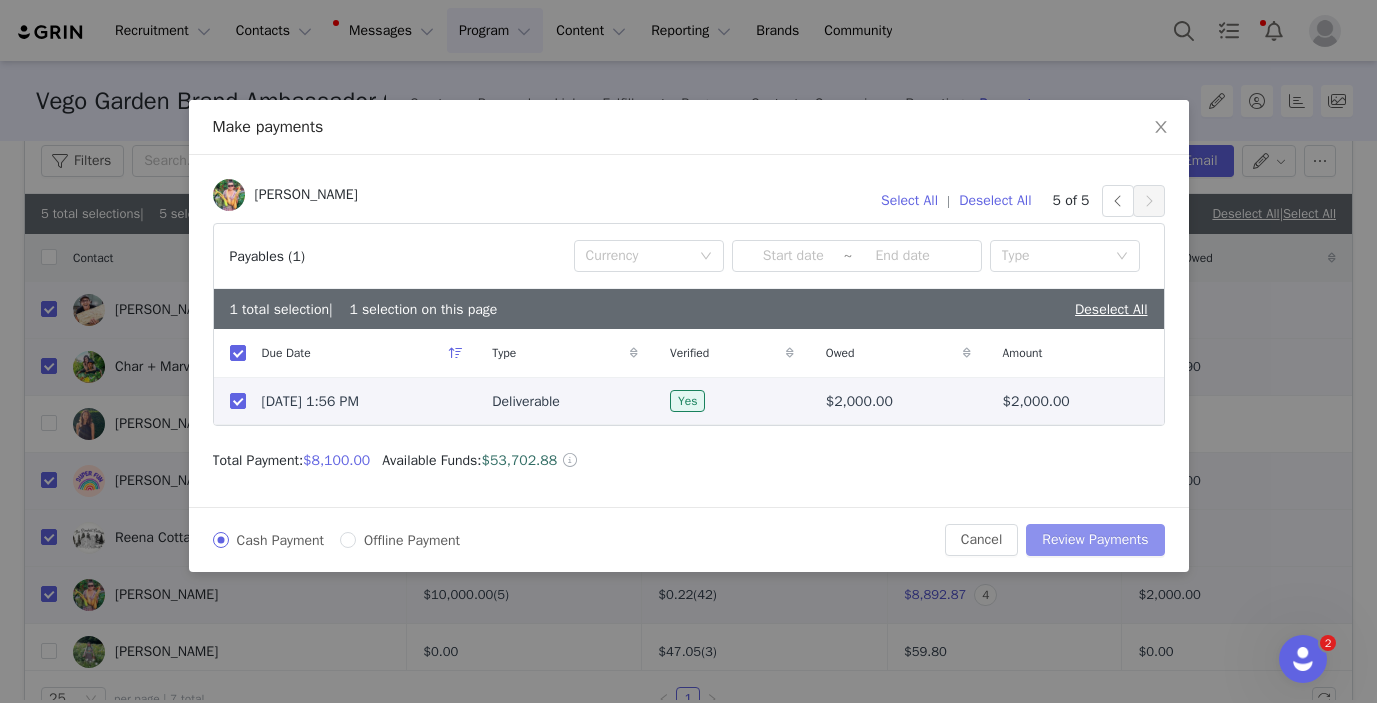 click on "Review Payments" at bounding box center [1095, 540] 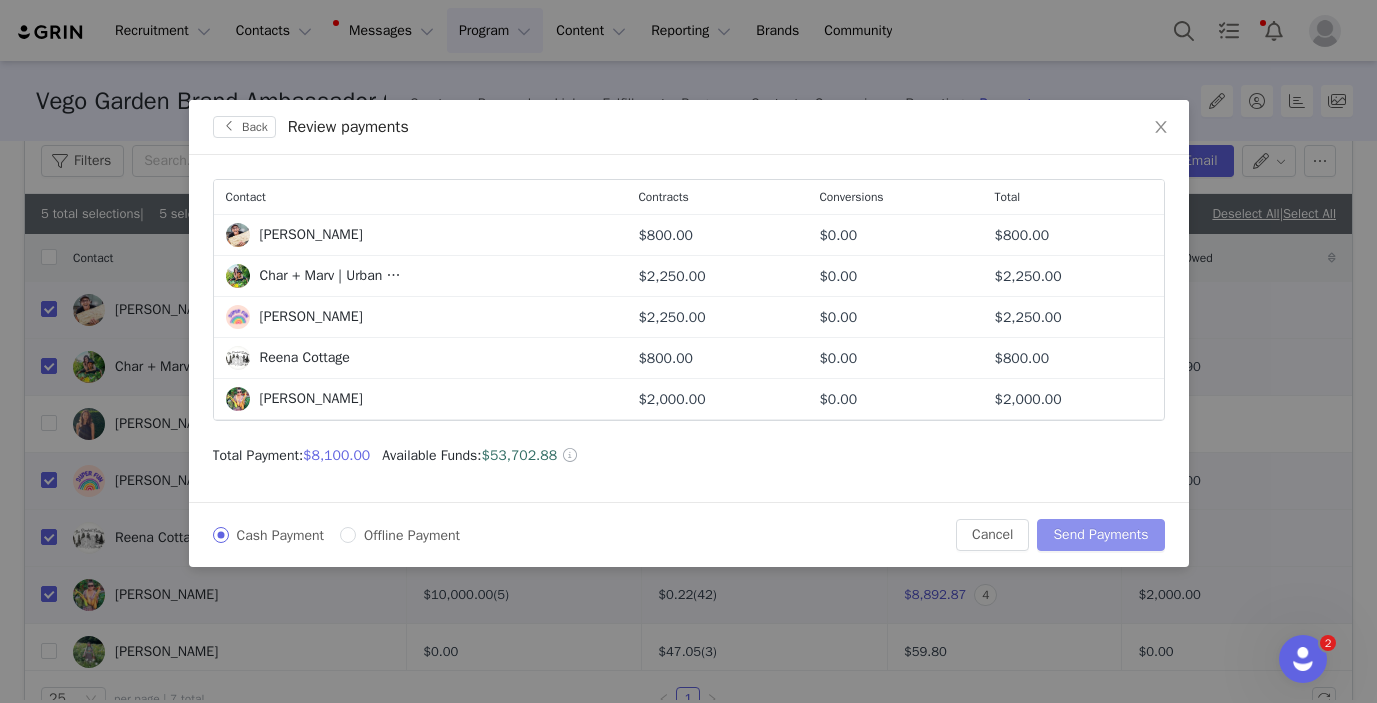 click on "Send Payments" at bounding box center (1100, 535) 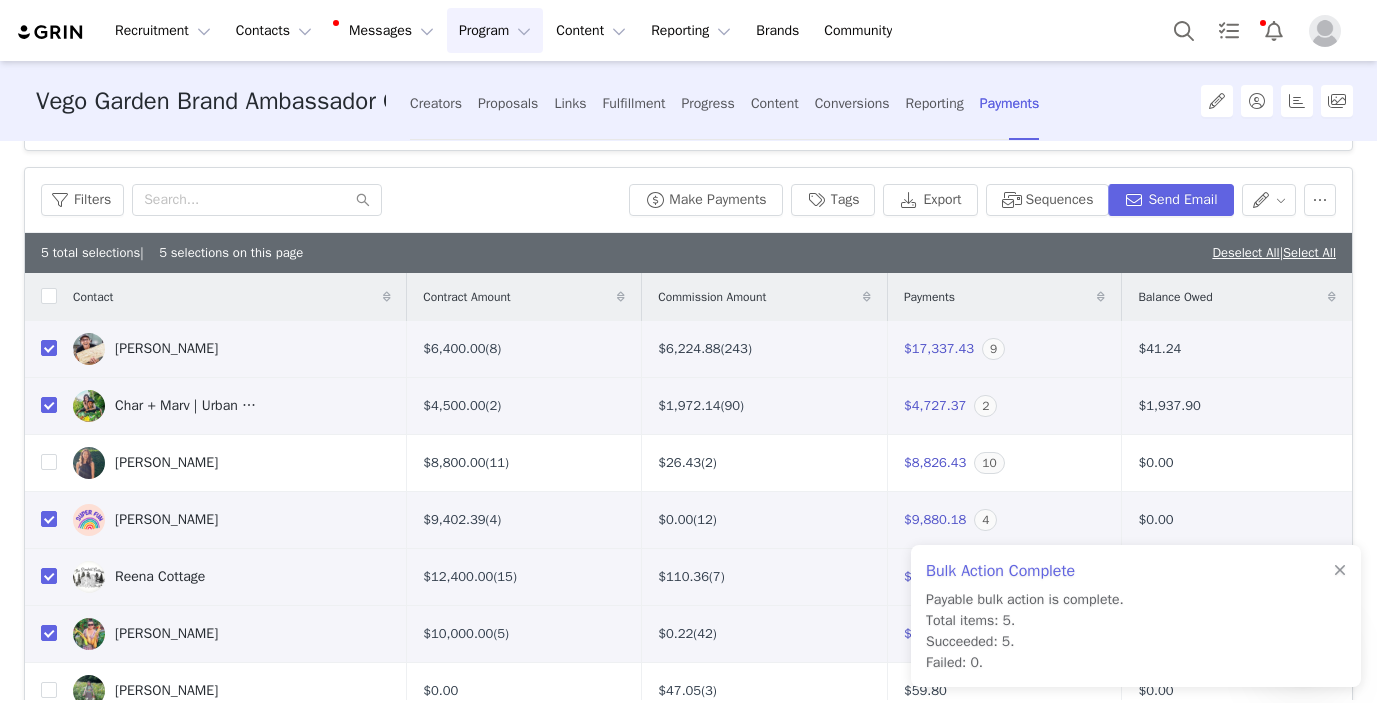 scroll, scrollTop: 150, scrollLeft: 0, axis: vertical 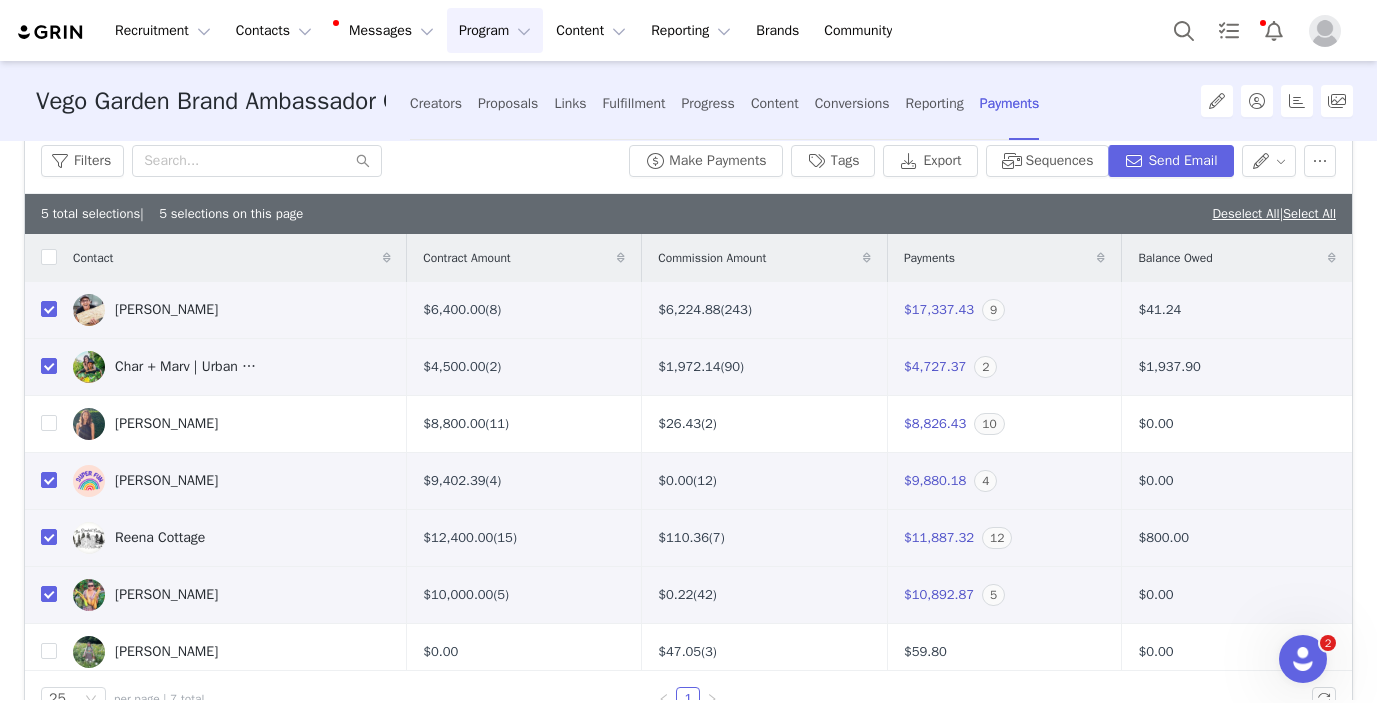 click on "Program Program" at bounding box center [495, 30] 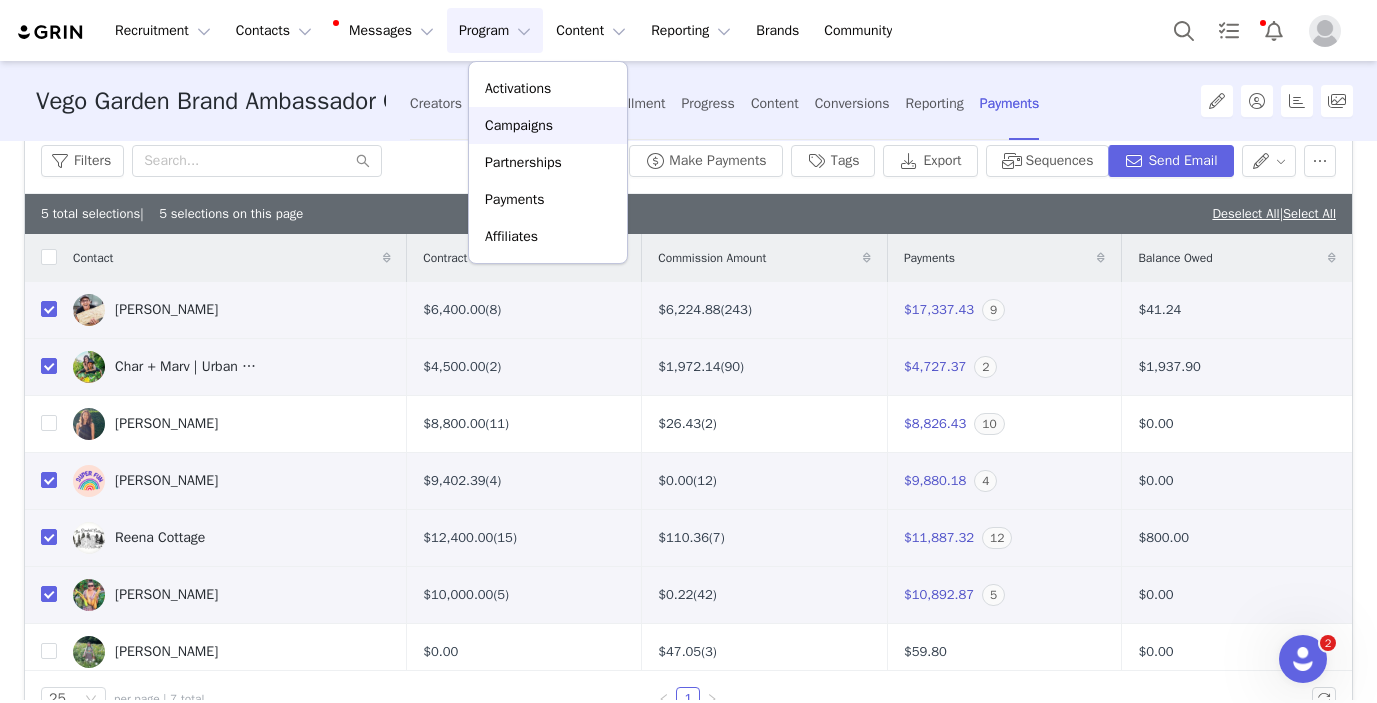 click on "Campaigns" at bounding box center [519, 125] 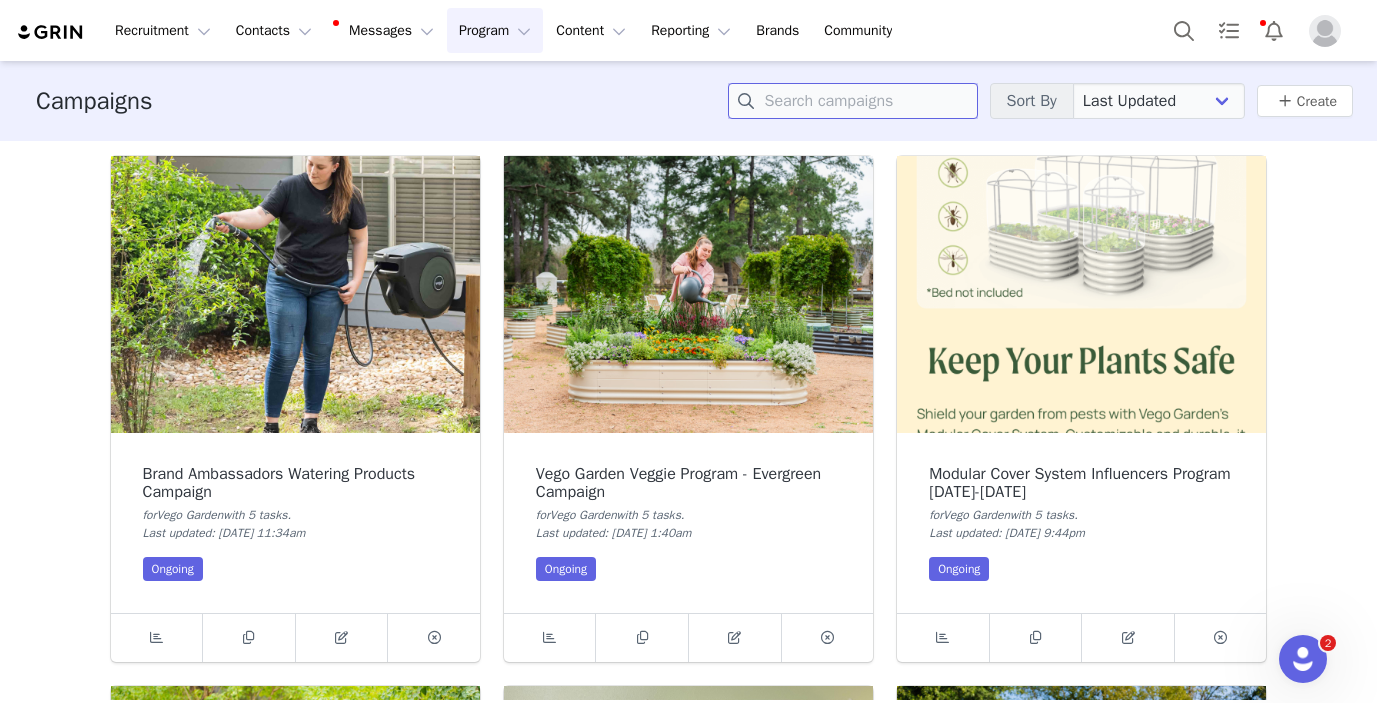 click at bounding box center [853, 101] 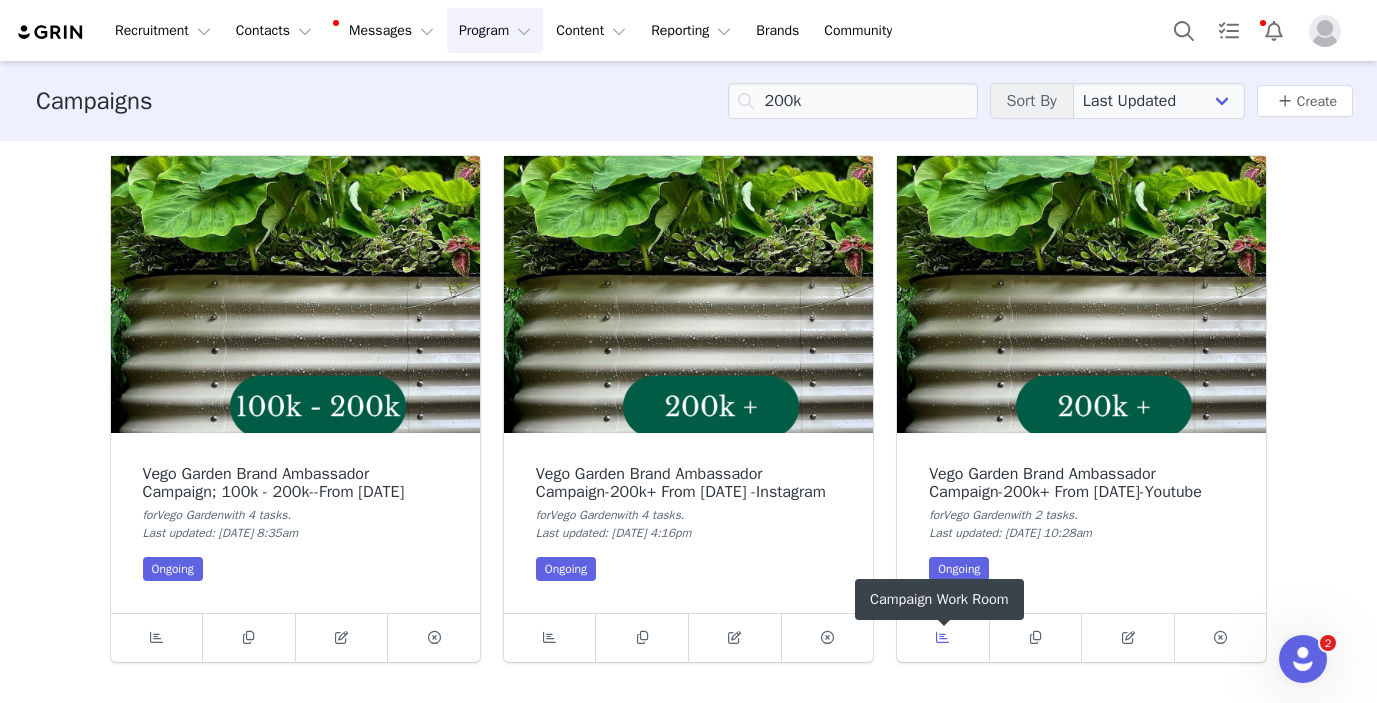 click at bounding box center (943, 638) 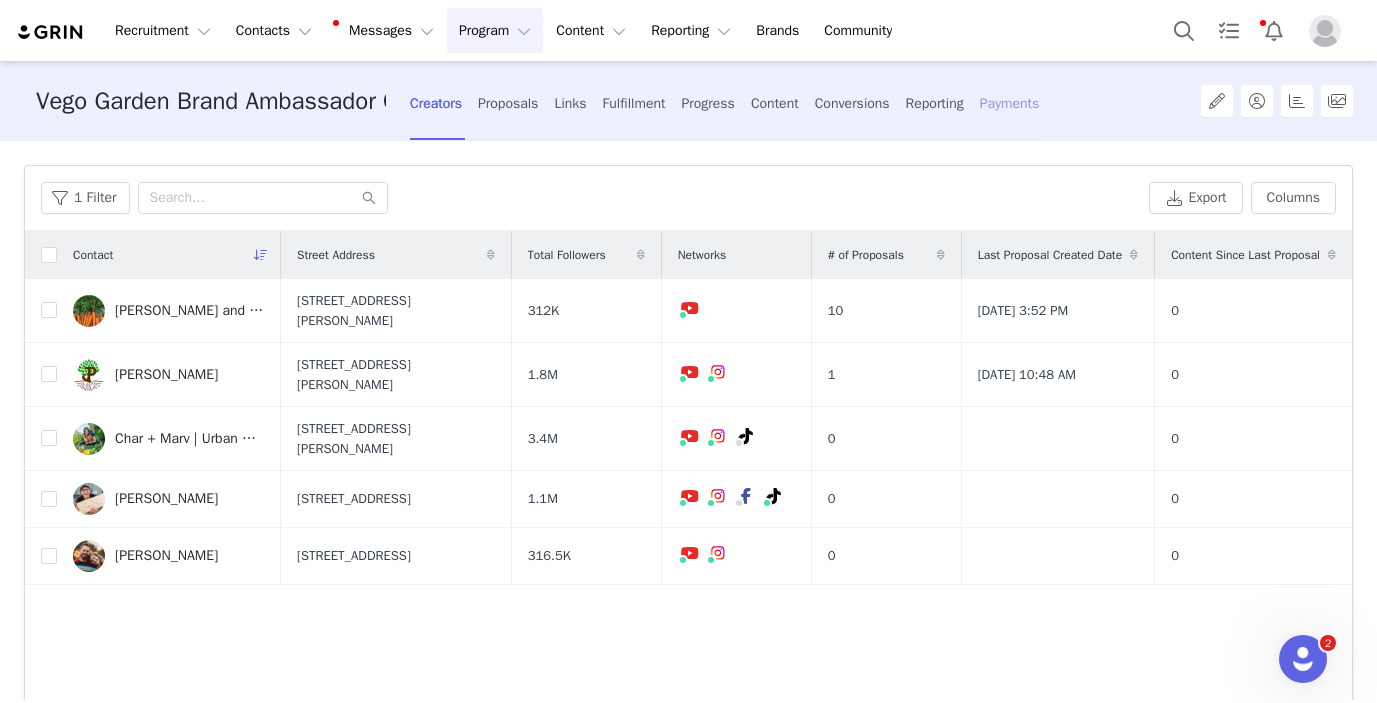 click on "Payments" at bounding box center [1010, 103] 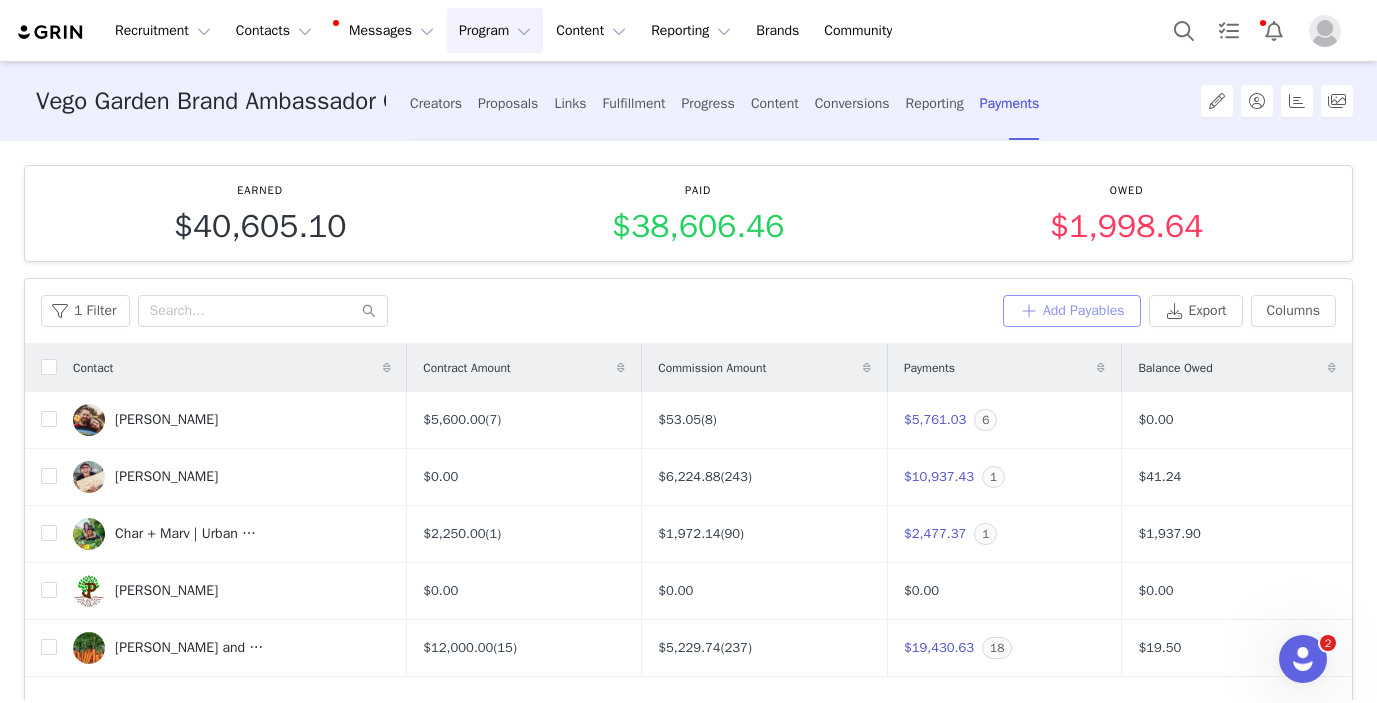 click on "Add Payables" at bounding box center [1072, 311] 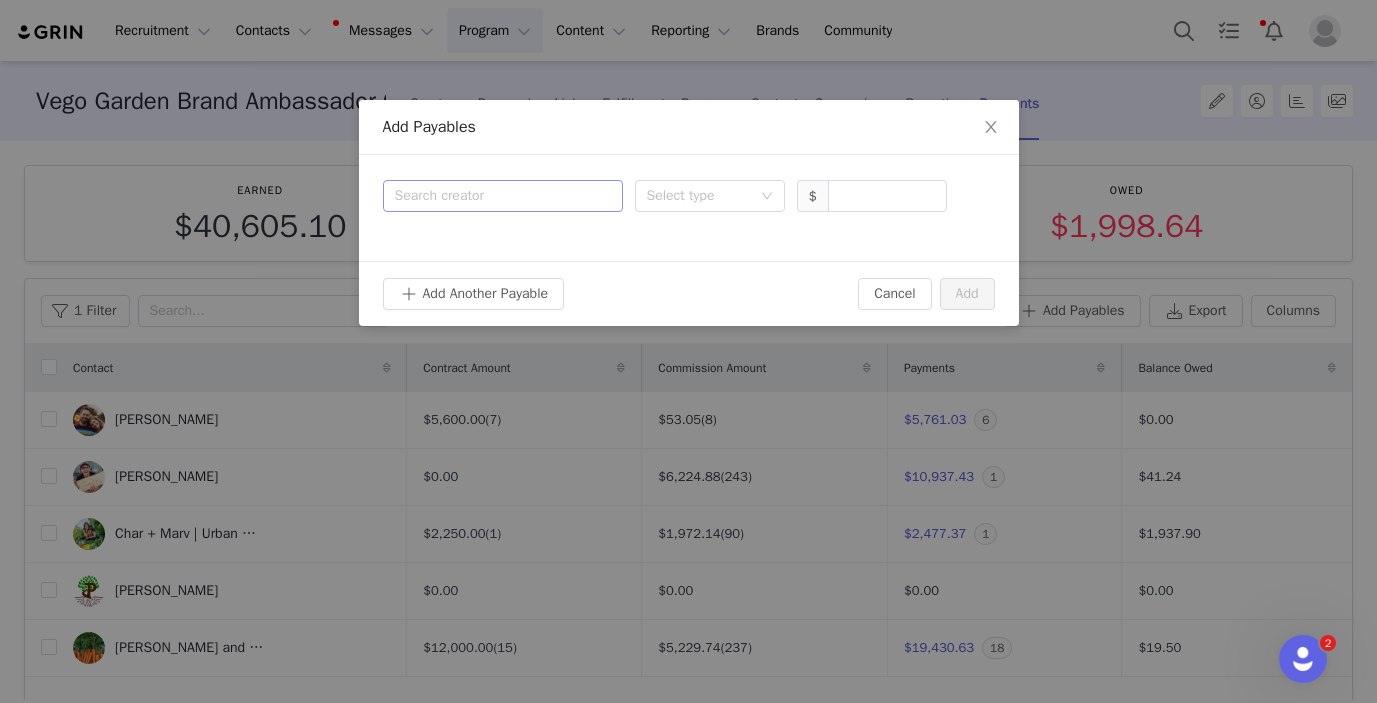 click on "Search creator" at bounding box center [498, 196] 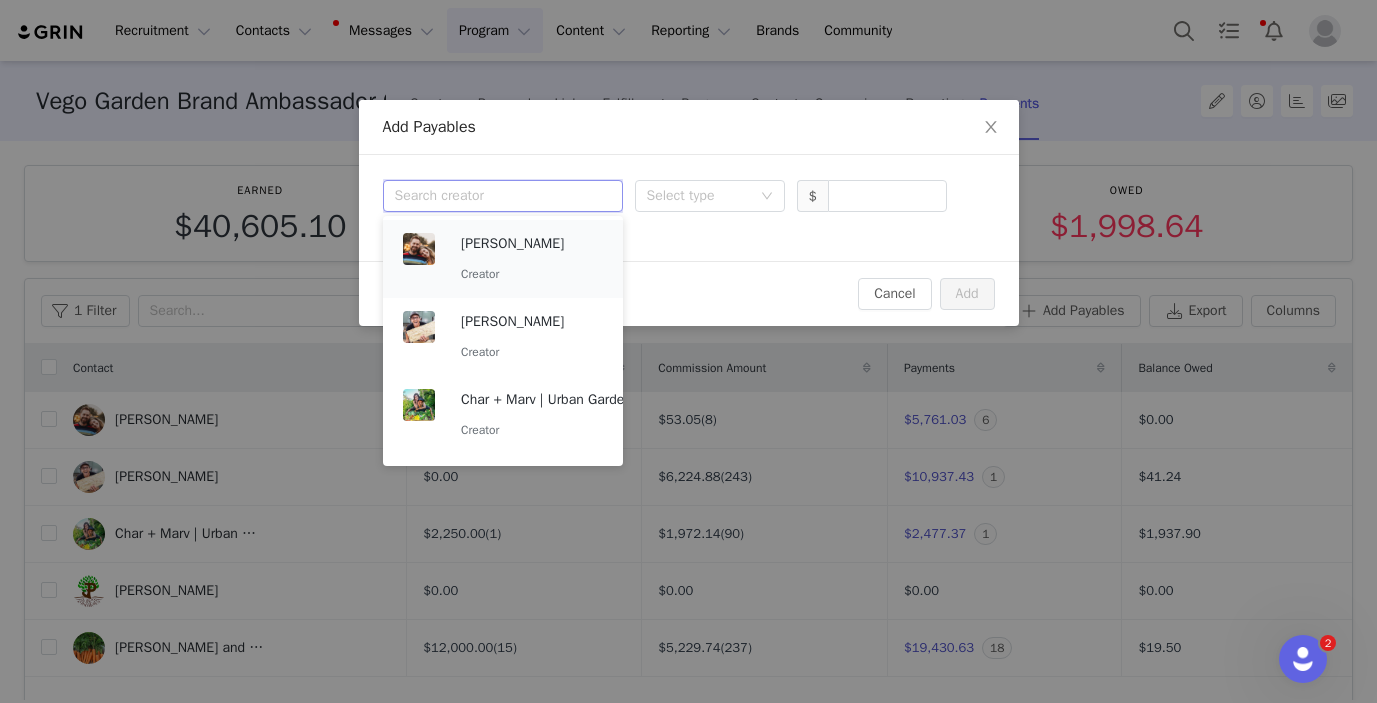 click on "Creator" at bounding box center (532, 274) 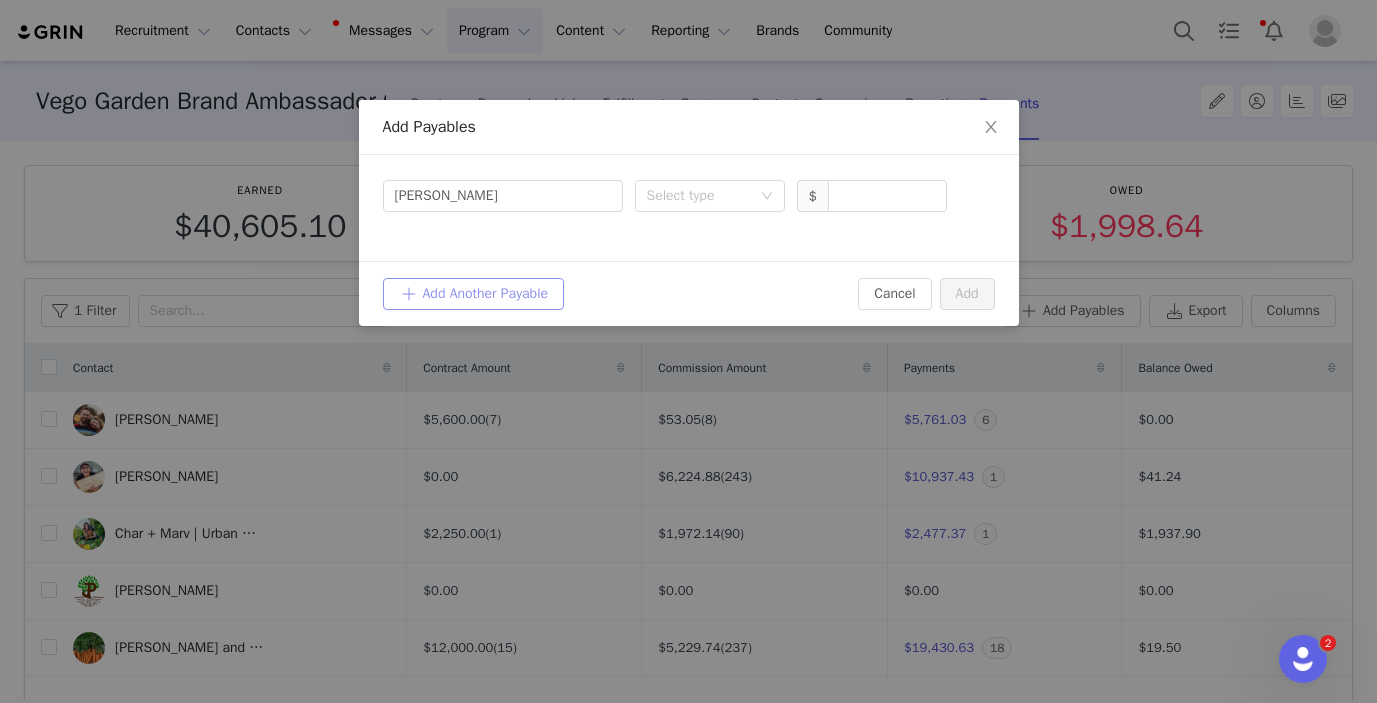click on "Add Another Payable" at bounding box center (474, 294) 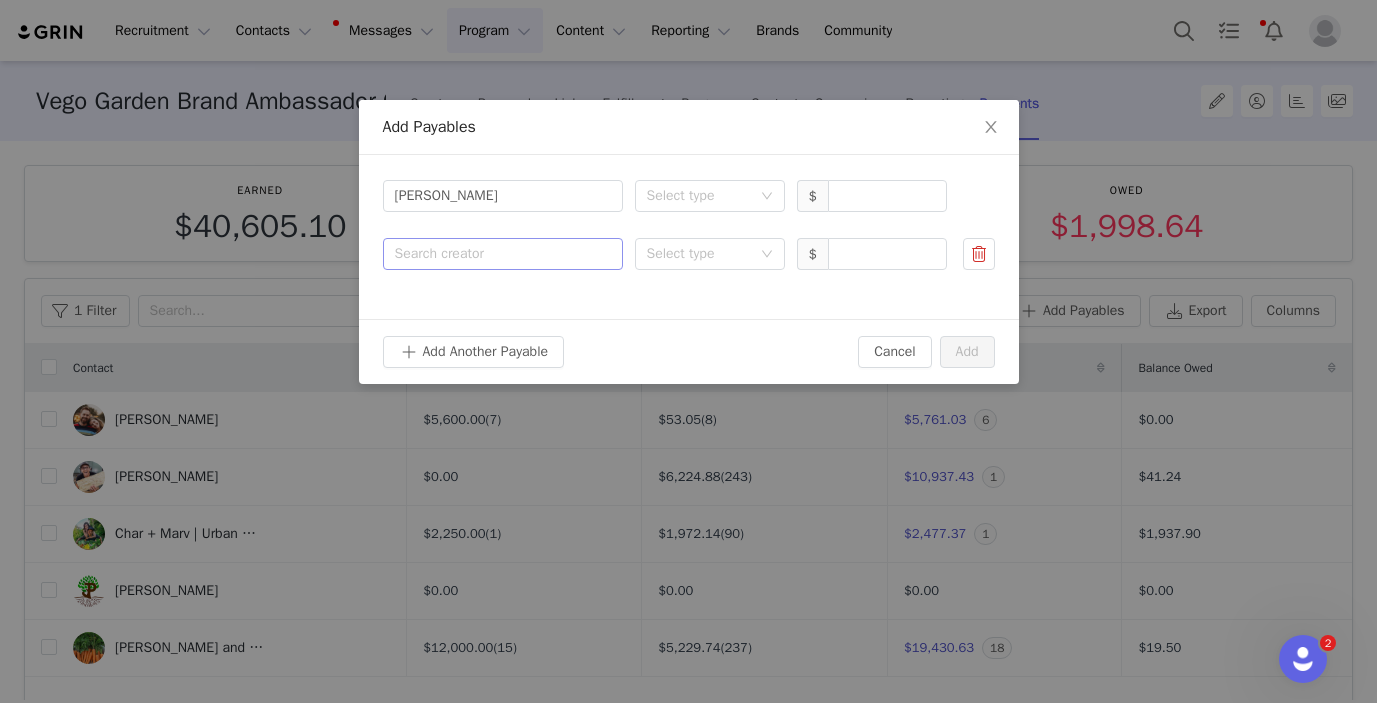 click on "Search creator" at bounding box center [503, 254] 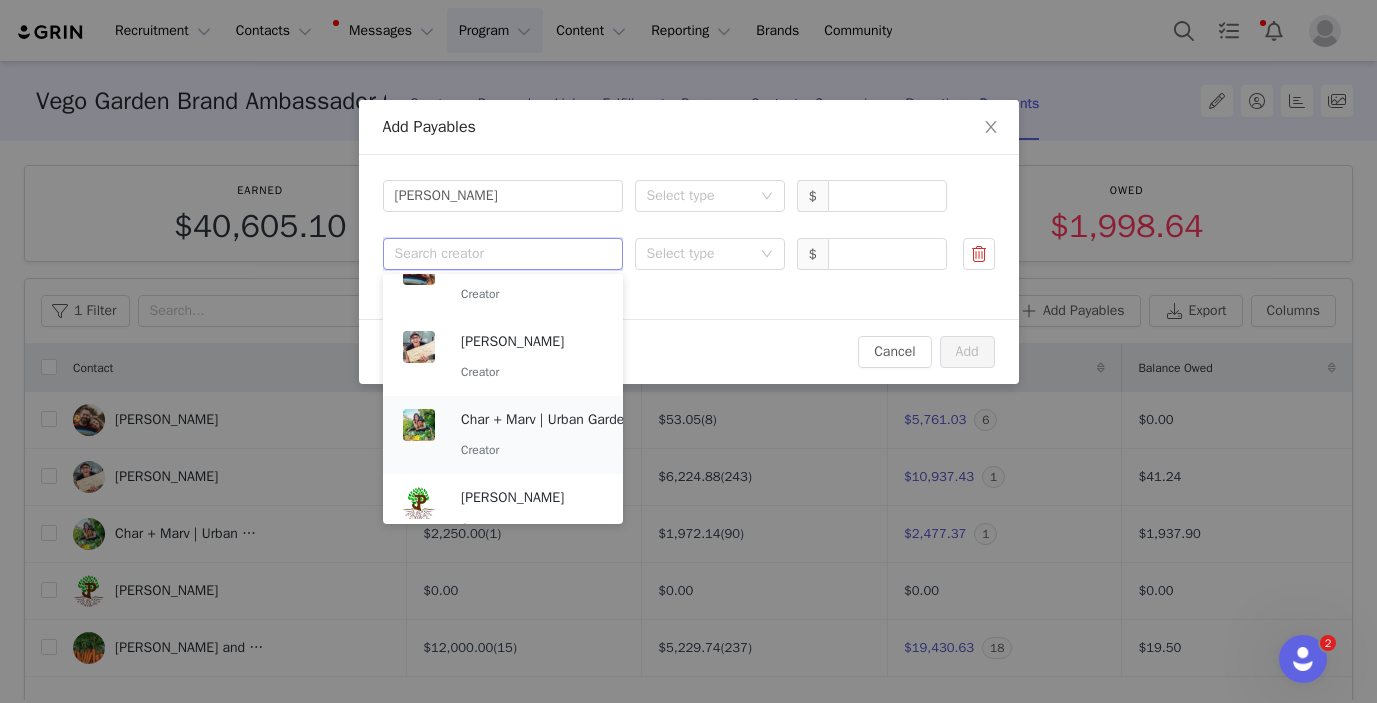 scroll, scrollTop: 148, scrollLeft: 0, axis: vertical 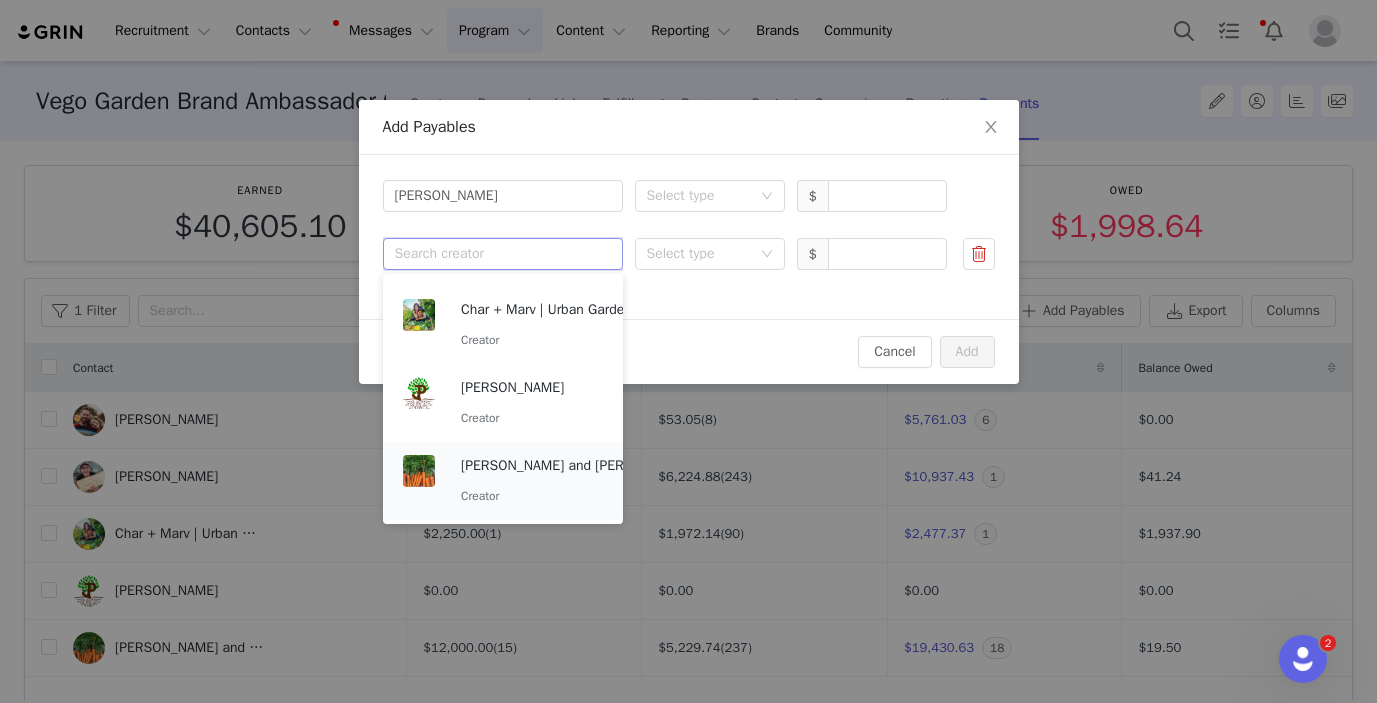 click on "Wanda and Danny" at bounding box center [571, 466] 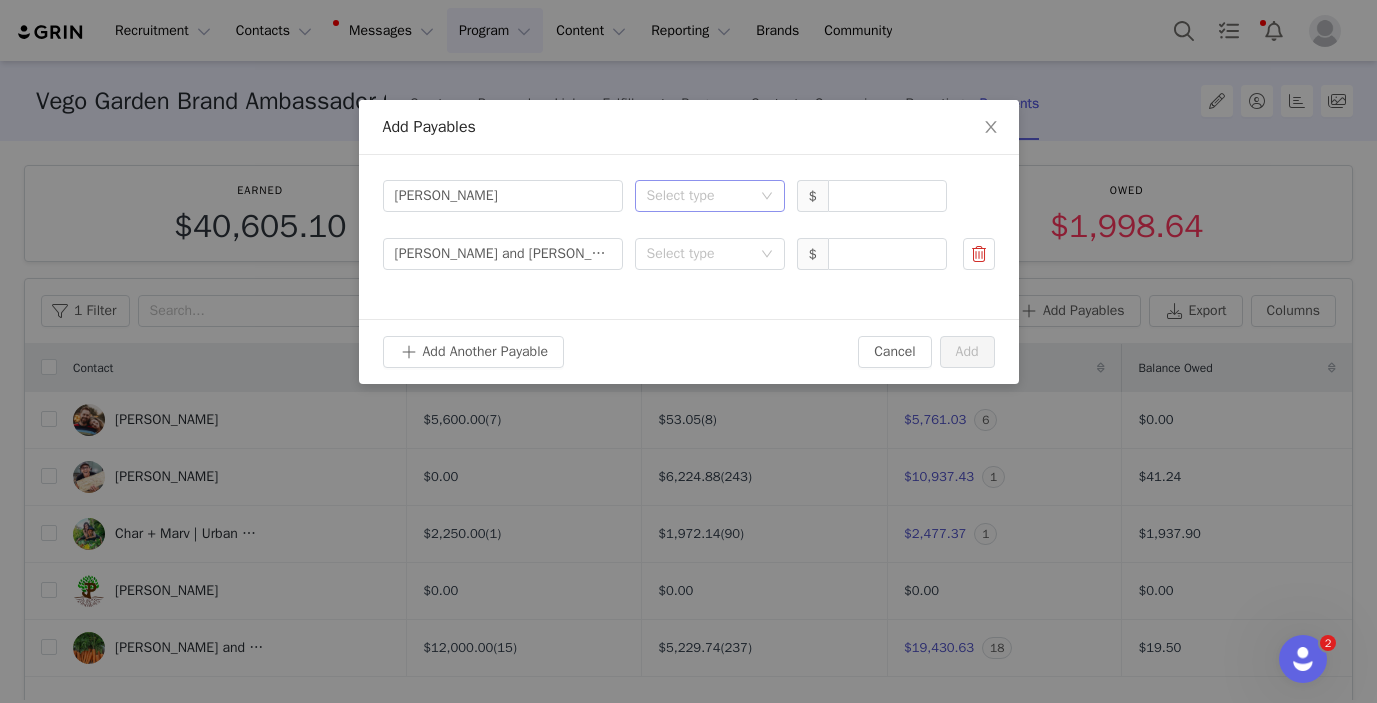 click on "Select type" at bounding box center [699, 196] 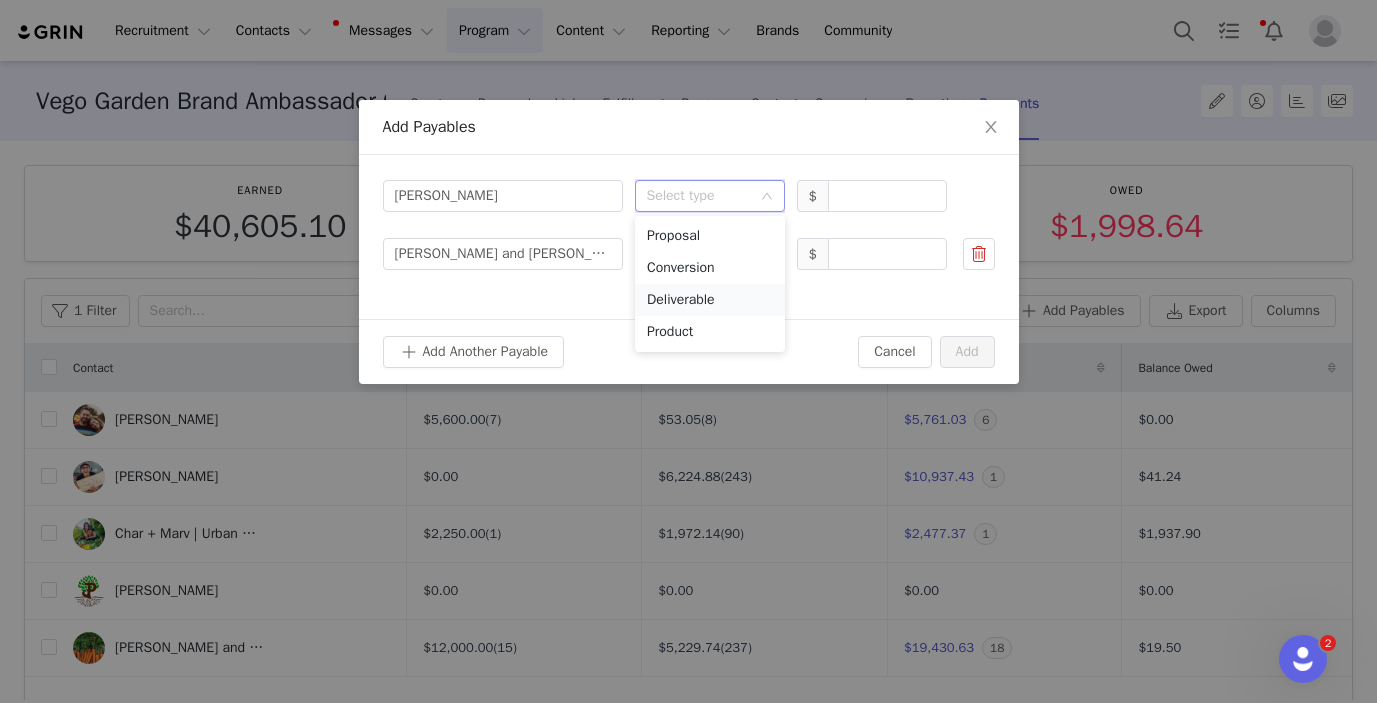 click on "Deliverable" at bounding box center (710, 300) 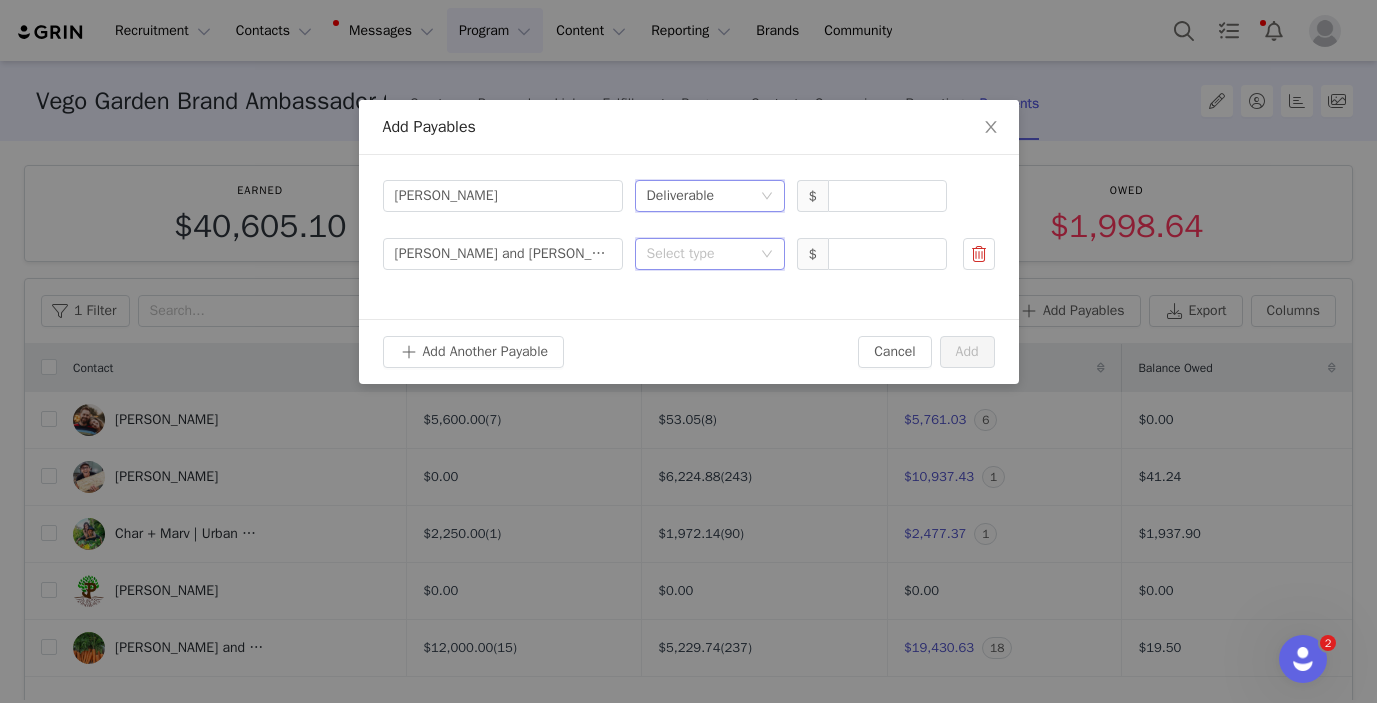 click on "Select type" at bounding box center [703, 254] 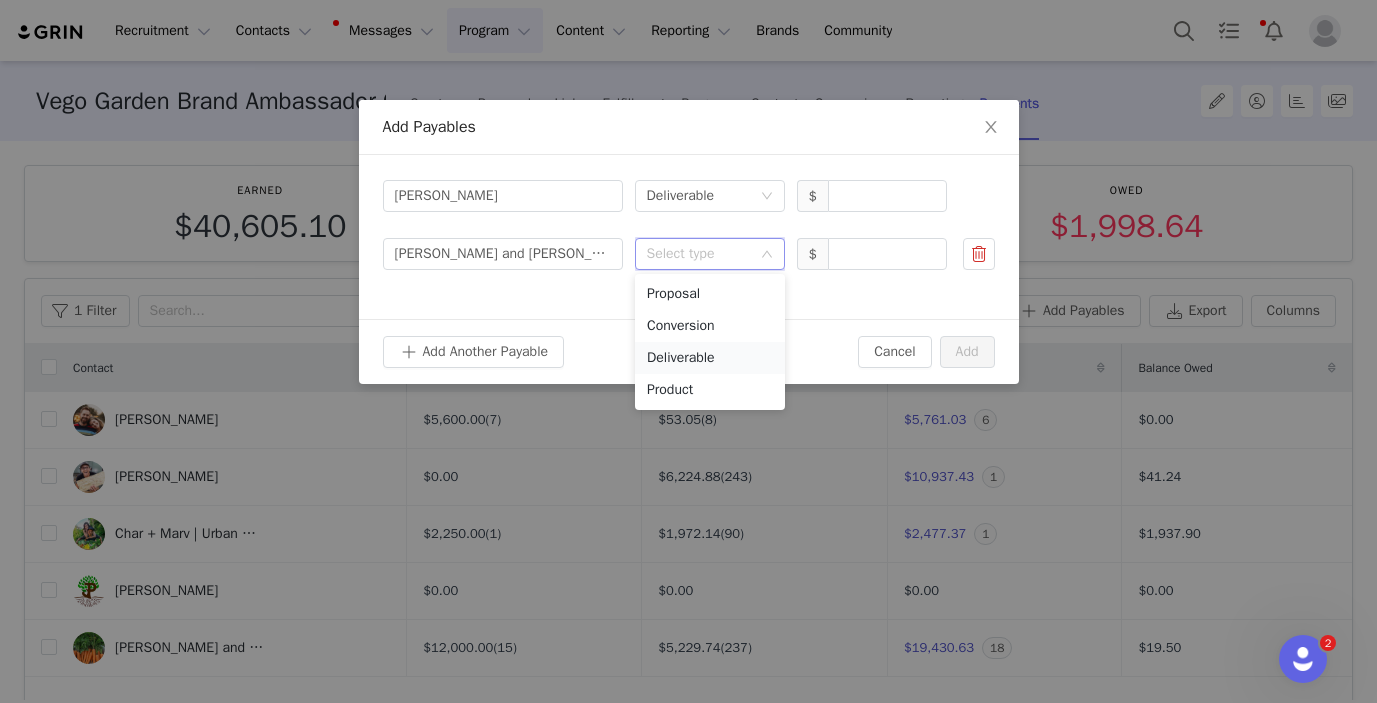 click on "Deliverable" at bounding box center [710, 358] 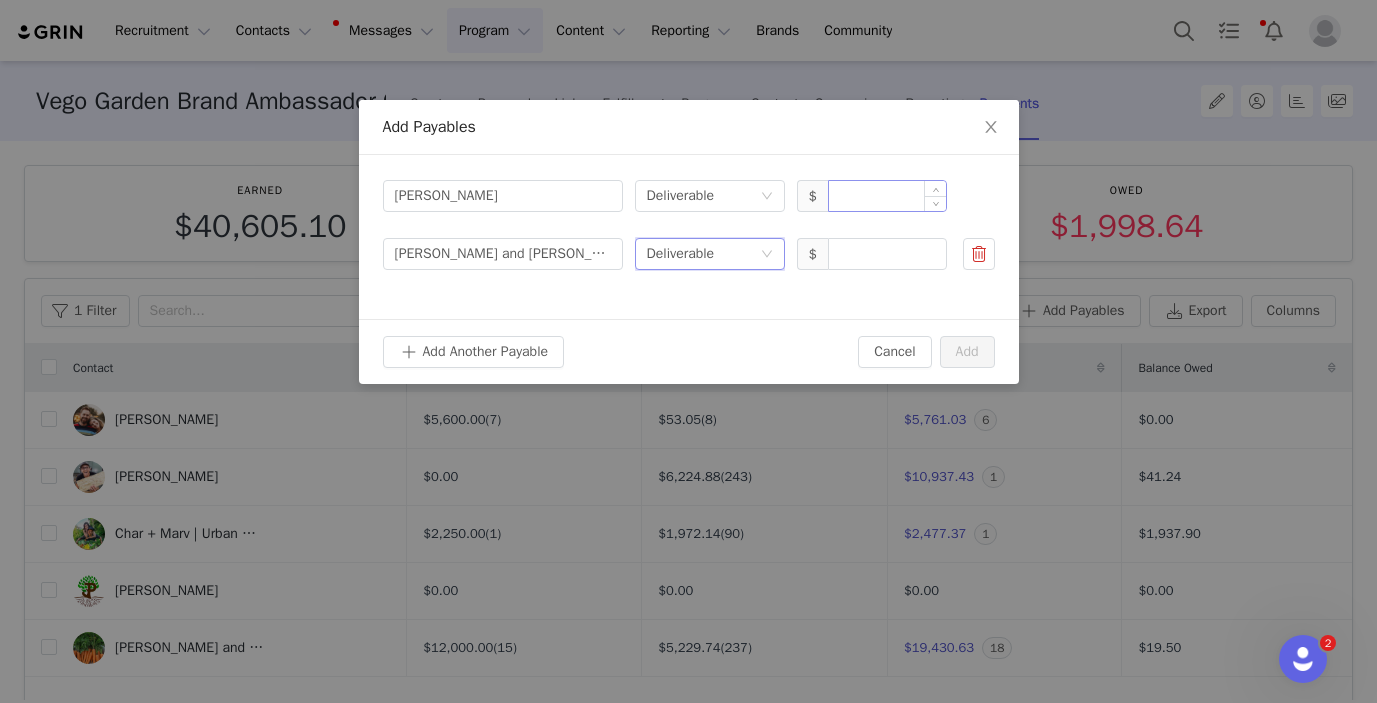 click at bounding box center [887, 196] 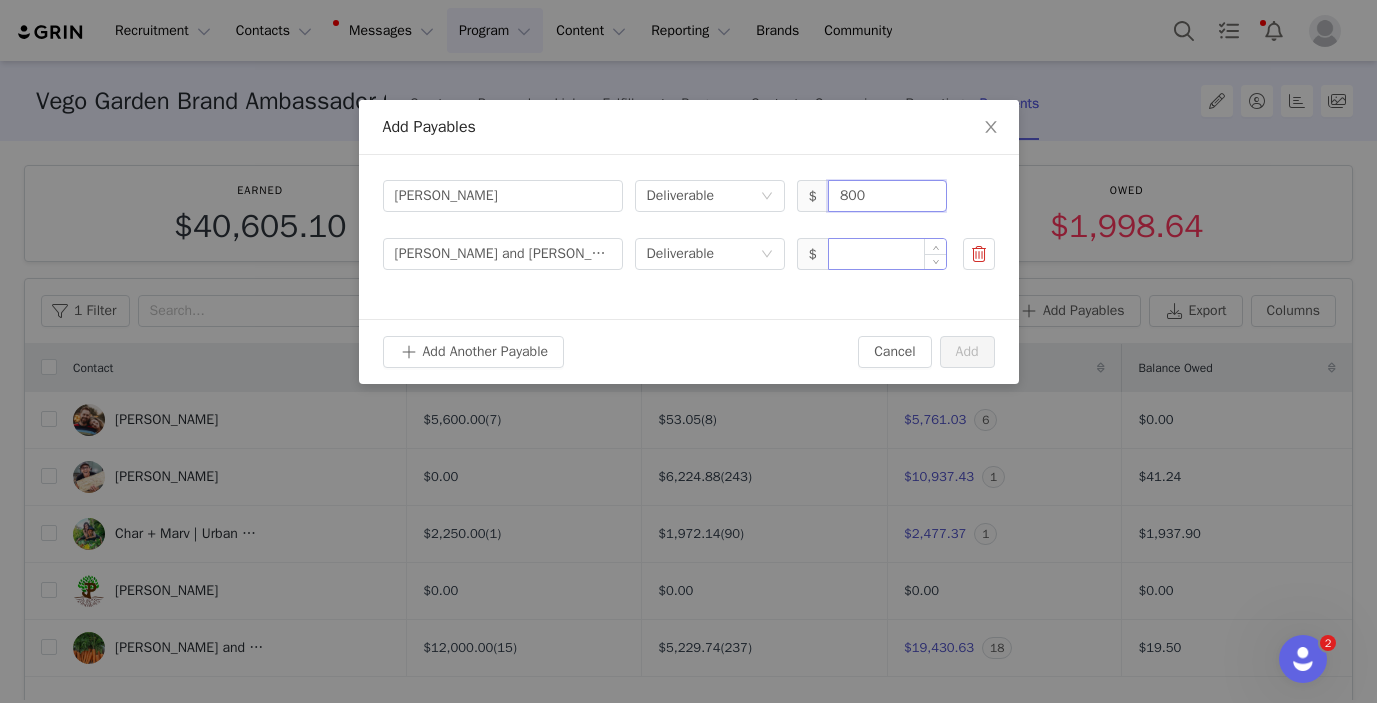 click at bounding box center (887, 254) 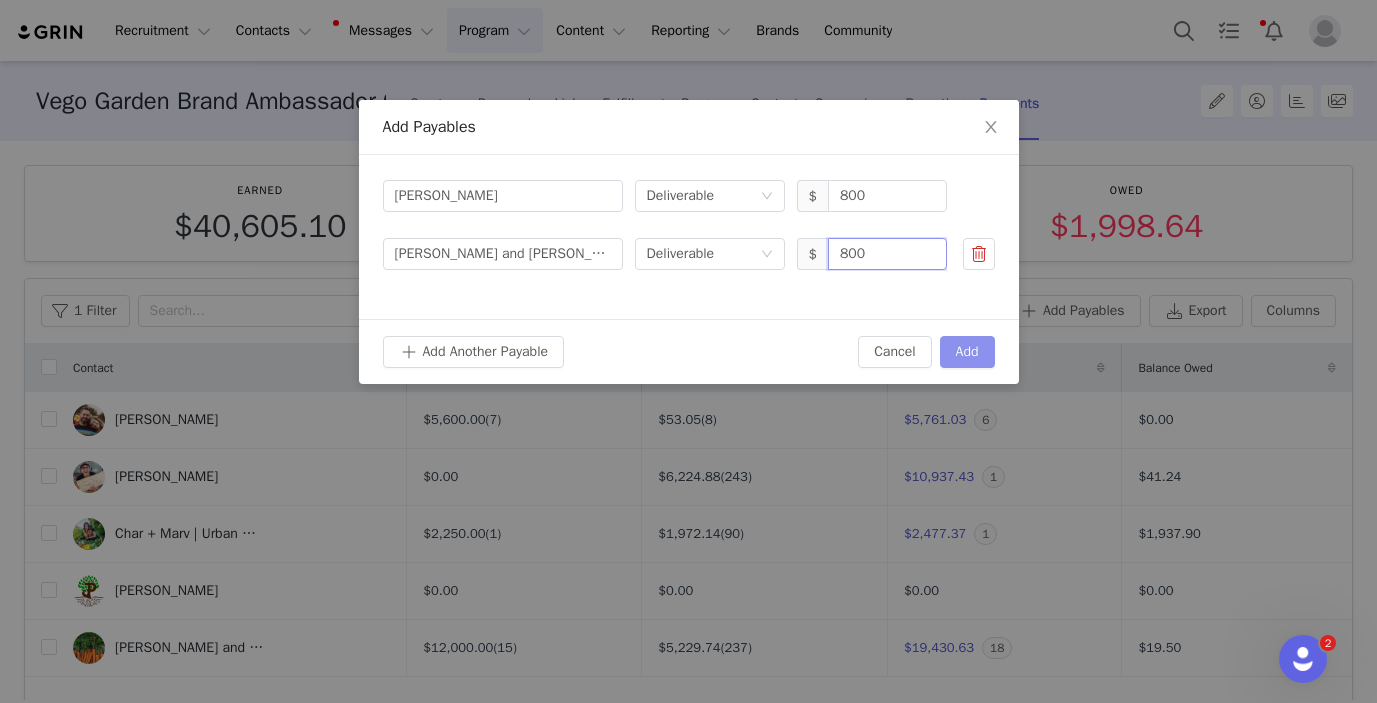 click on "Add" at bounding box center (967, 352) 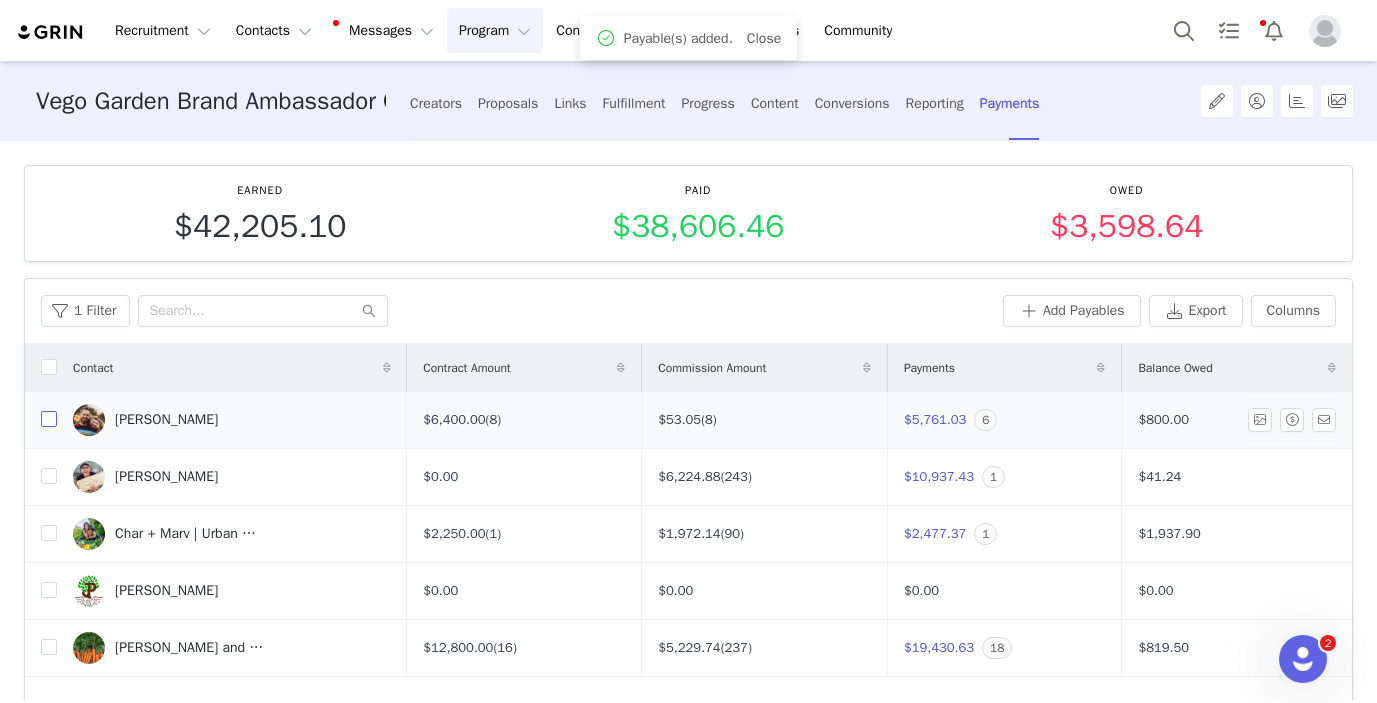 drag, startPoint x: 48, startPoint y: 420, endPoint x: 60, endPoint y: 446, distance: 28.635643 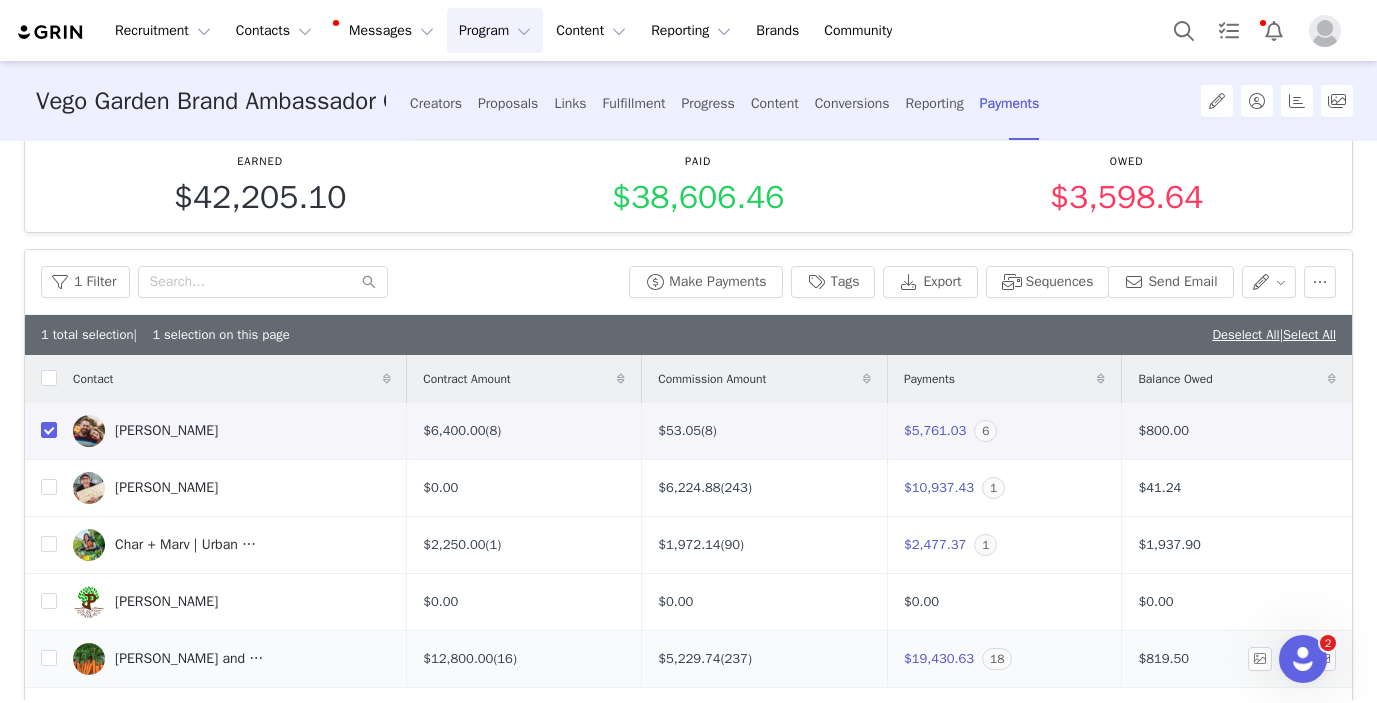 scroll, scrollTop: 174, scrollLeft: 0, axis: vertical 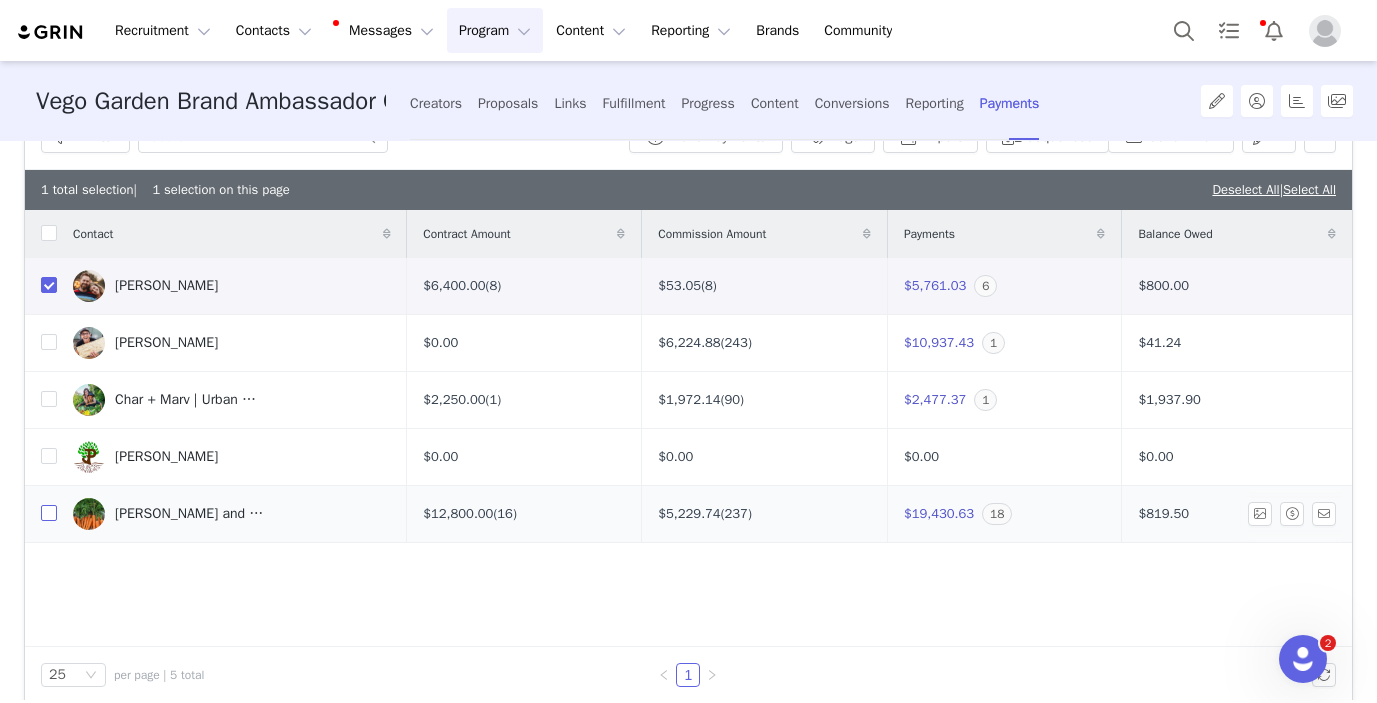 click at bounding box center (49, 513) 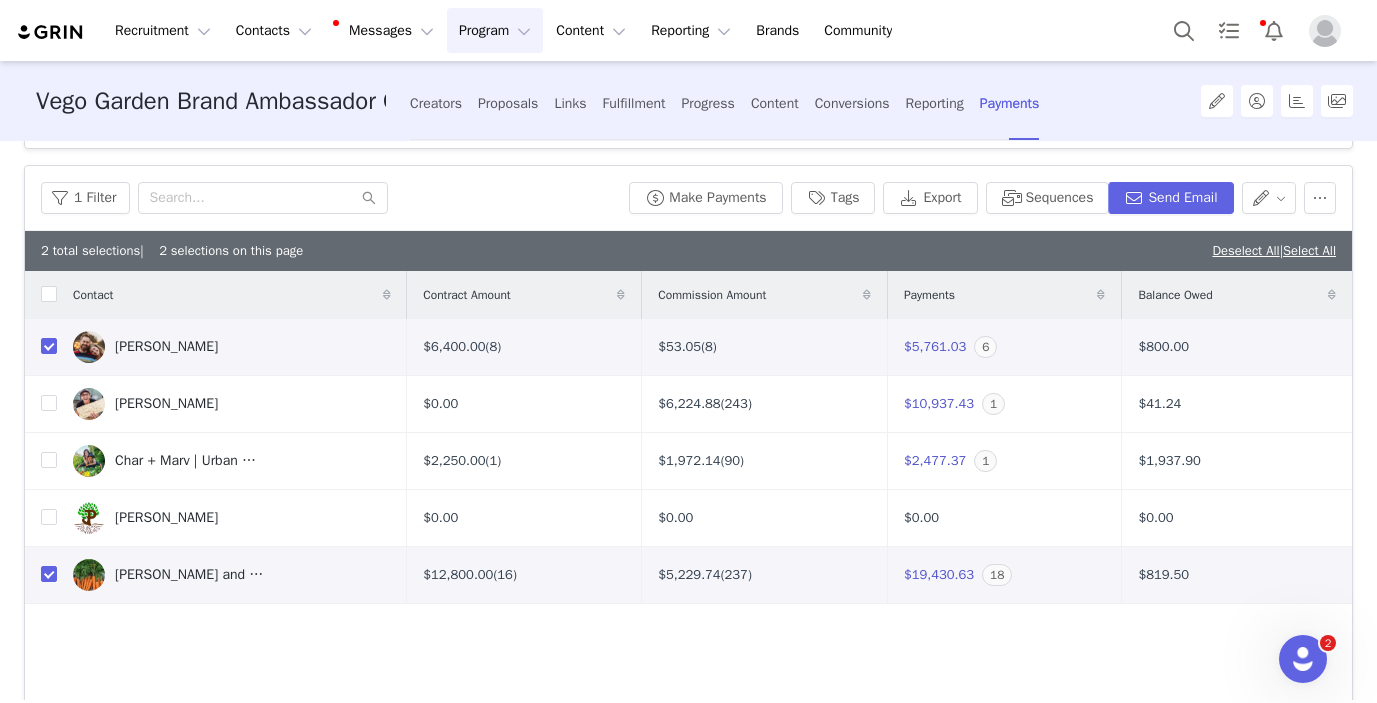 scroll, scrollTop: 0, scrollLeft: 0, axis: both 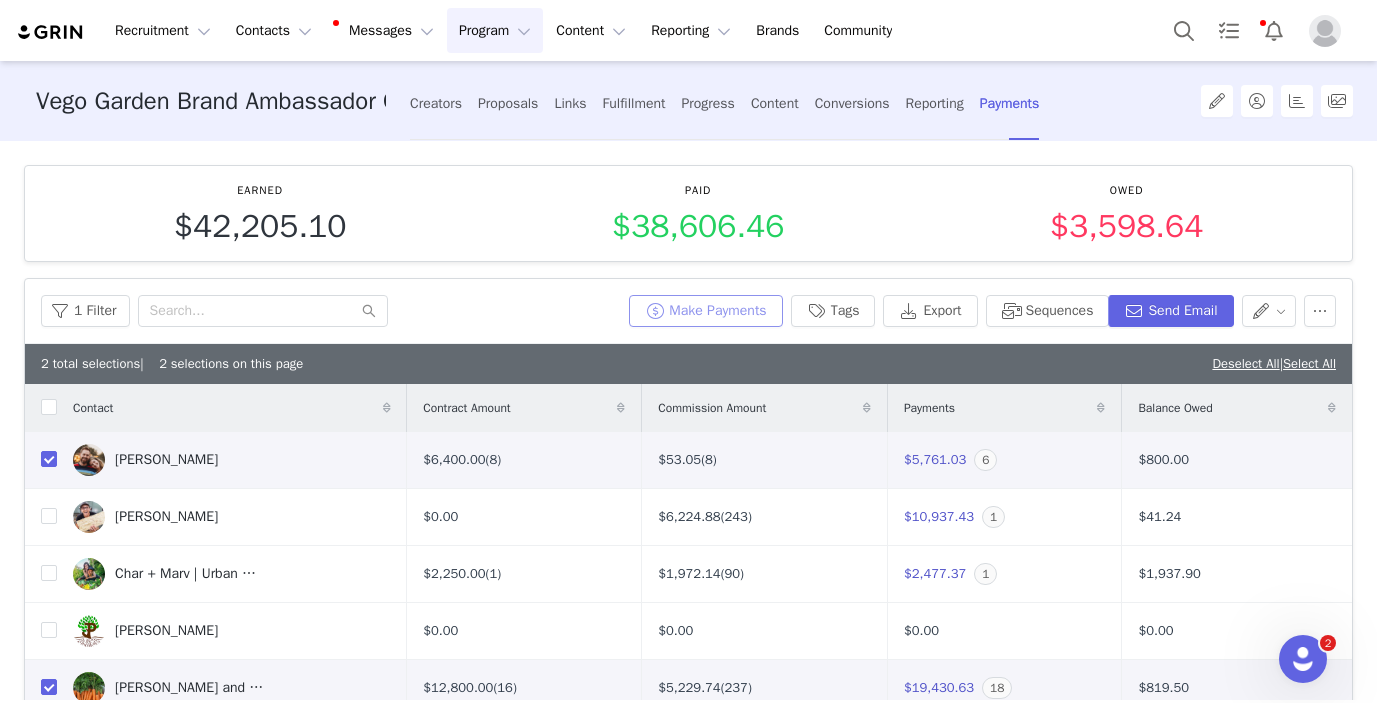 click on "Make Payments" at bounding box center [705, 311] 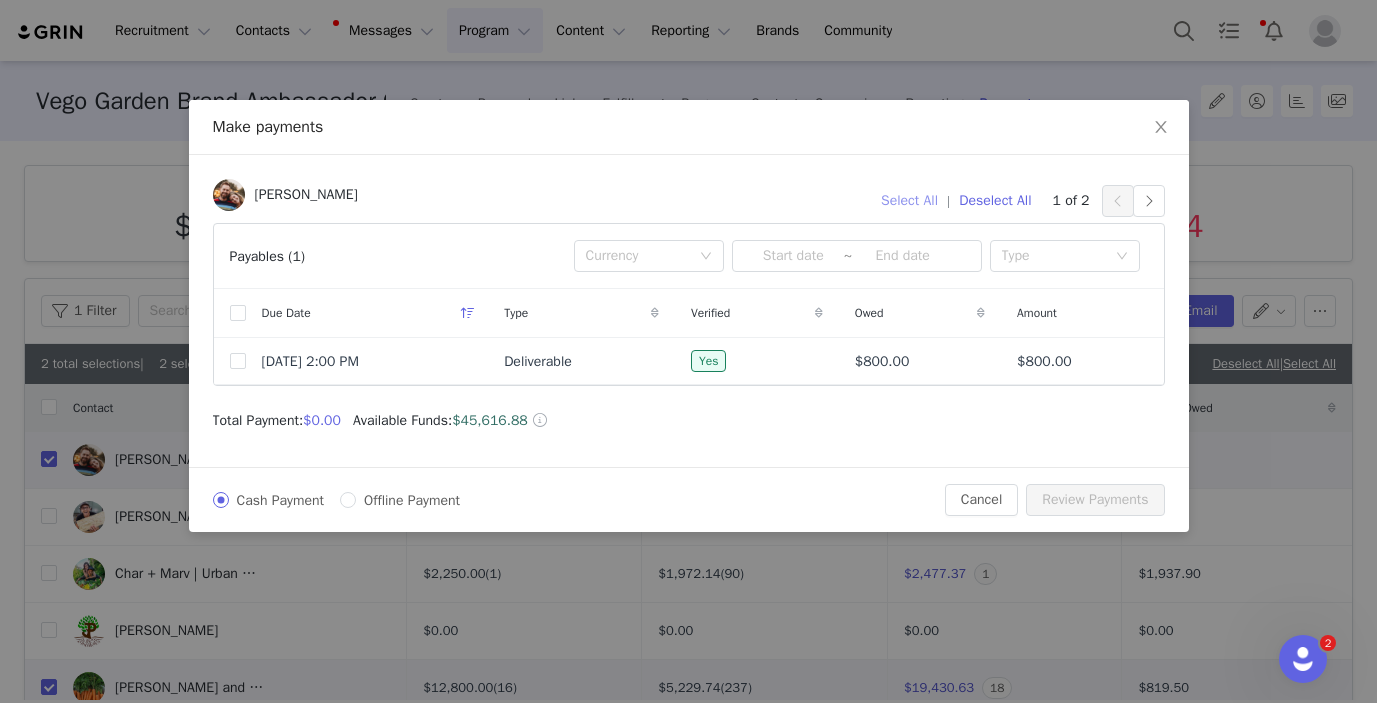 click on "Select All" at bounding box center (909, 201) 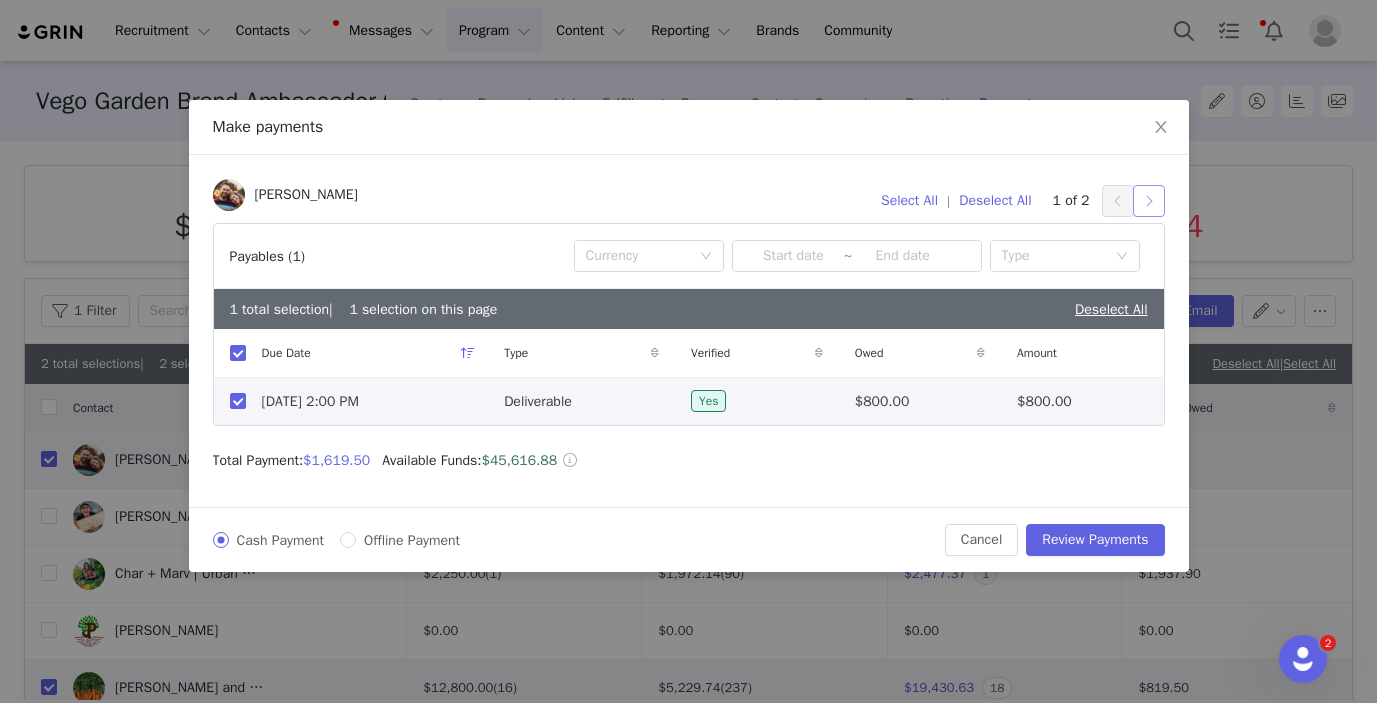 click at bounding box center (1149, 201) 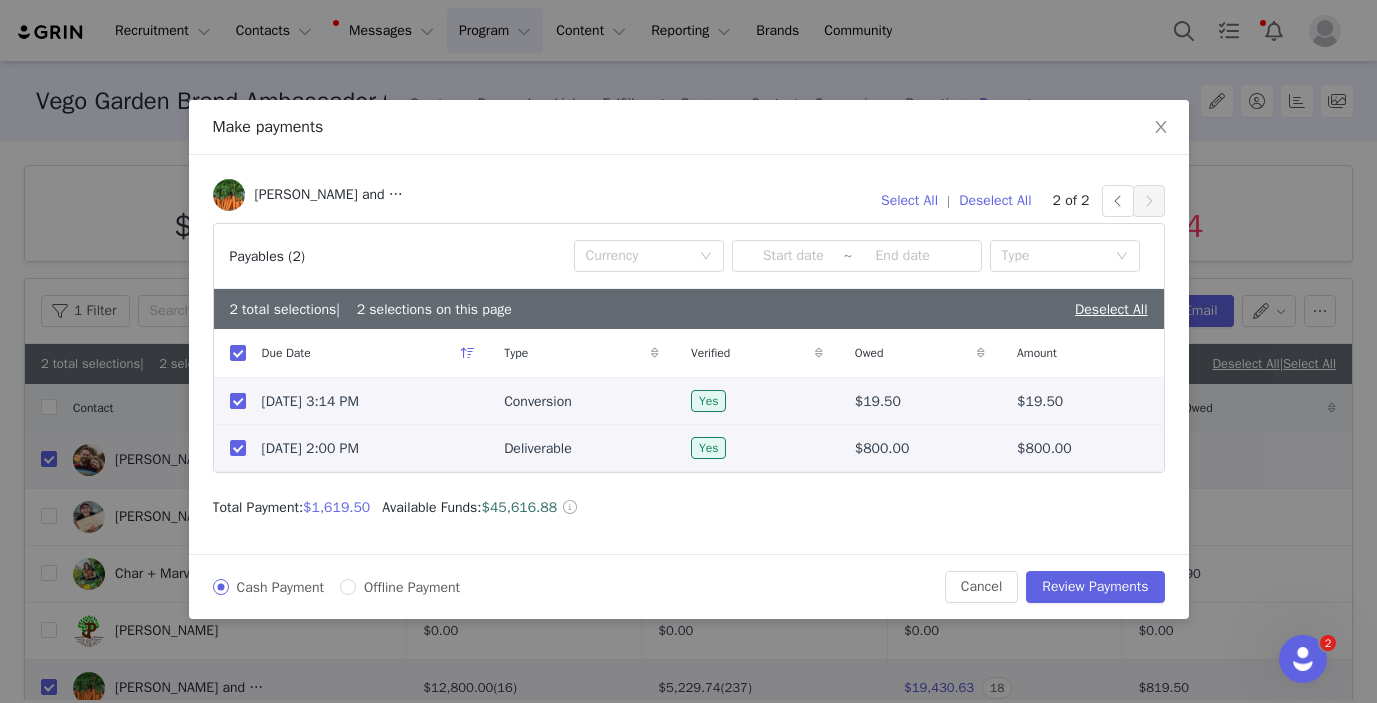 click at bounding box center [238, 401] 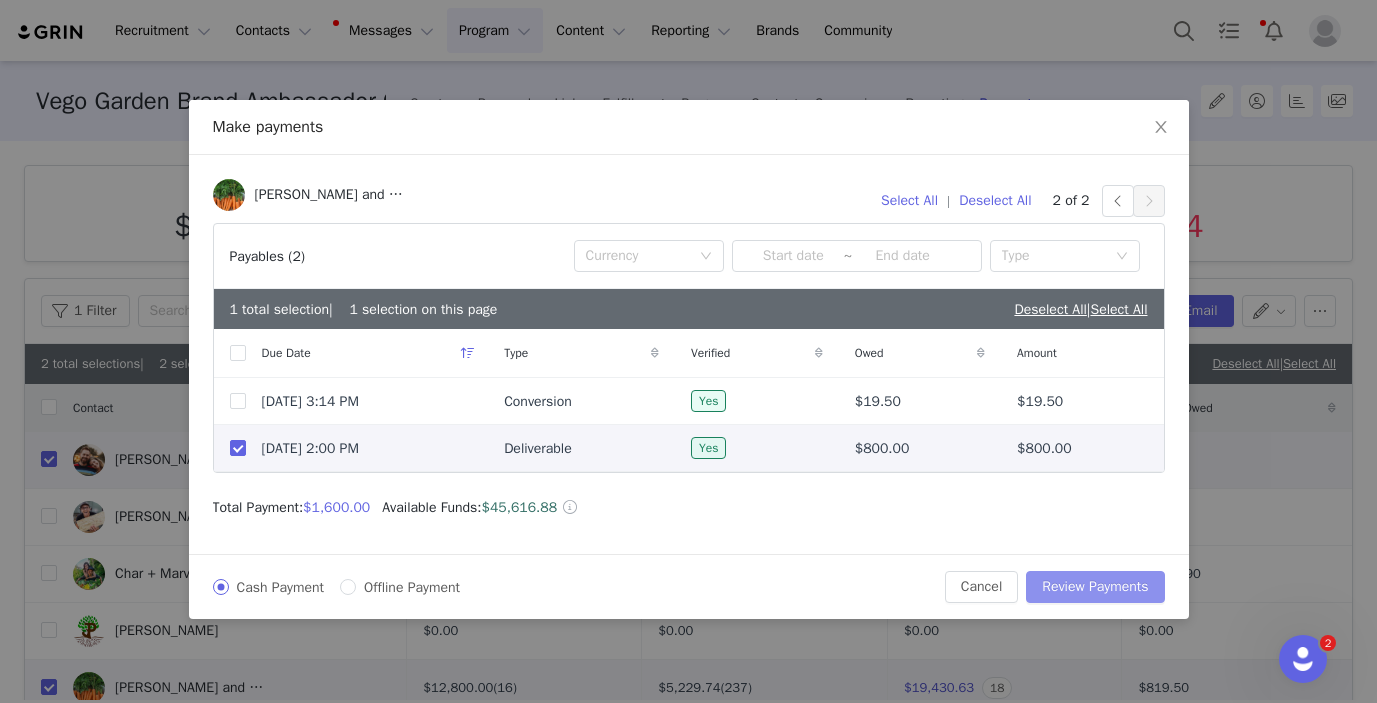 click on "Review Payments" at bounding box center [1095, 587] 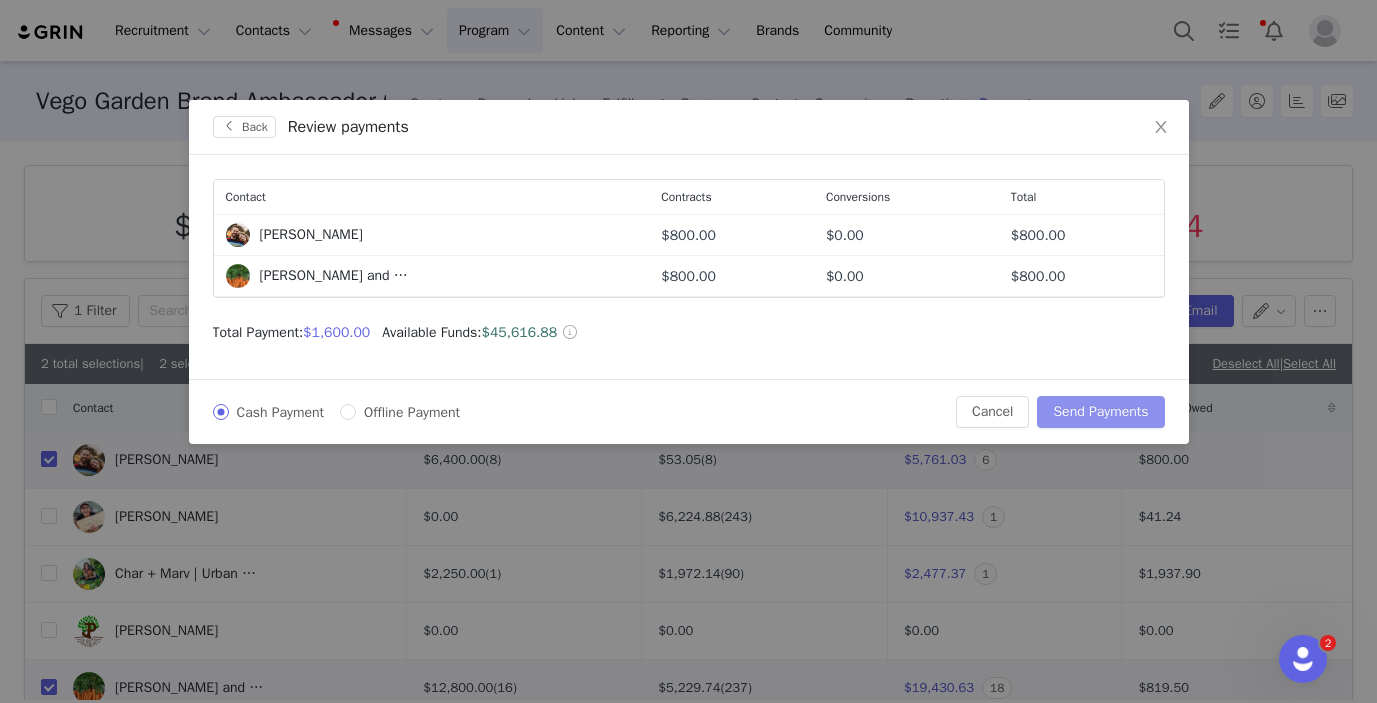 click on "Send Payments" at bounding box center [1100, 412] 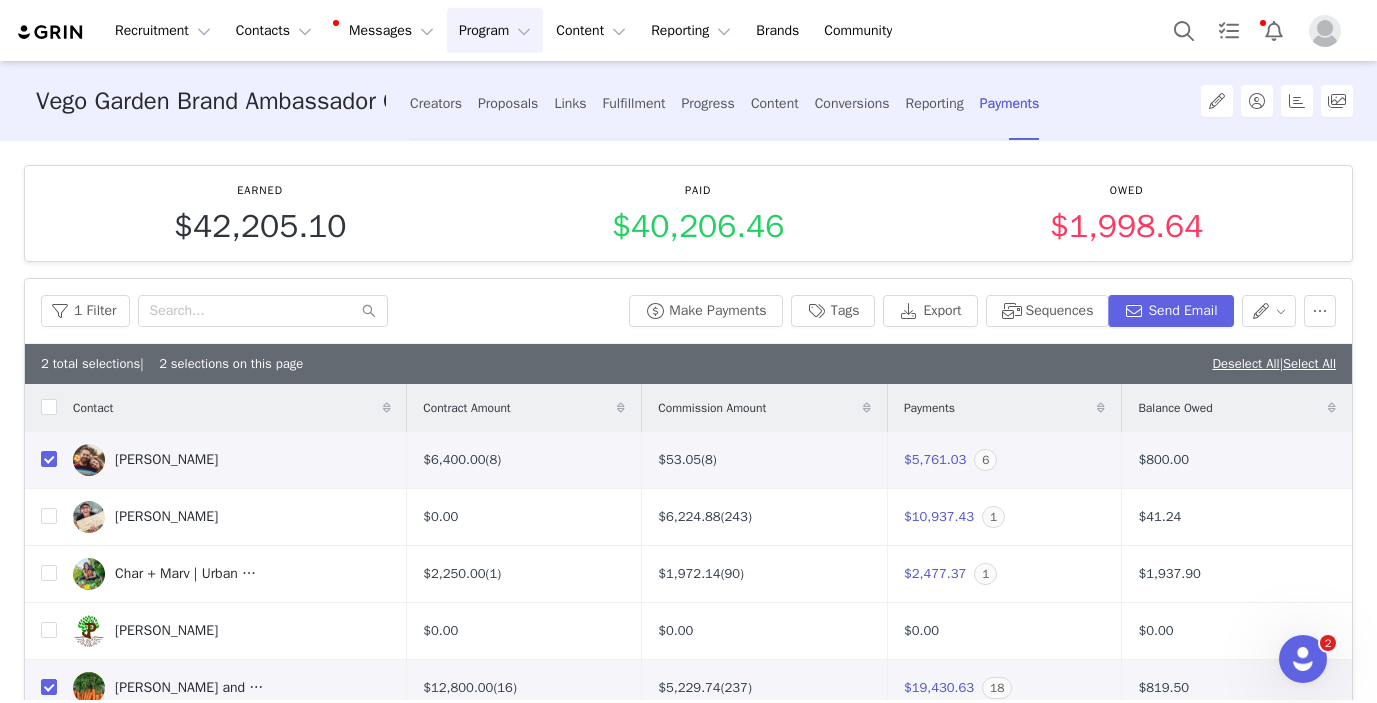 click on "Program Program" at bounding box center [495, 30] 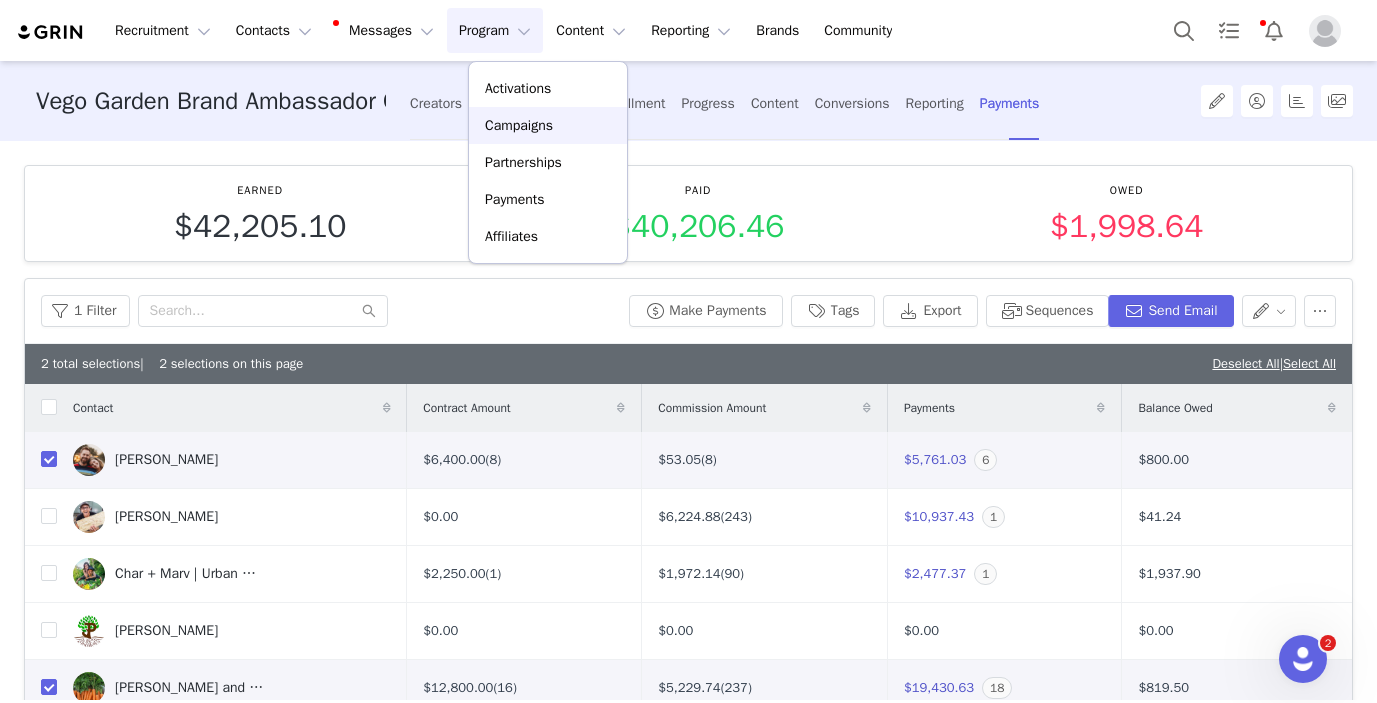 drag, startPoint x: 556, startPoint y: 137, endPoint x: 934, endPoint y: 700, distance: 678.12463 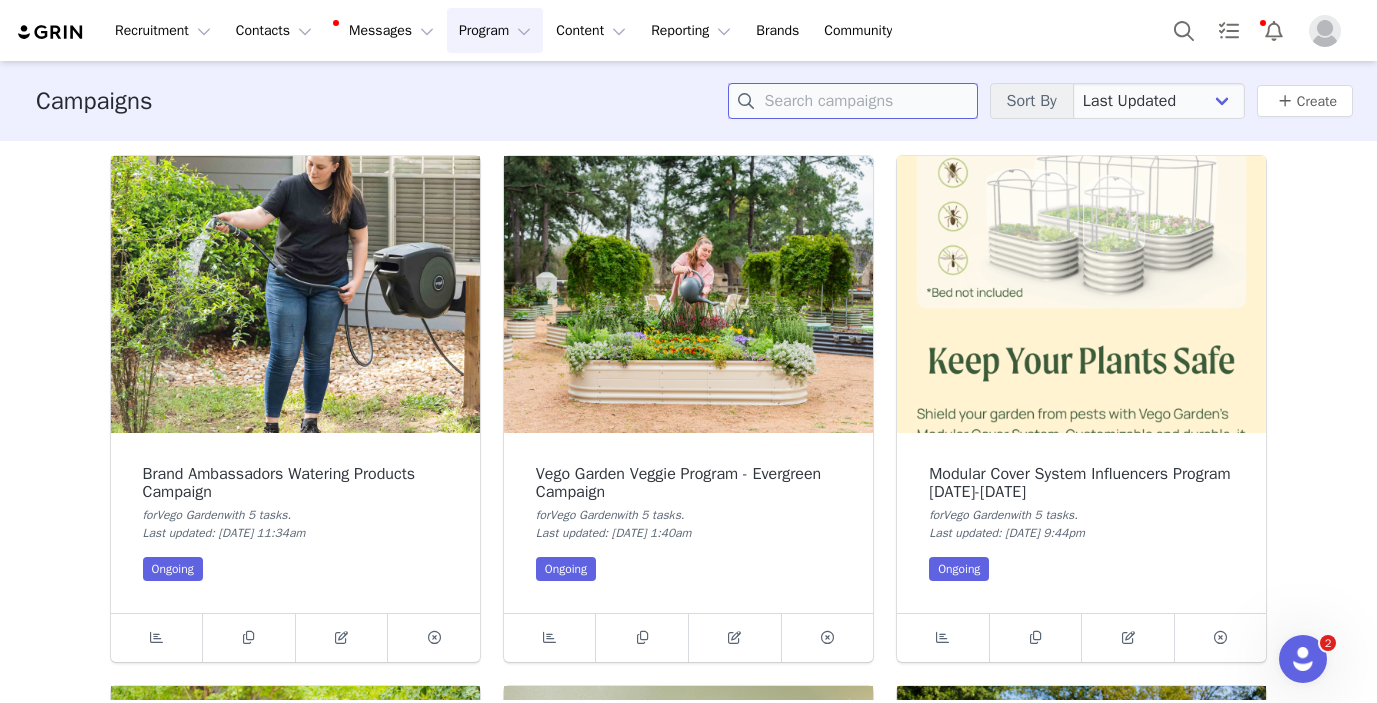 click at bounding box center [853, 101] 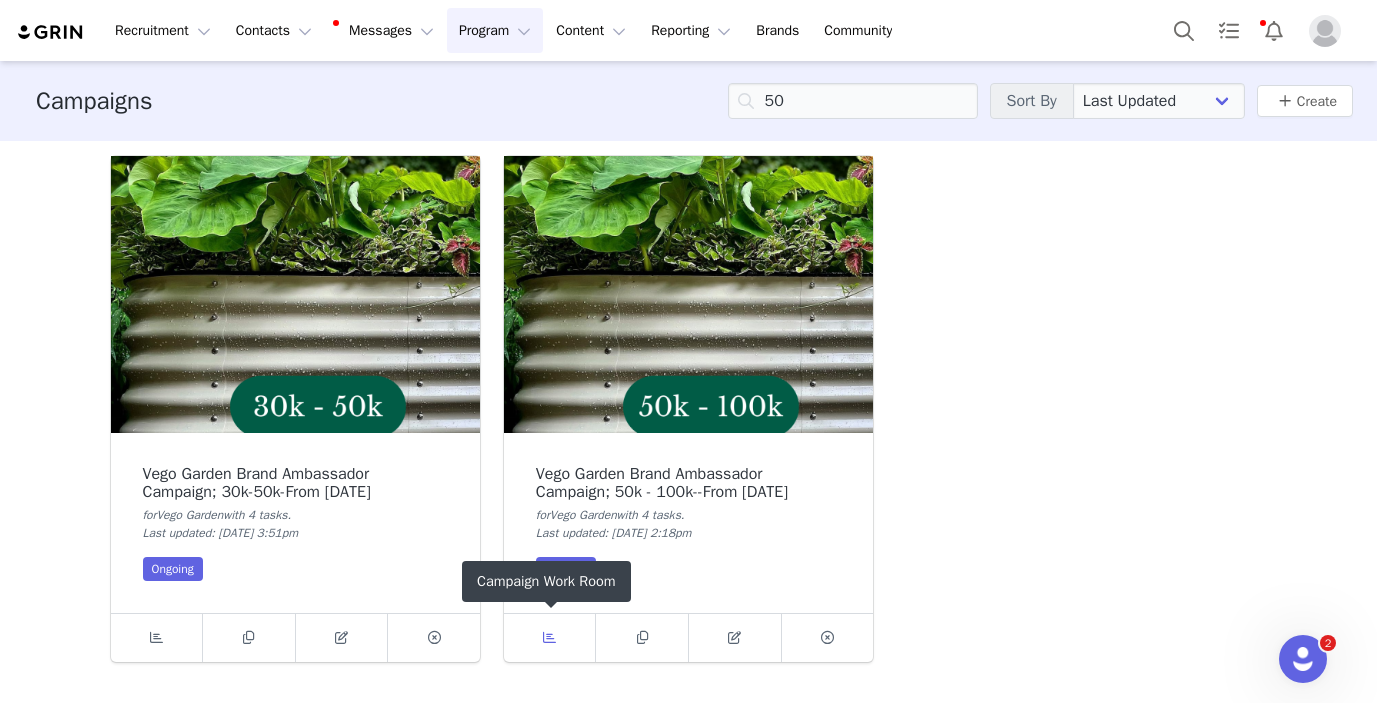 click at bounding box center [550, 638] 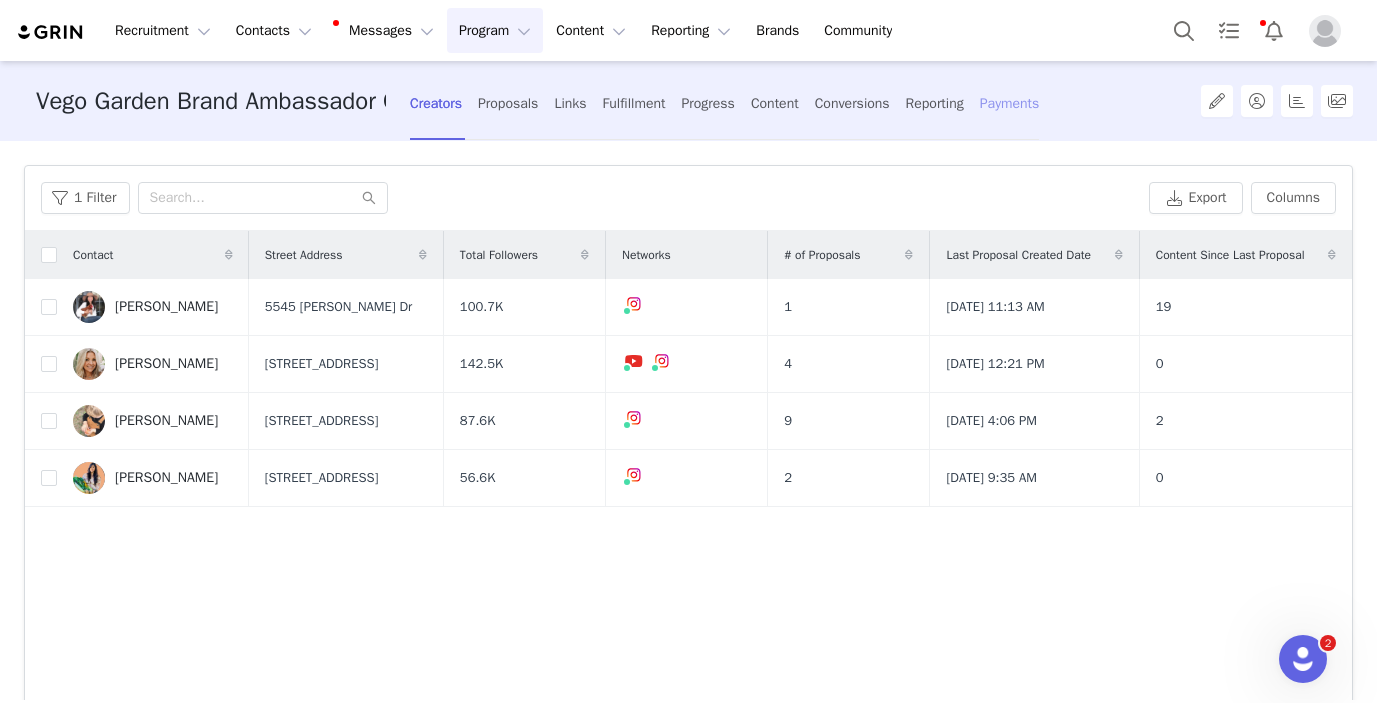 click on "Payments" at bounding box center (1010, 103) 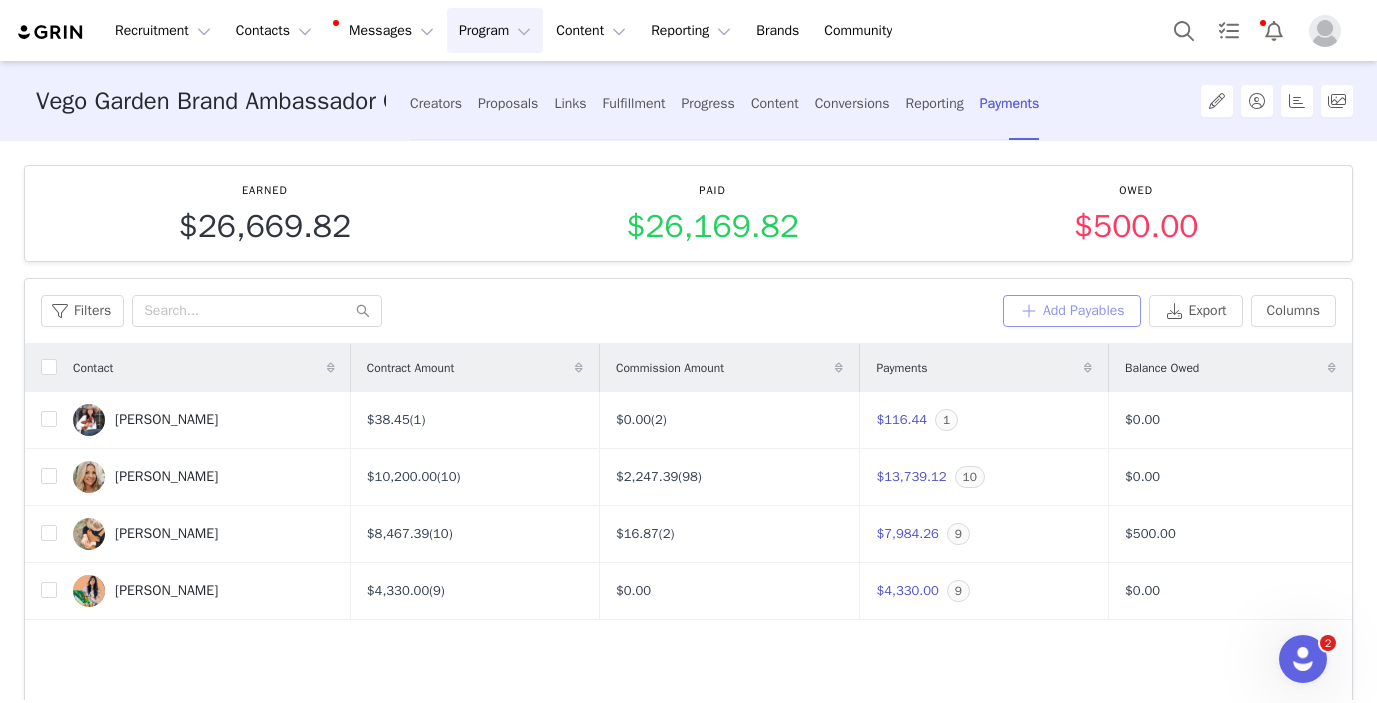 click on "Add Payables" at bounding box center [1072, 311] 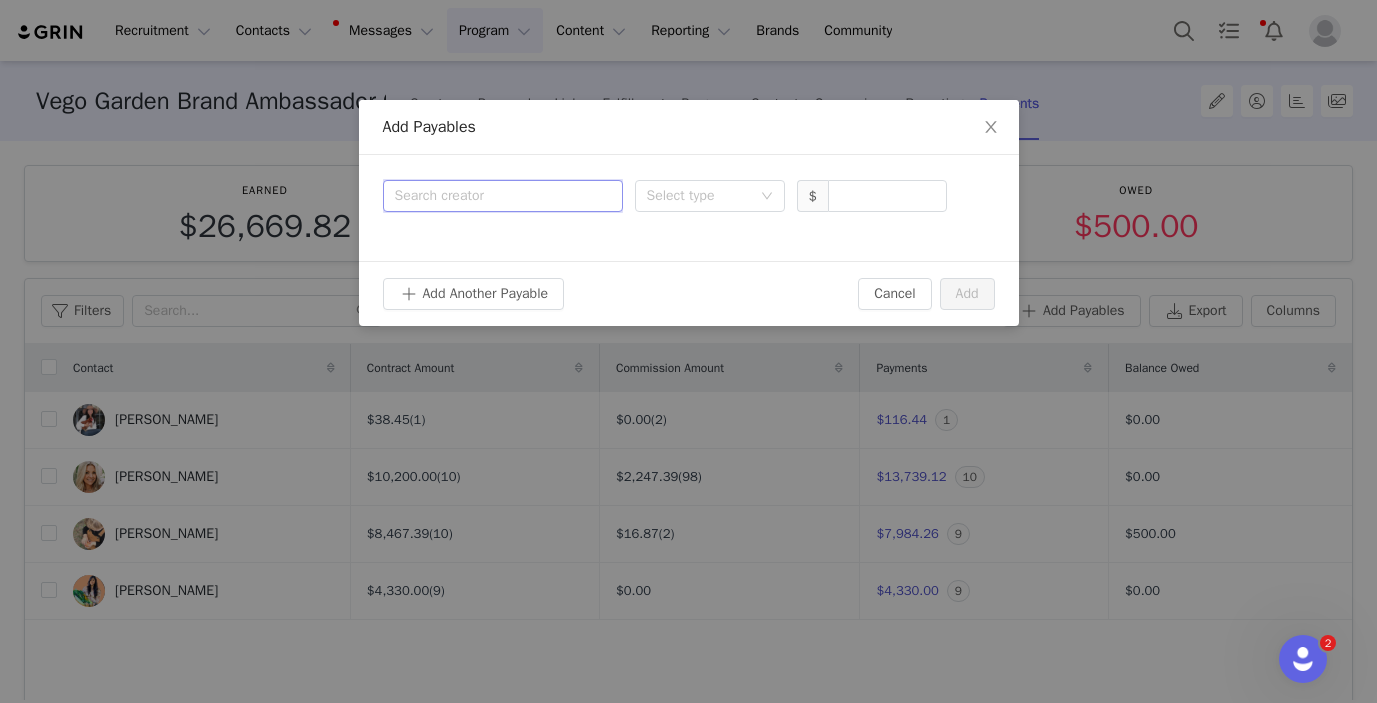 click on "Search creator" at bounding box center [503, 196] 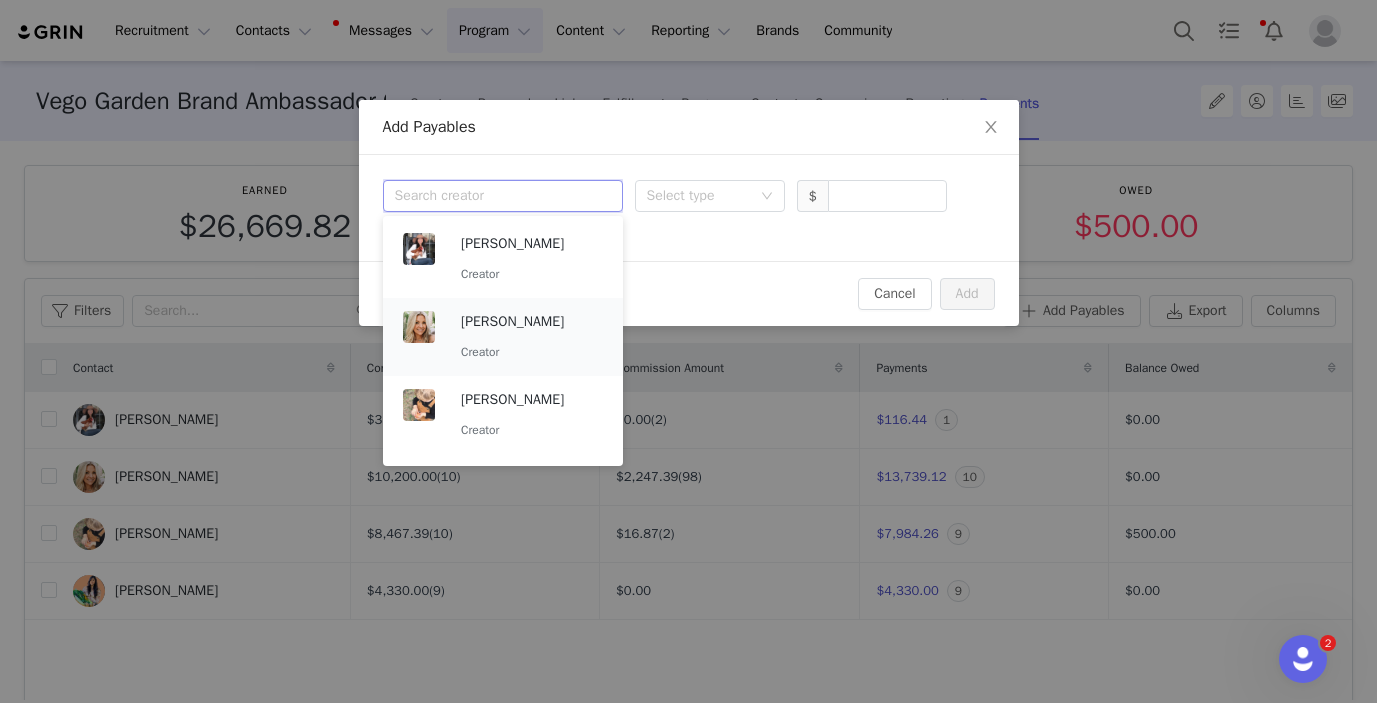 click on "Janey" at bounding box center (532, 322) 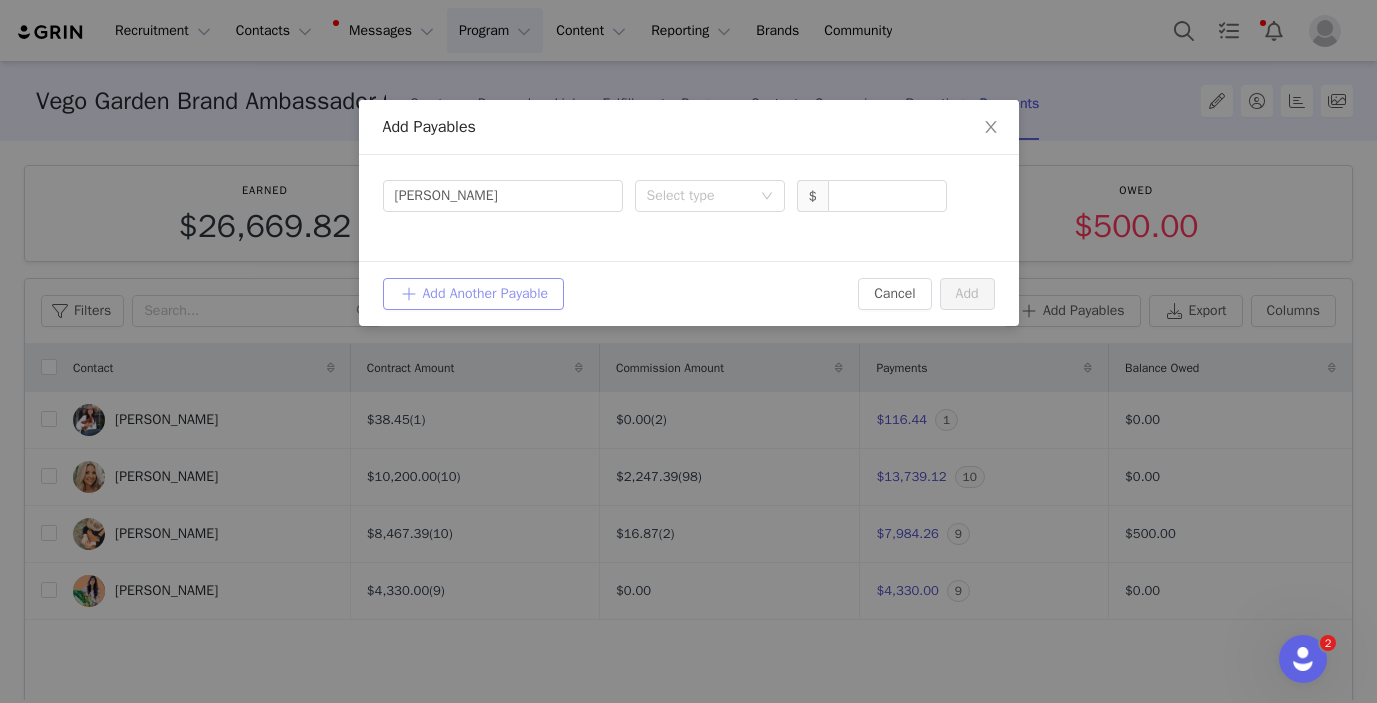 click on "Add Another Payable" at bounding box center [474, 294] 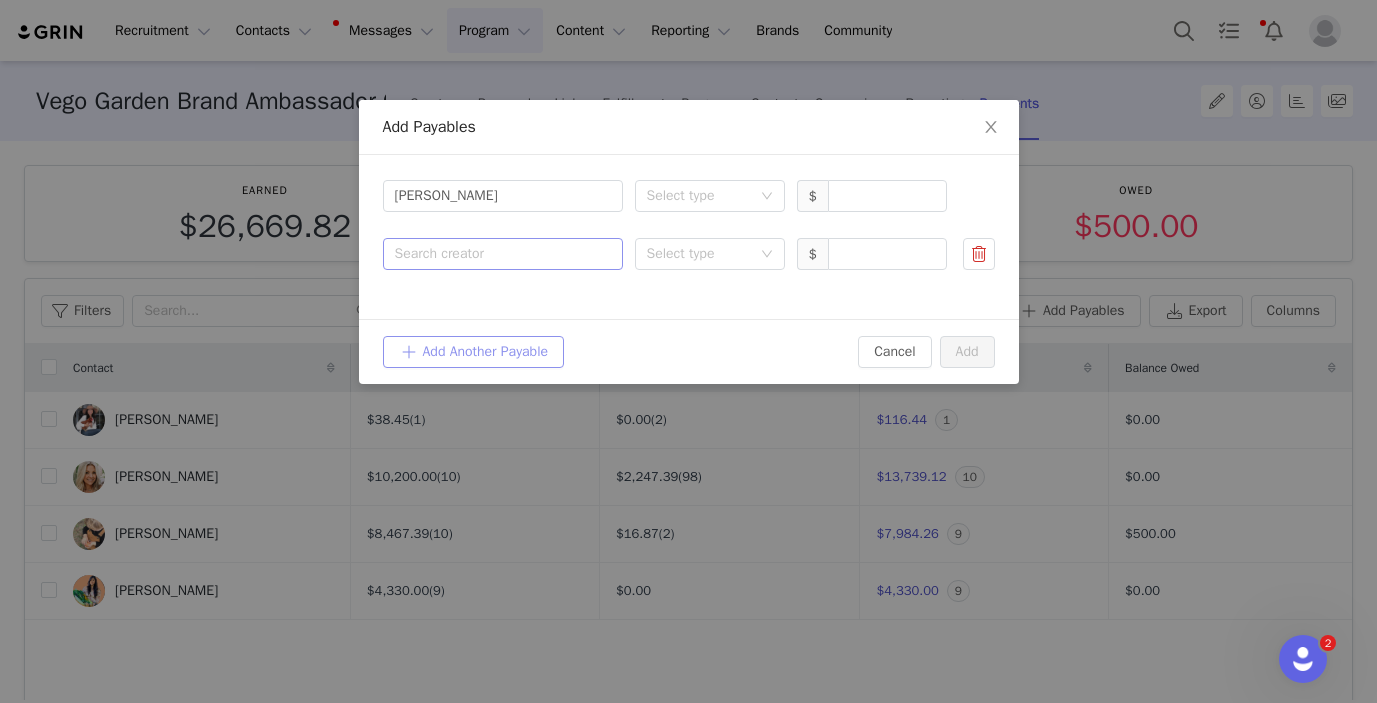 click on "Search creator" at bounding box center [498, 254] 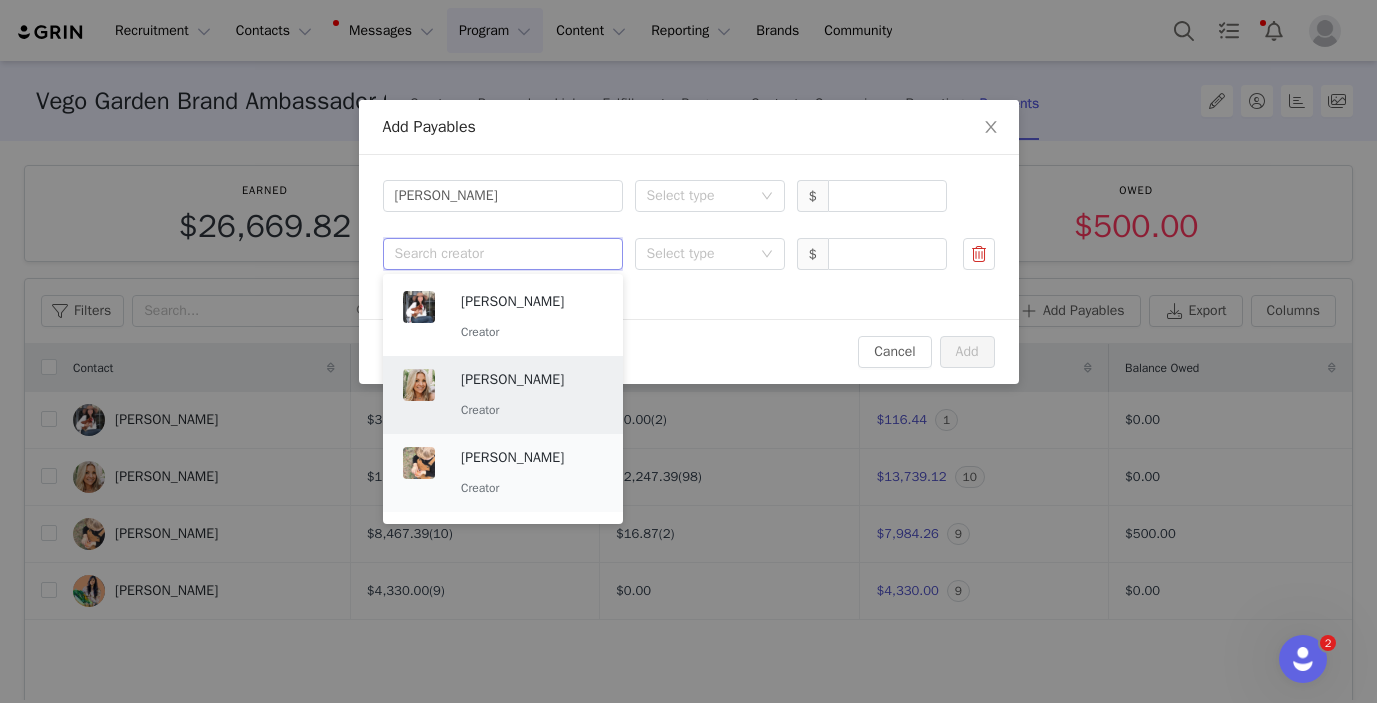 click on "Creator" at bounding box center [532, 488] 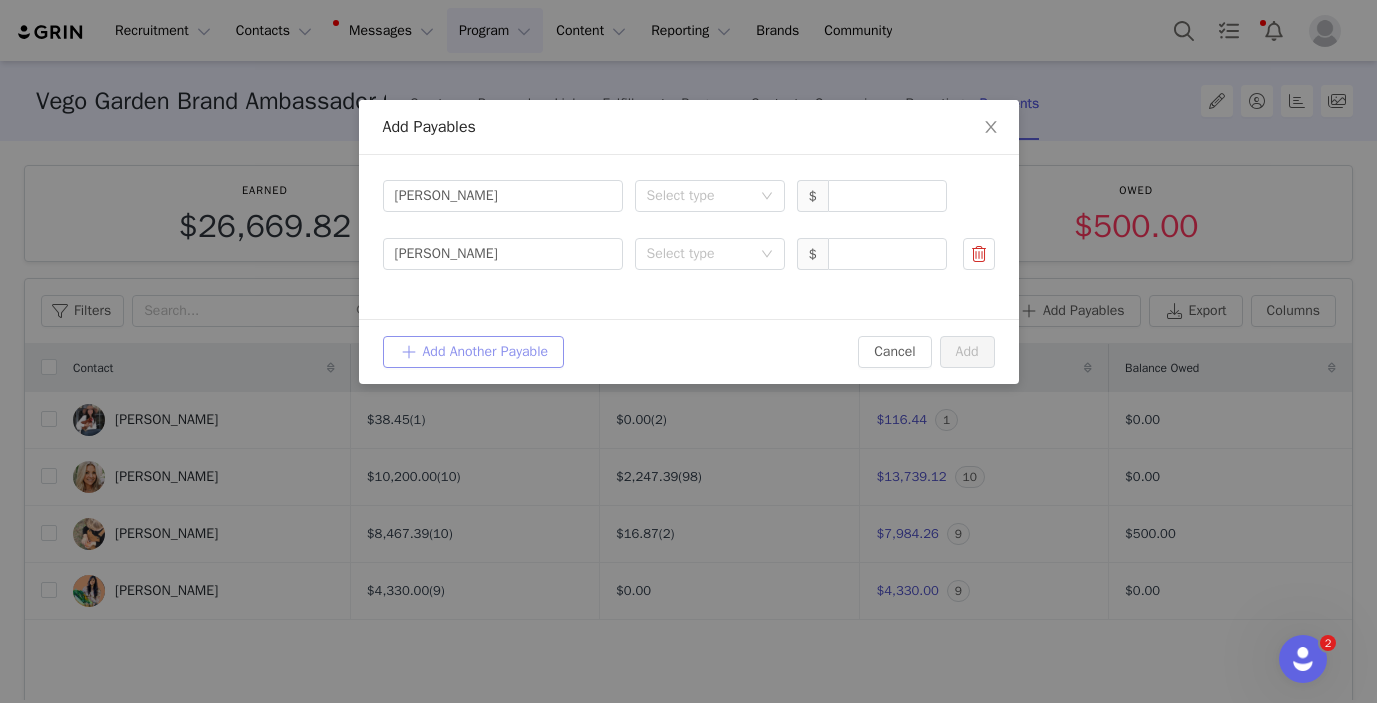 click on "Add Another Payable" at bounding box center (474, 352) 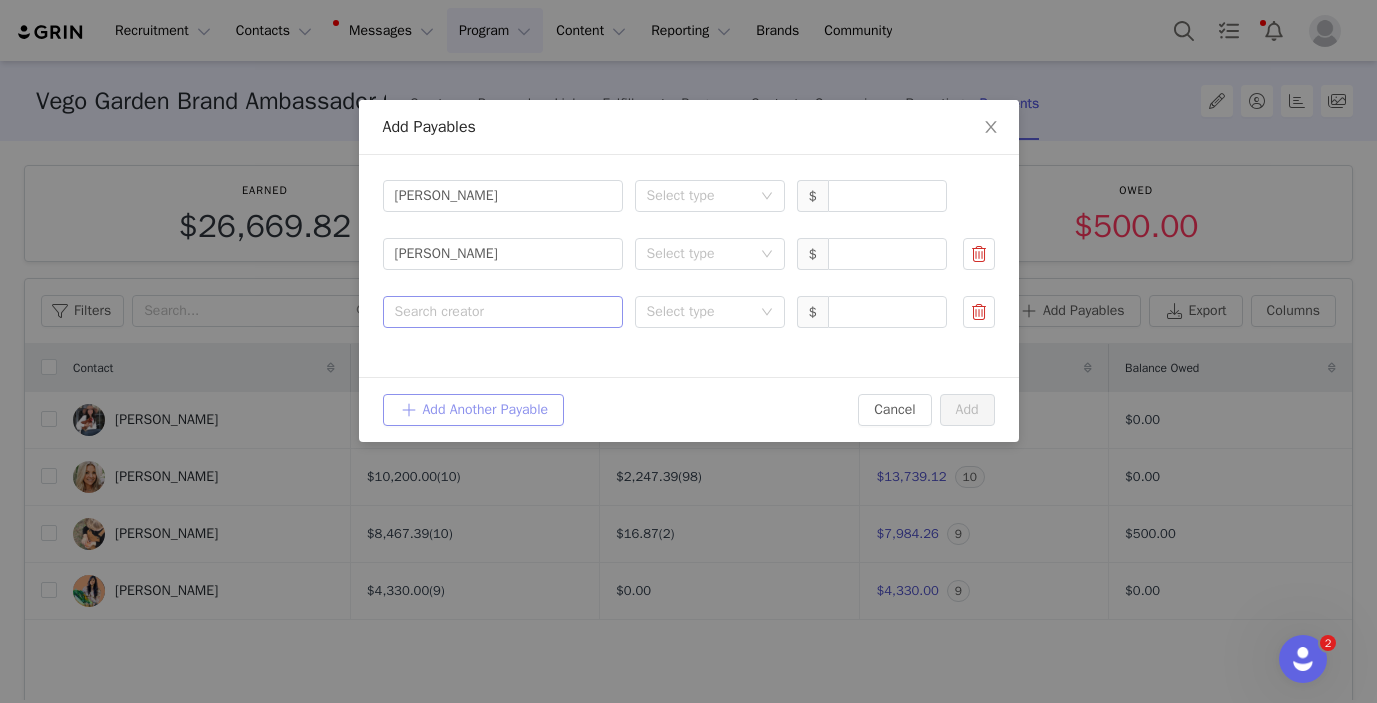 click on "Search creator" at bounding box center (498, 312) 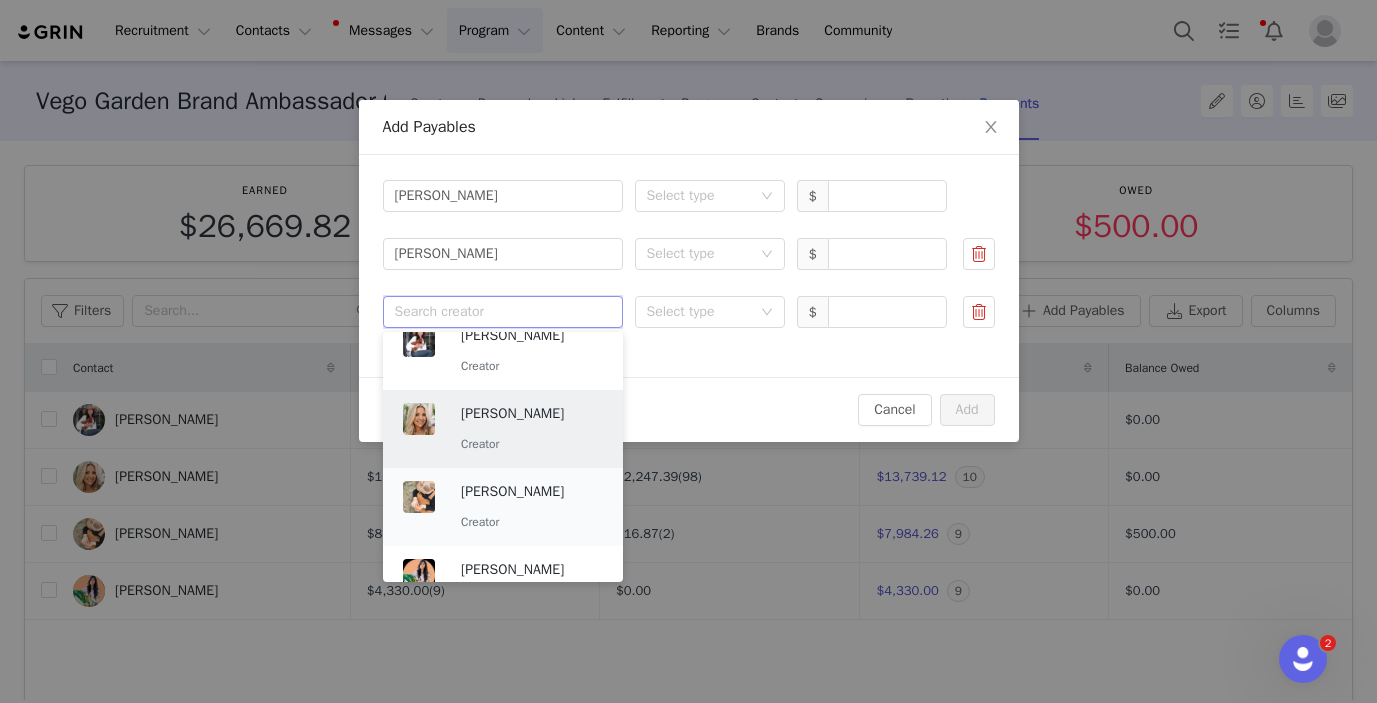 scroll, scrollTop: 70, scrollLeft: 0, axis: vertical 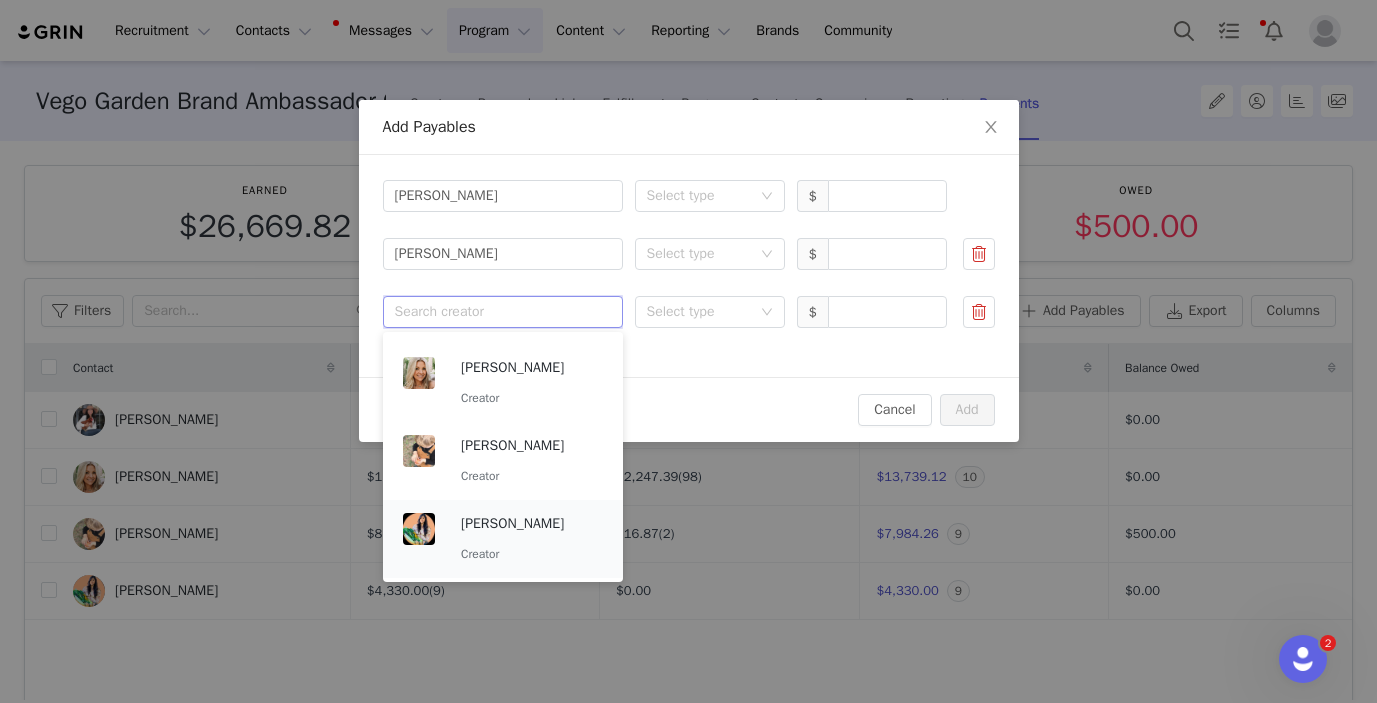 click on "Tahiri Flores" at bounding box center (532, 524) 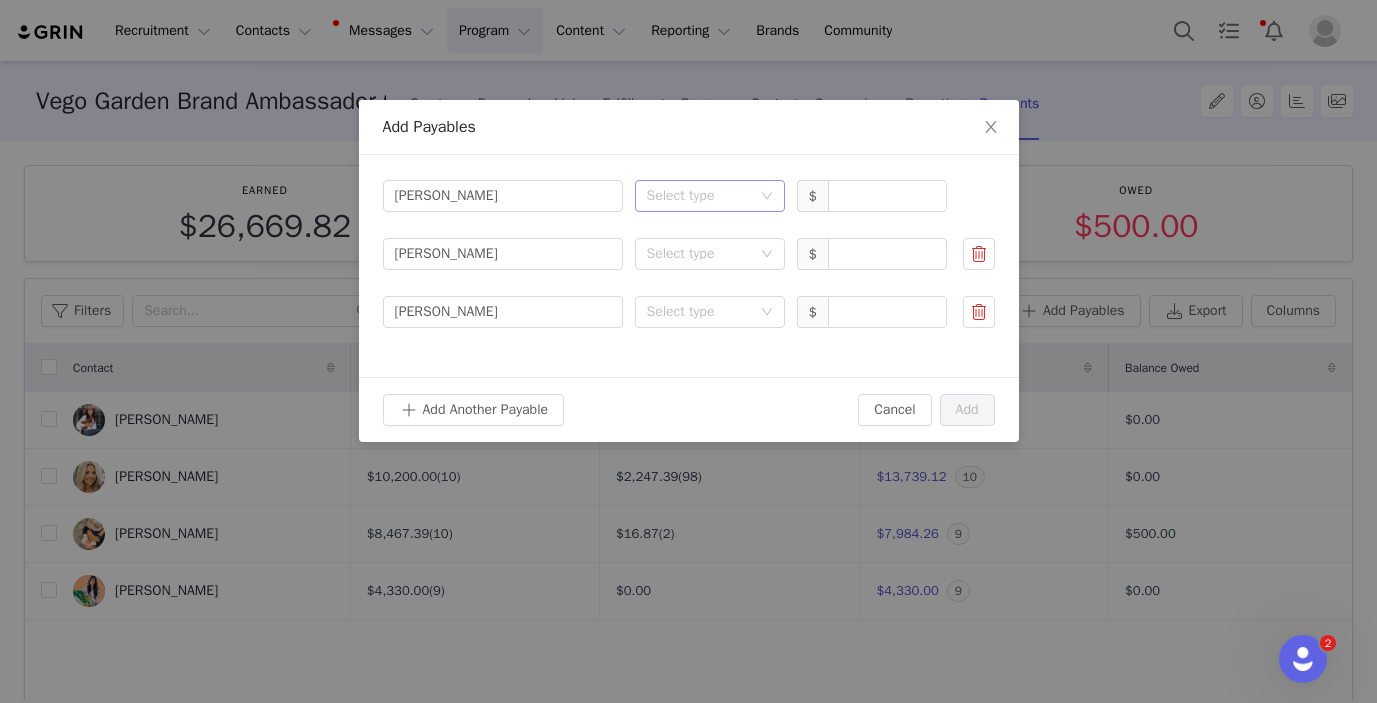 click on "Select type" at bounding box center [699, 196] 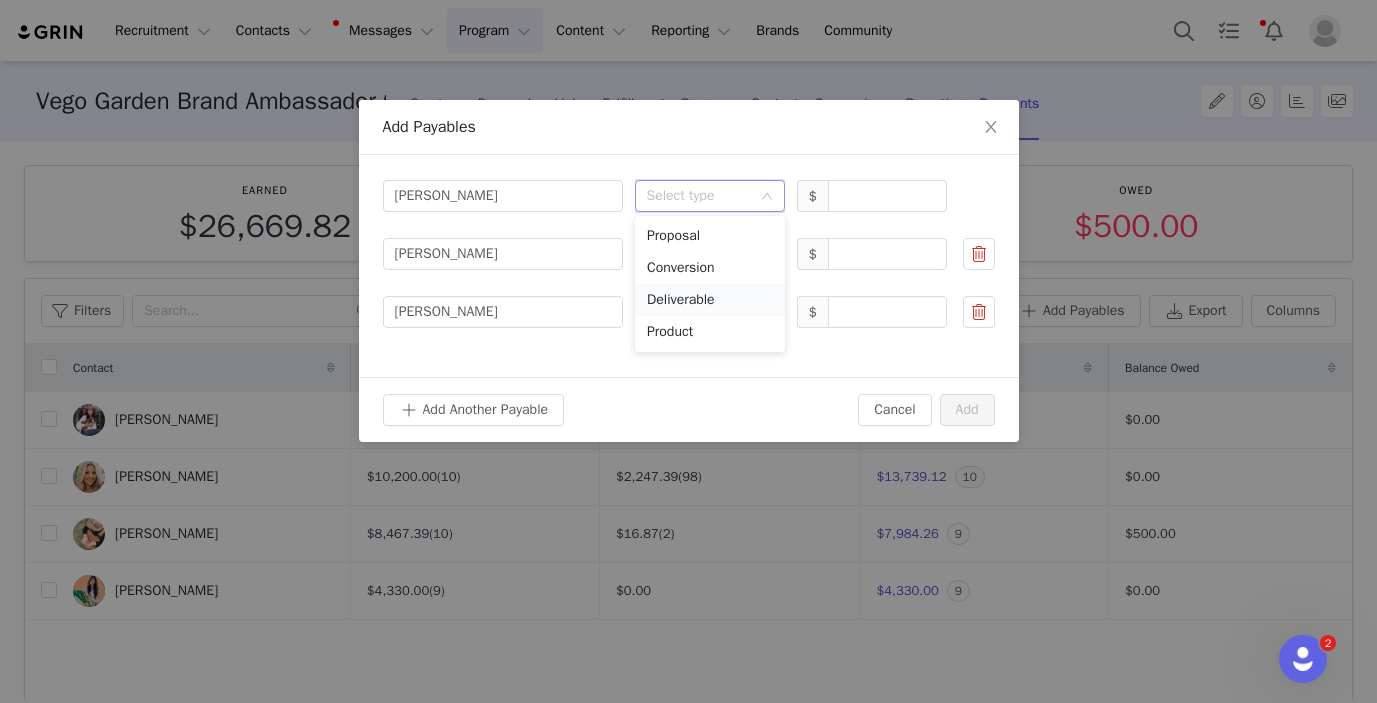 click on "Deliverable" at bounding box center [710, 300] 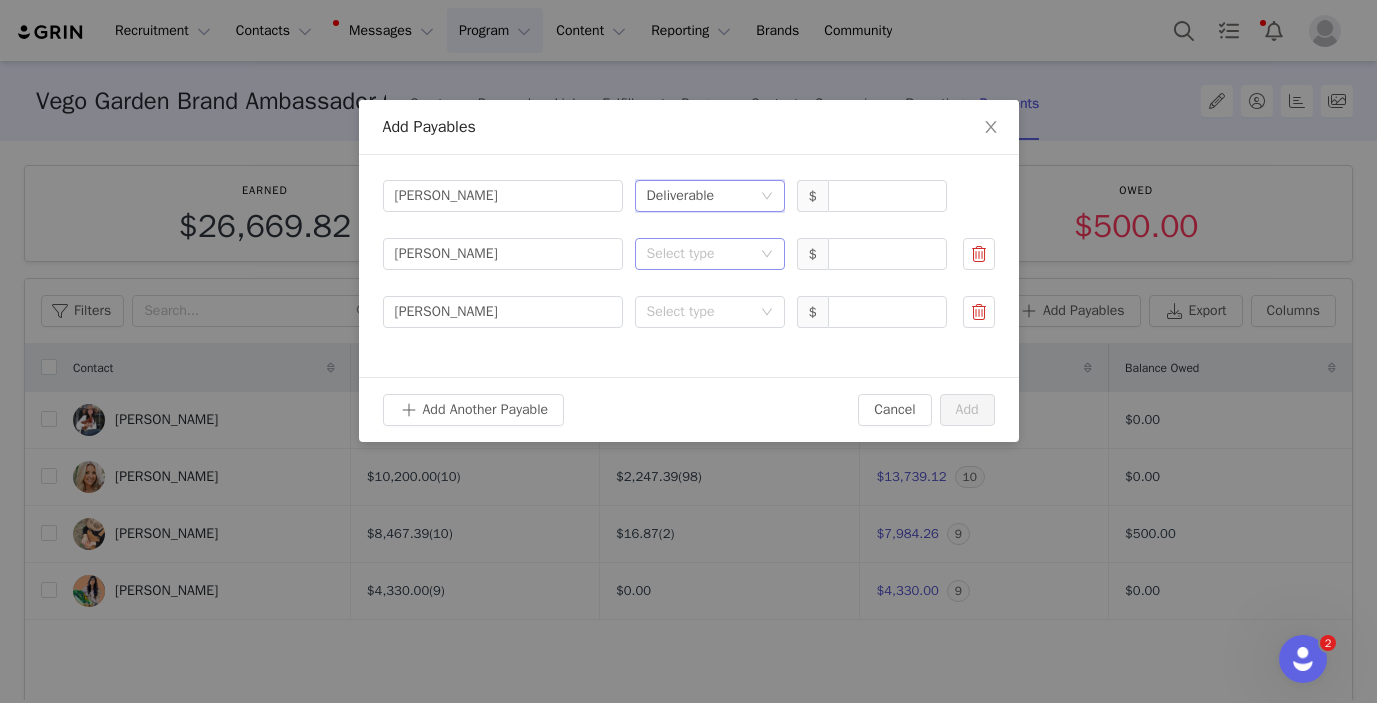 click on "Select type" at bounding box center (699, 254) 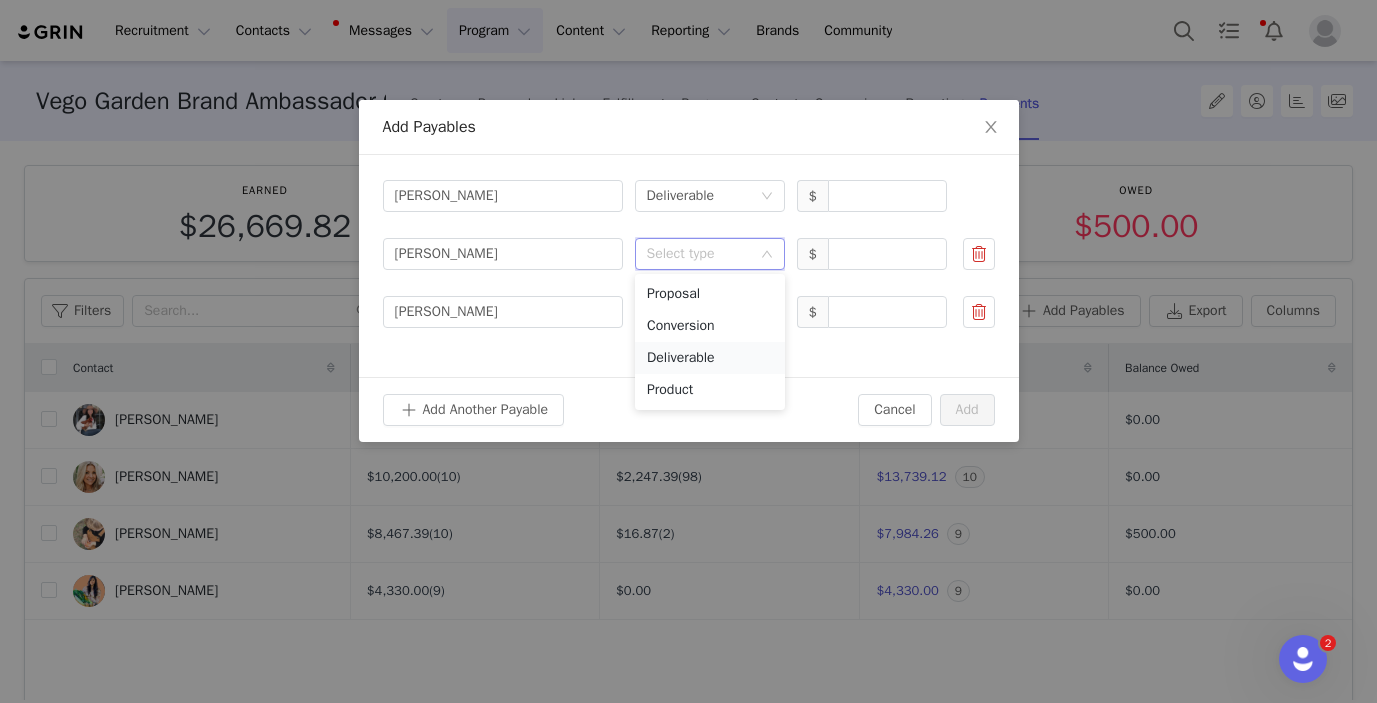 click on "Deliverable" at bounding box center (710, 358) 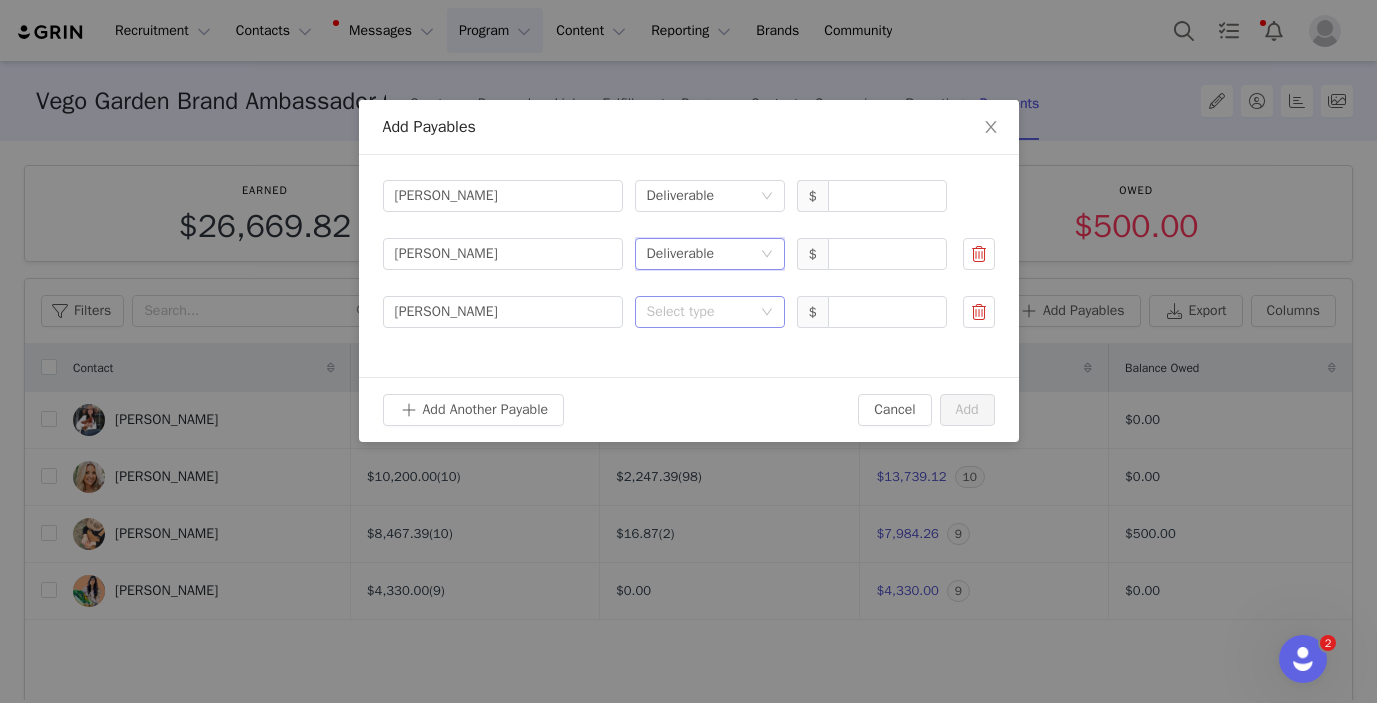click on "Select type" at bounding box center [699, 312] 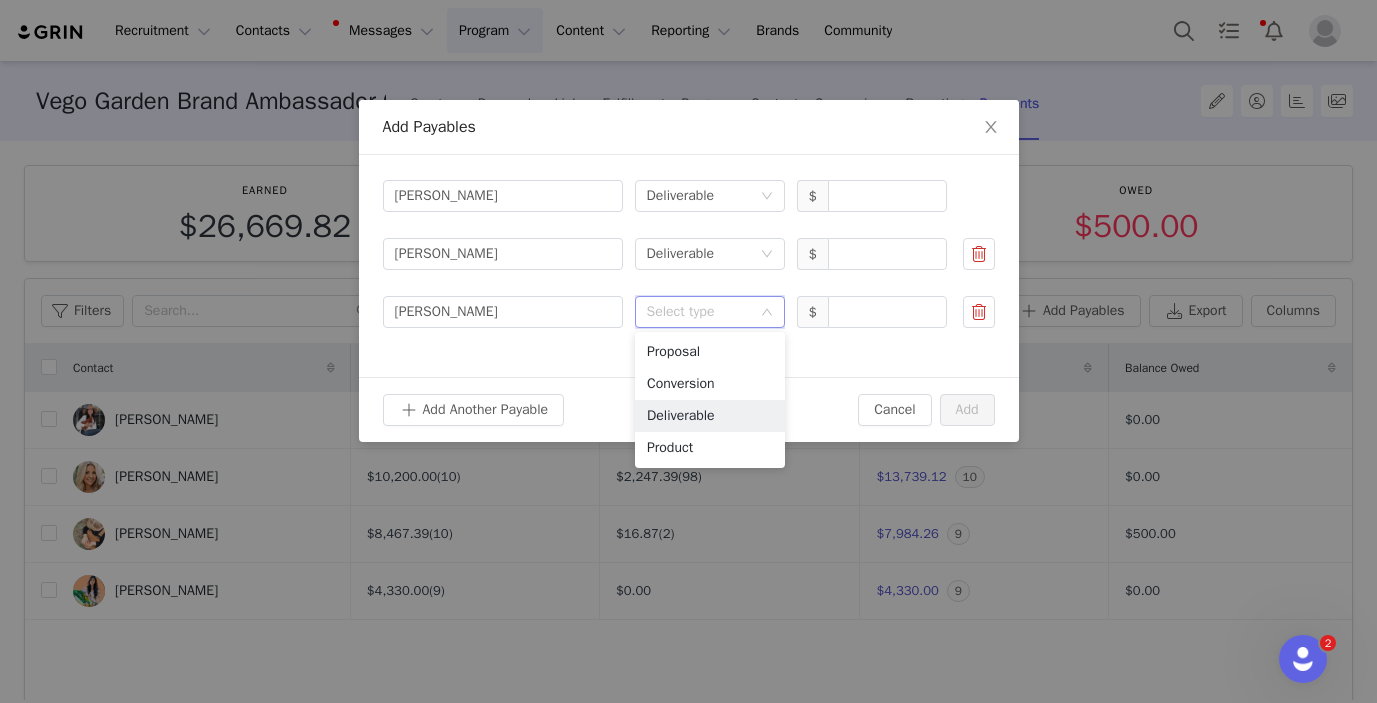 drag, startPoint x: 685, startPoint y: 415, endPoint x: 777, endPoint y: 374, distance: 100.72239 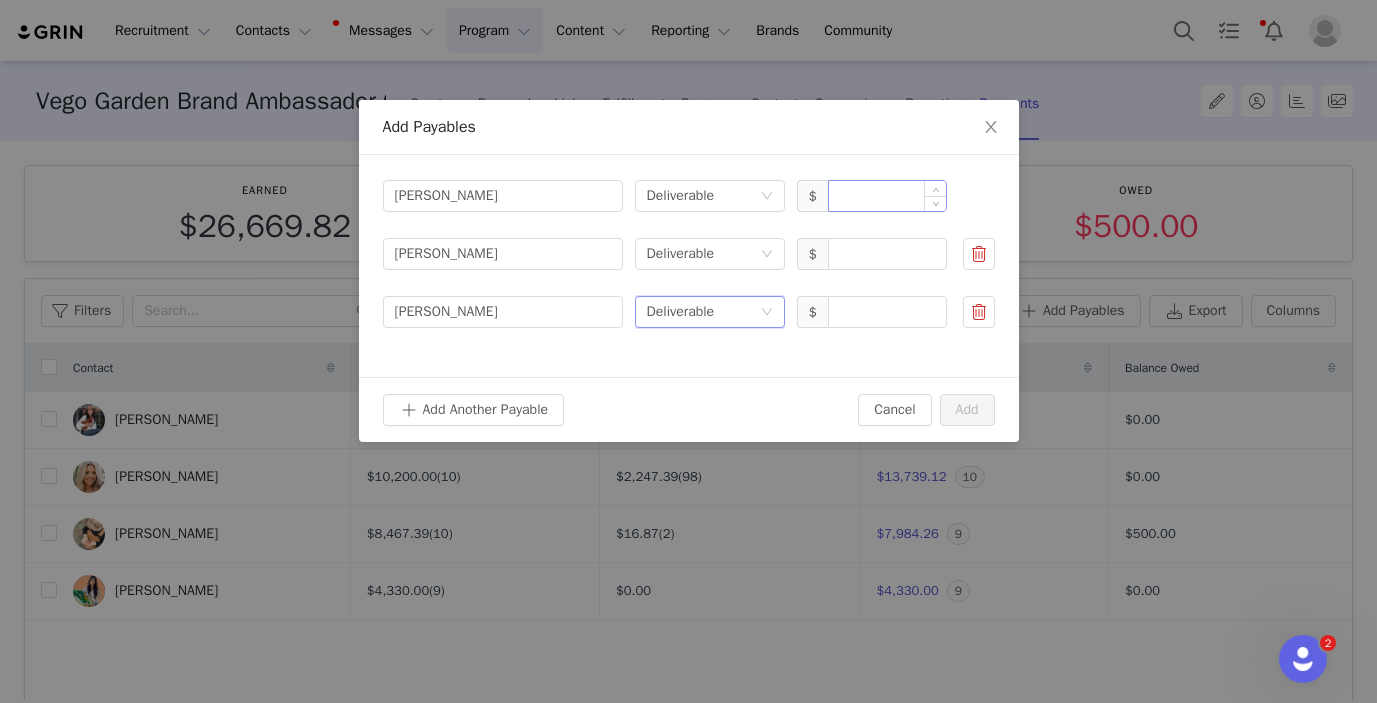 click at bounding box center (887, 196) 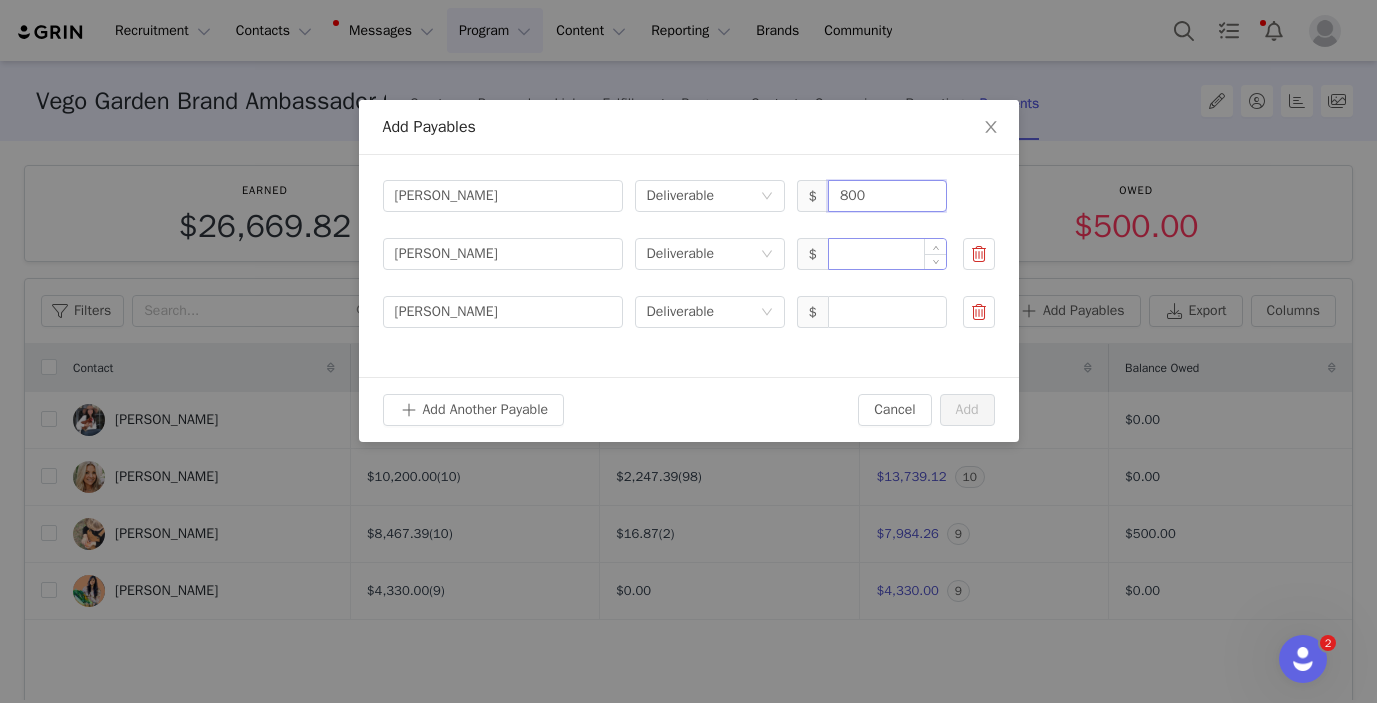 click at bounding box center (887, 254) 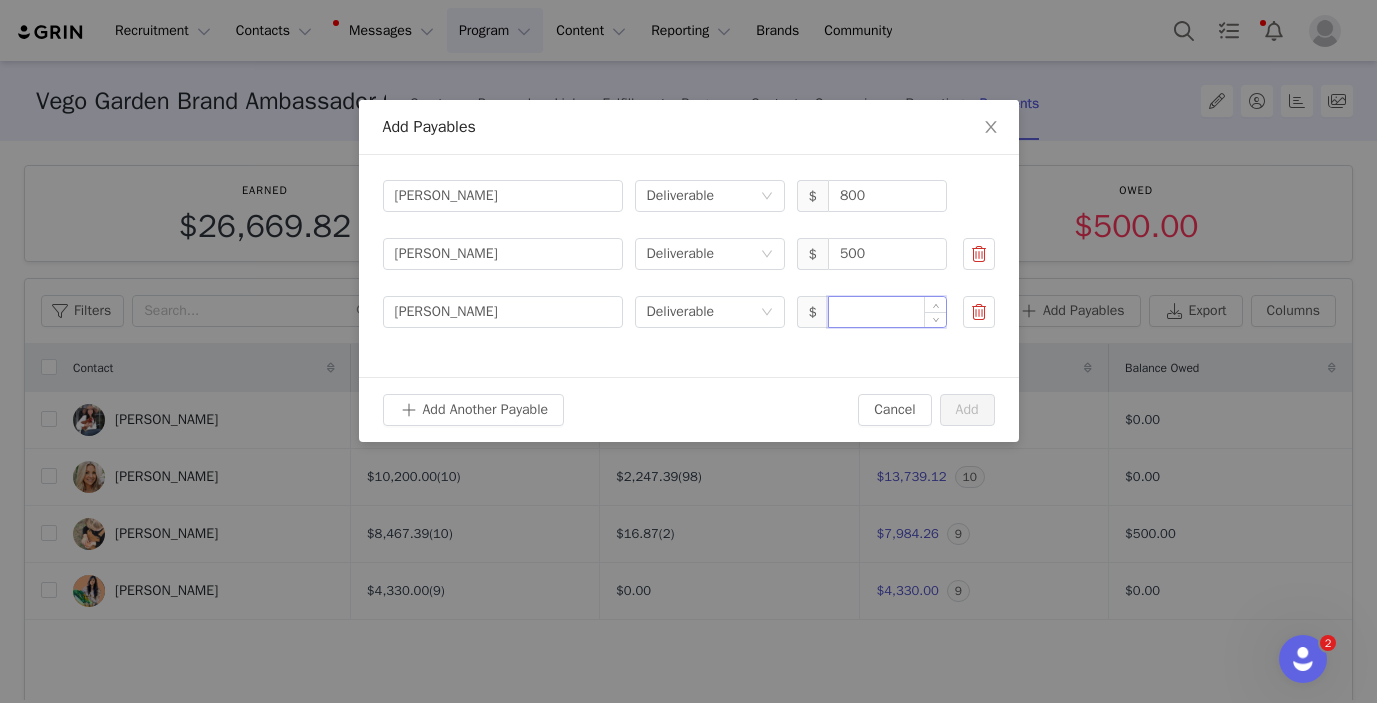 click at bounding box center [887, 312] 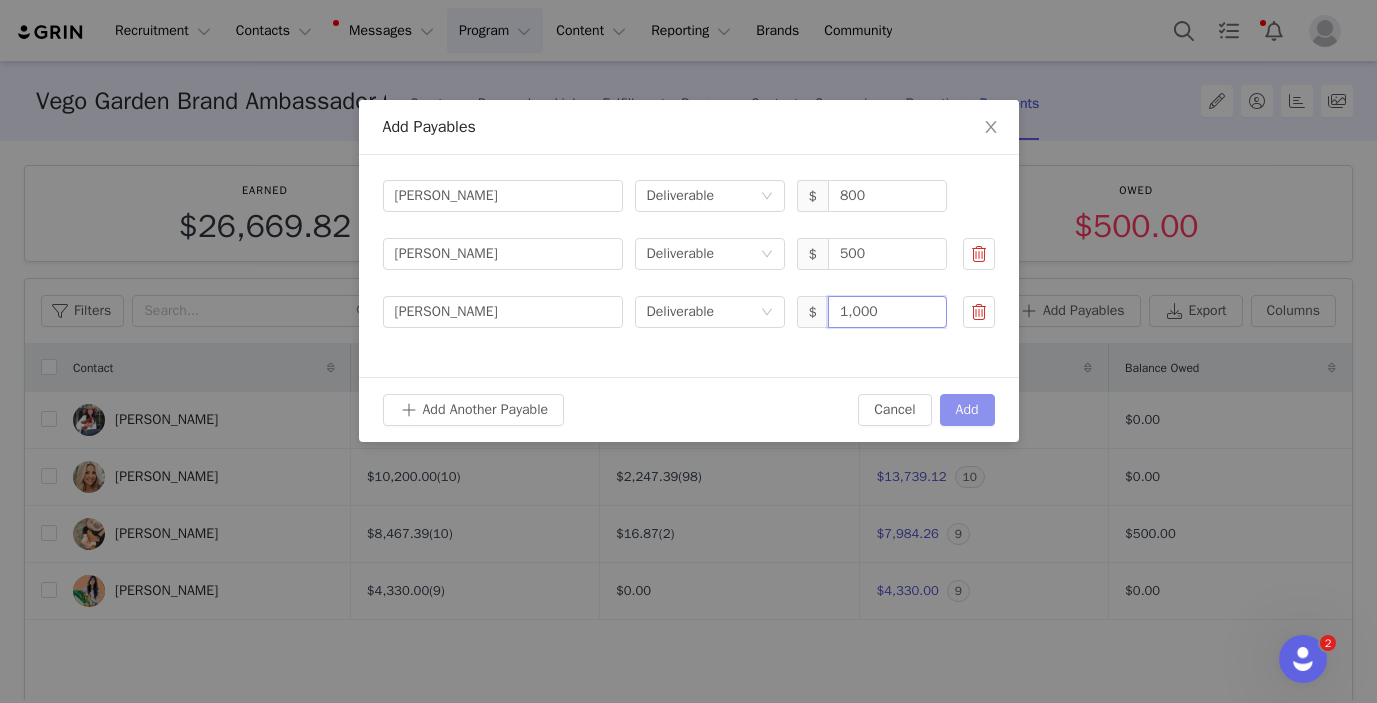 click on "Add" at bounding box center (967, 410) 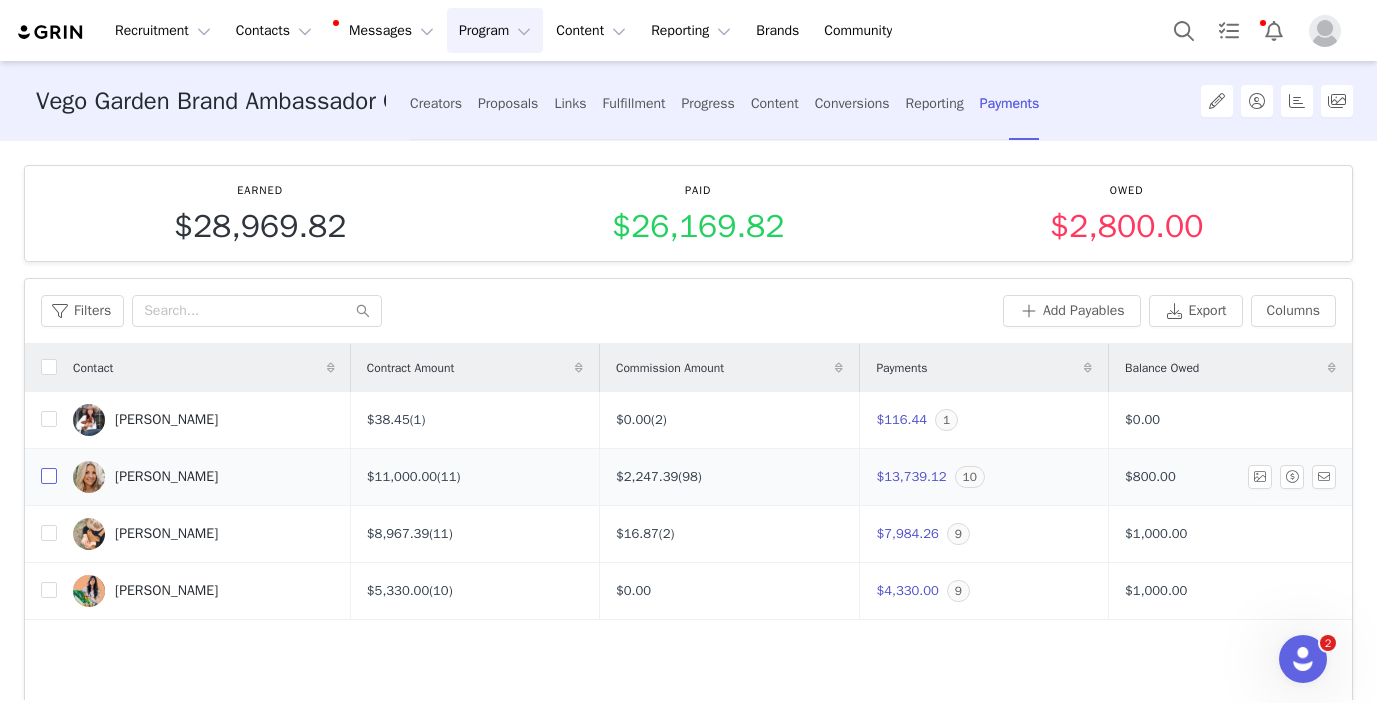 click at bounding box center (49, 476) 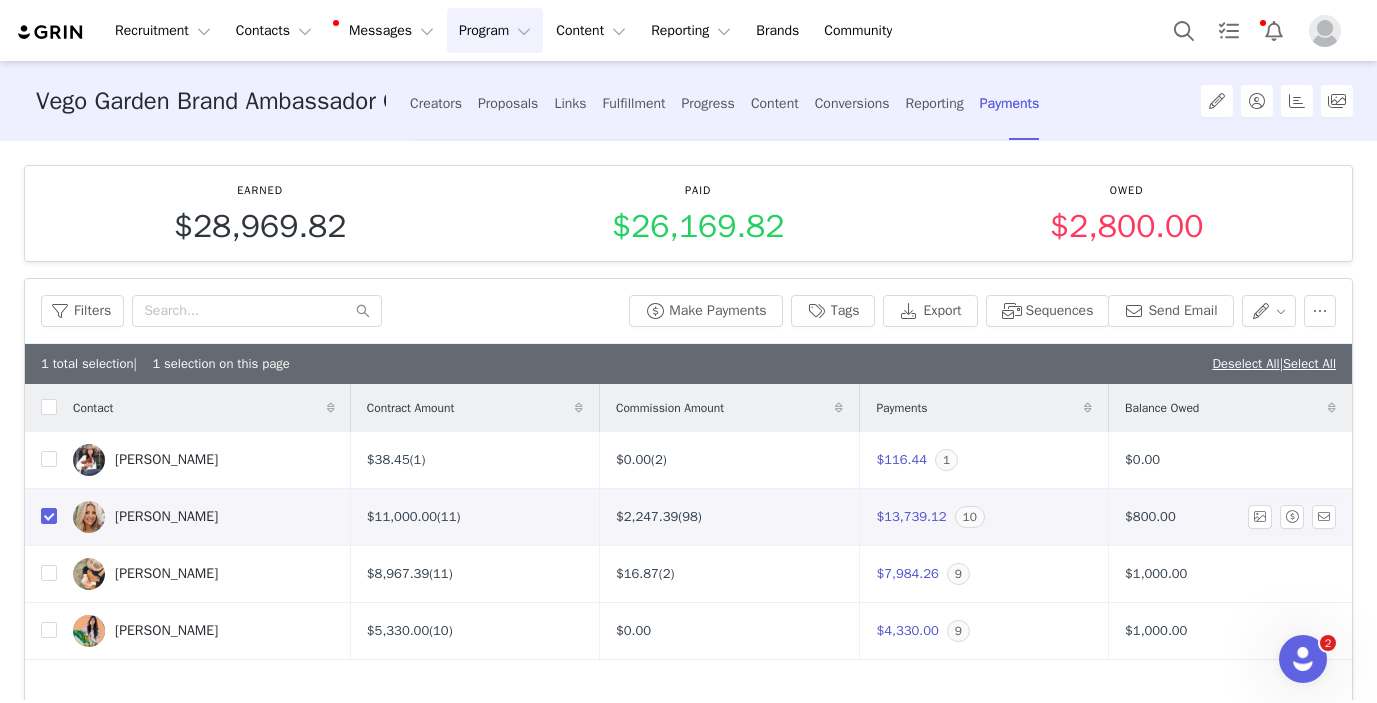 click at bounding box center [41, 516] 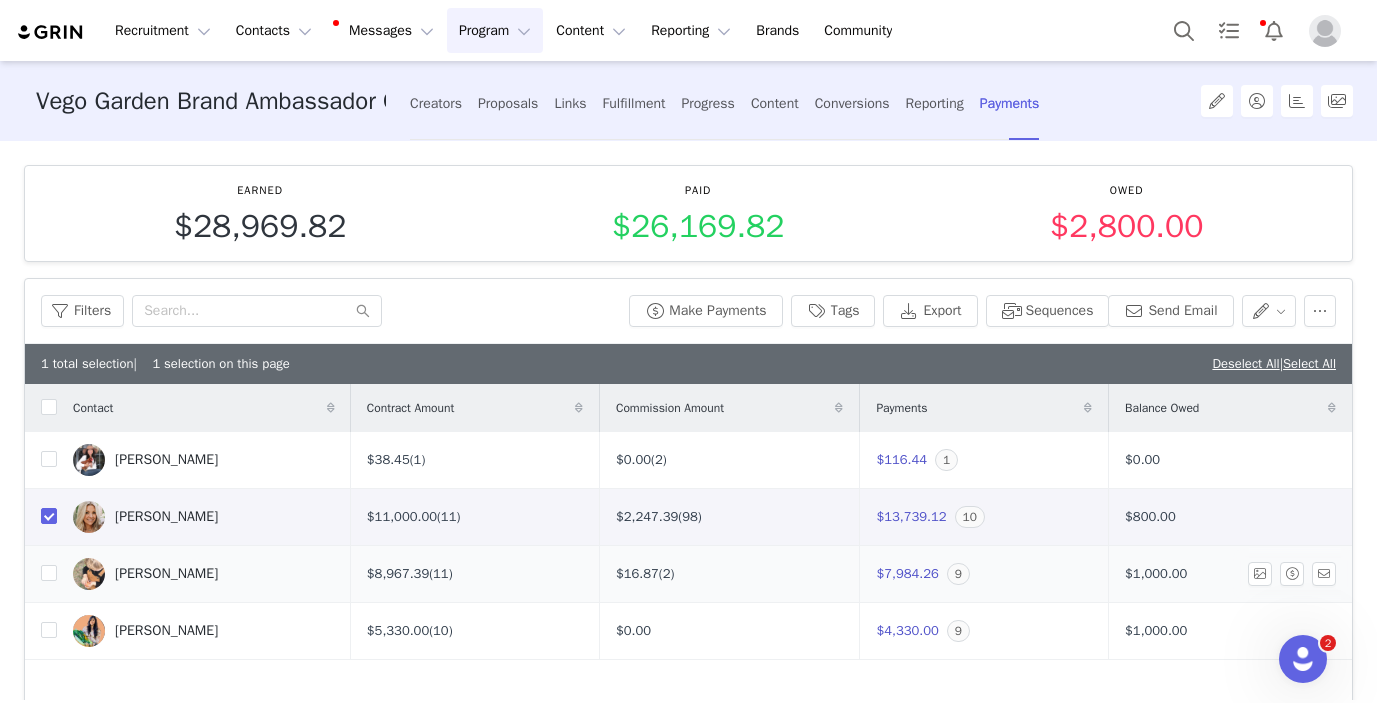 click at bounding box center [41, 573] 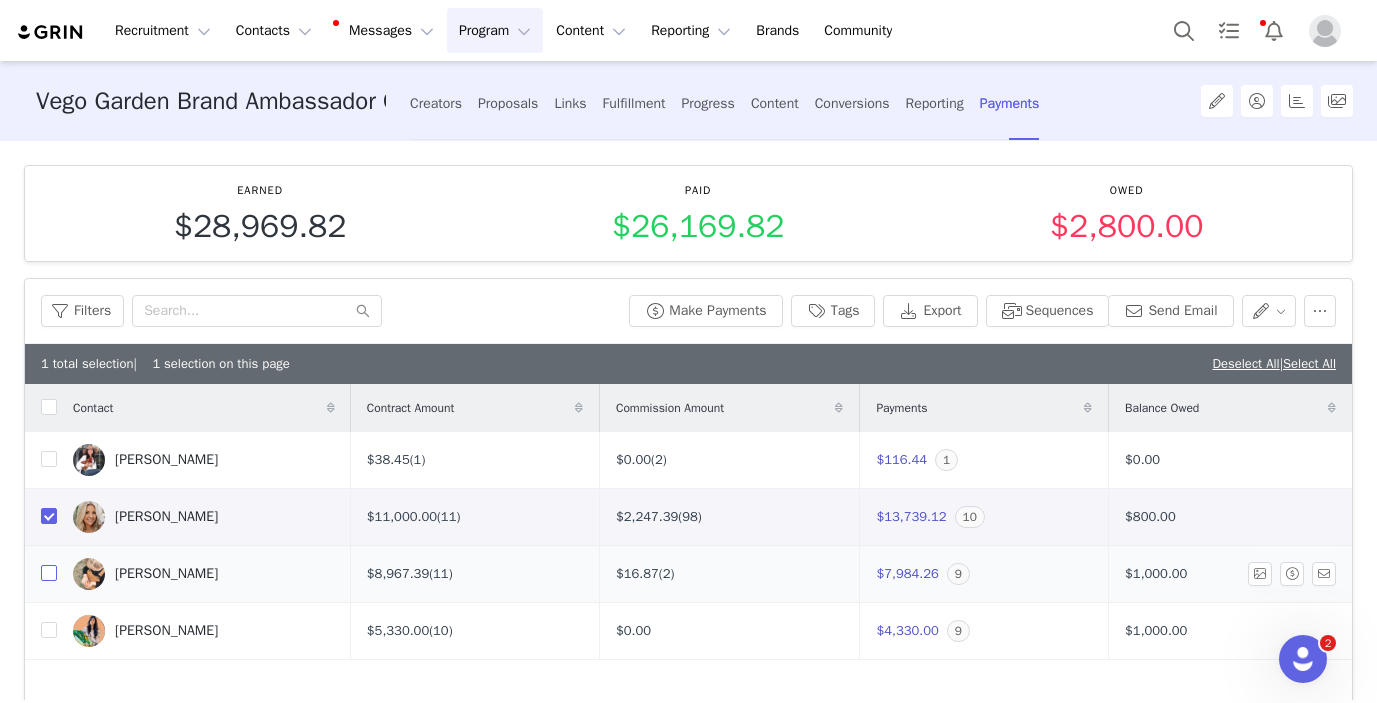 click at bounding box center [49, 573] 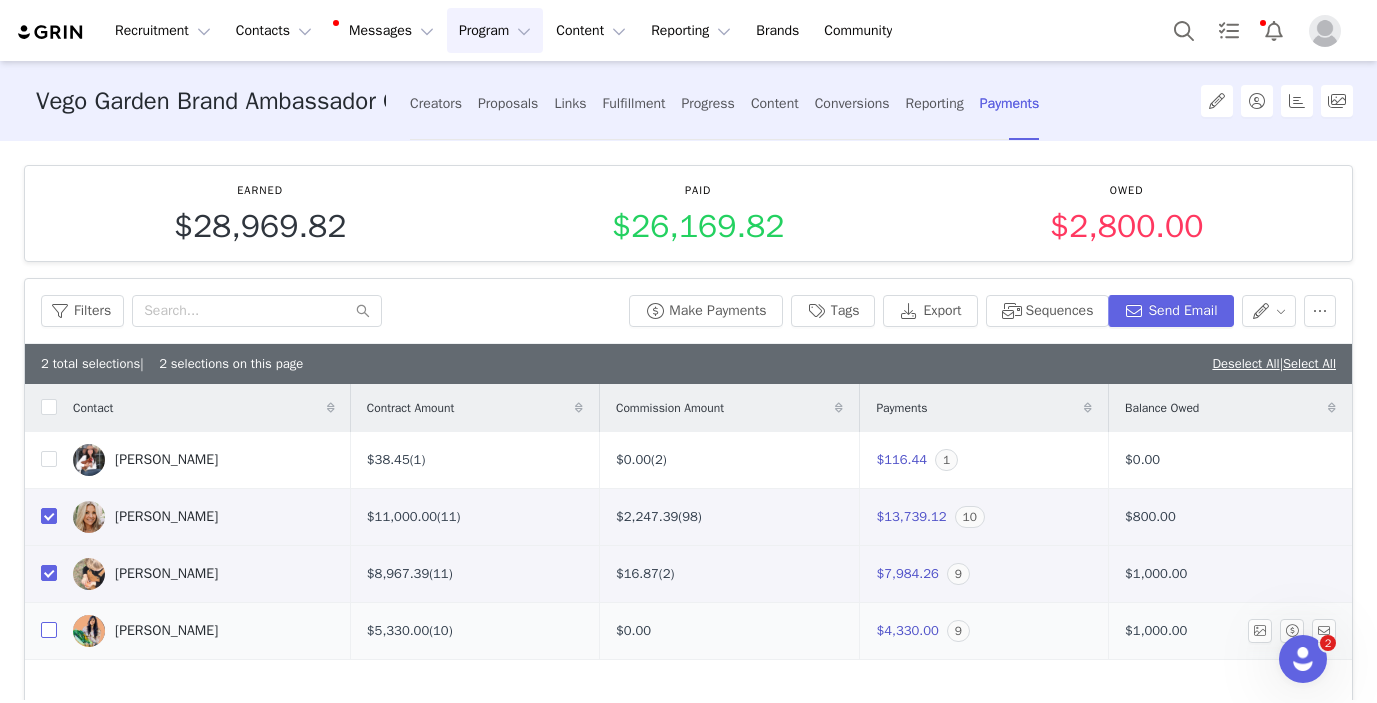 click at bounding box center [49, 630] 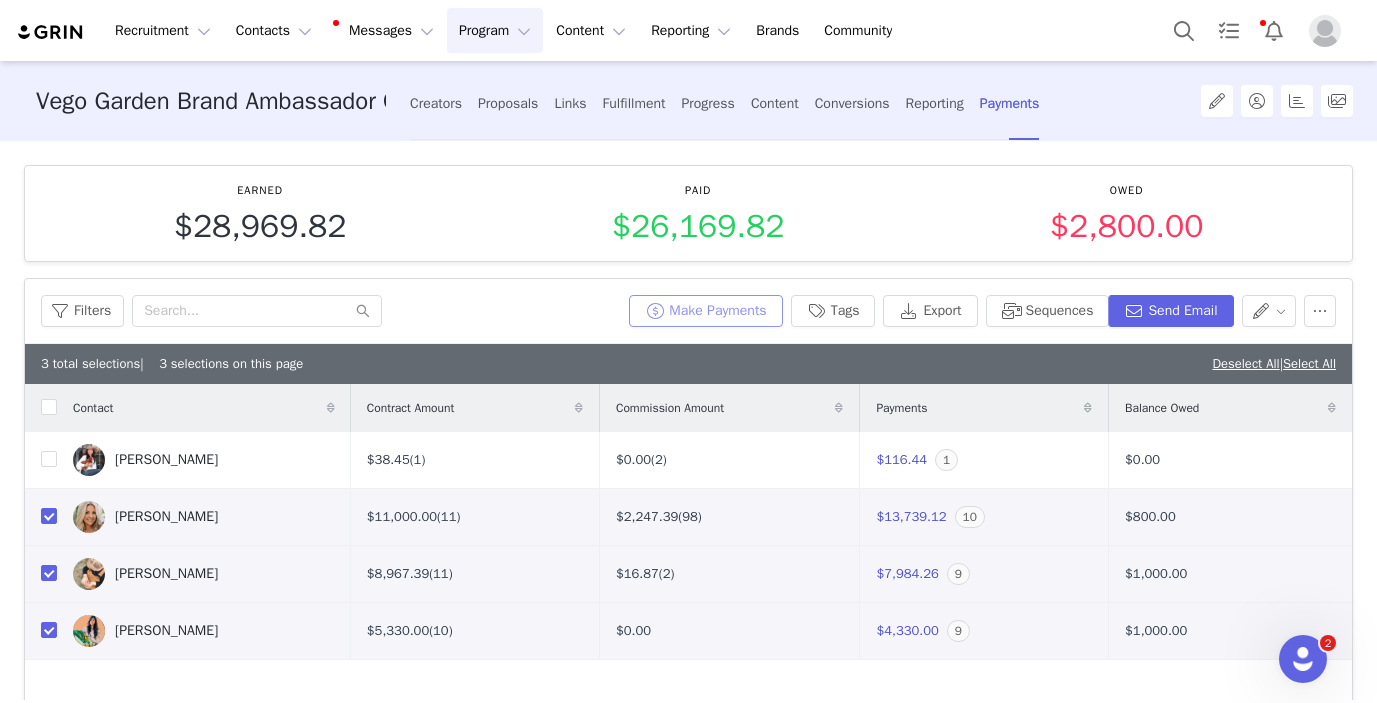 click on "Make Payments" at bounding box center (705, 311) 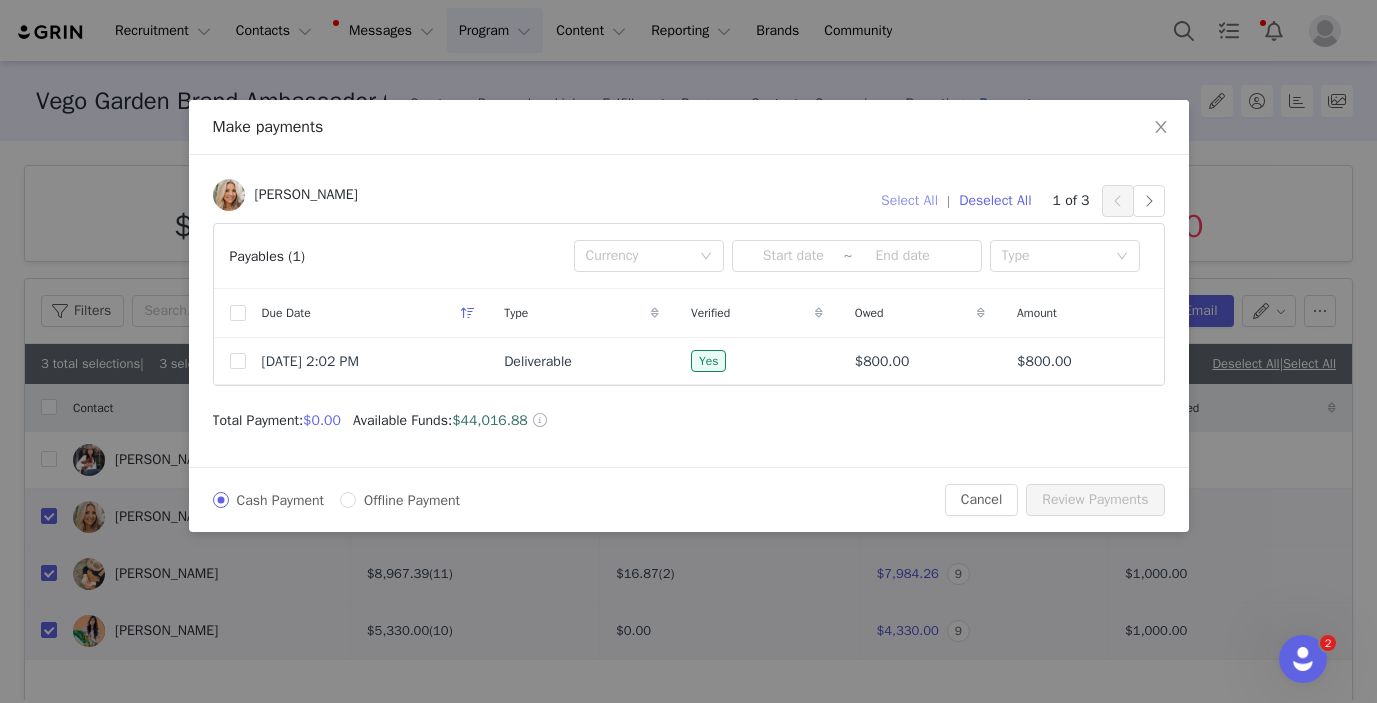 click on "Select All" at bounding box center [909, 201] 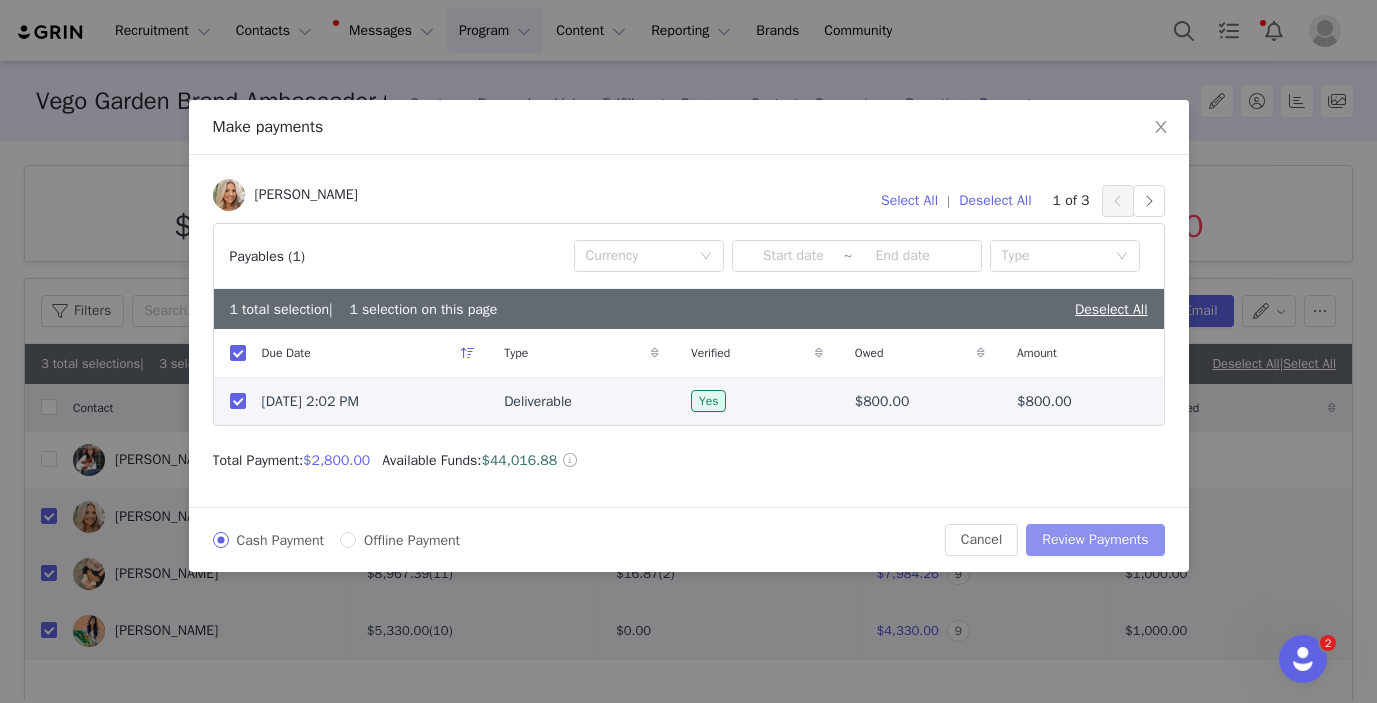 click on "Review Payments" at bounding box center [1095, 540] 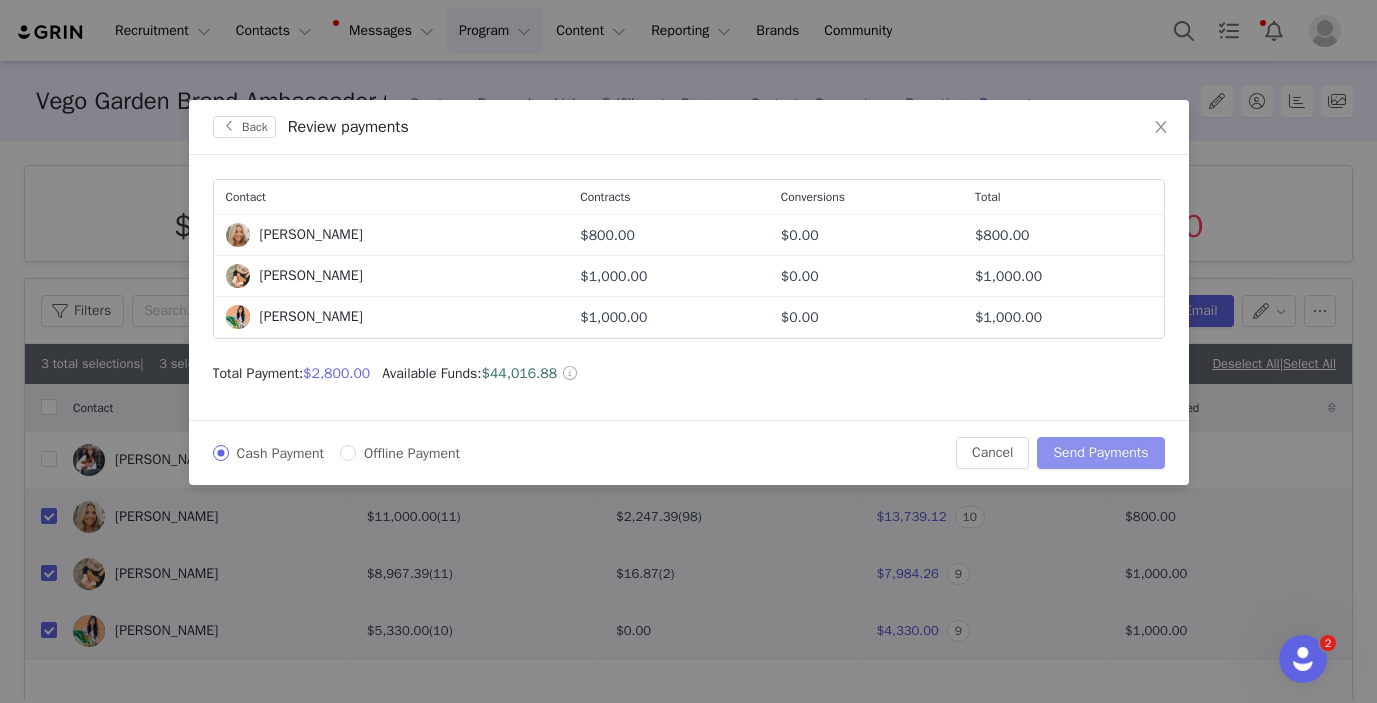 click on "Send Payments" at bounding box center (1100, 453) 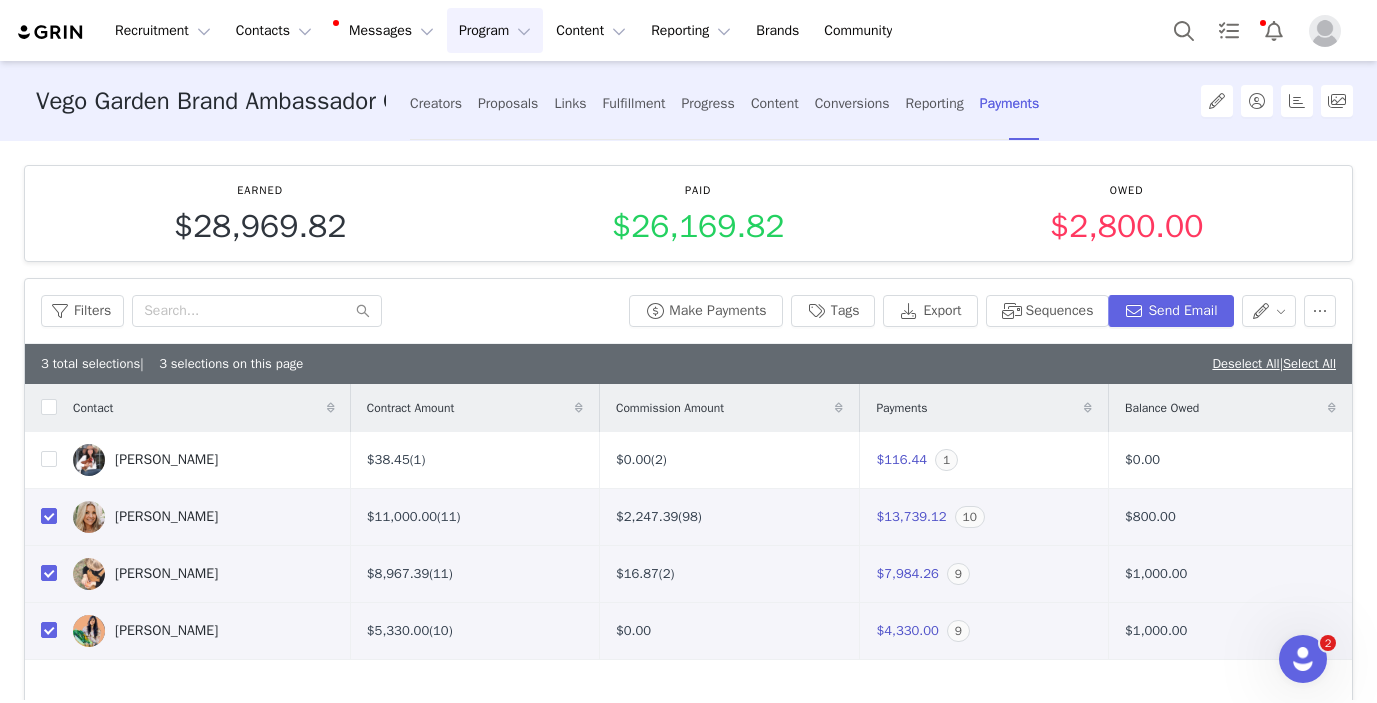click on "Program Program" at bounding box center (495, 30) 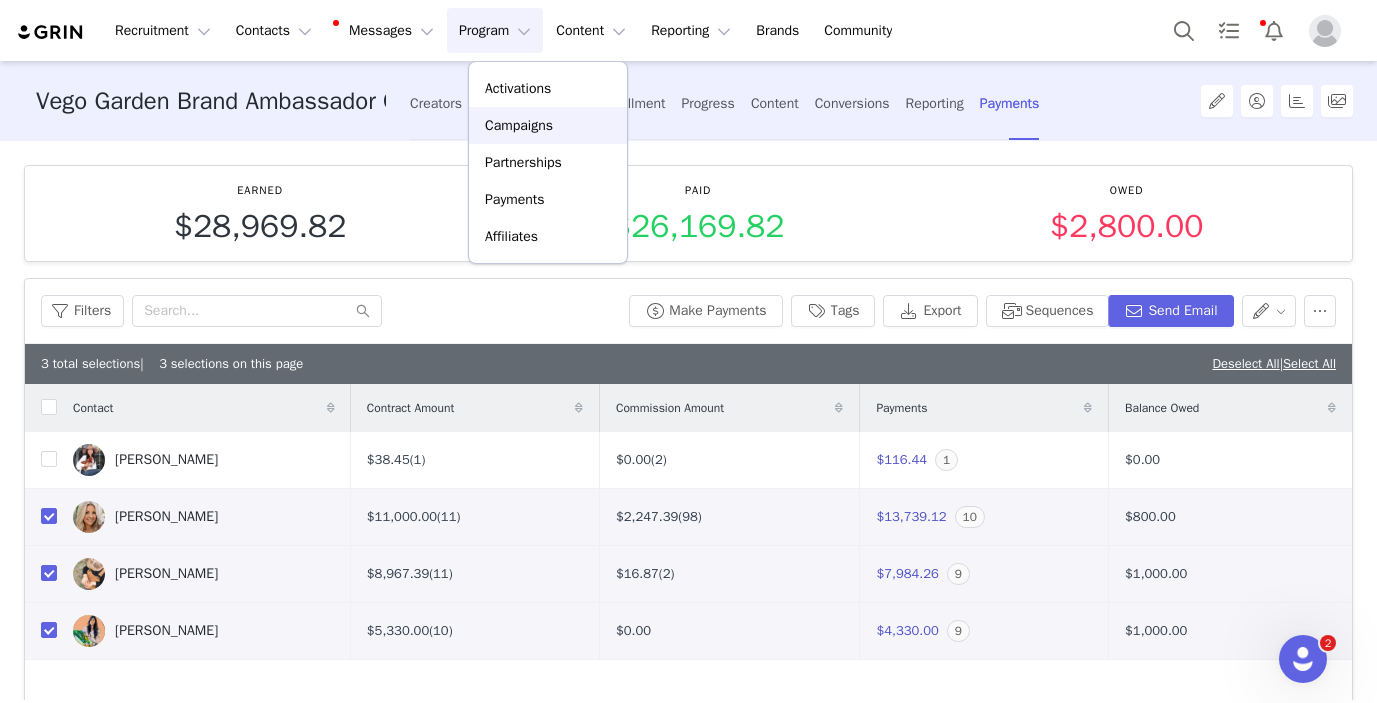 click on "Campaigns" at bounding box center [519, 125] 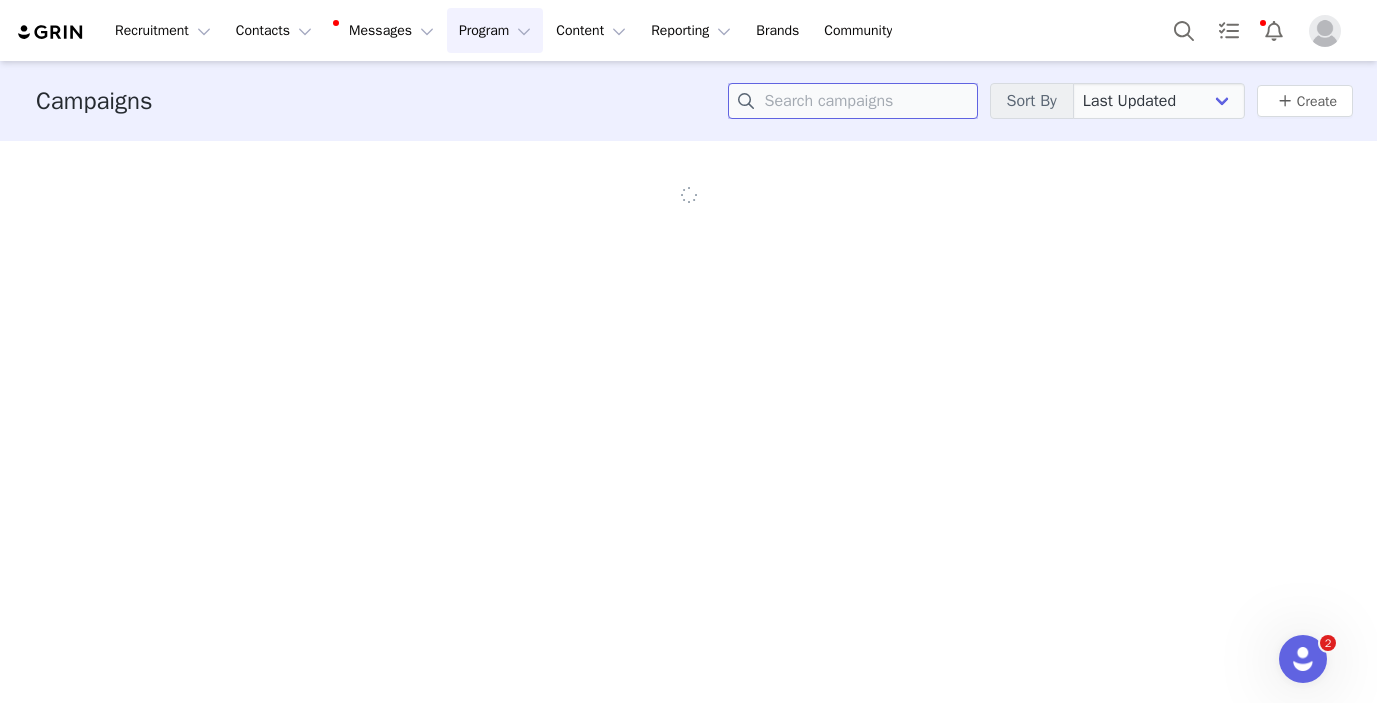 click at bounding box center [853, 101] 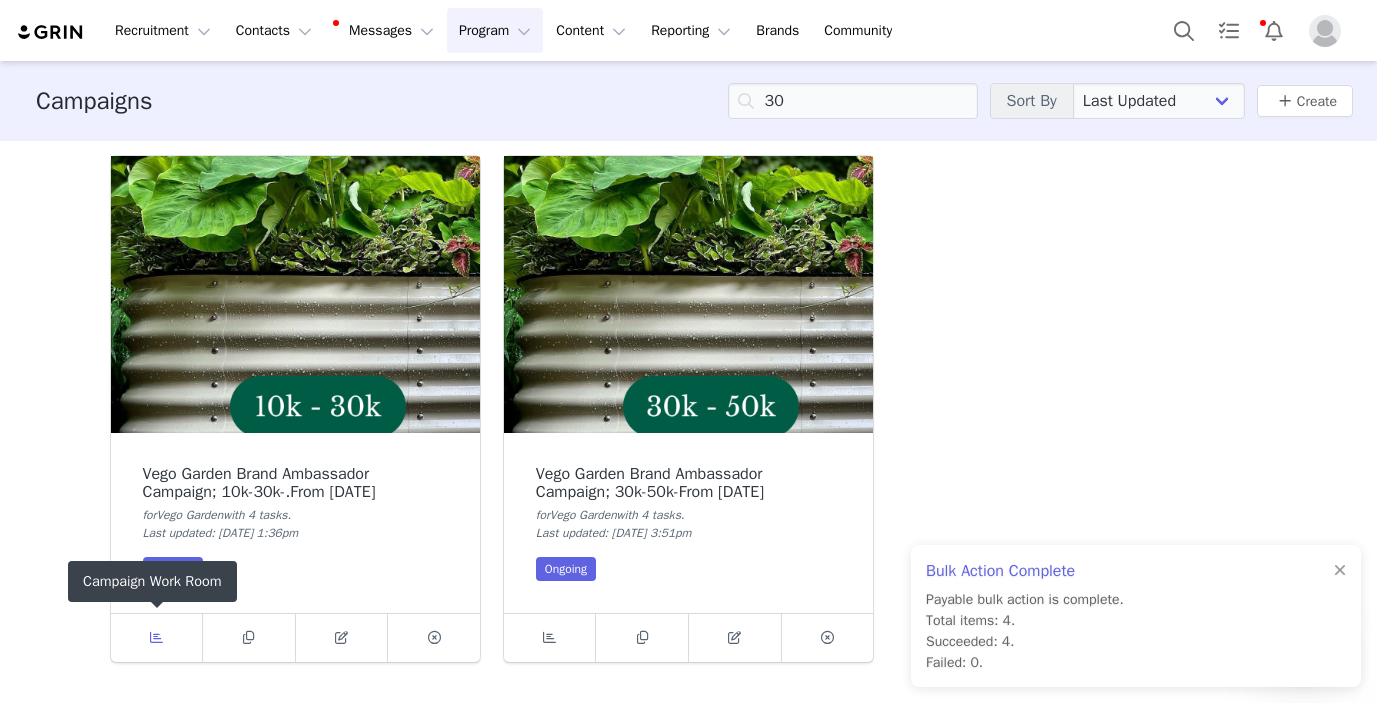 click at bounding box center (157, 638) 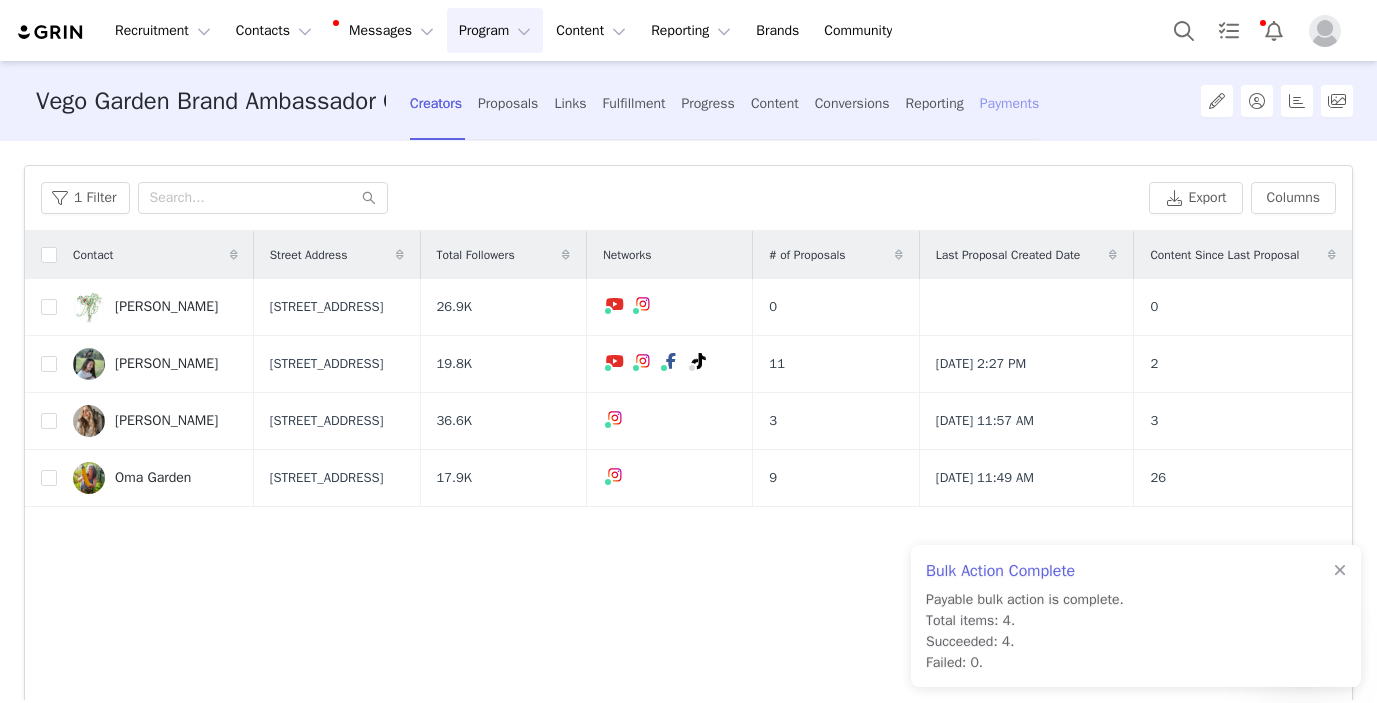 click on "Payments" at bounding box center (1010, 103) 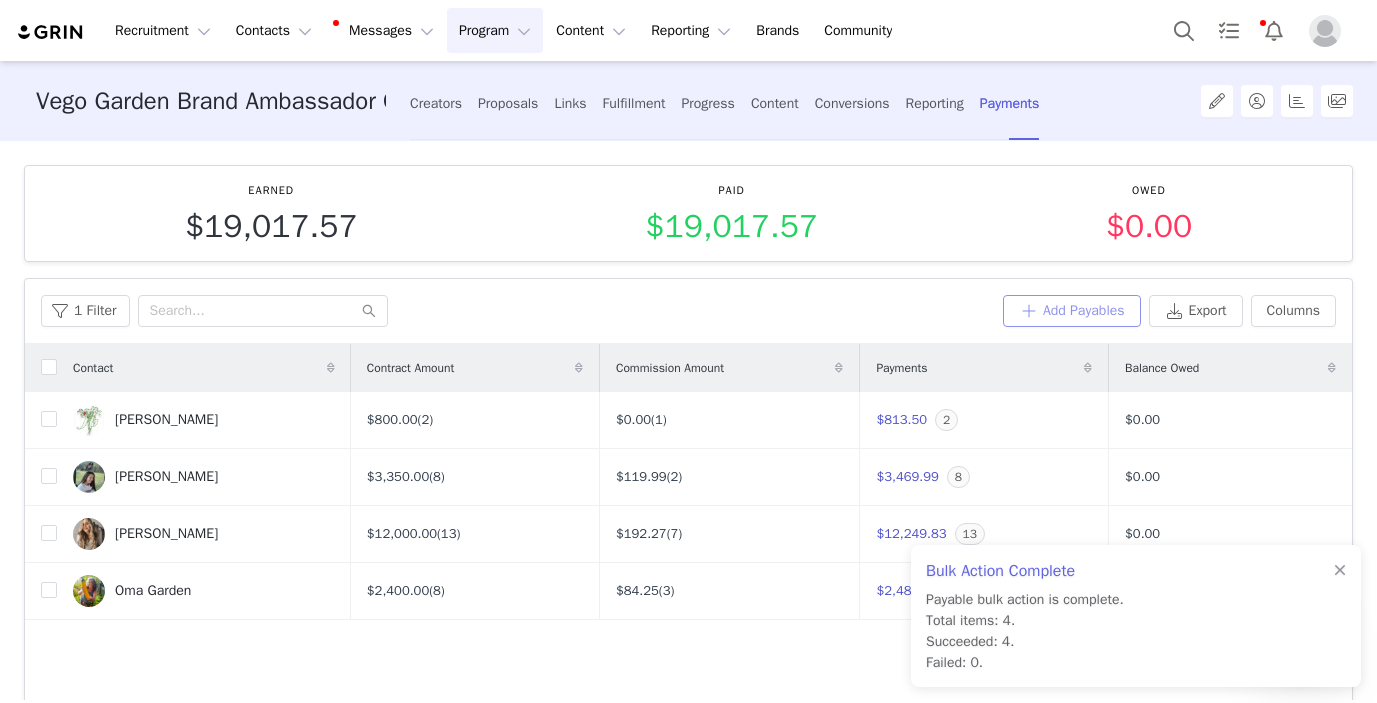 click on "Add Payables" at bounding box center [1072, 311] 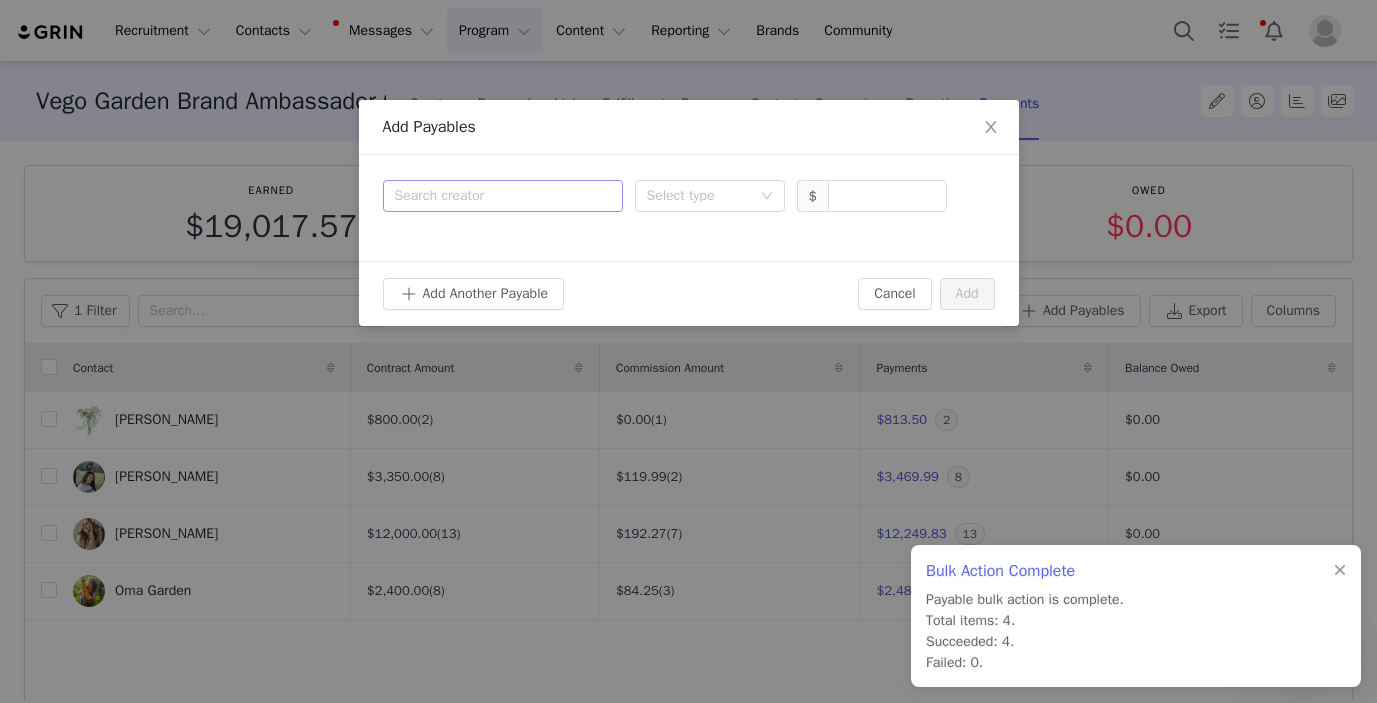 click on "Search creator" at bounding box center [498, 196] 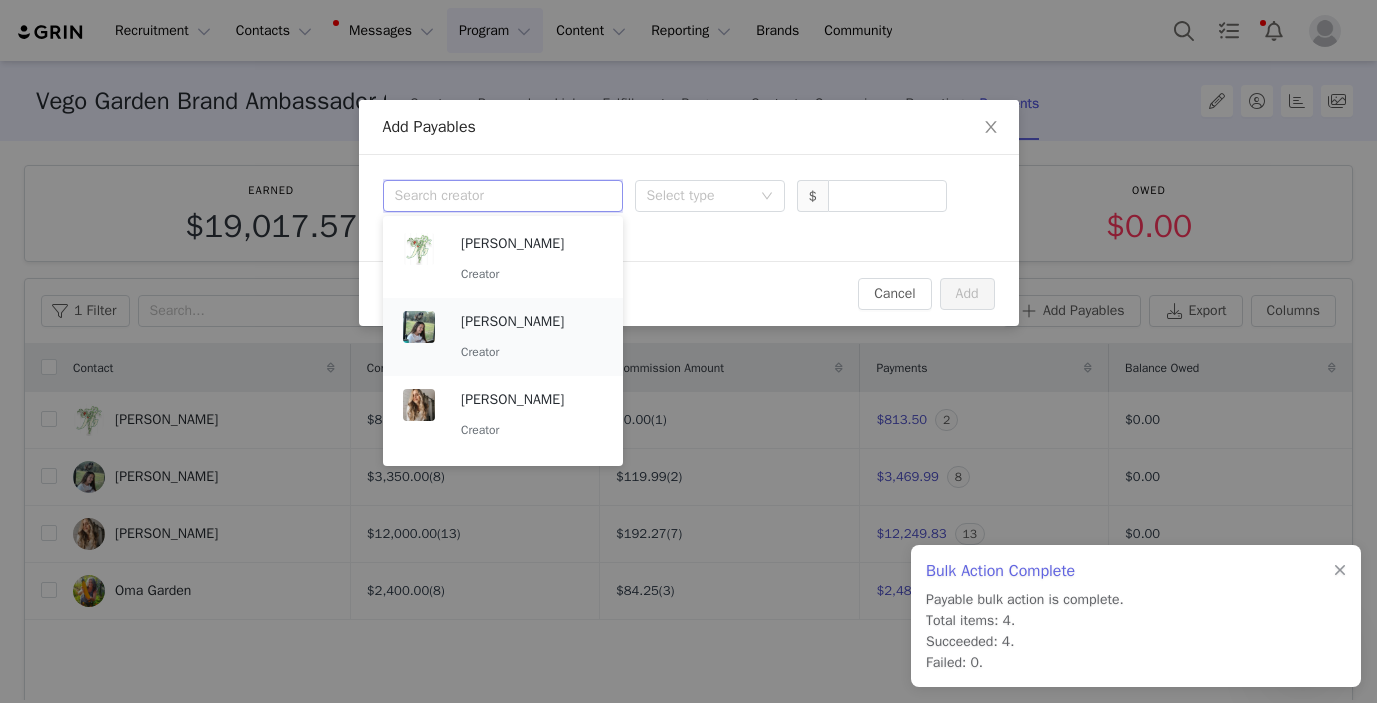 click on "Kayla York Creator" at bounding box center (532, 337) 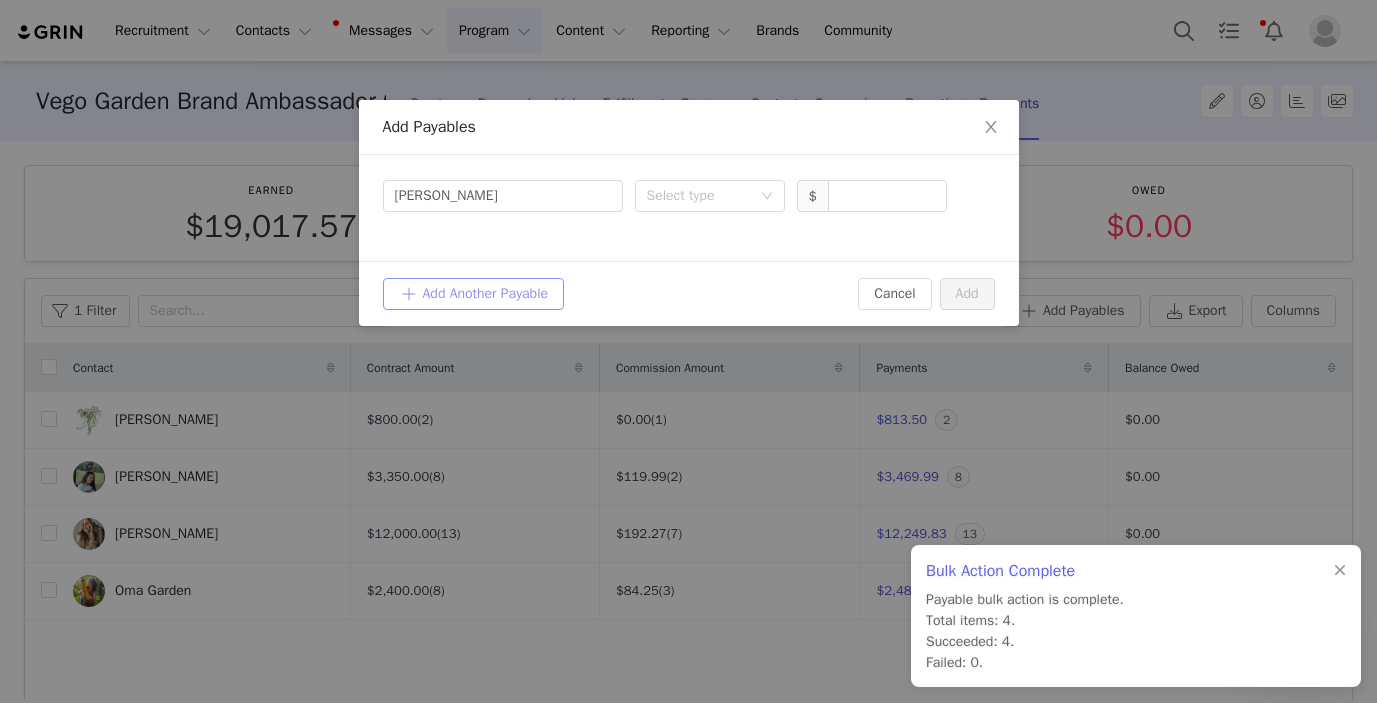 click on "Add Another Payable" at bounding box center [474, 294] 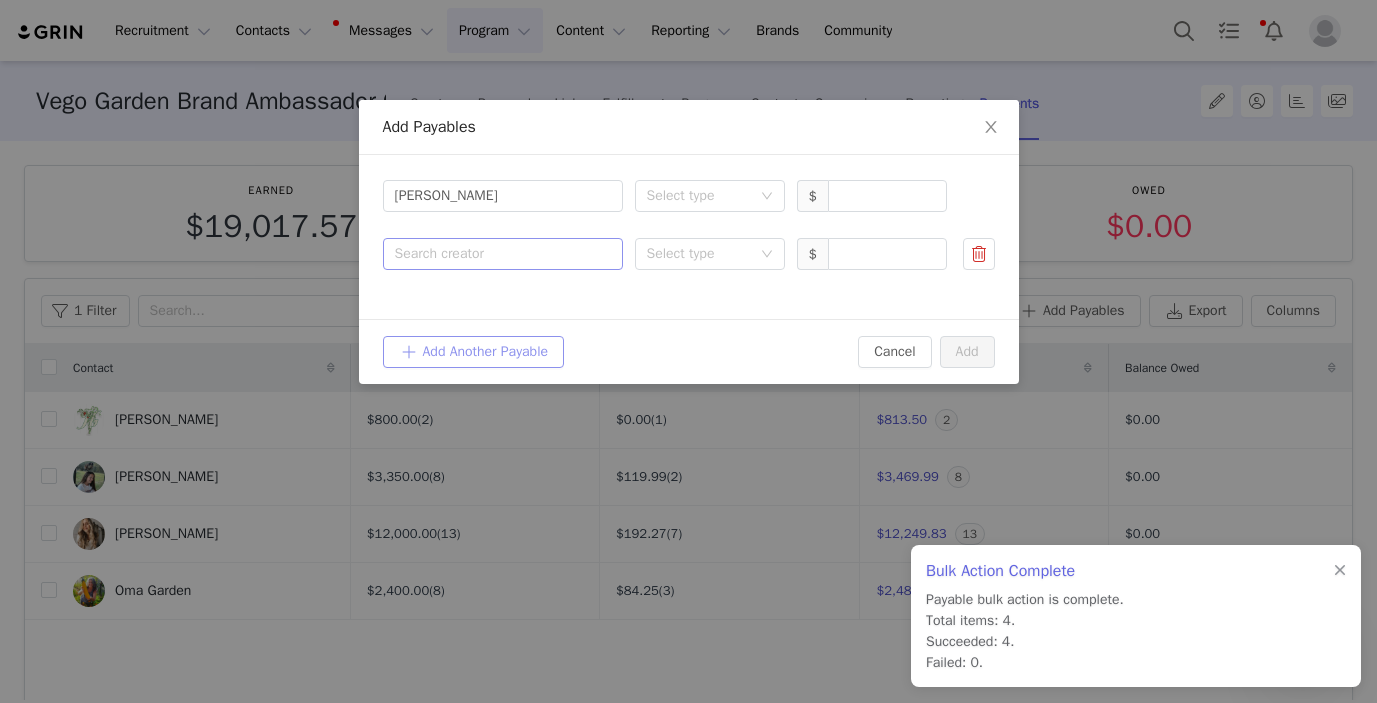 click on "Search creator" at bounding box center (498, 254) 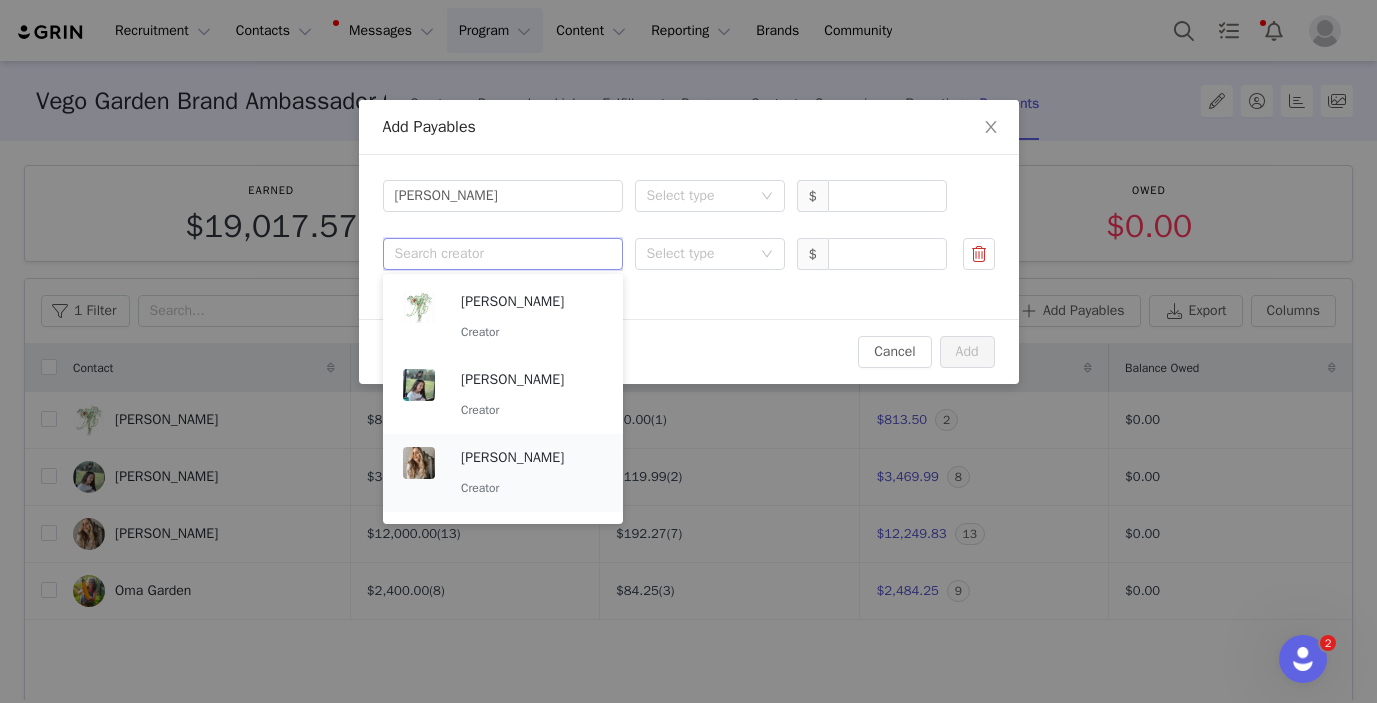 click on "Megan Wells Creator" at bounding box center (532, 473) 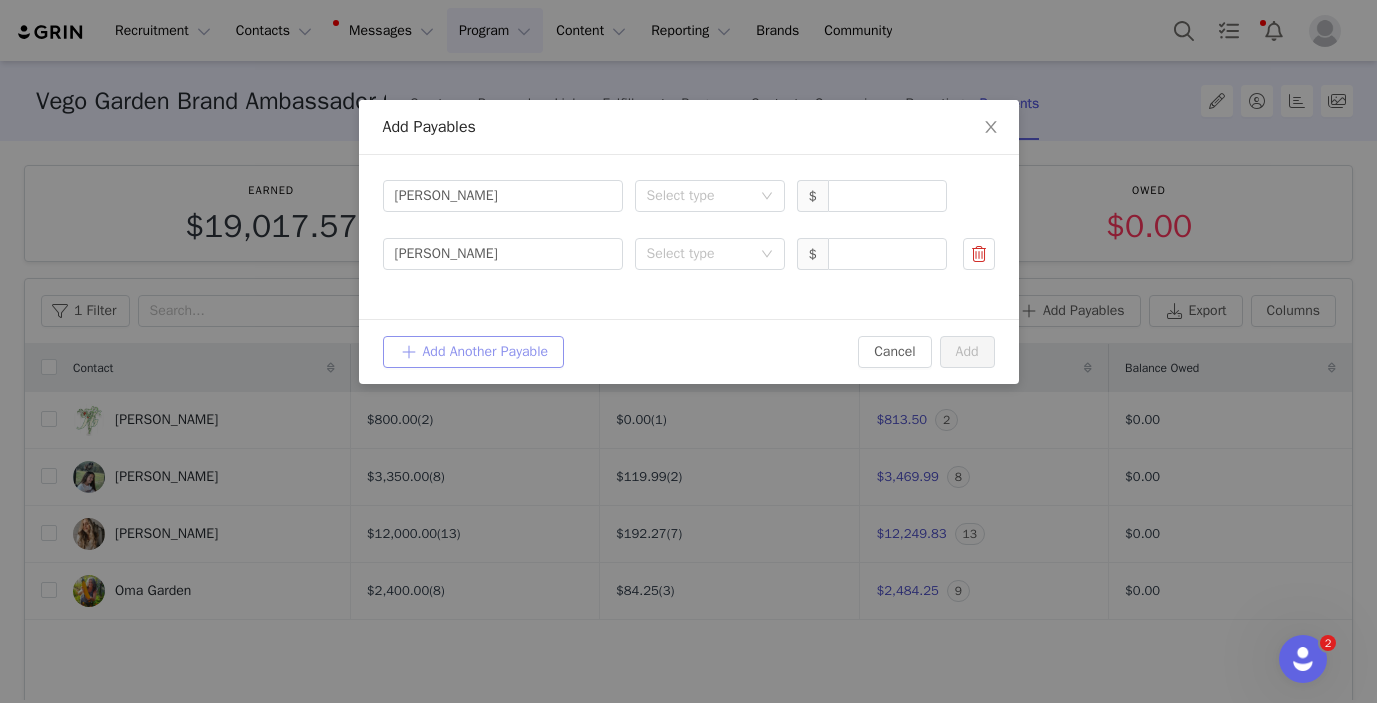 click on "Add Another Payable" at bounding box center [474, 352] 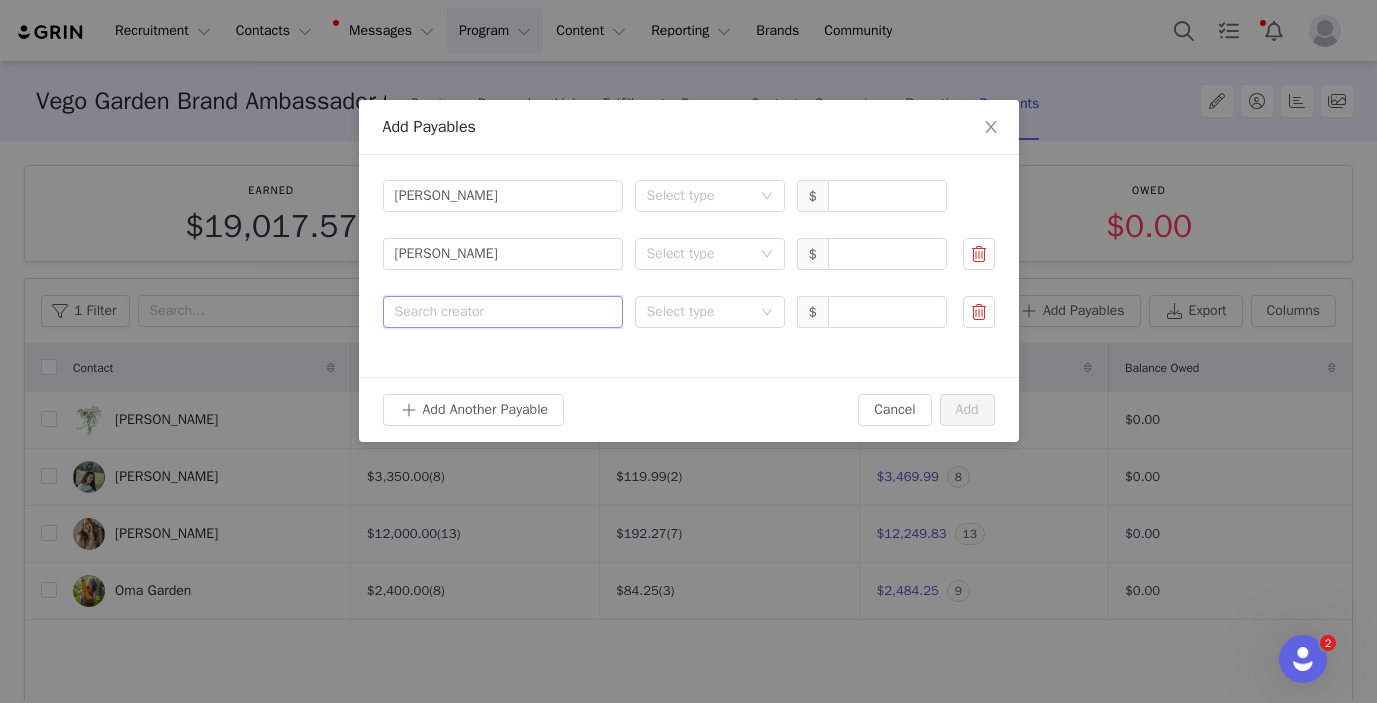 click on "Search creator" at bounding box center (503, 312) 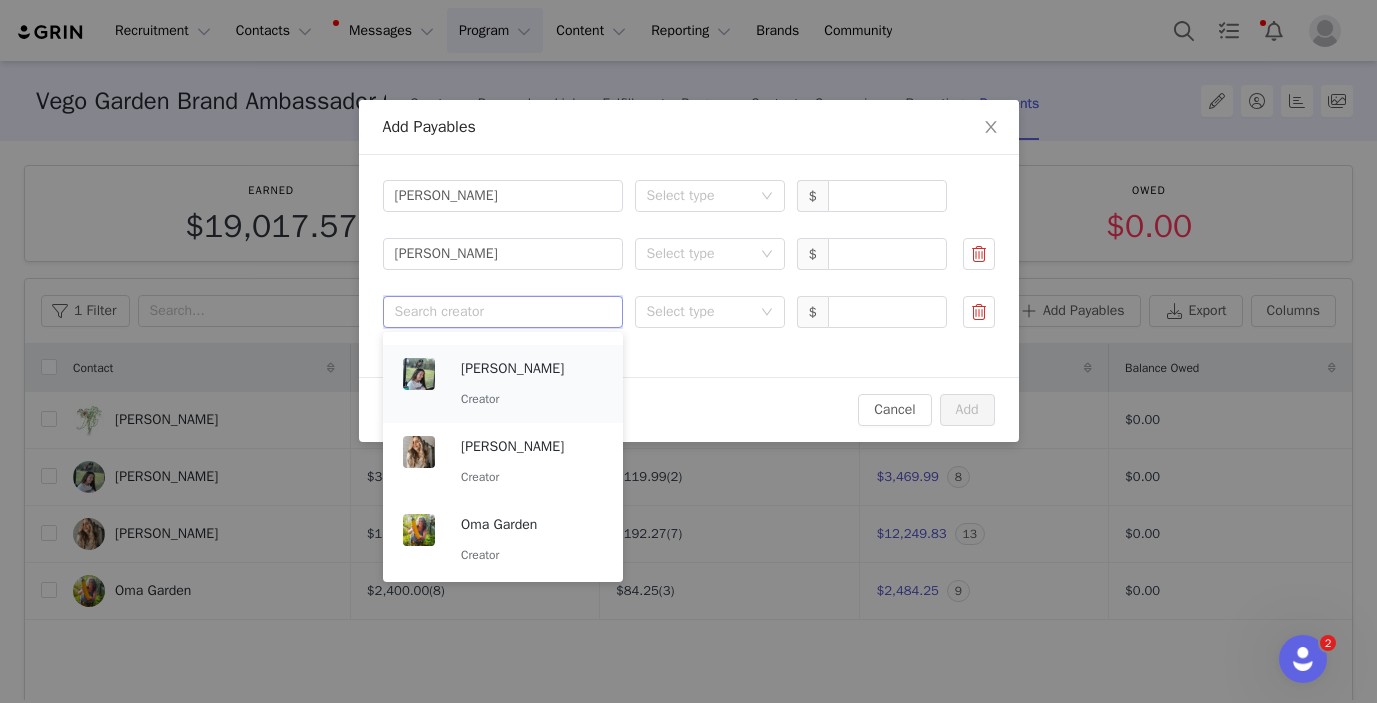 scroll, scrollTop: 70, scrollLeft: 0, axis: vertical 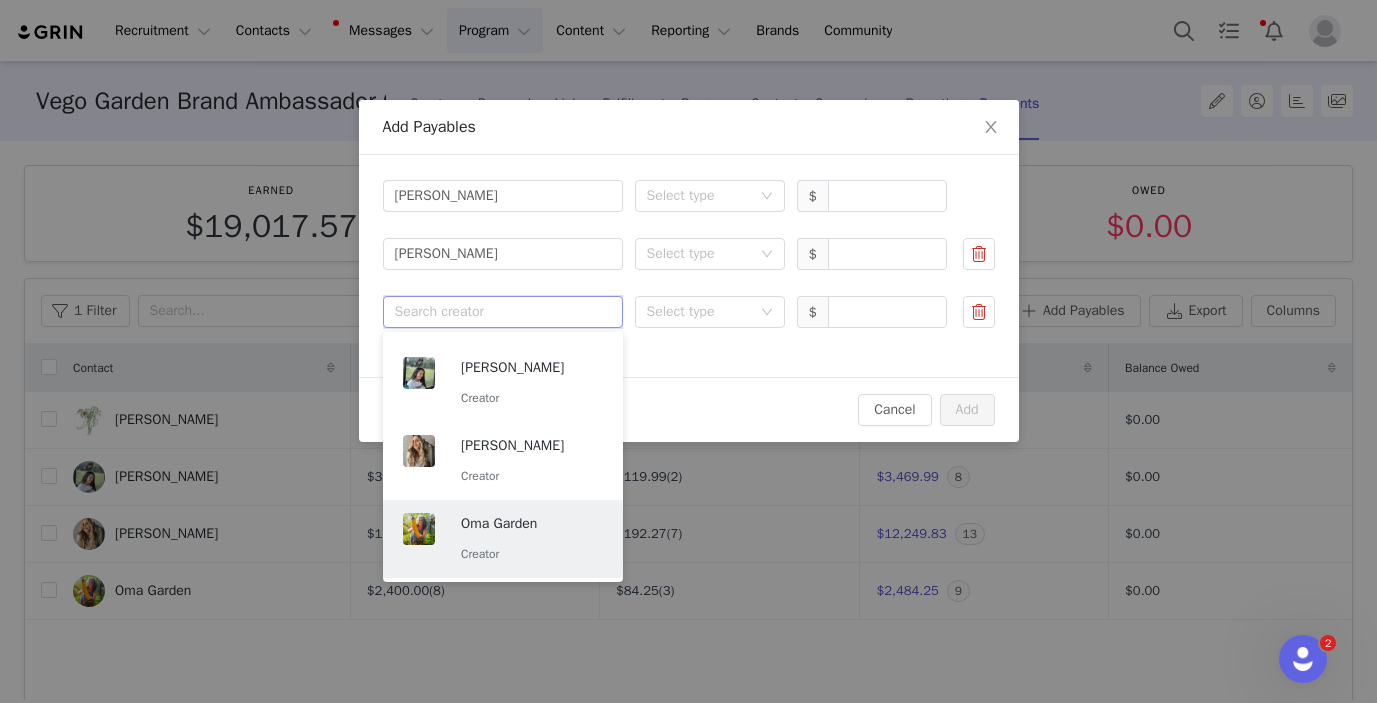 click on "Oma Garden" at bounding box center [532, 524] 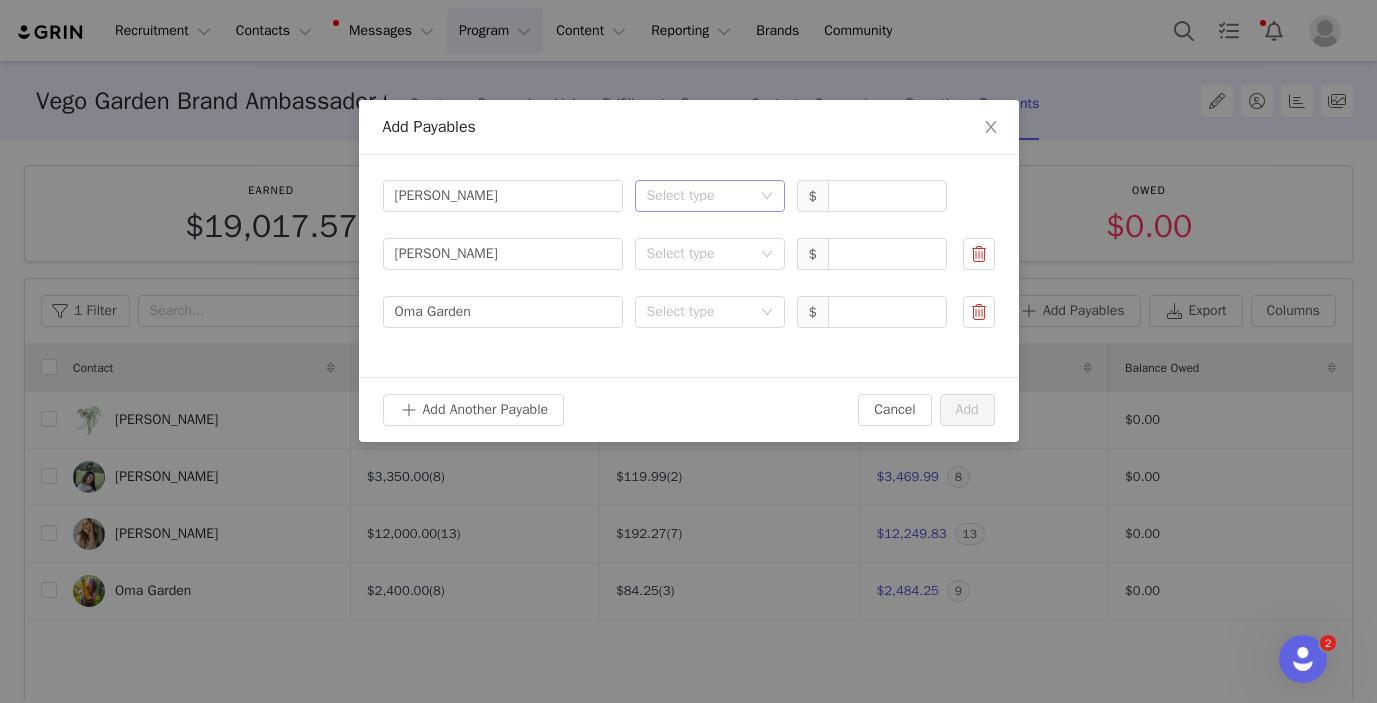 click on "Select type" at bounding box center (699, 196) 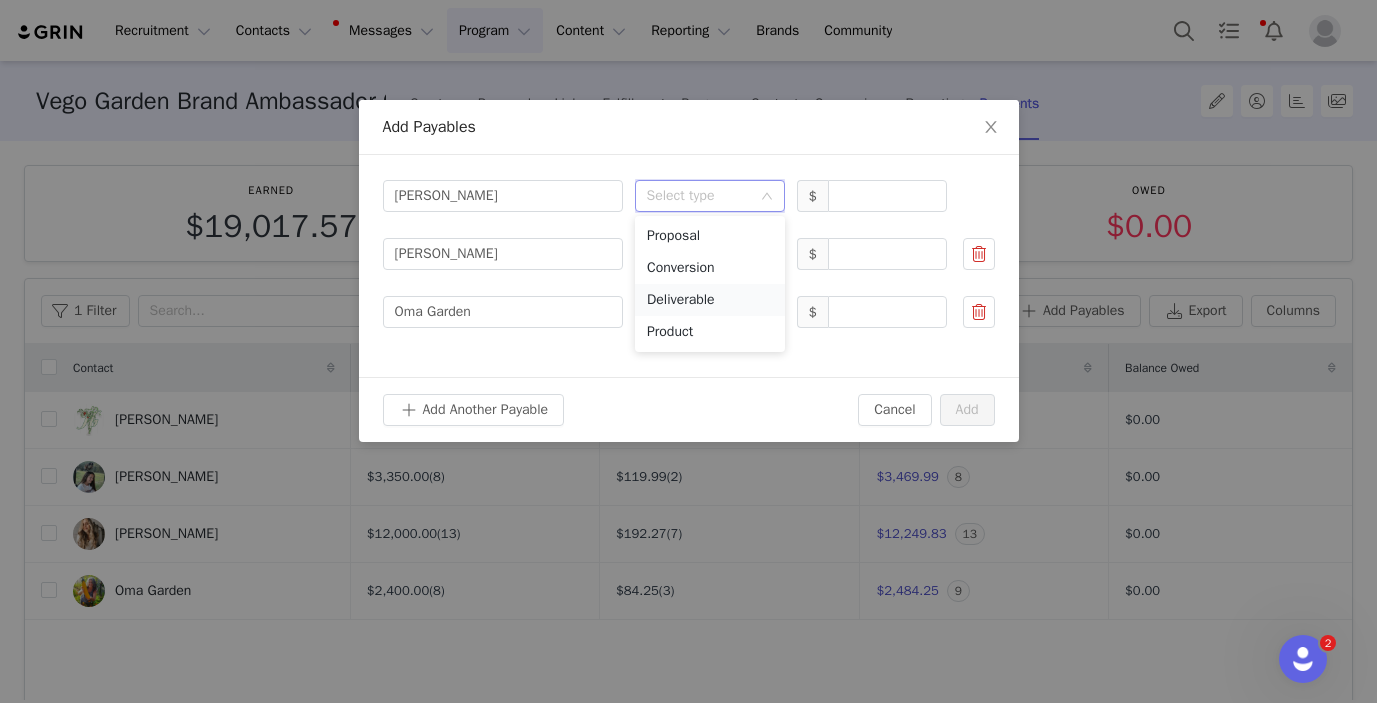 click on "Deliverable" at bounding box center (710, 300) 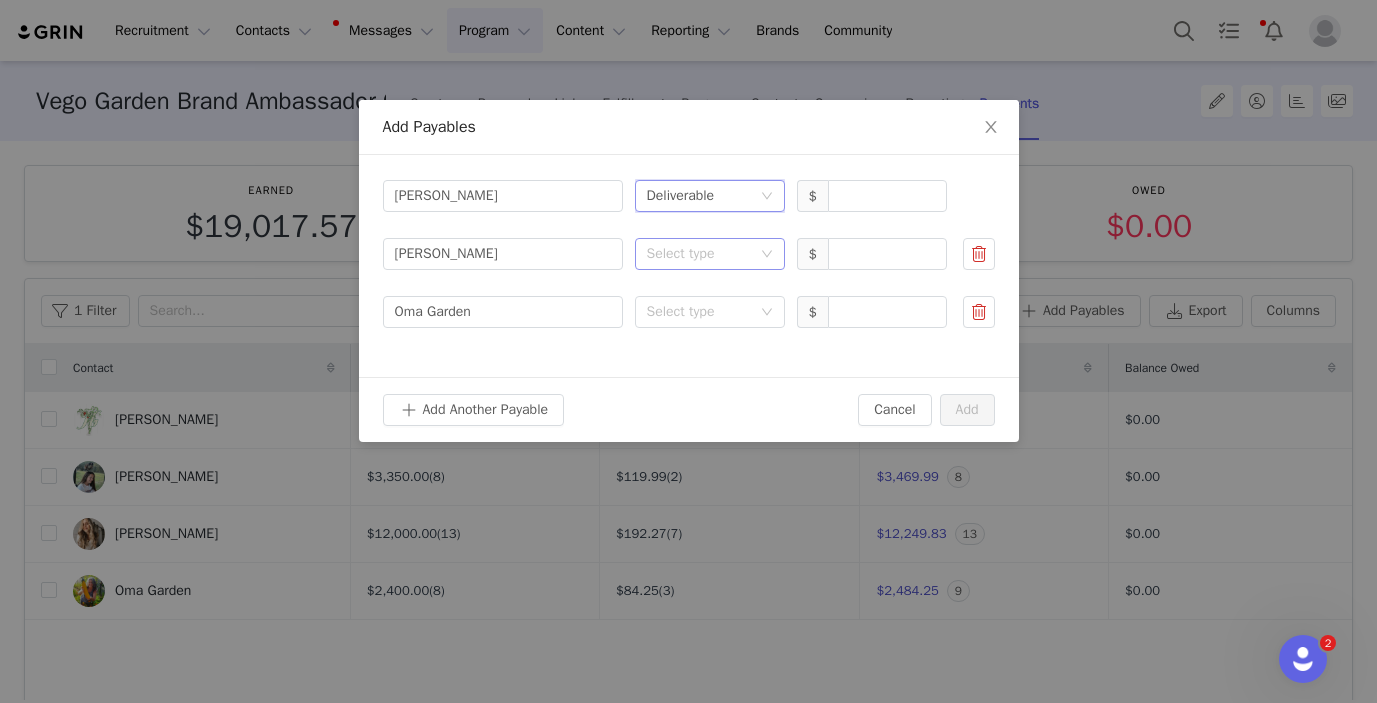 click on "Select type" at bounding box center (703, 254) 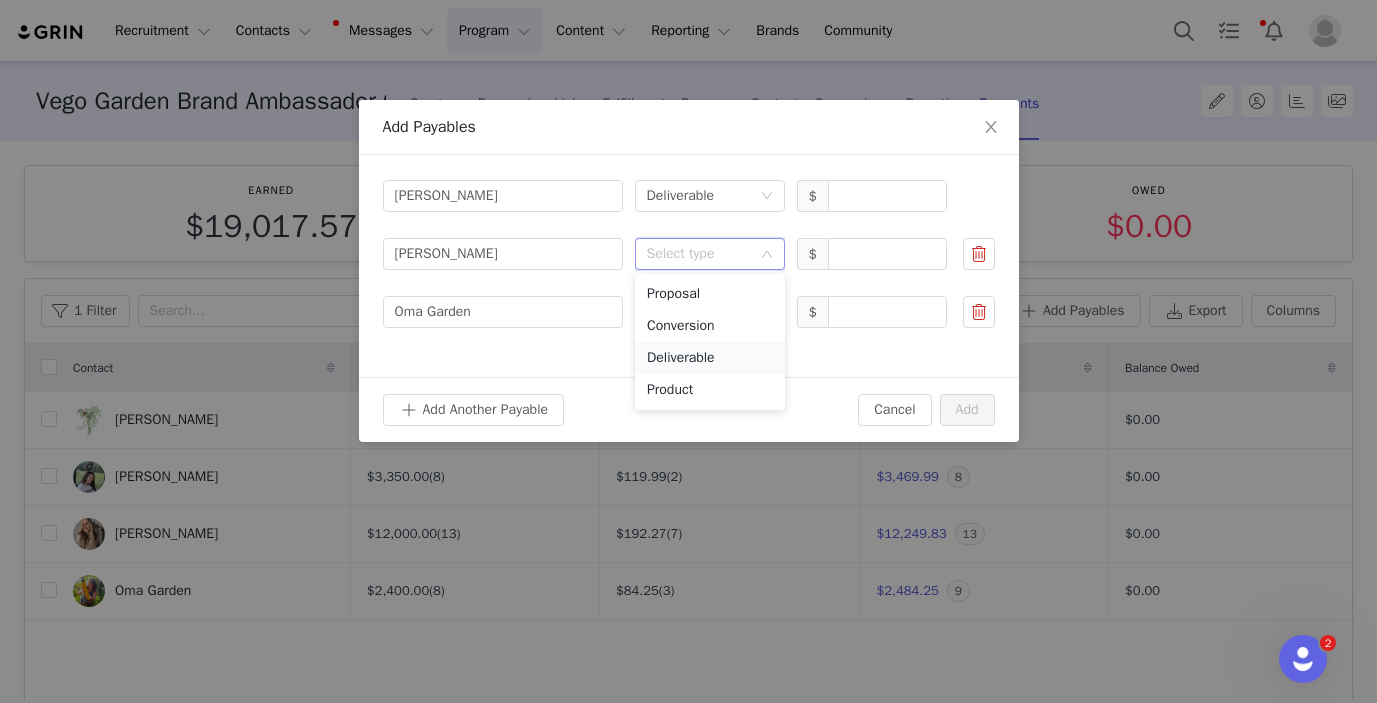 click on "Deliverable" at bounding box center (710, 358) 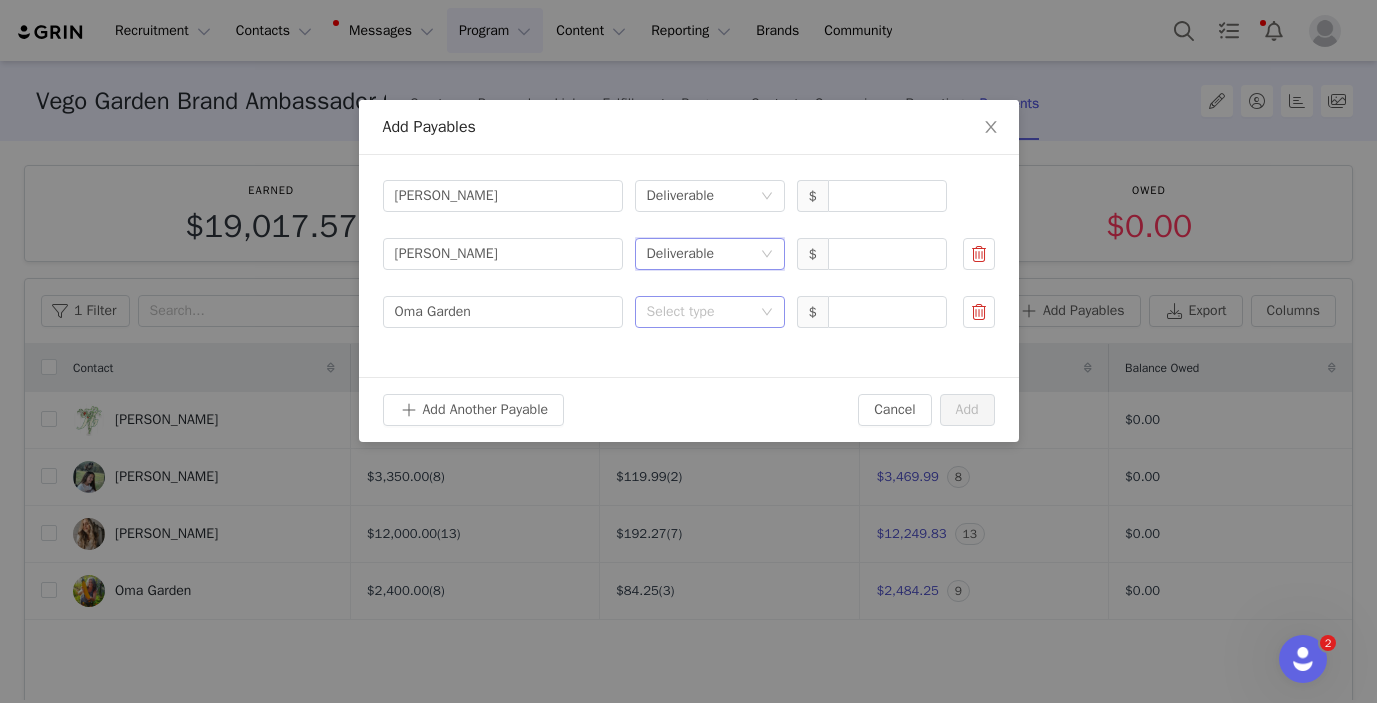 click on "Select type" at bounding box center [699, 312] 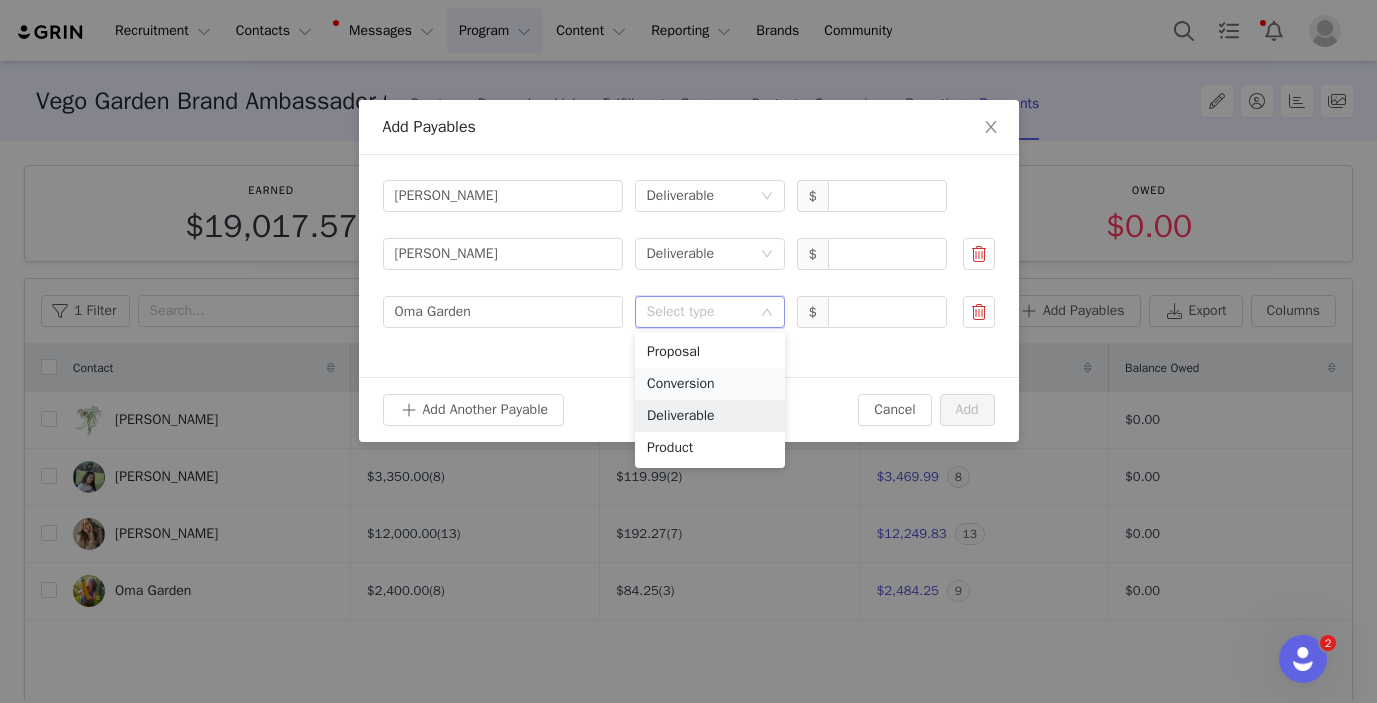 click on "Deliverable" at bounding box center [710, 416] 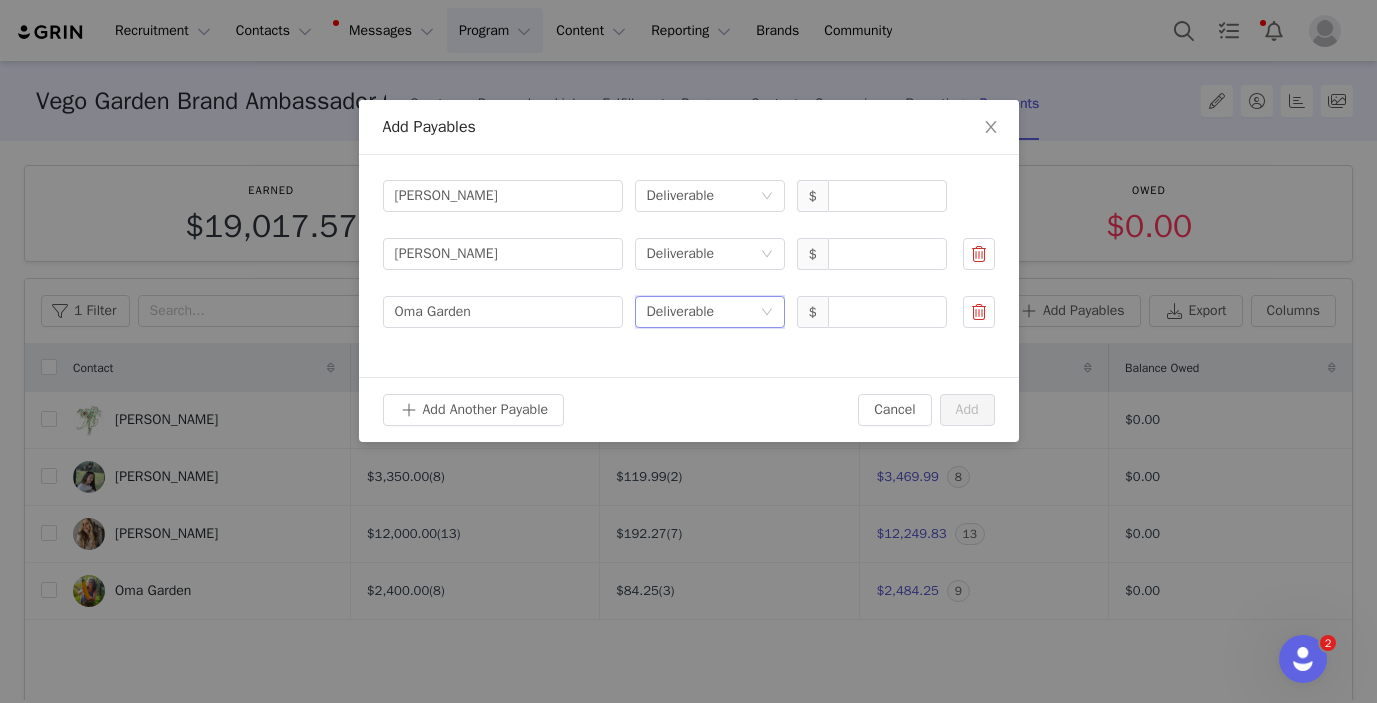click on "Search creator Kayla York   Select type Deliverable $       Search creator Megan Wells   Select type Deliverable $       Search creator Oma Garden   Select type Deliverable $" at bounding box center (689, 254) 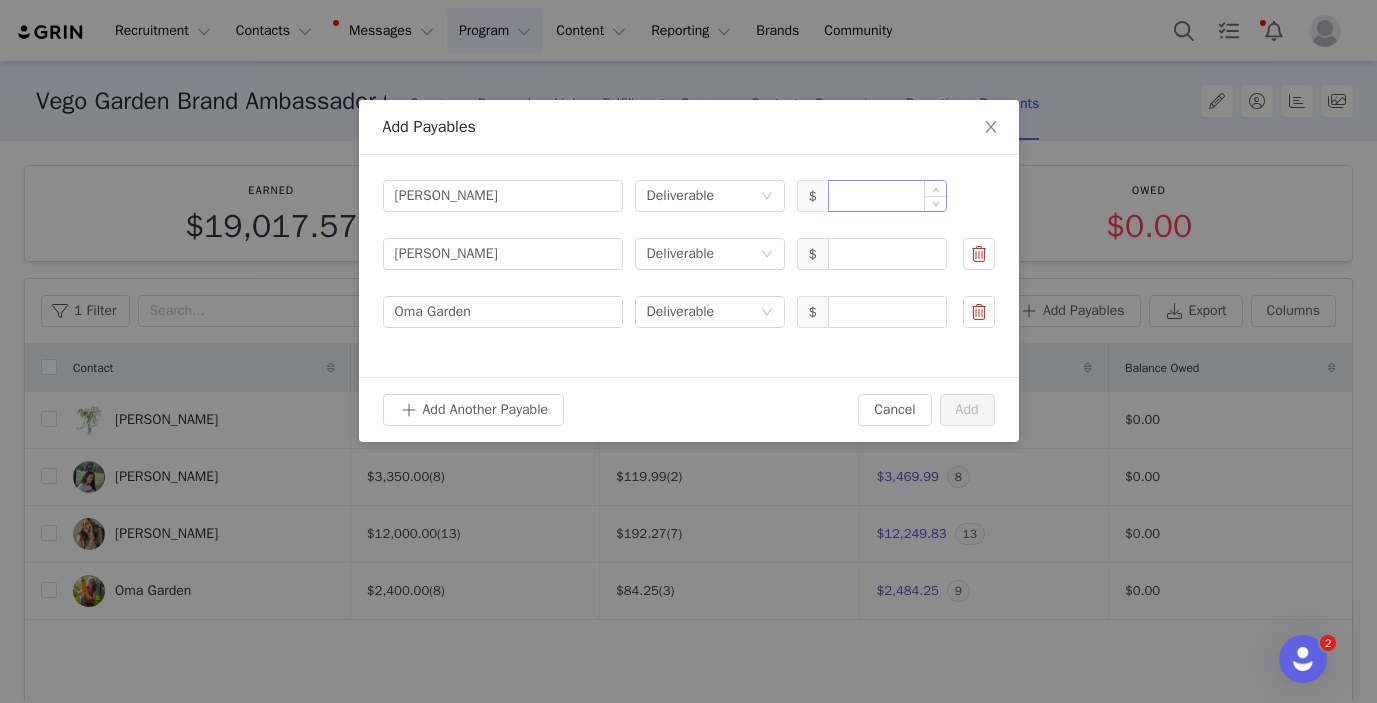 click at bounding box center [887, 196] 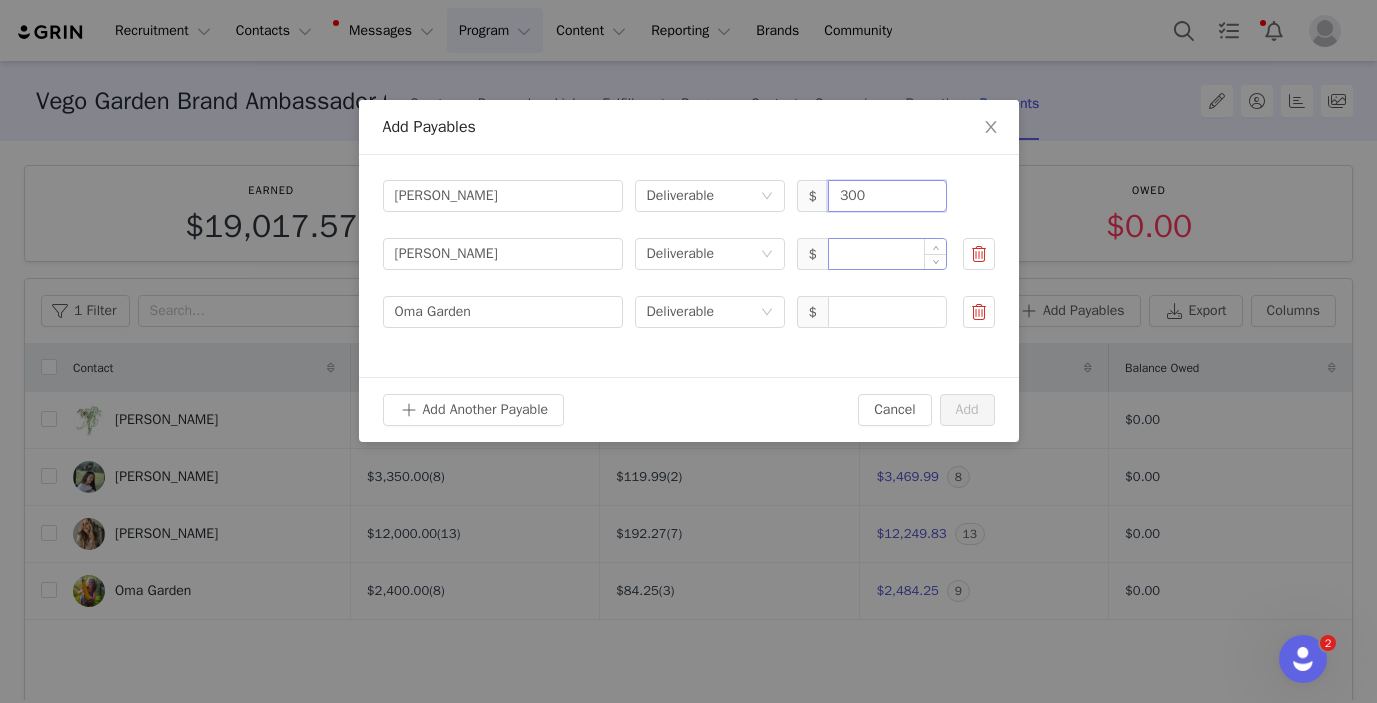 click at bounding box center (887, 254) 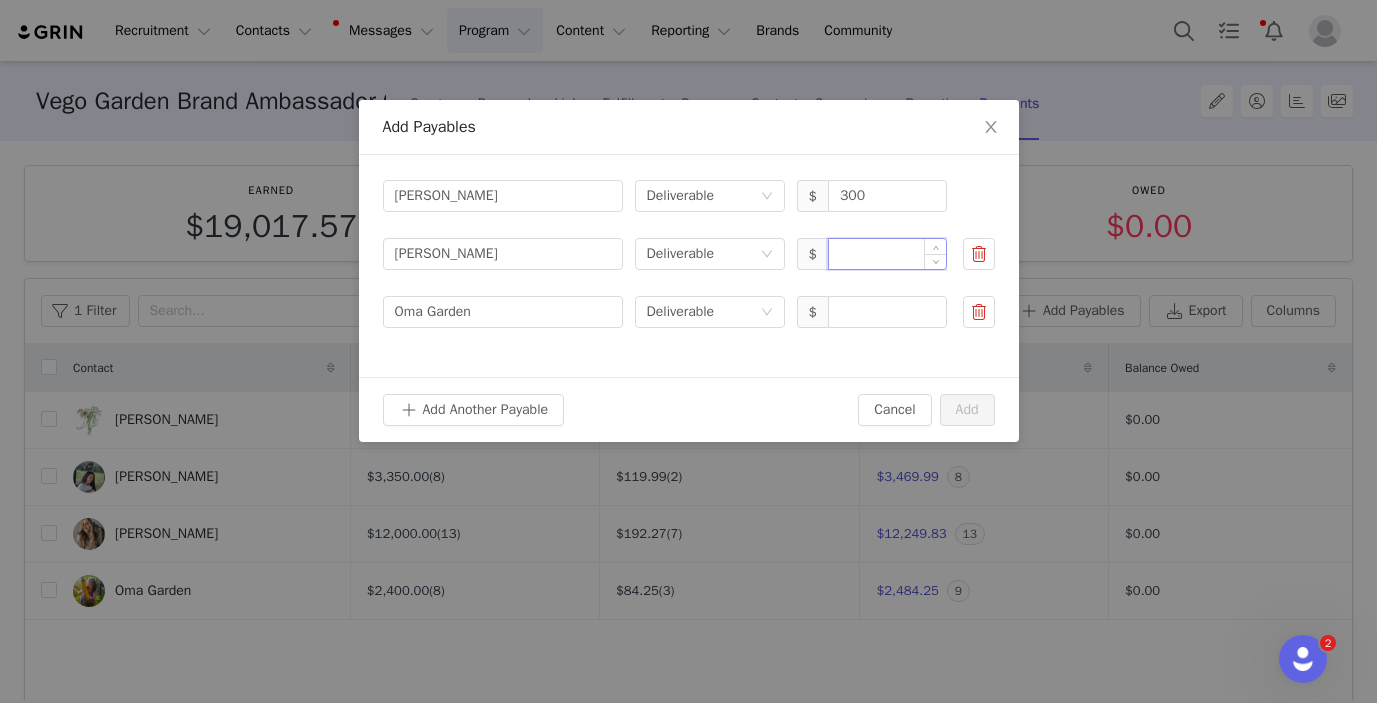 click at bounding box center (887, 254) 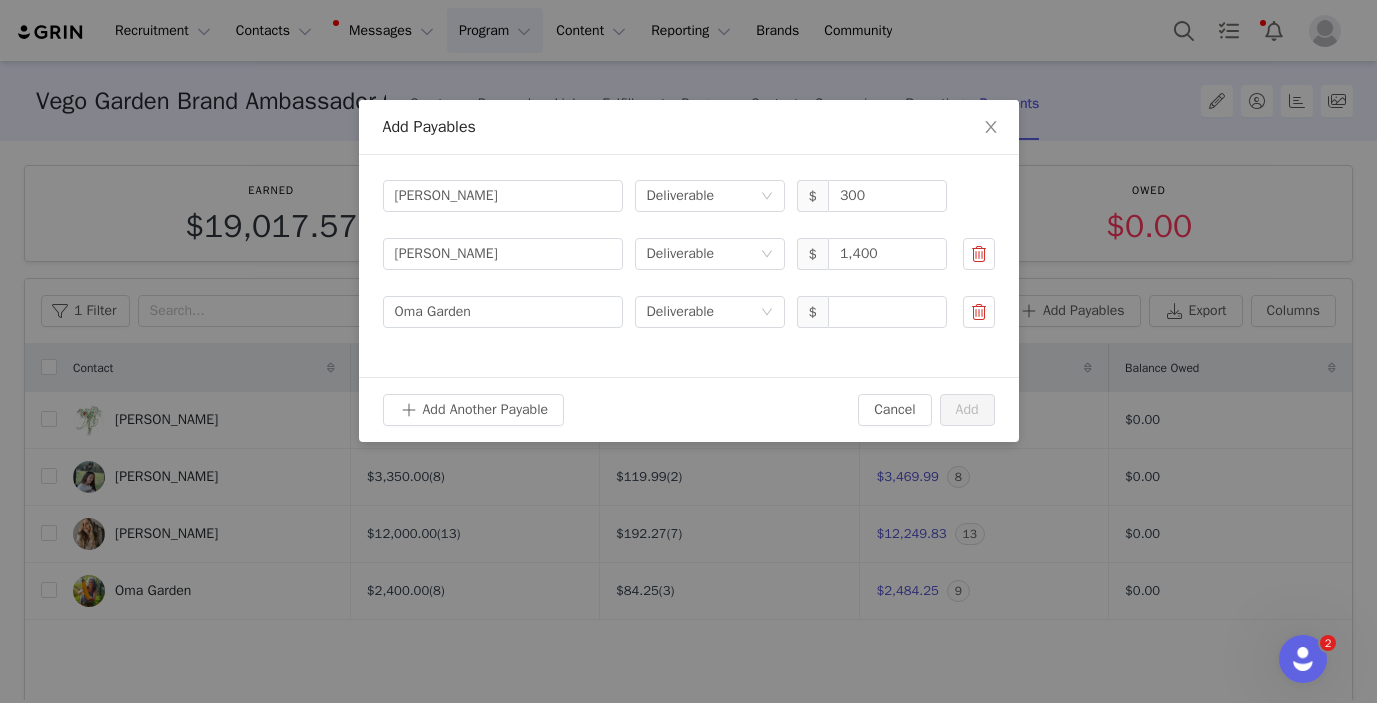 click on "Search creator Kayla York   Select type Deliverable $   300     Search creator Megan Wells   Select type Deliverable $   1,400     Search creator Oma Garden   Select type Deliverable $" at bounding box center [689, 254] 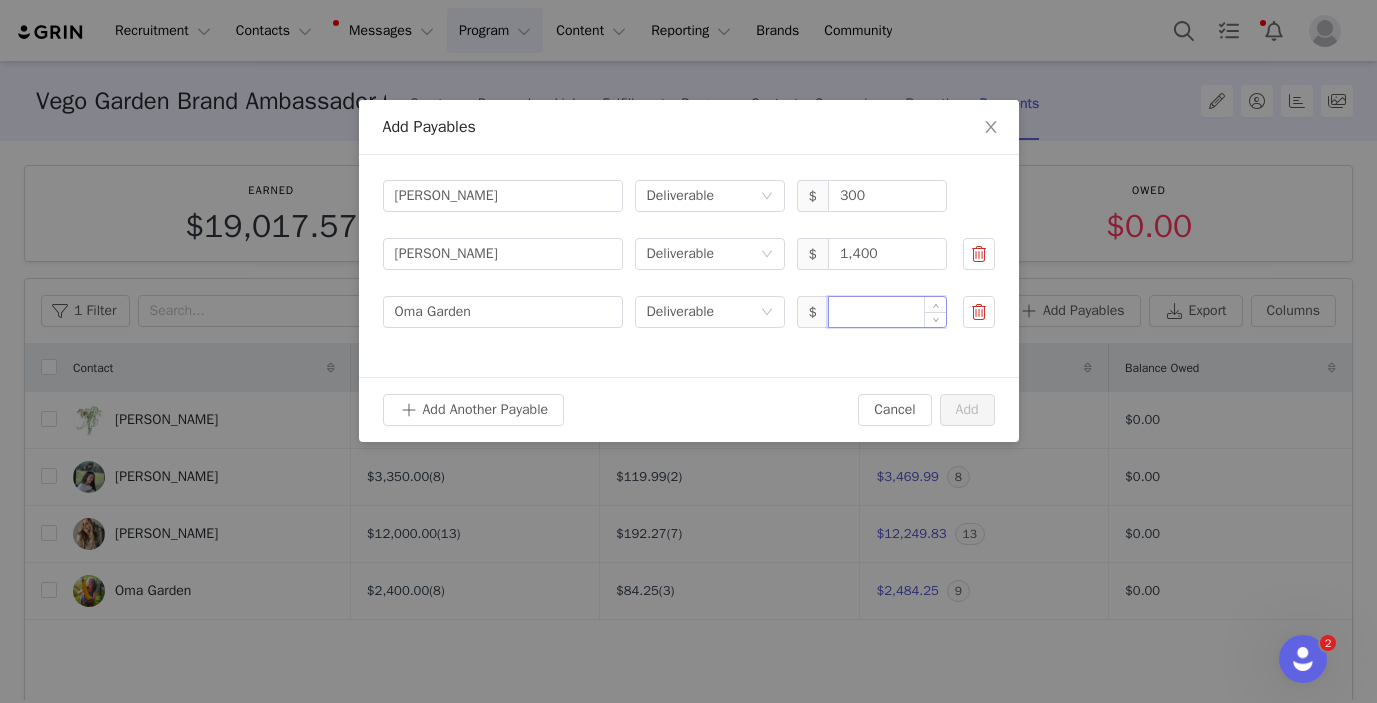 click at bounding box center (887, 312) 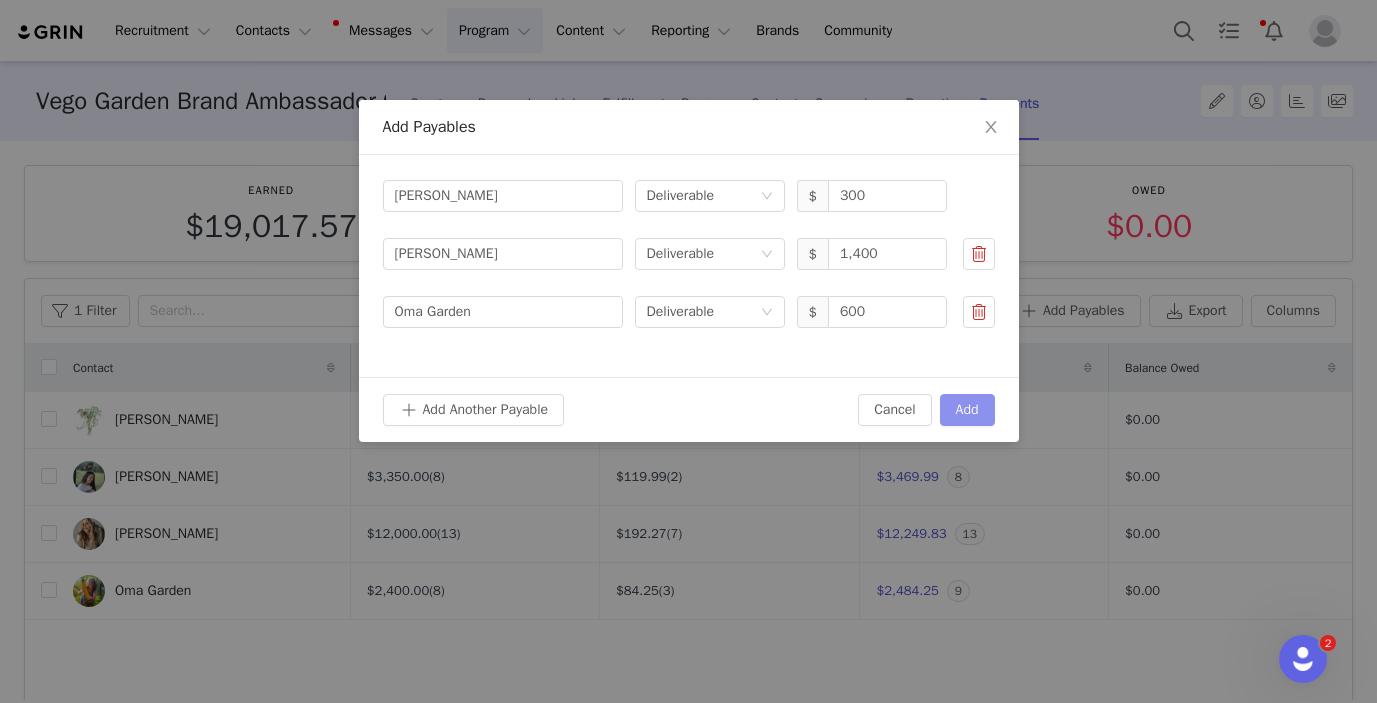 click on "Add" at bounding box center [967, 410] 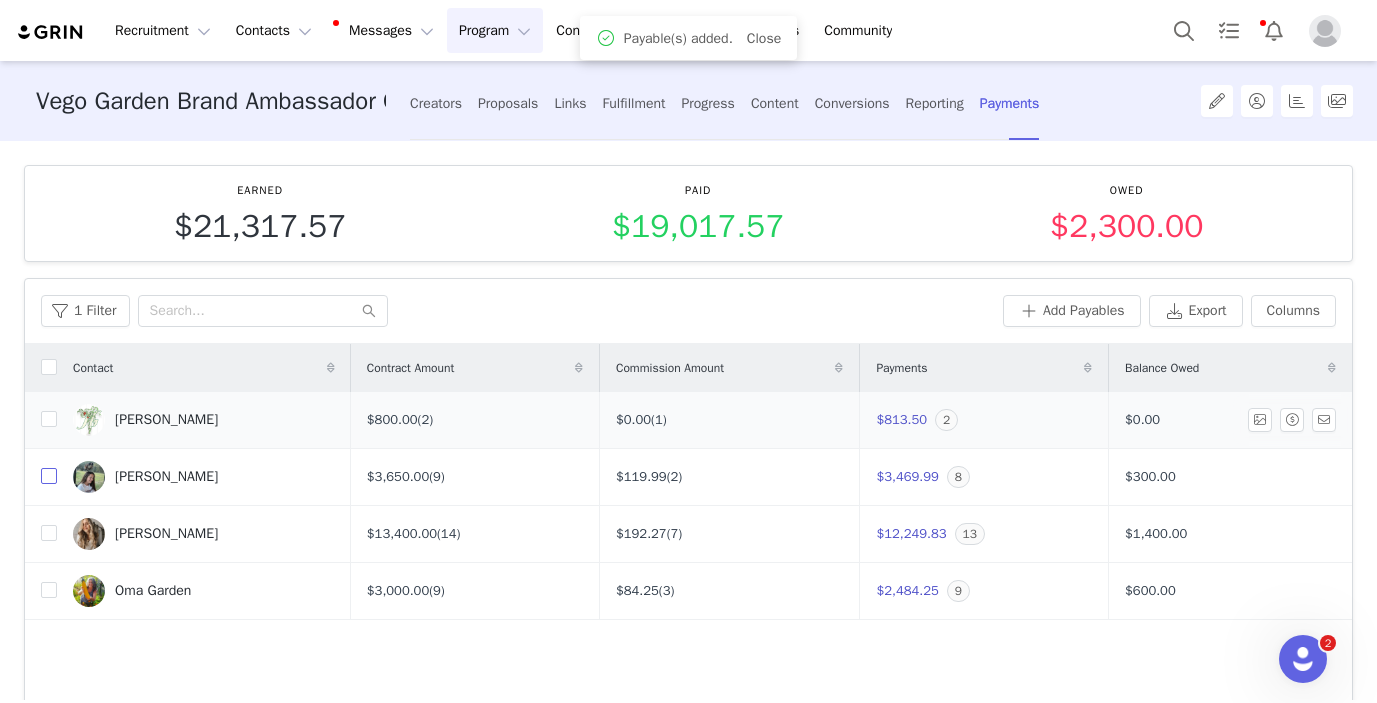 click at bounding box center (49, 476) 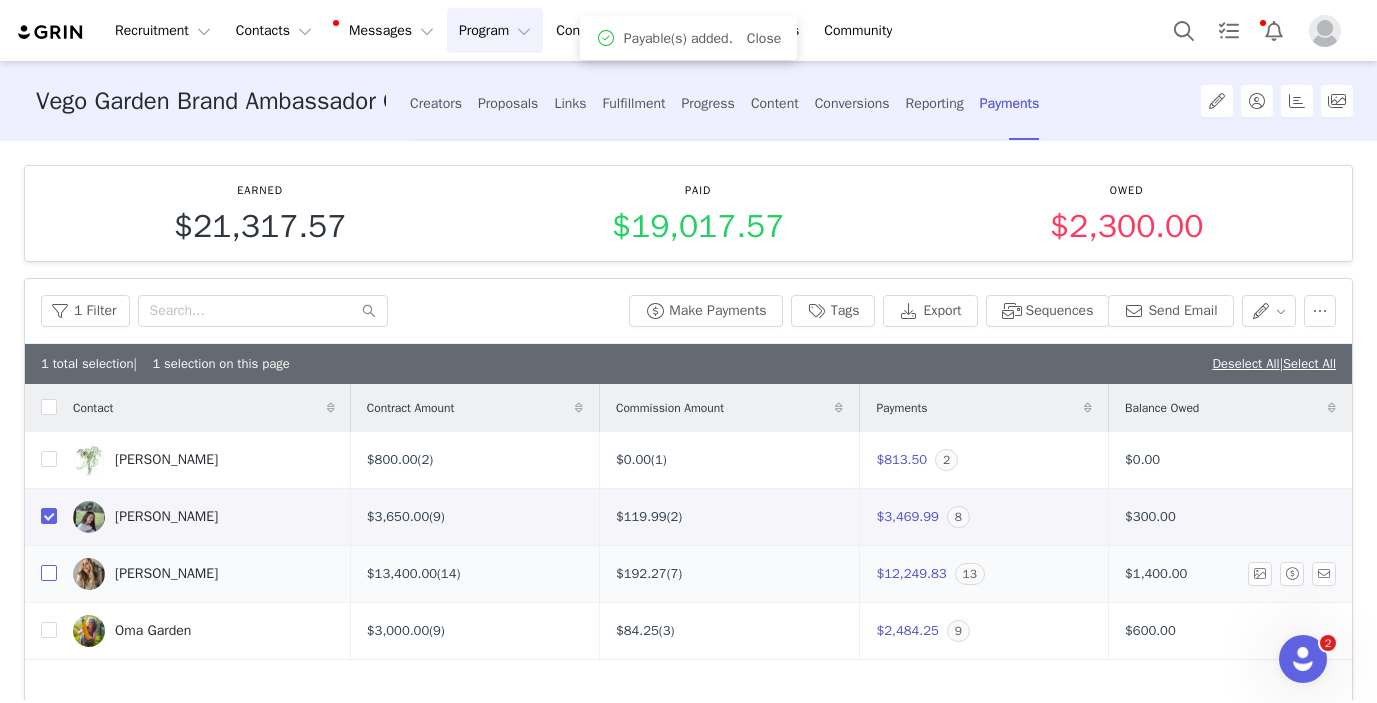 click at bounding box center (49, 573) 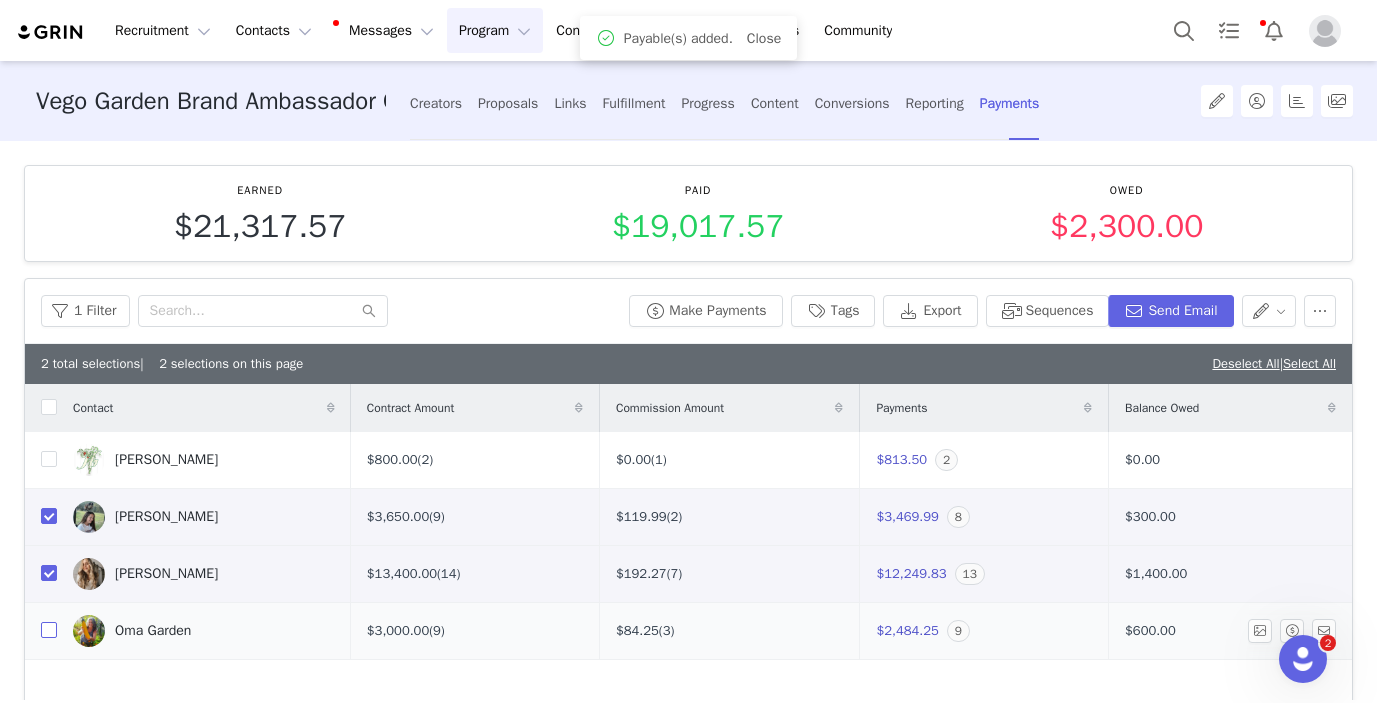 click at bounding box center (49, 630) 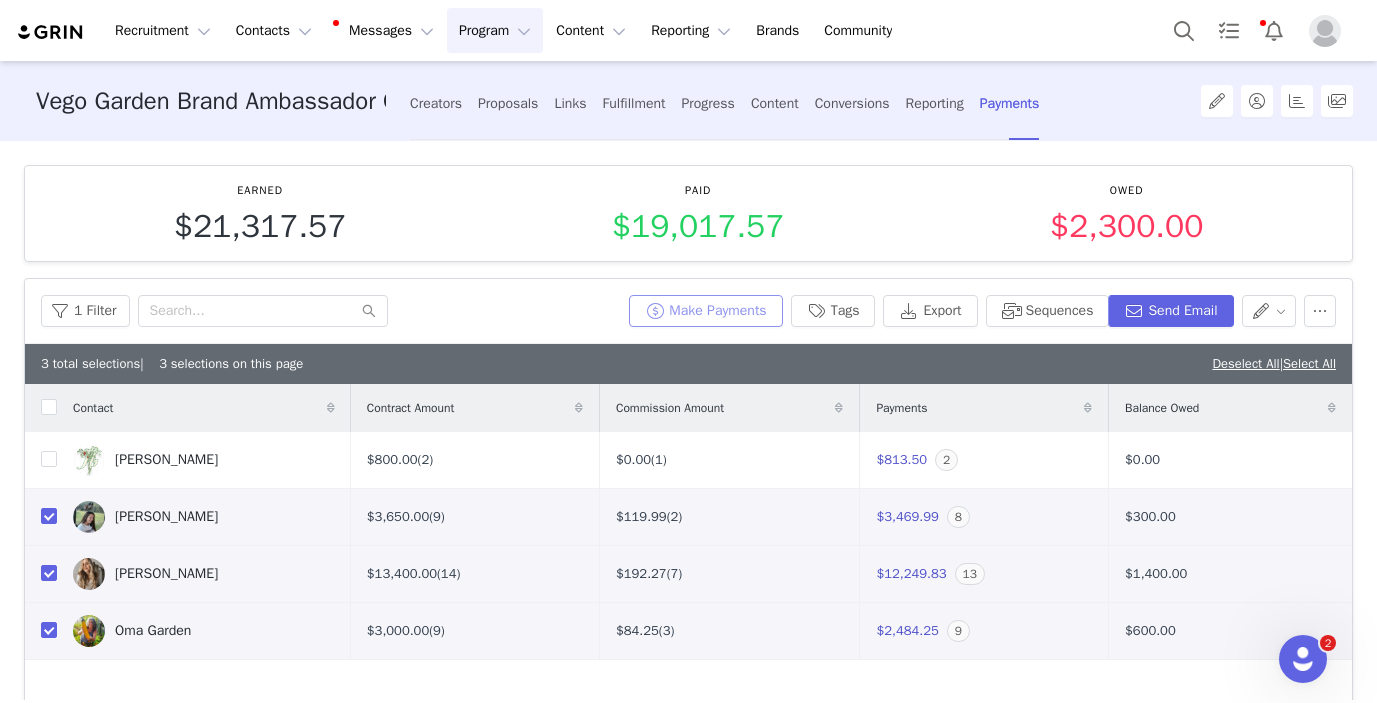 click on "Make Payments" at bounding box center (705, 311) 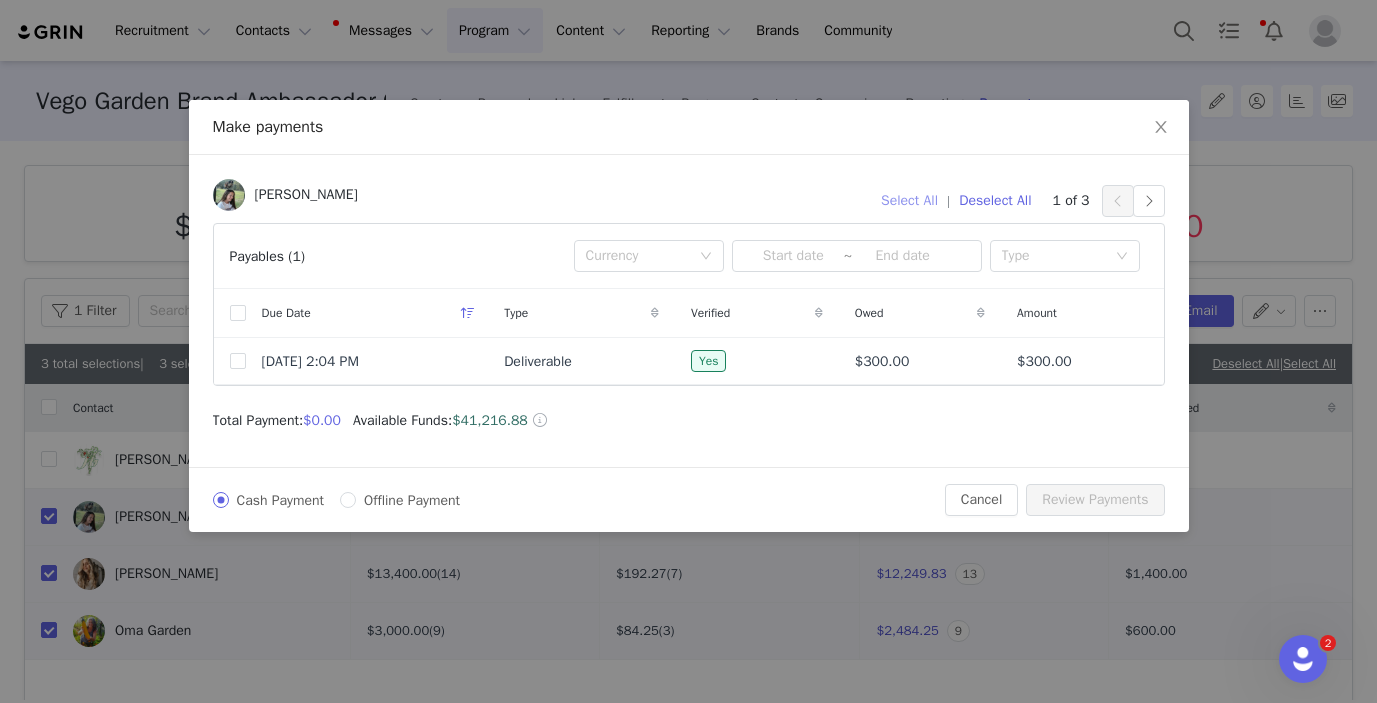 click on "Select All" at bounding box center [909, 201] 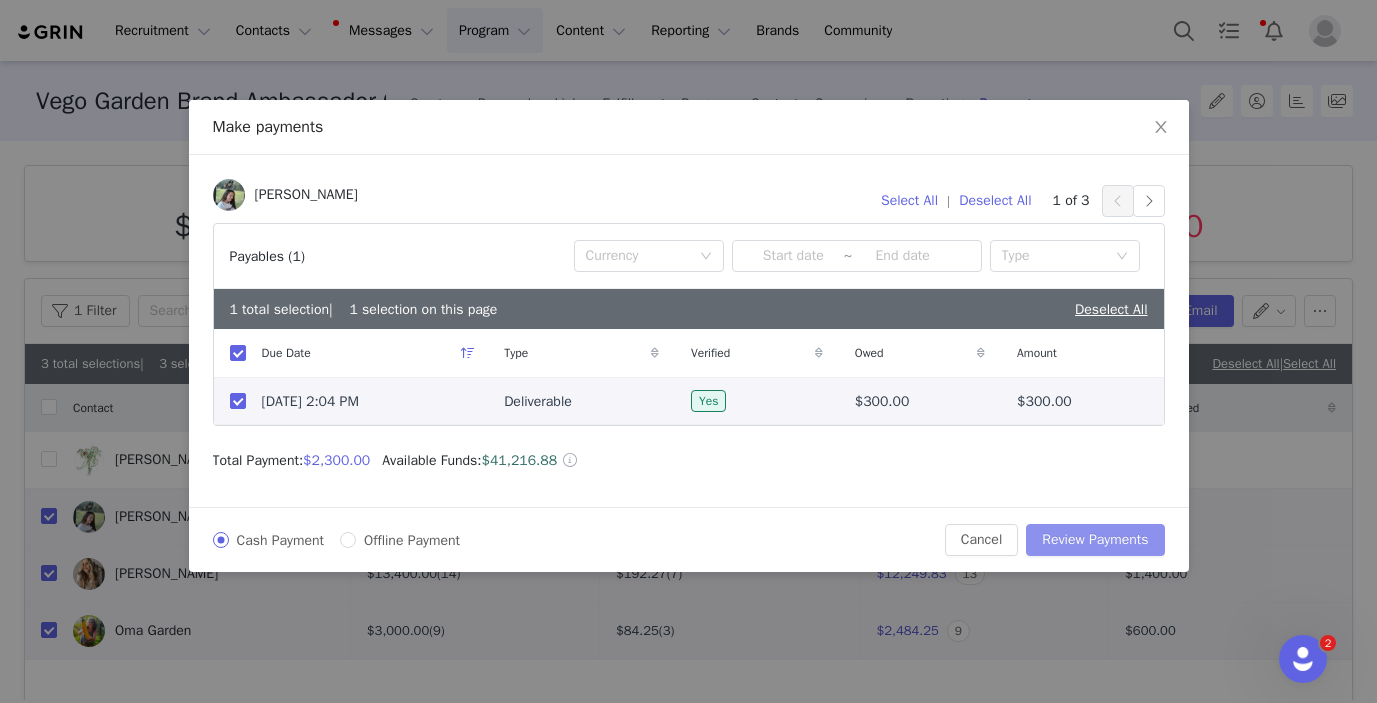 click on "Review Payments" at bounding box center [1095, 540] 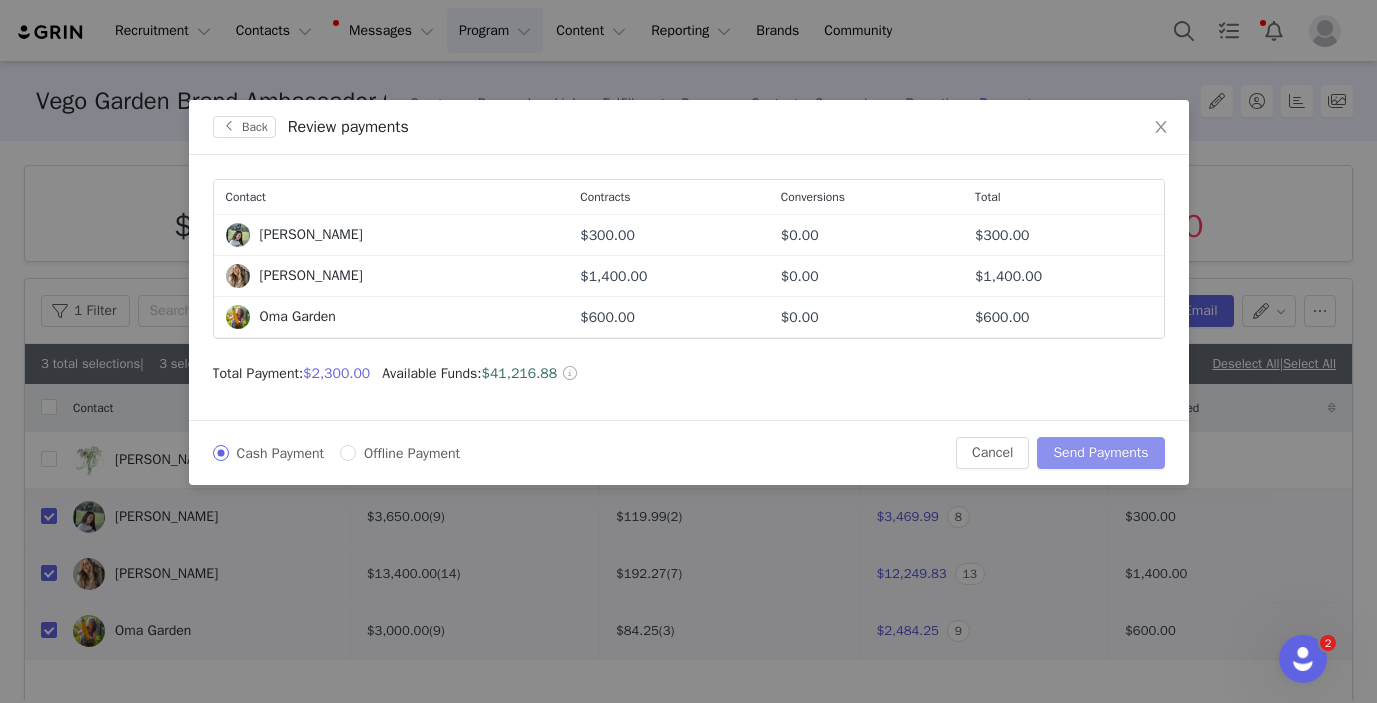 click on "Send Payments" at bounding box center [1100, 453] 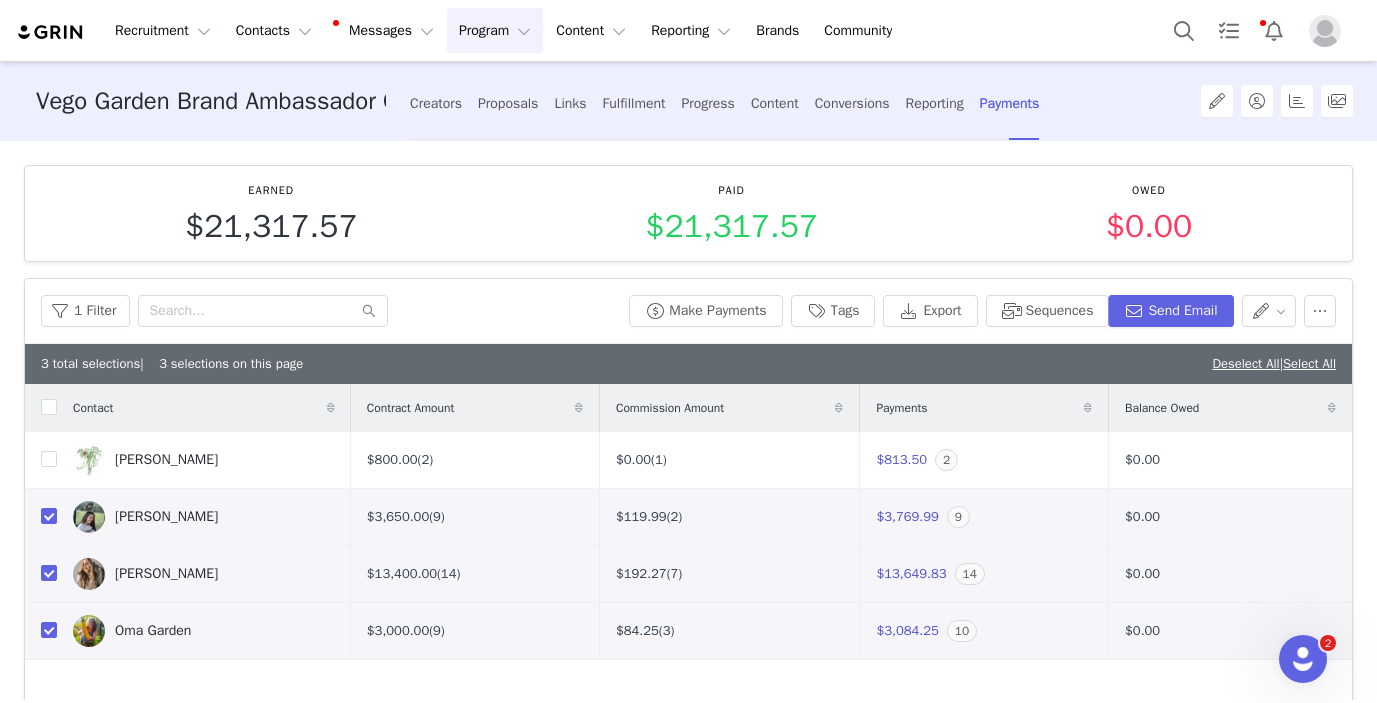 click on "Program Program" at bounding box center (495, 30) 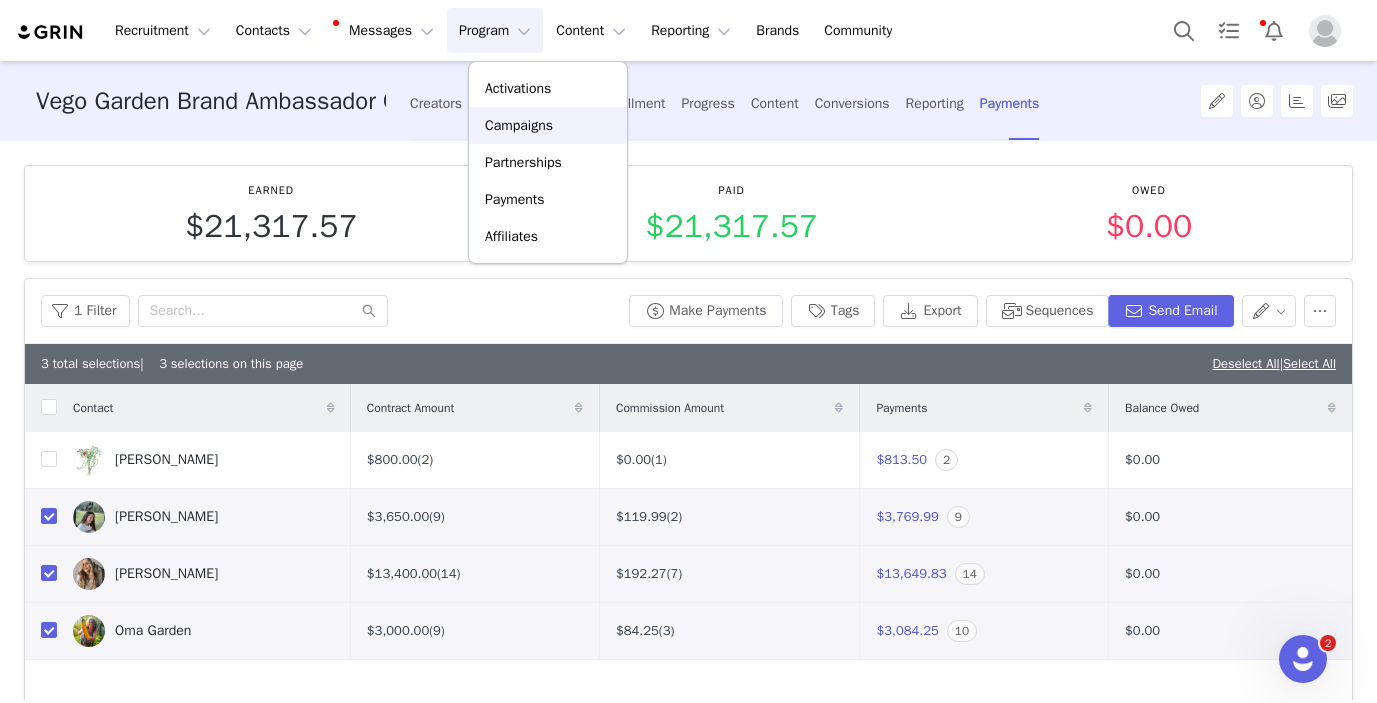 click on "Campaigns" at bounding box center [519, 125] 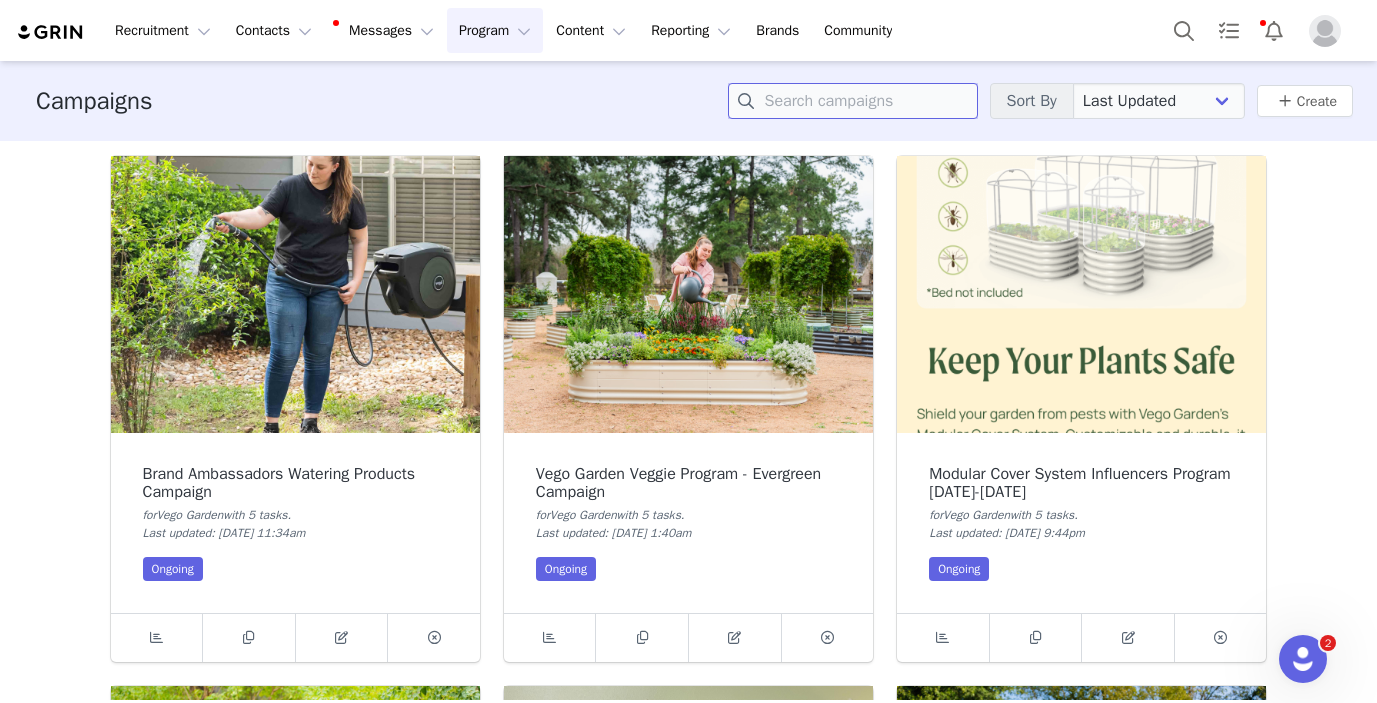 click at bounding box center [853, 101] 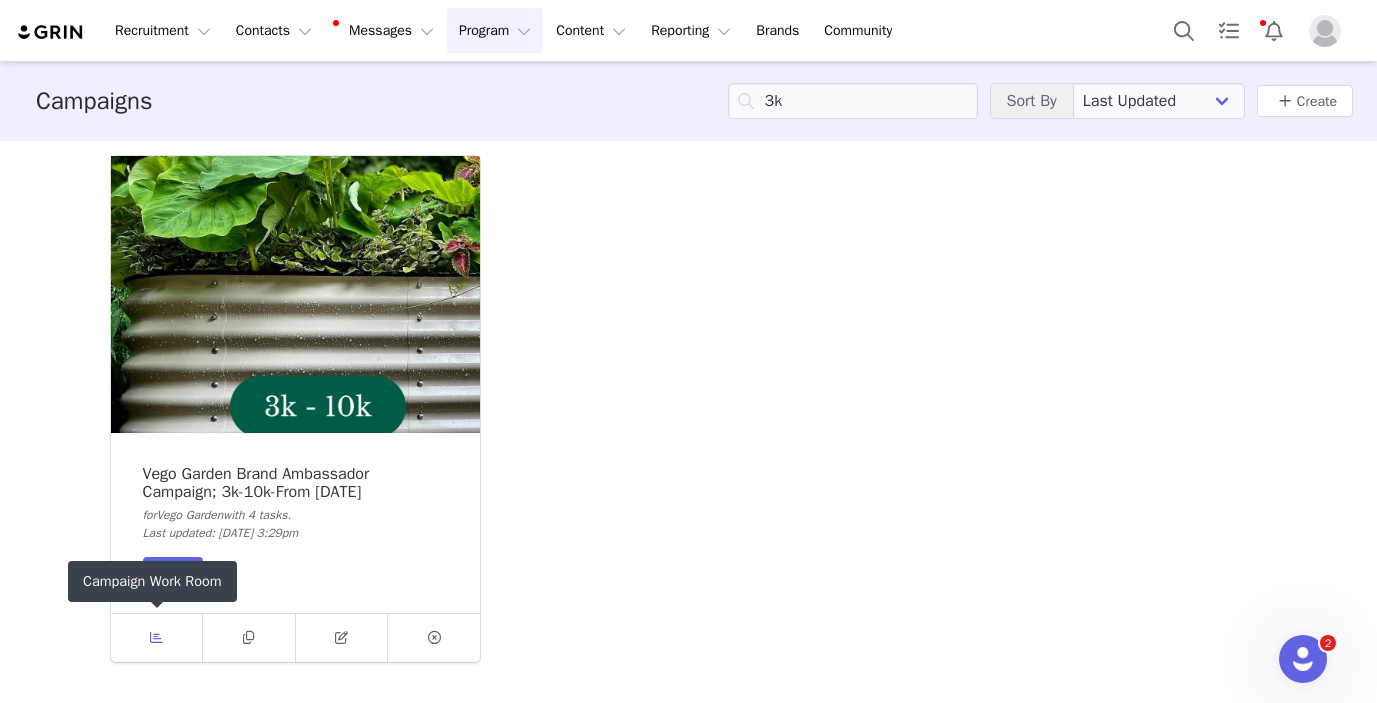 click at bounding box center (157, 638) 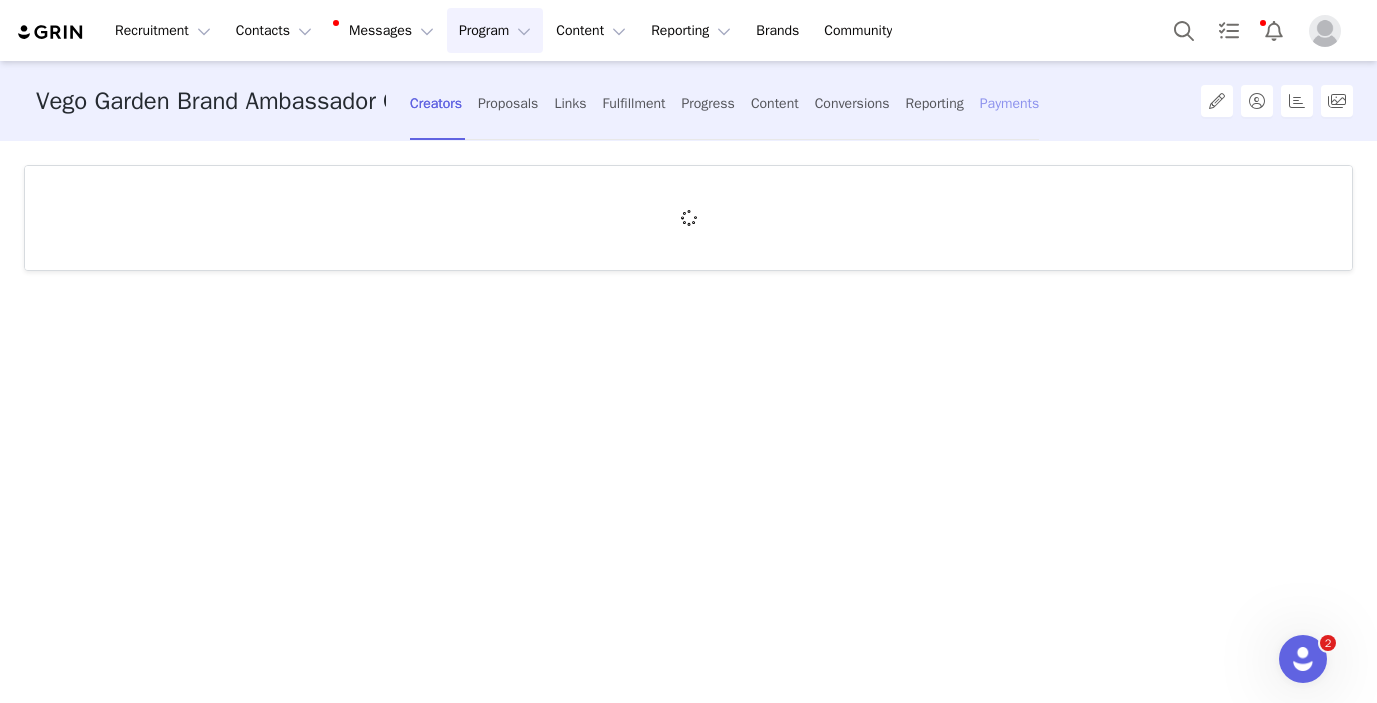 click on "Payments" at bounding box center [1010, 103] 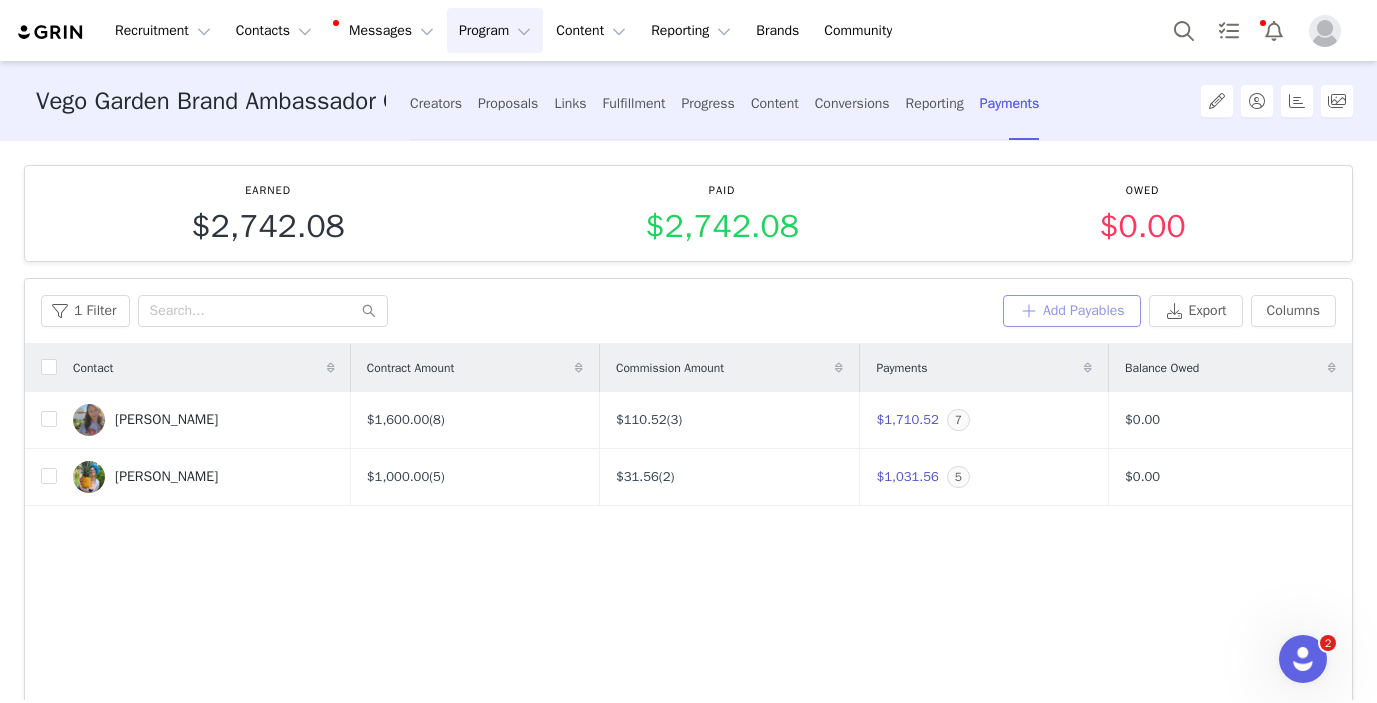 click on "Add Payables" at bounding box center (1072, 311) 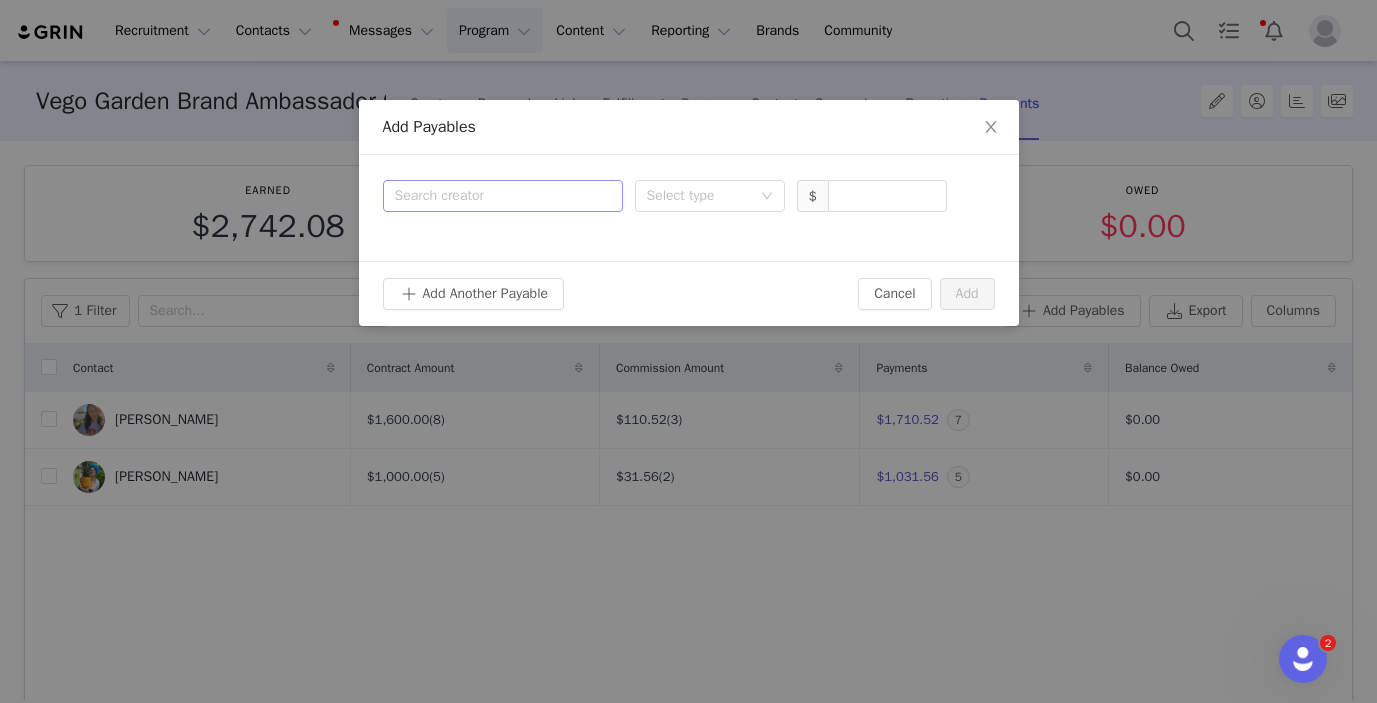 click on "Search creator" at bounding box center (503, 196) 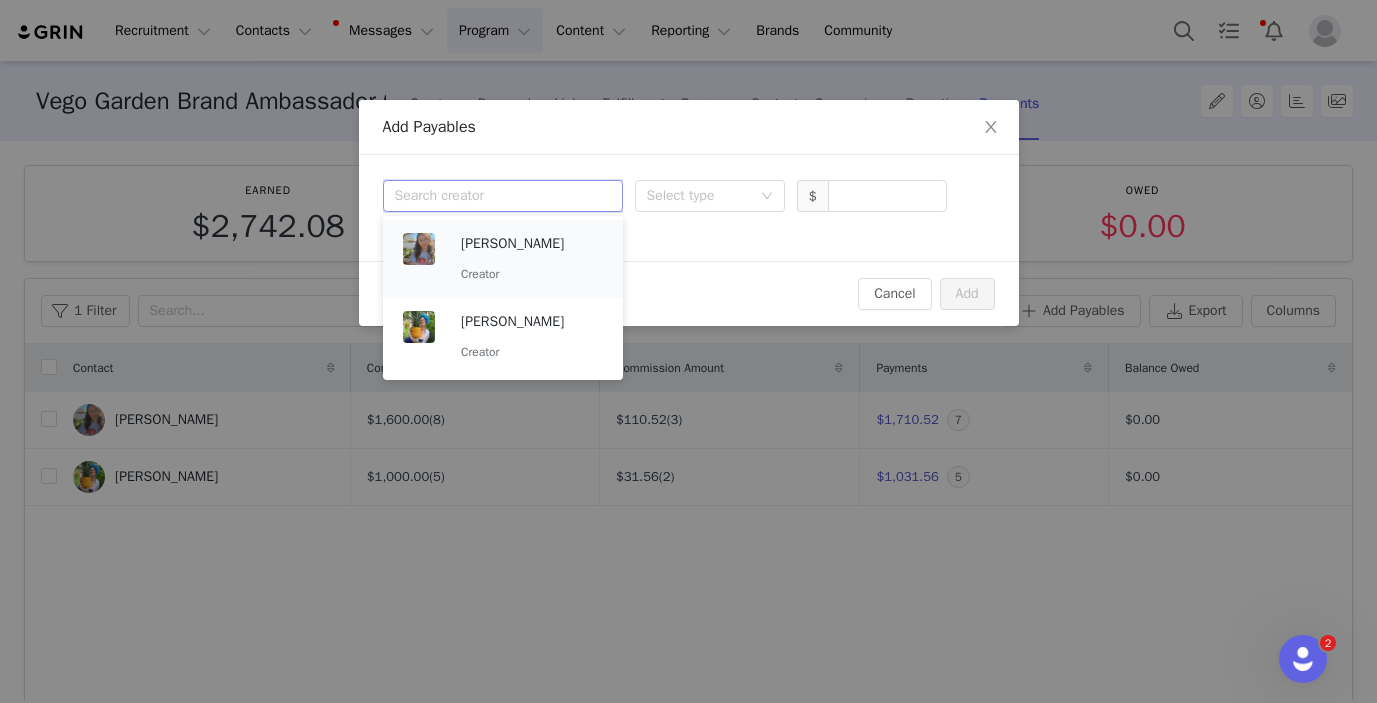 click on "Janira Garcia Creator" at bounding box center (532, 259) 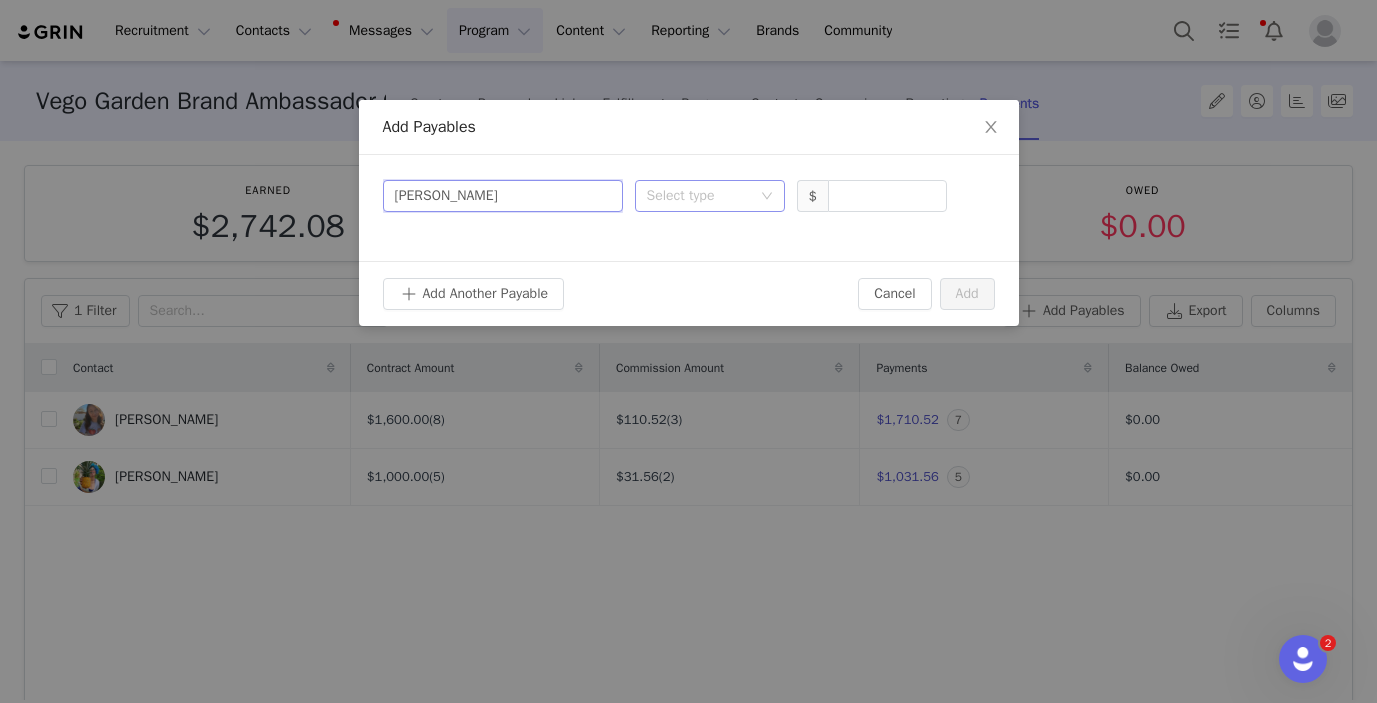 click on "Select type" at bounding box center [699, 196] 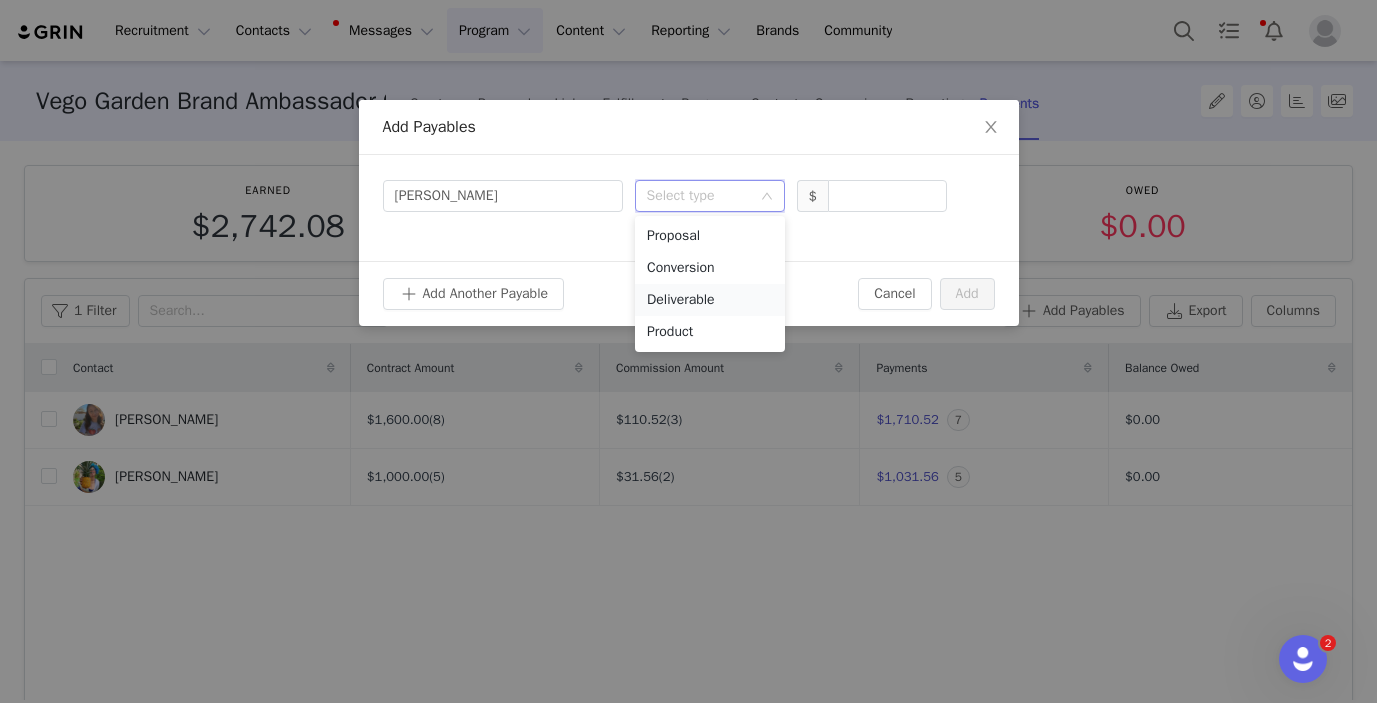 click on "Deliverable" at bounding box center [710, 300] 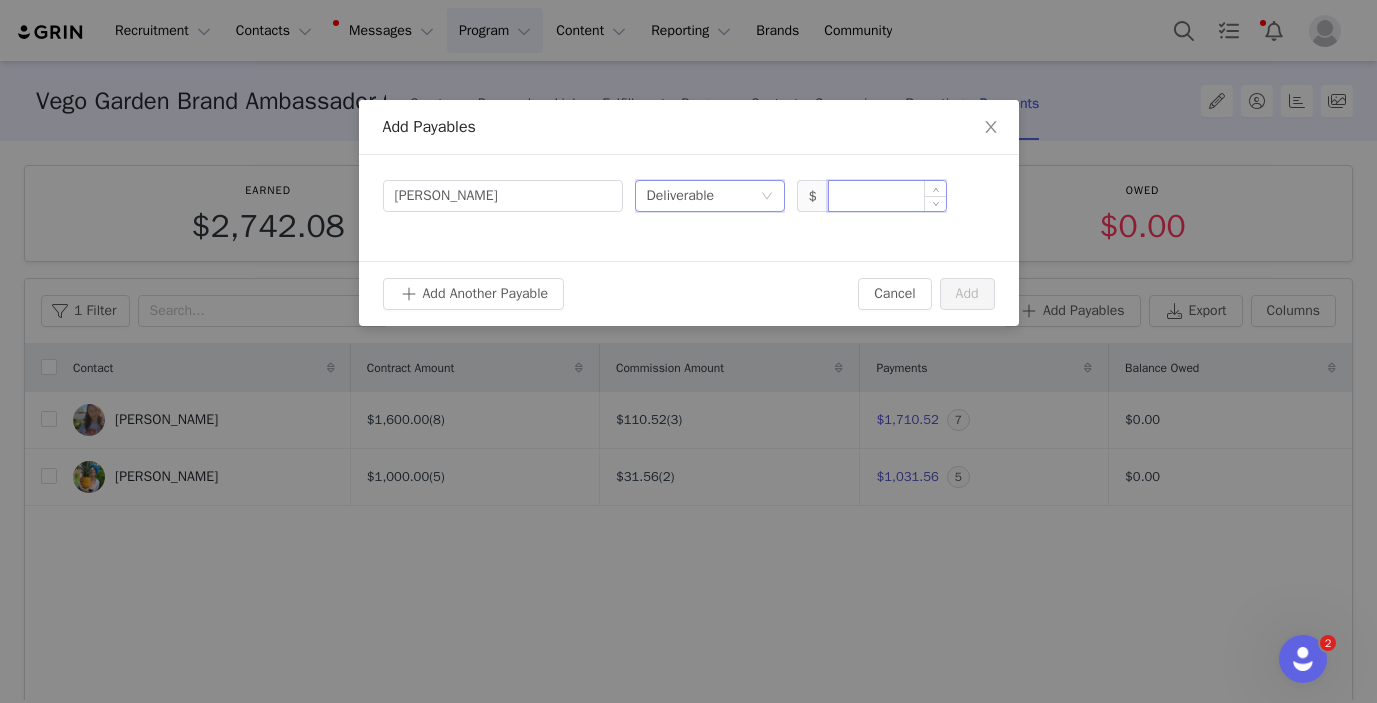 click at bounding box center (887, 196) 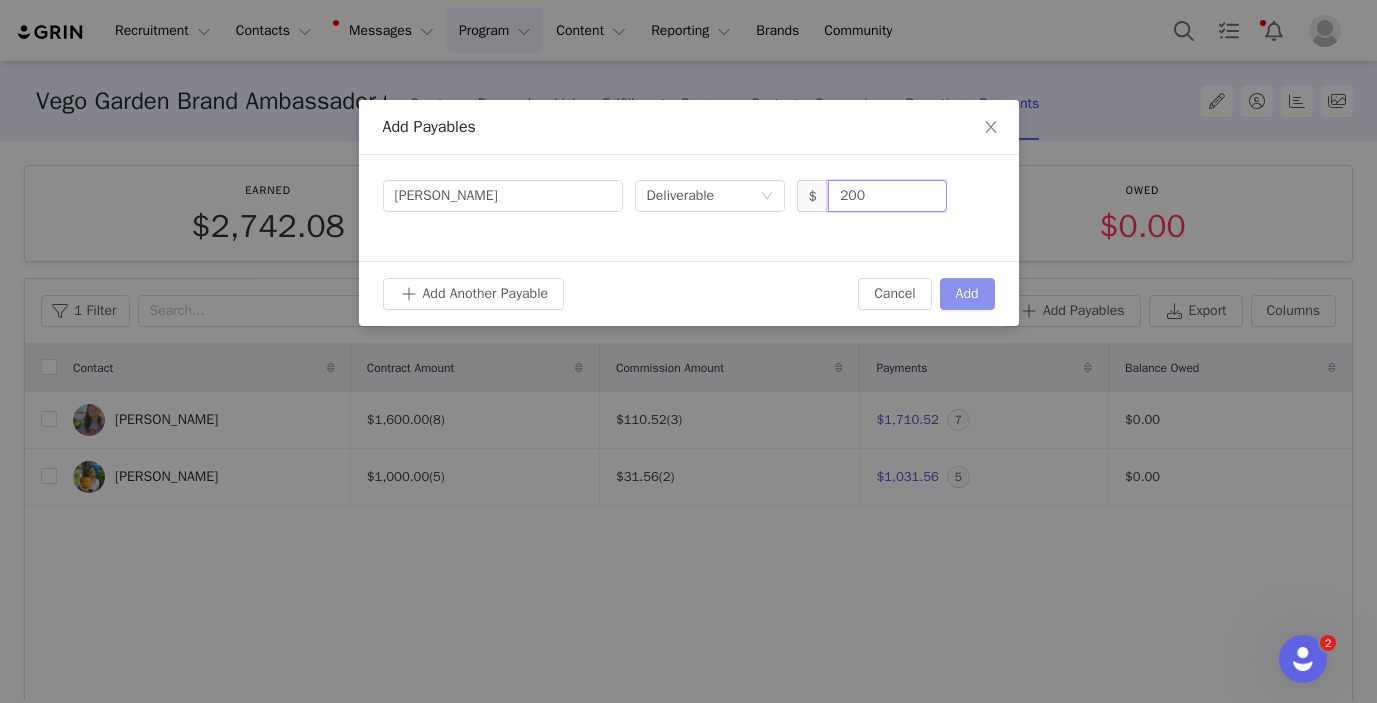 click on "Add" at bounding box center (967, 294) 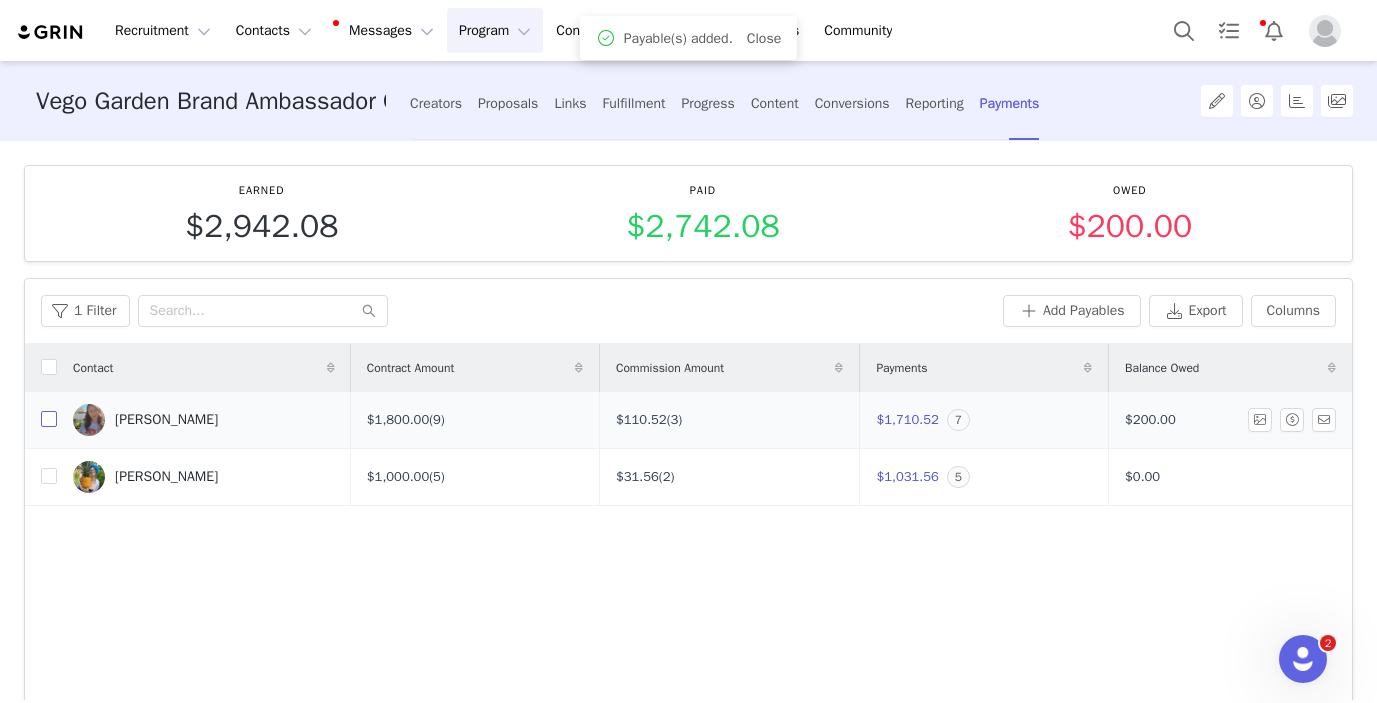 click at bounding box center (49, 419) 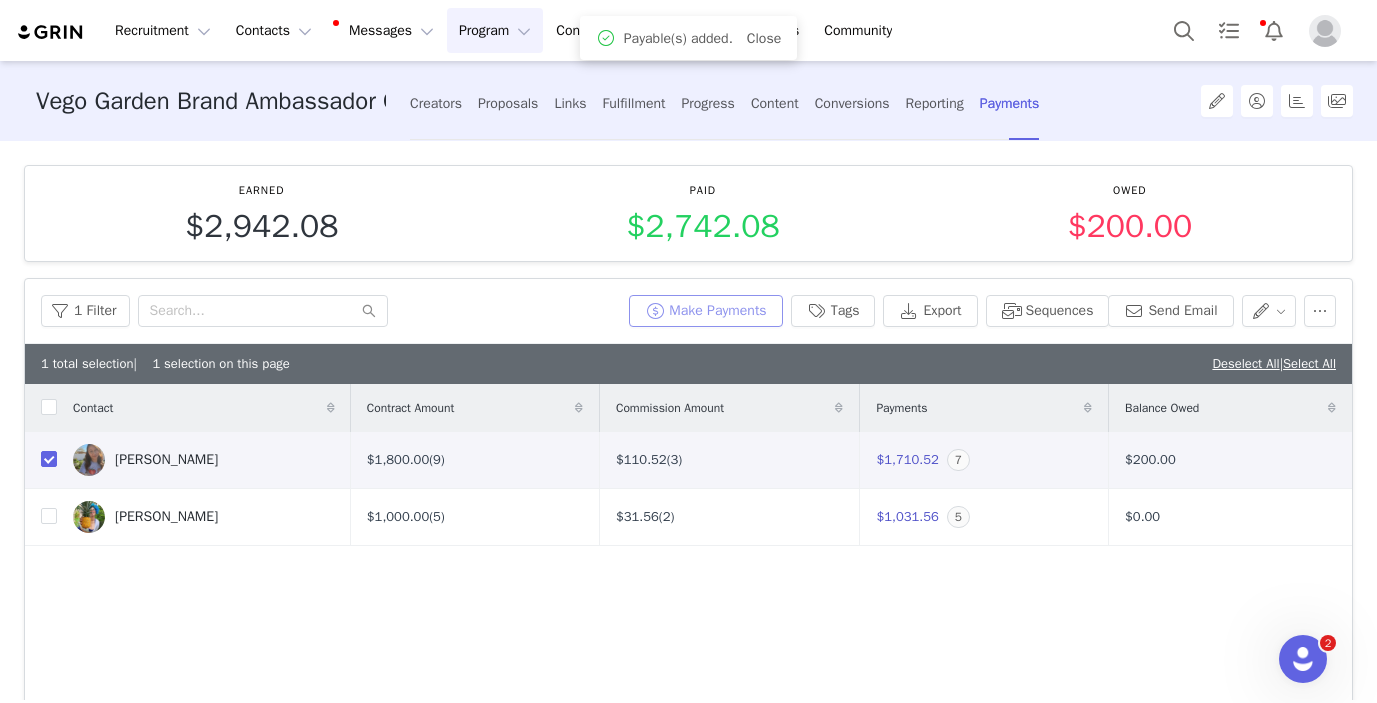 click on "Make Payments" at bounding box center (705, 311) 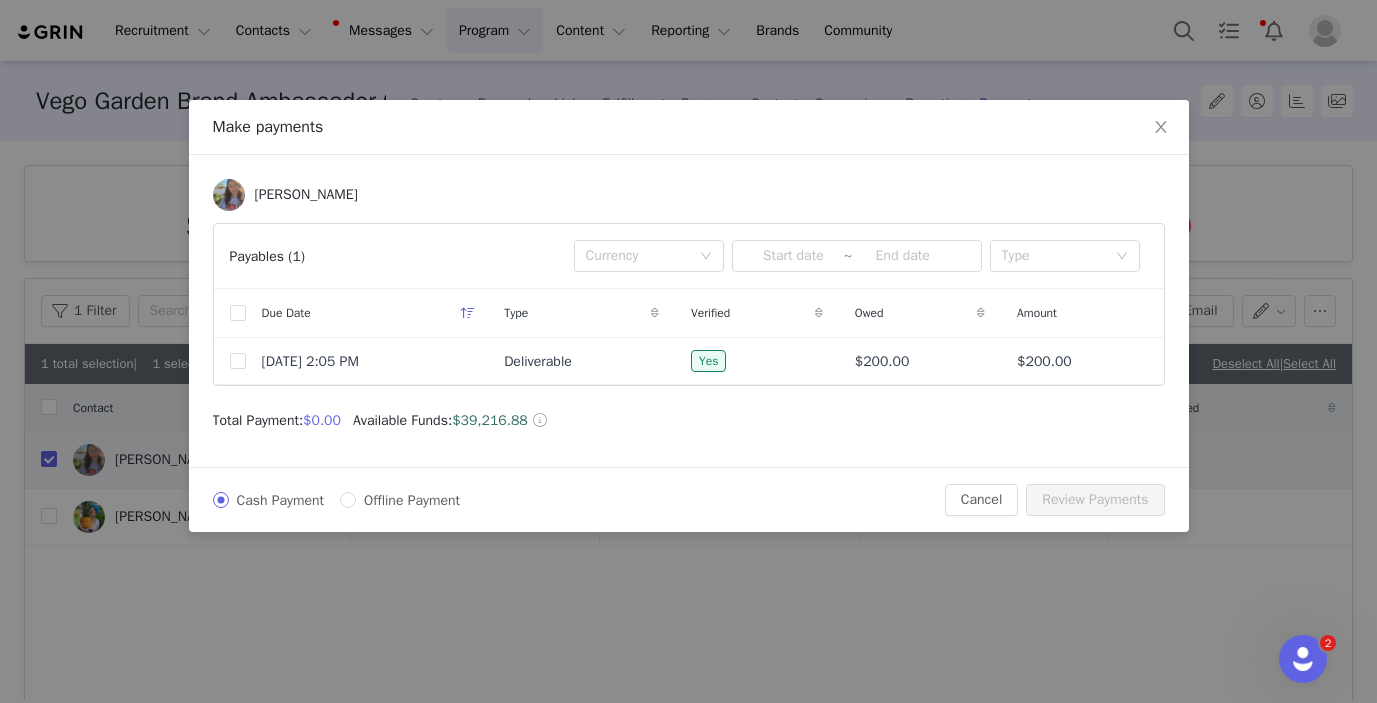 click on "Due Date" at bounding box center [367, 313] 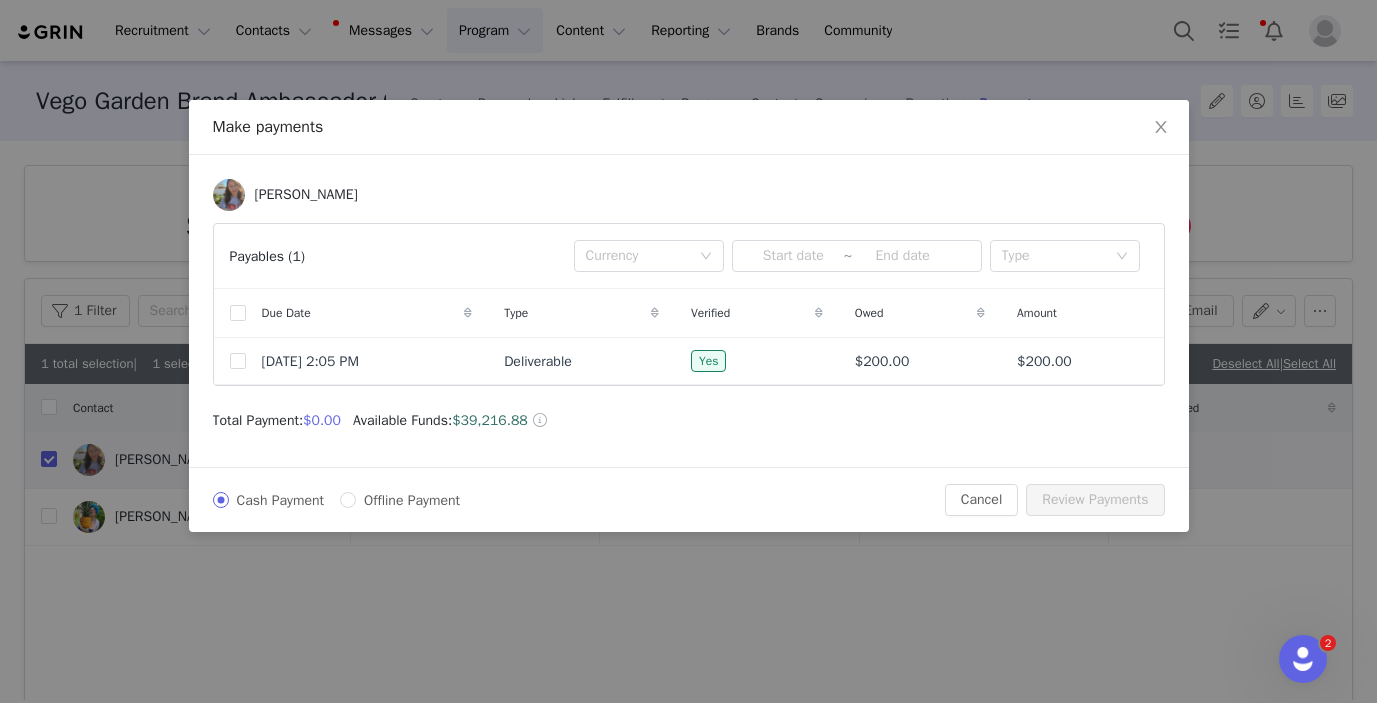click on "Due Date" at bounding box center (367, 313) 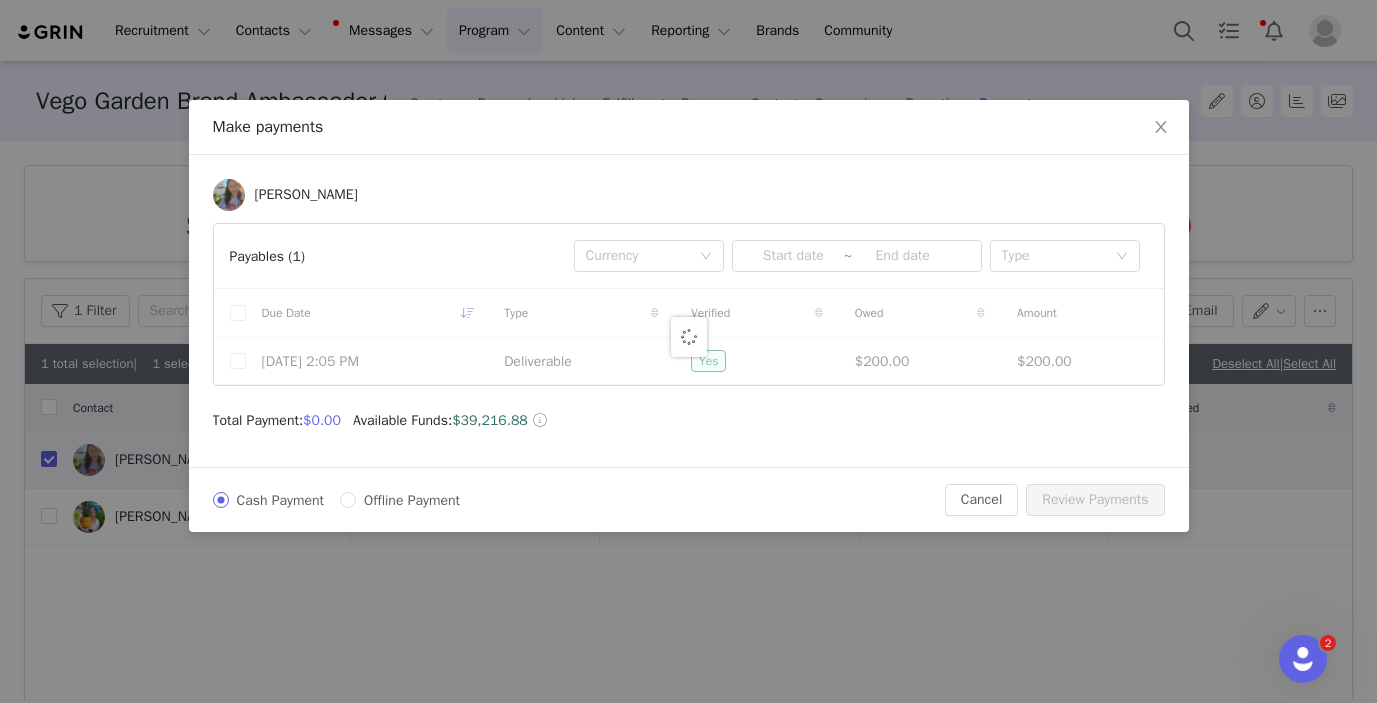 click at bounding box center [689, 337] 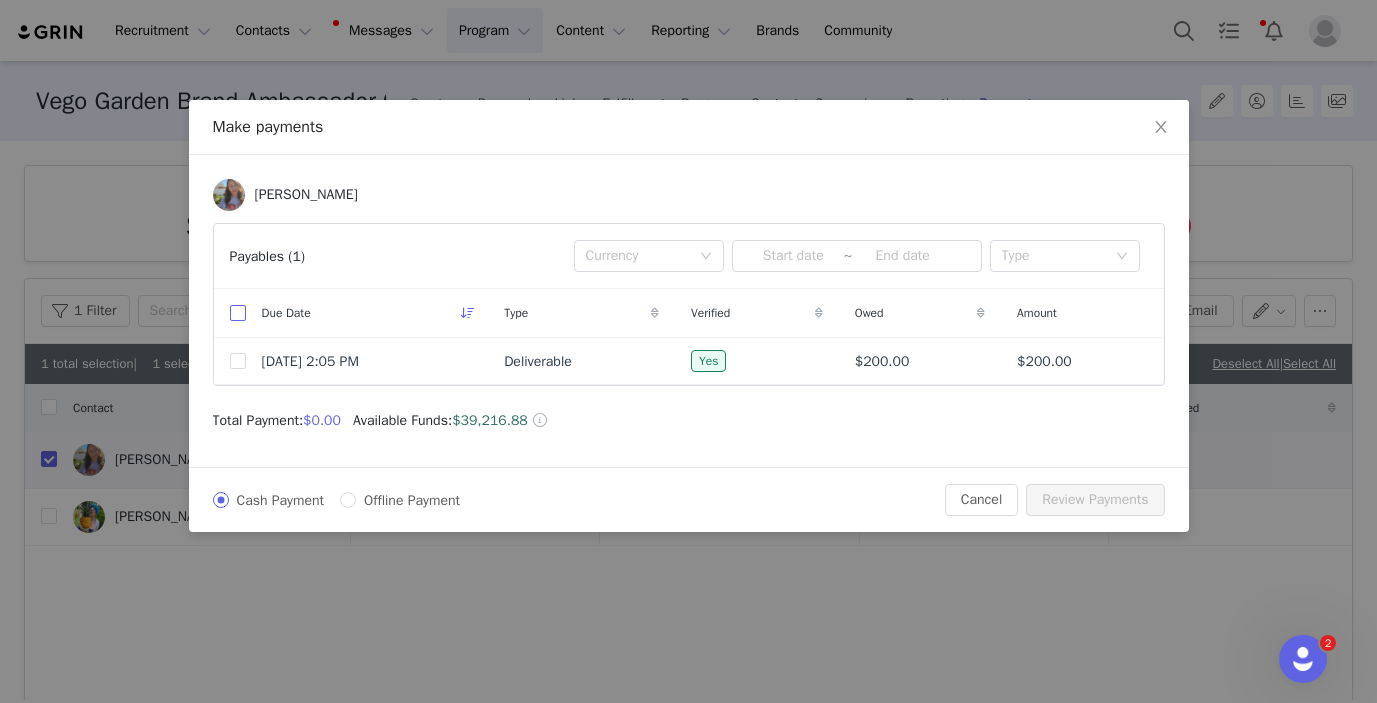 click at bounding box center (238, 313) 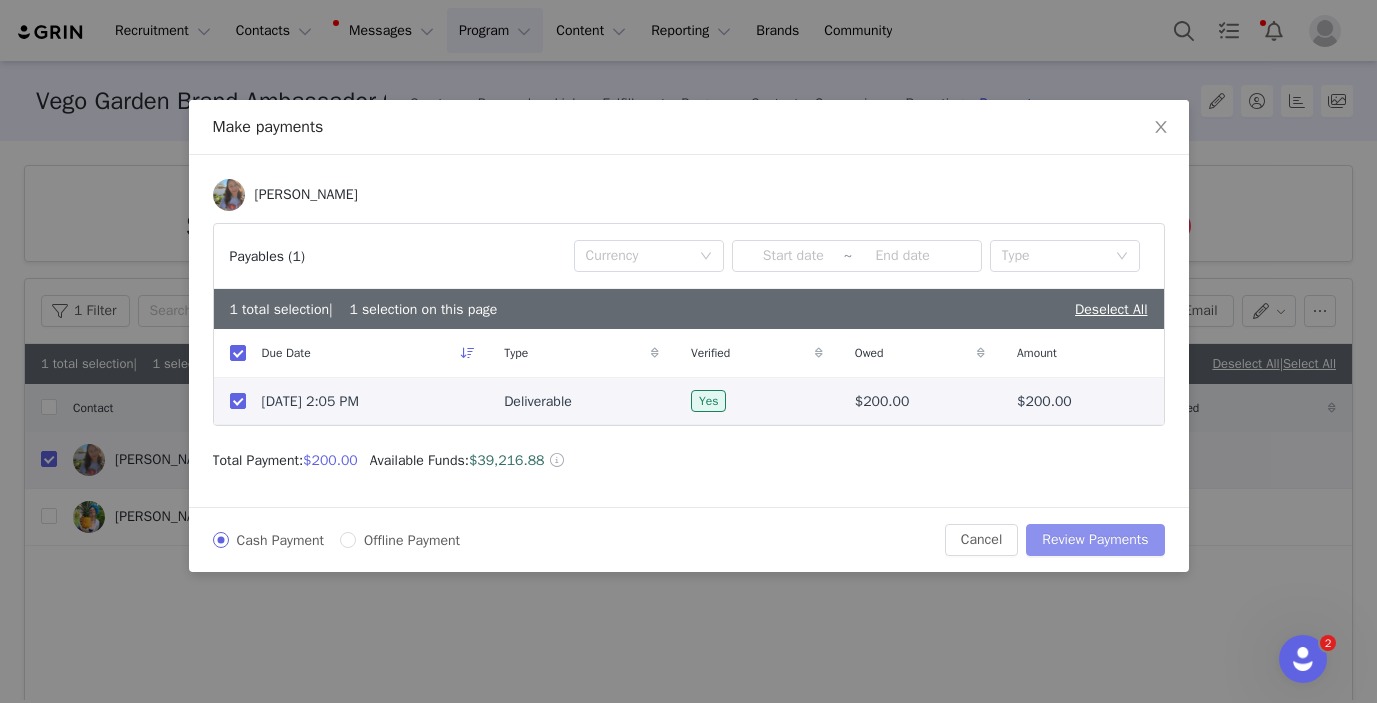 click on "Review Payments" at bounding box center [1095, 540] 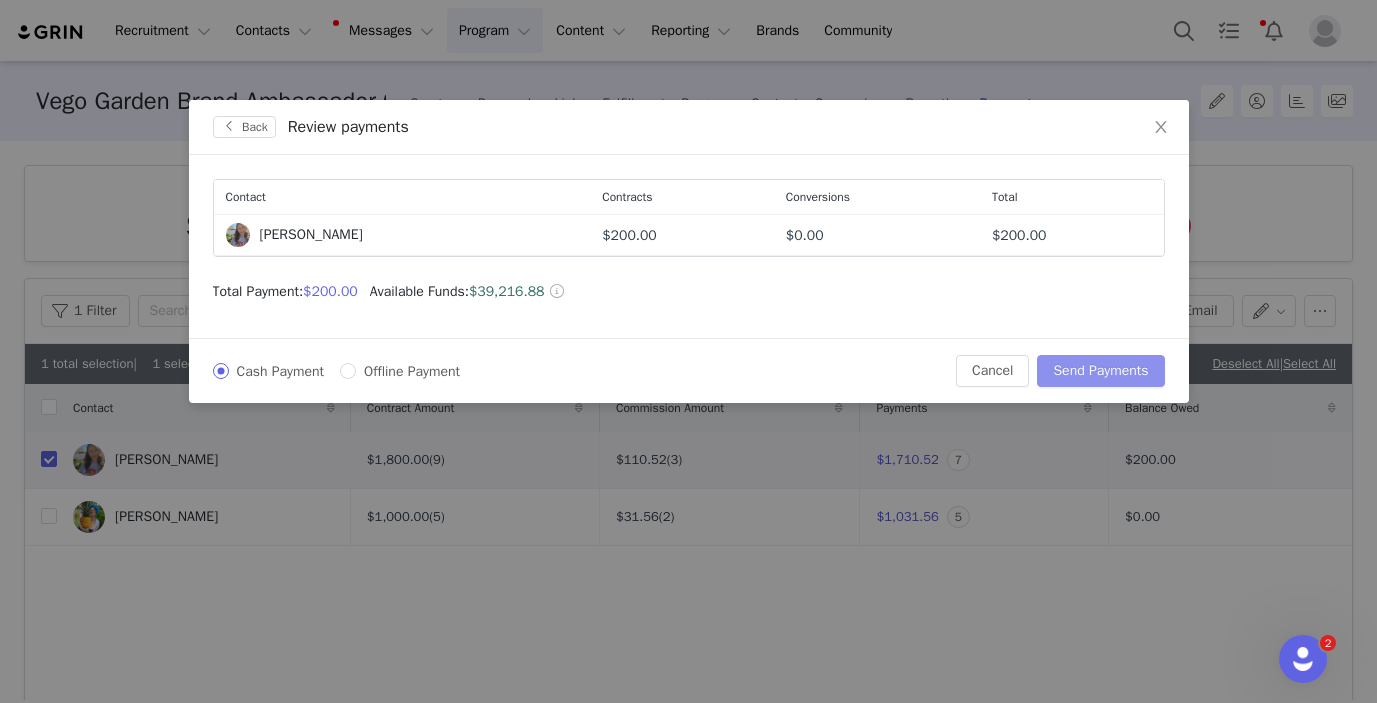 click on "Send Payments" at bounding box center [1100, 371] 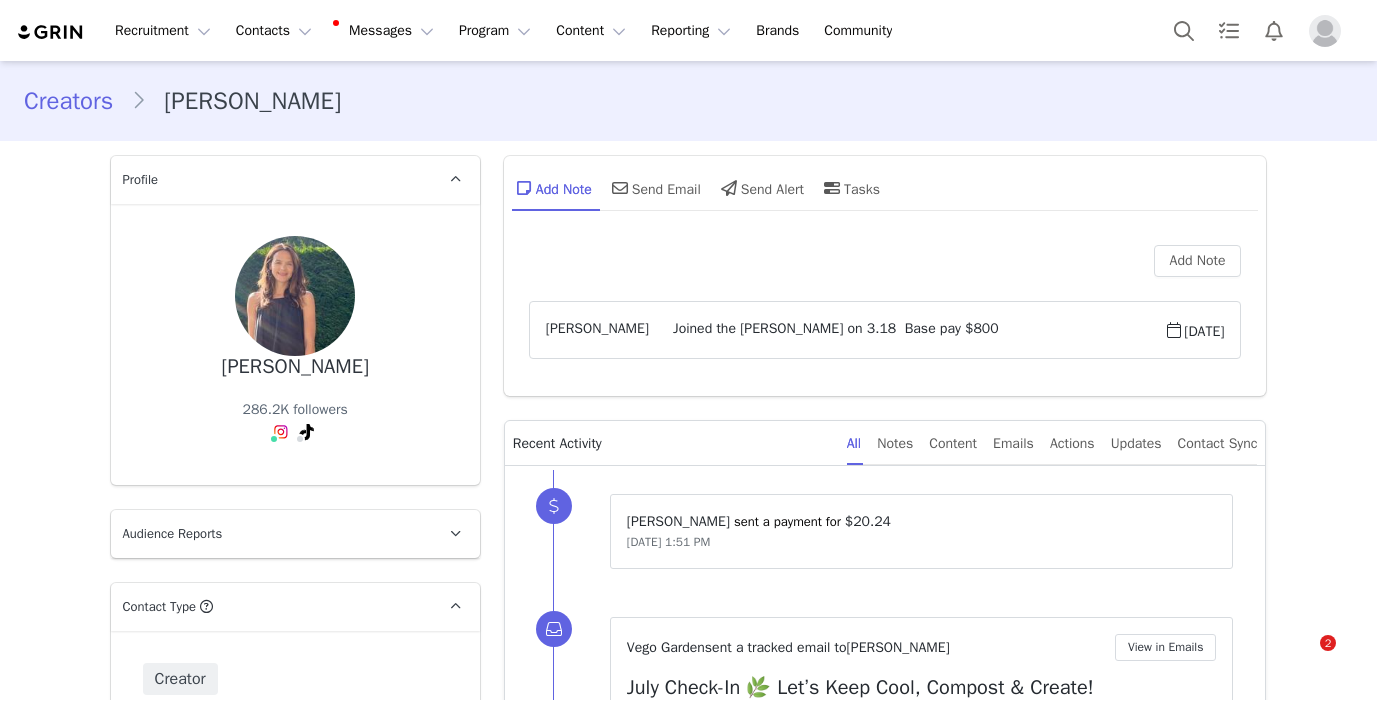 scroll, scrollTop: 0, scrollLeft: 0, axis: both 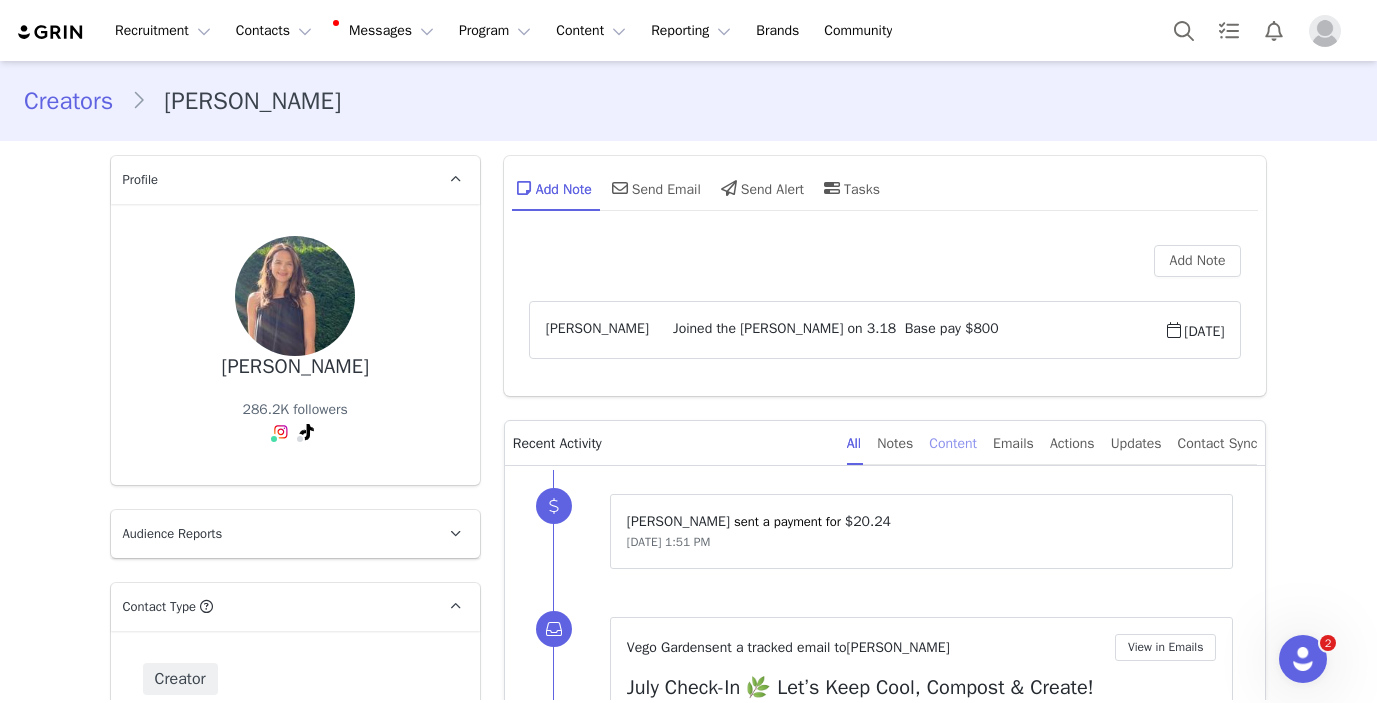 click on "Content" at bounding box center [953, 443] 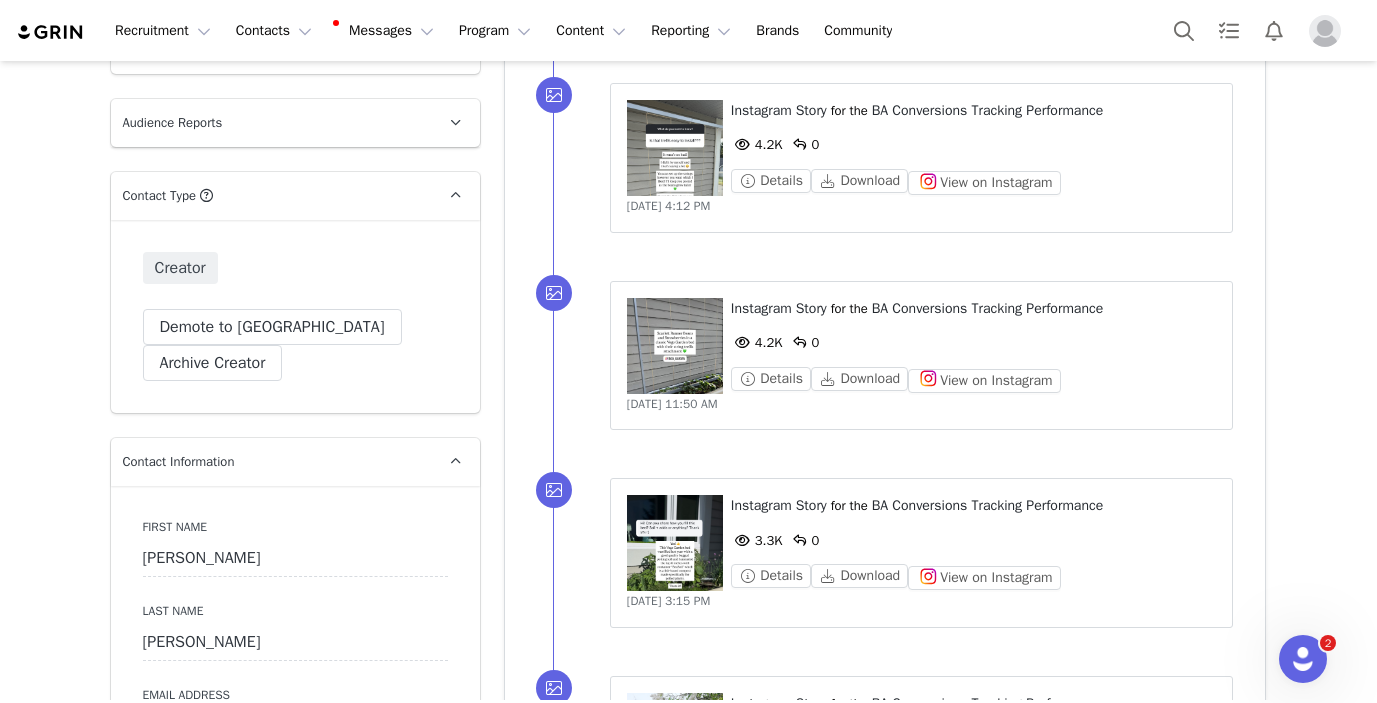 scroll, scrollTop: 188, scrollLeft: 0, axis: vertical 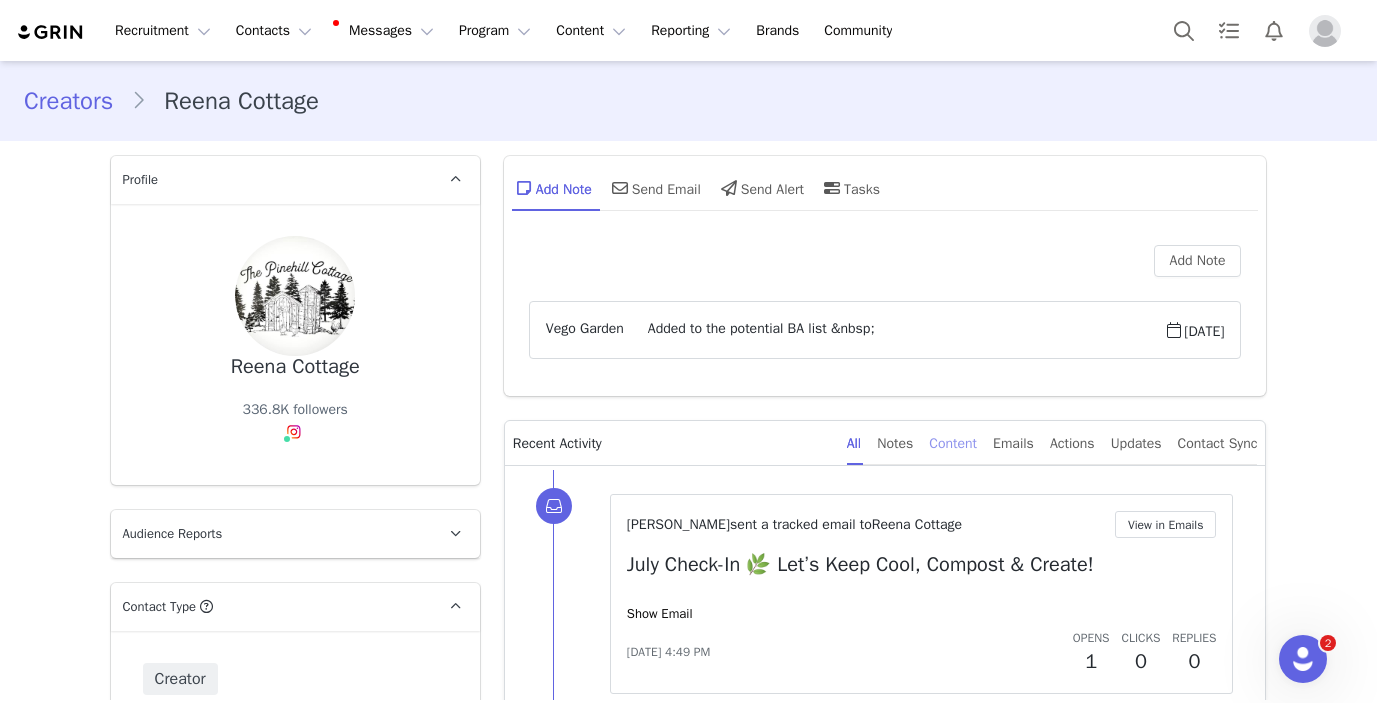 click on "Content" at bounding box center [953, 443] 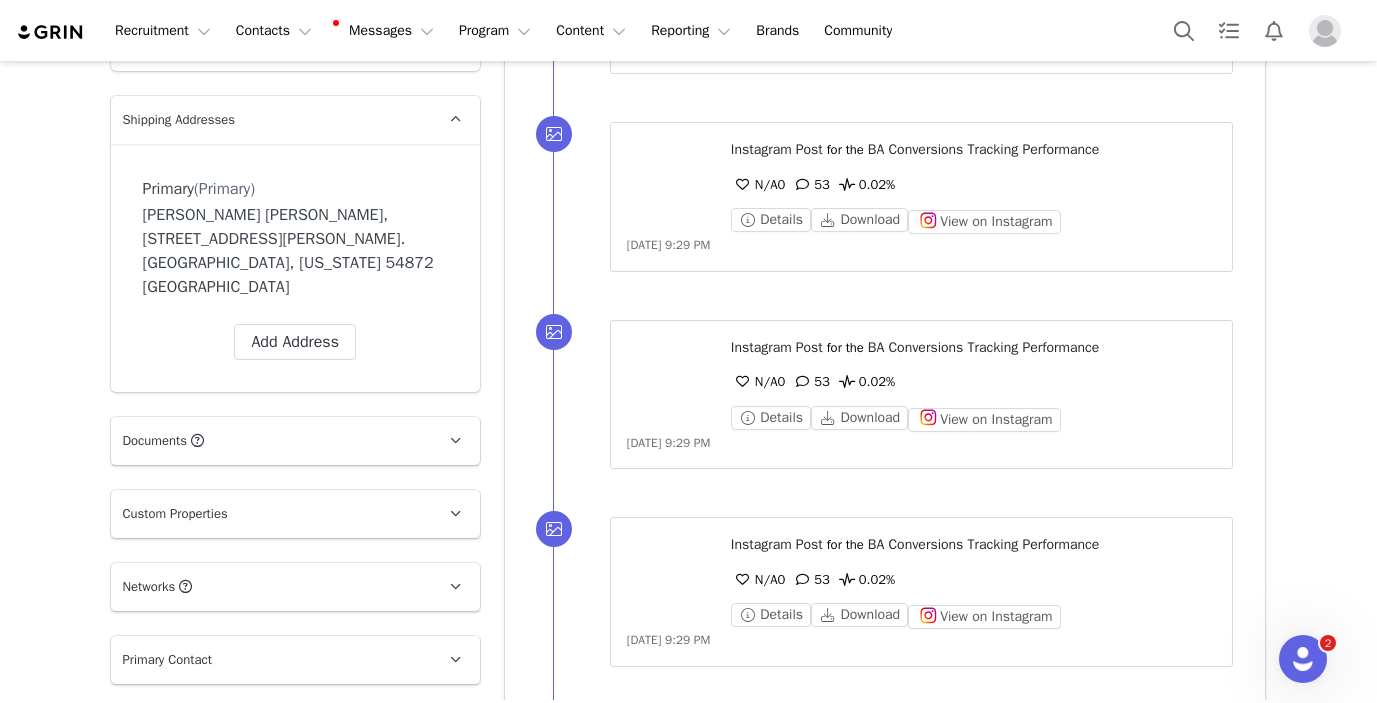 scroll, scrollTop: 1929, scrollLeft: 0, axis: vertical 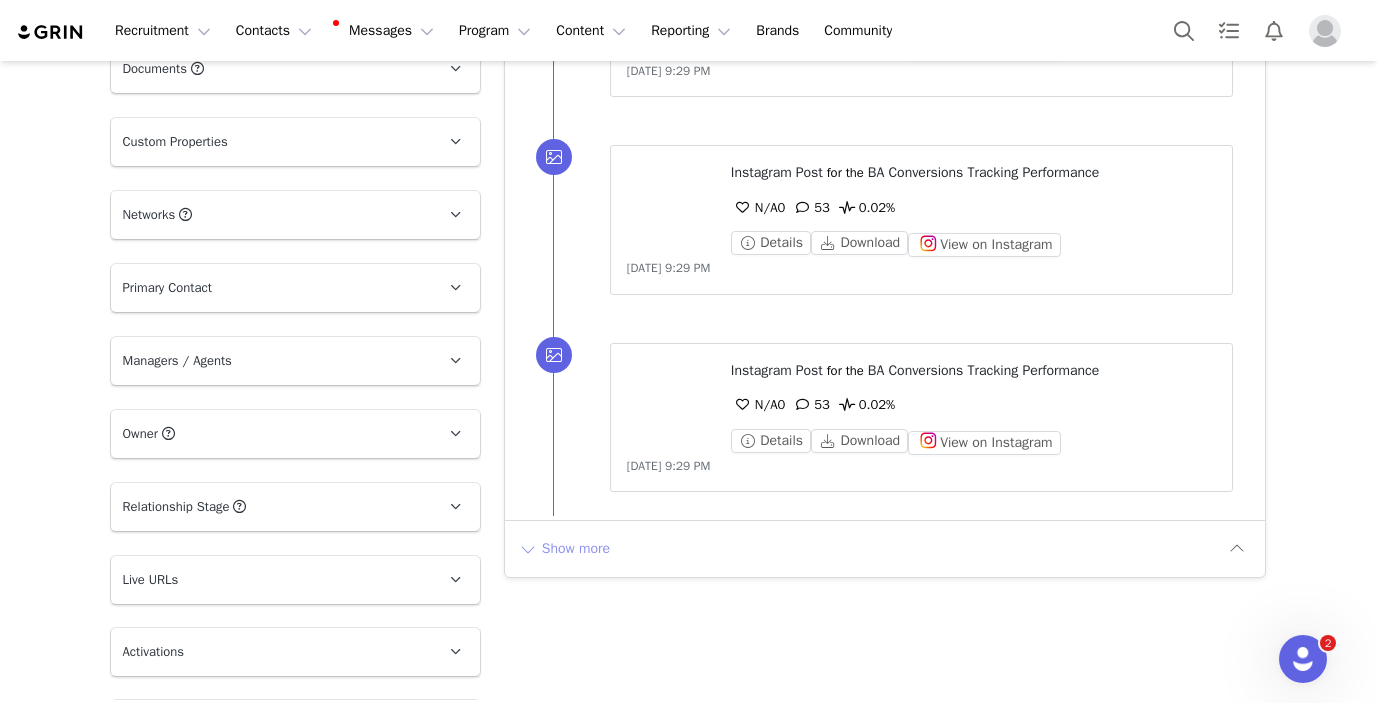 click on "Show more" at bounding box center (564, 549) 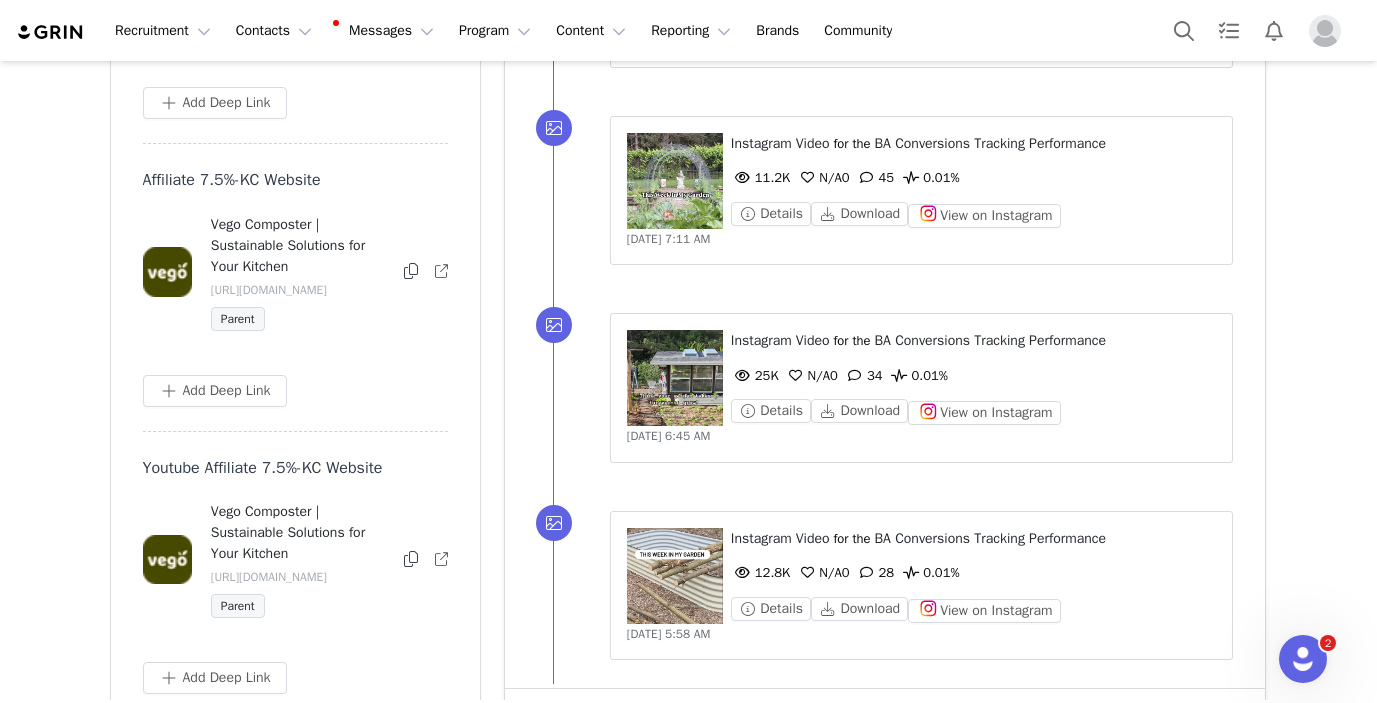 scroll, scrollTop: 4011, scrollLeft: 0, axis: vertical 